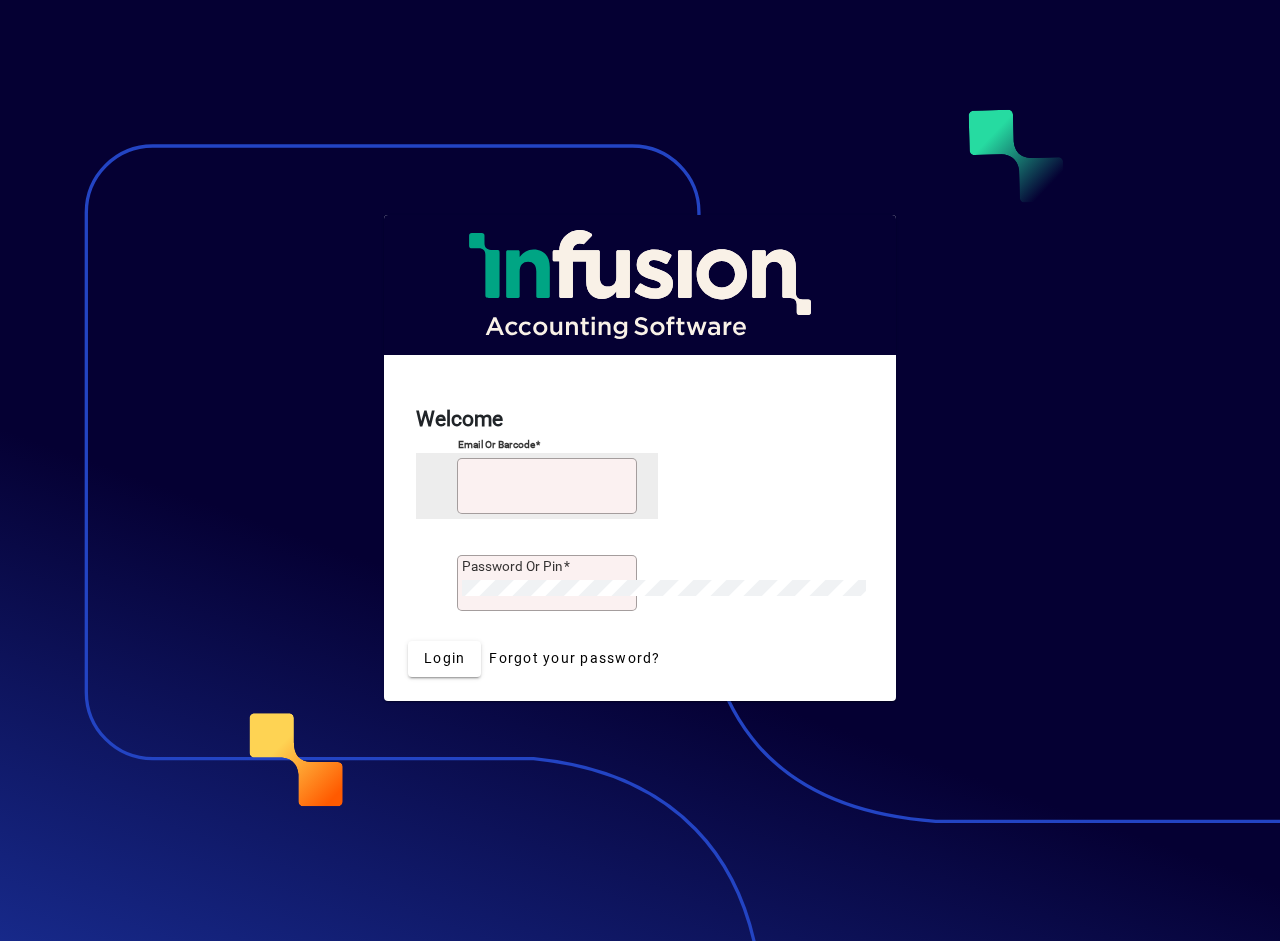 scroll, scrollTop: 0, scrollLeft: 0, axis: both 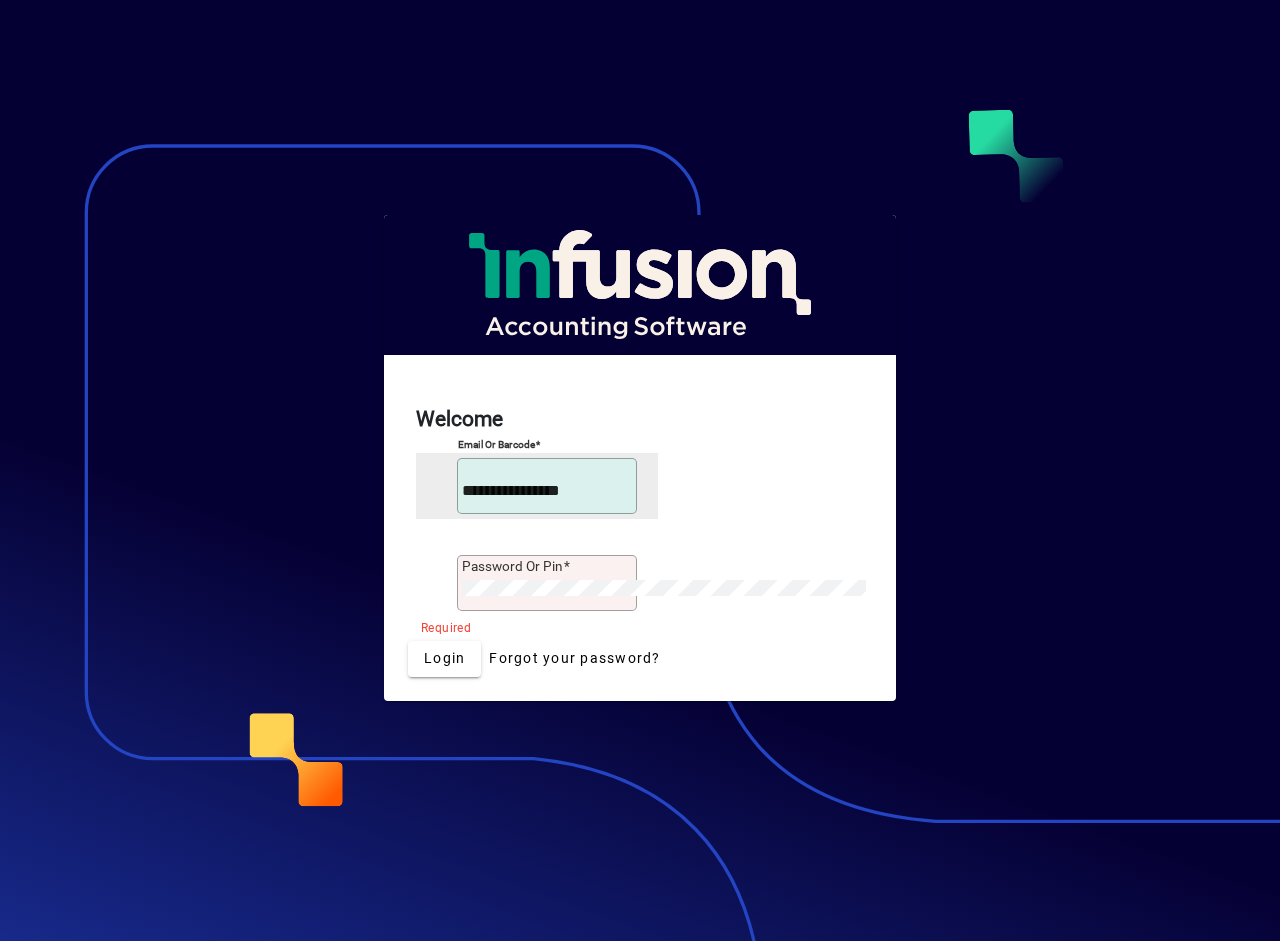 type on "**********" 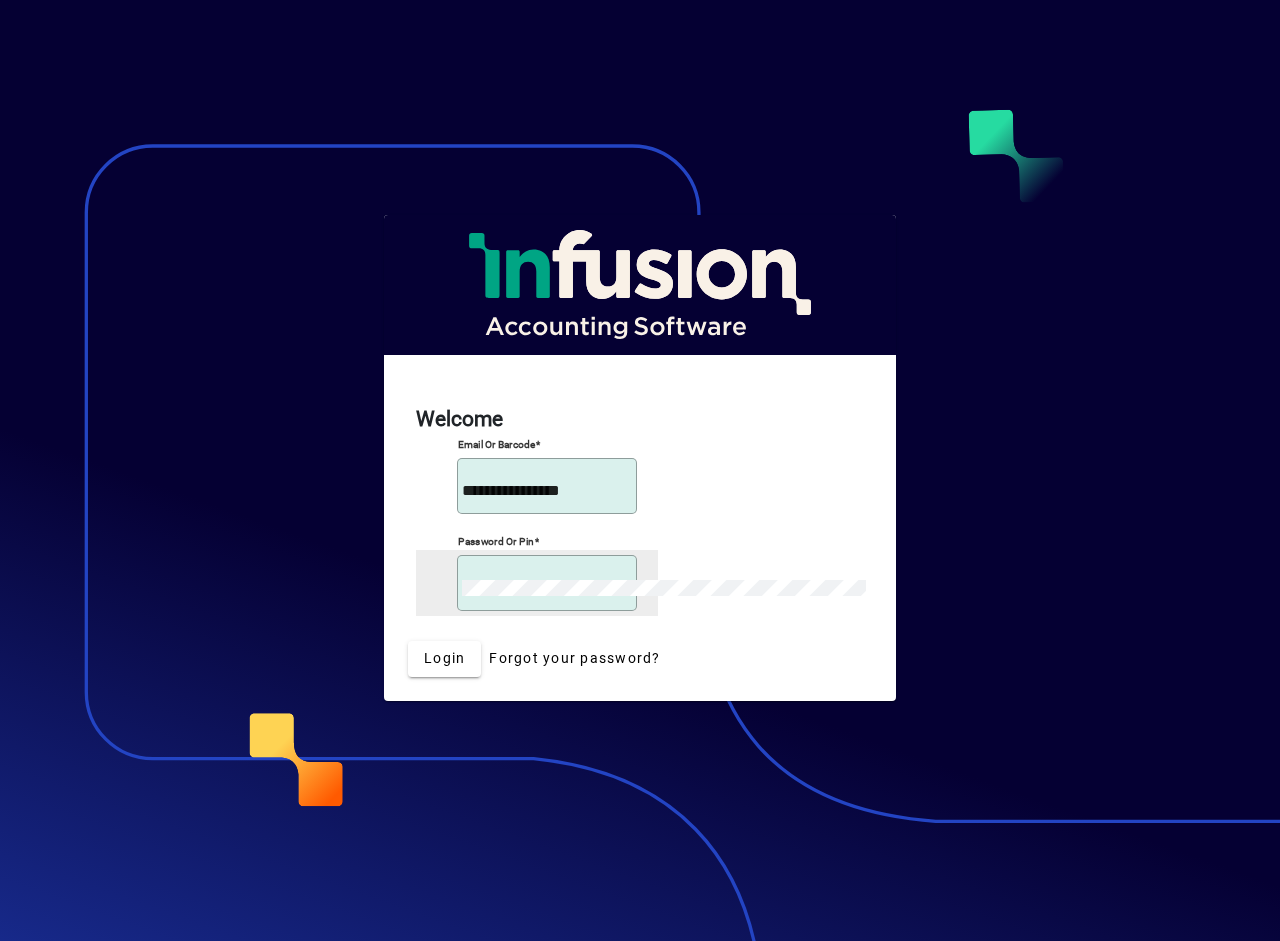 click on "Login" at bounding box center (444, 659) 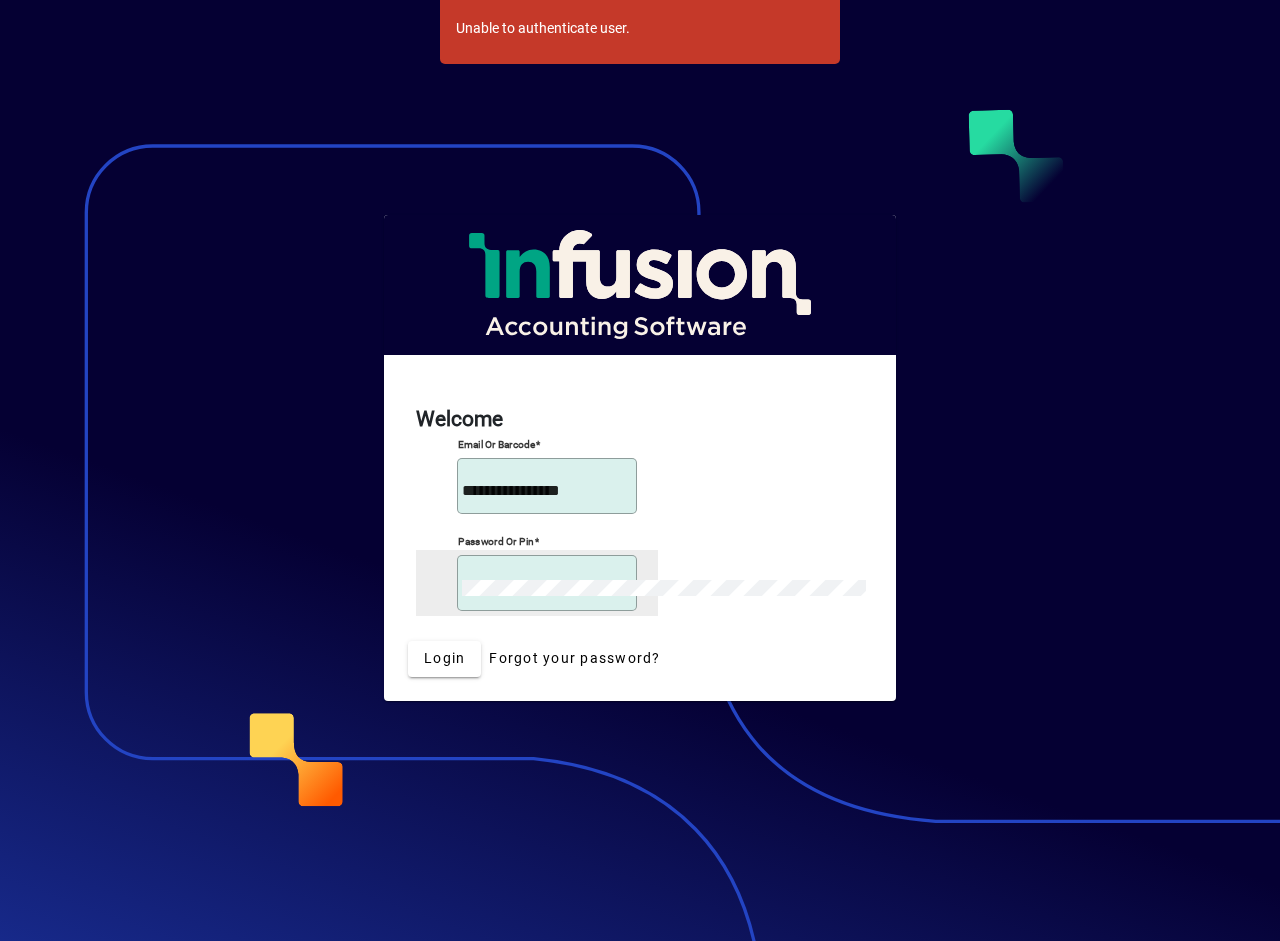 click on "Login" at bounding box center [444, 659] 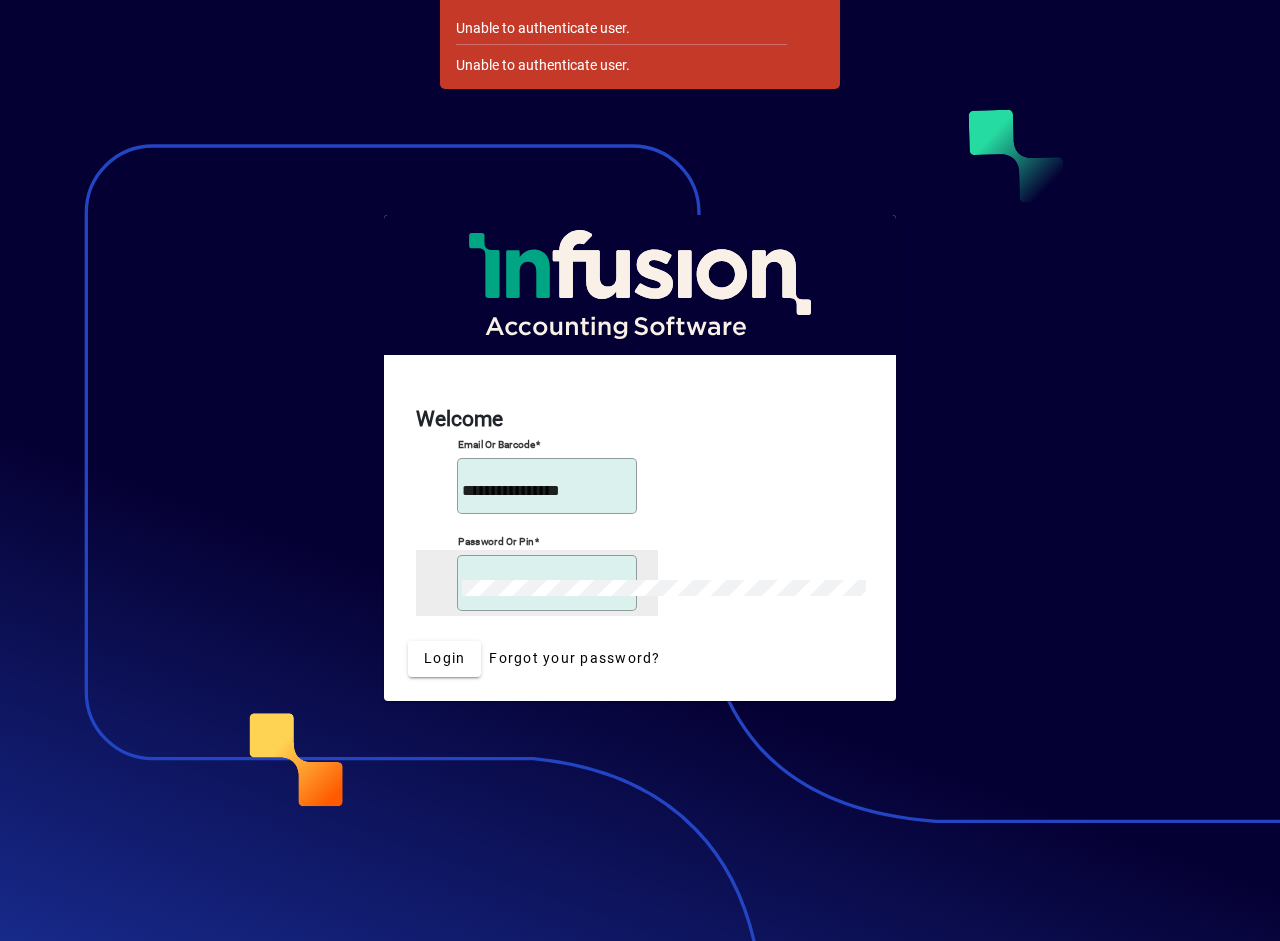 click on "**********" at bounding box center (640, 470) 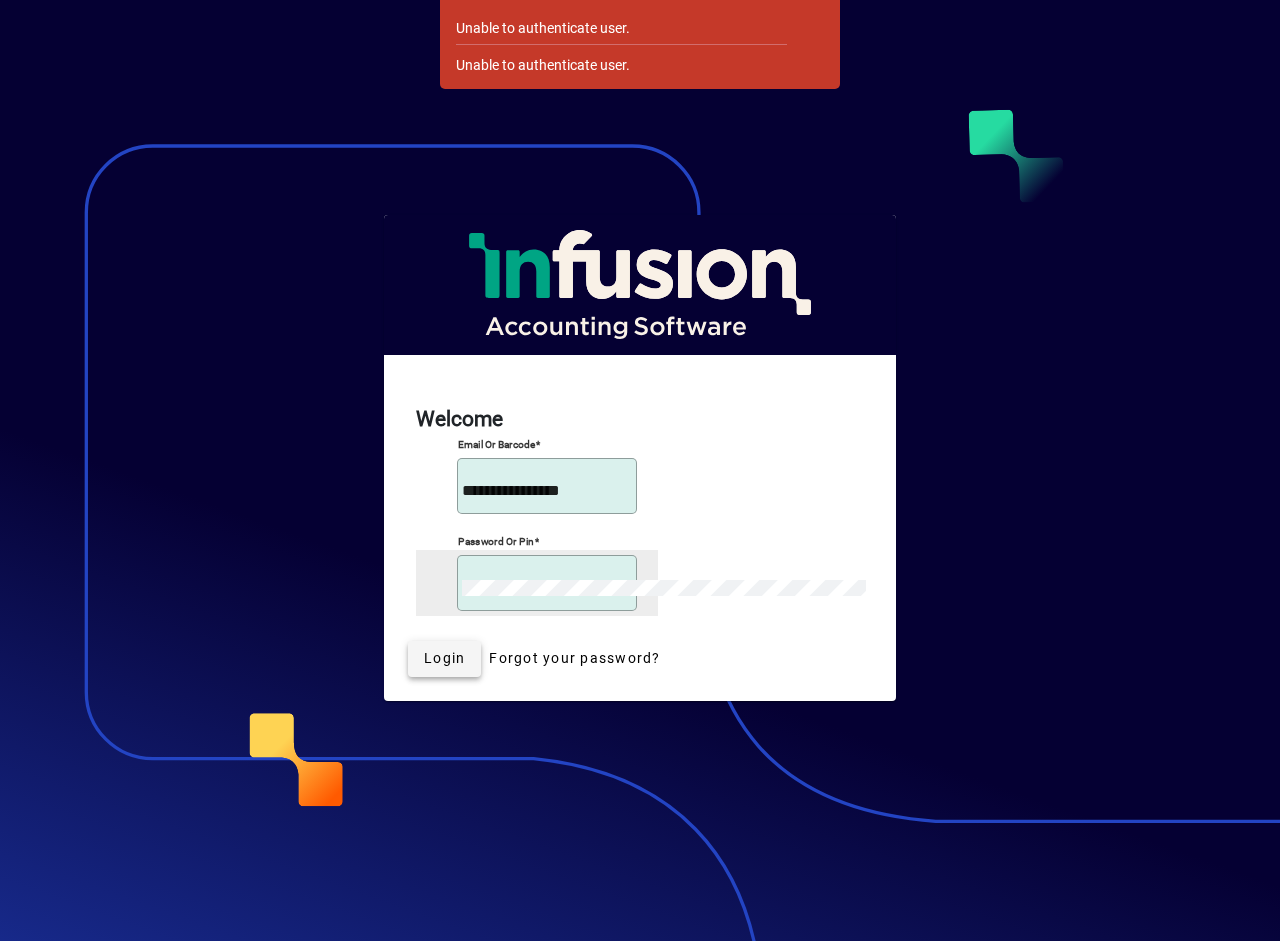 click on "Login" at bounding box center [444, 658] 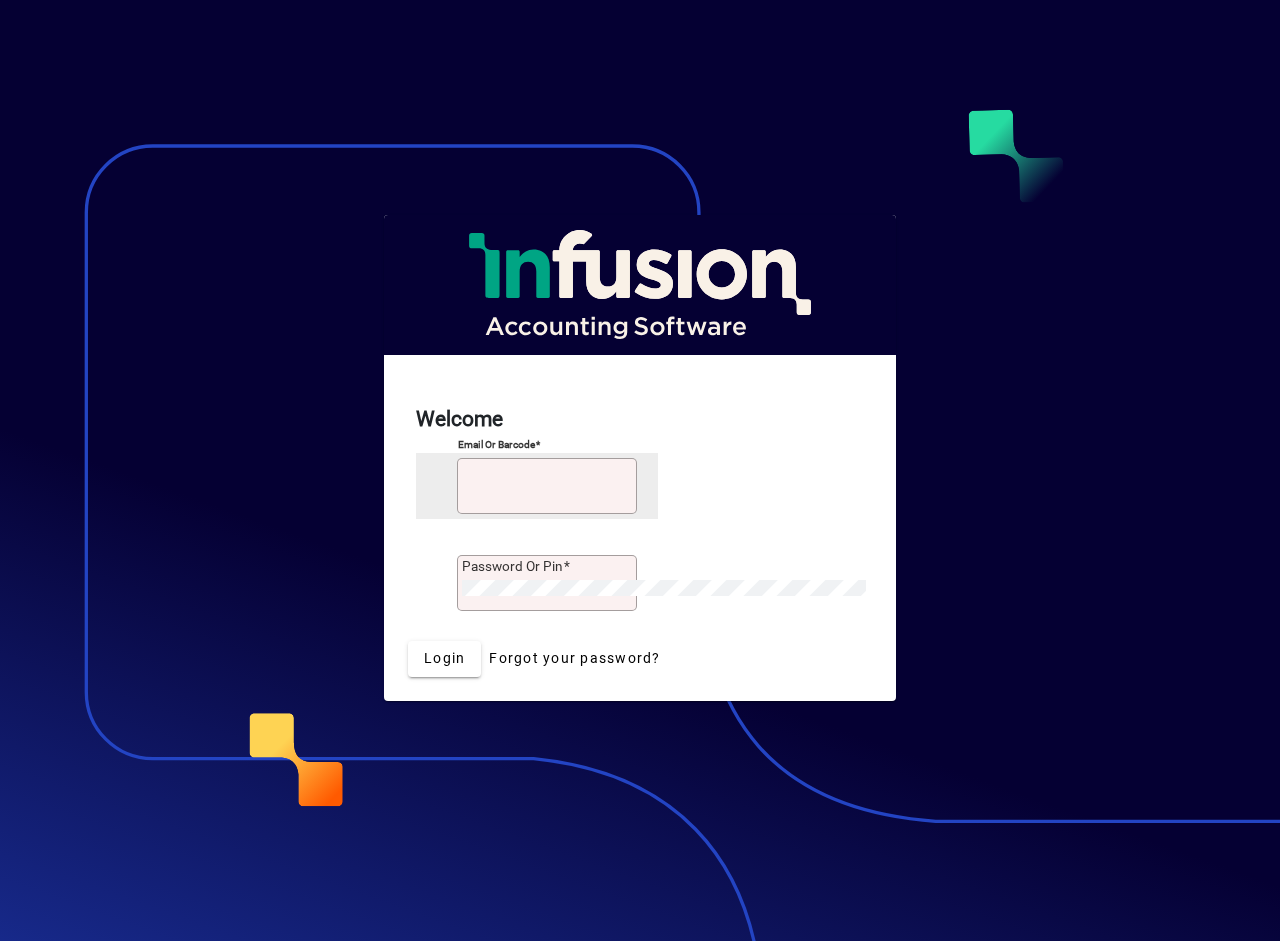 scroll, scrollTop: 0, scrollLeft: 0, axis: both 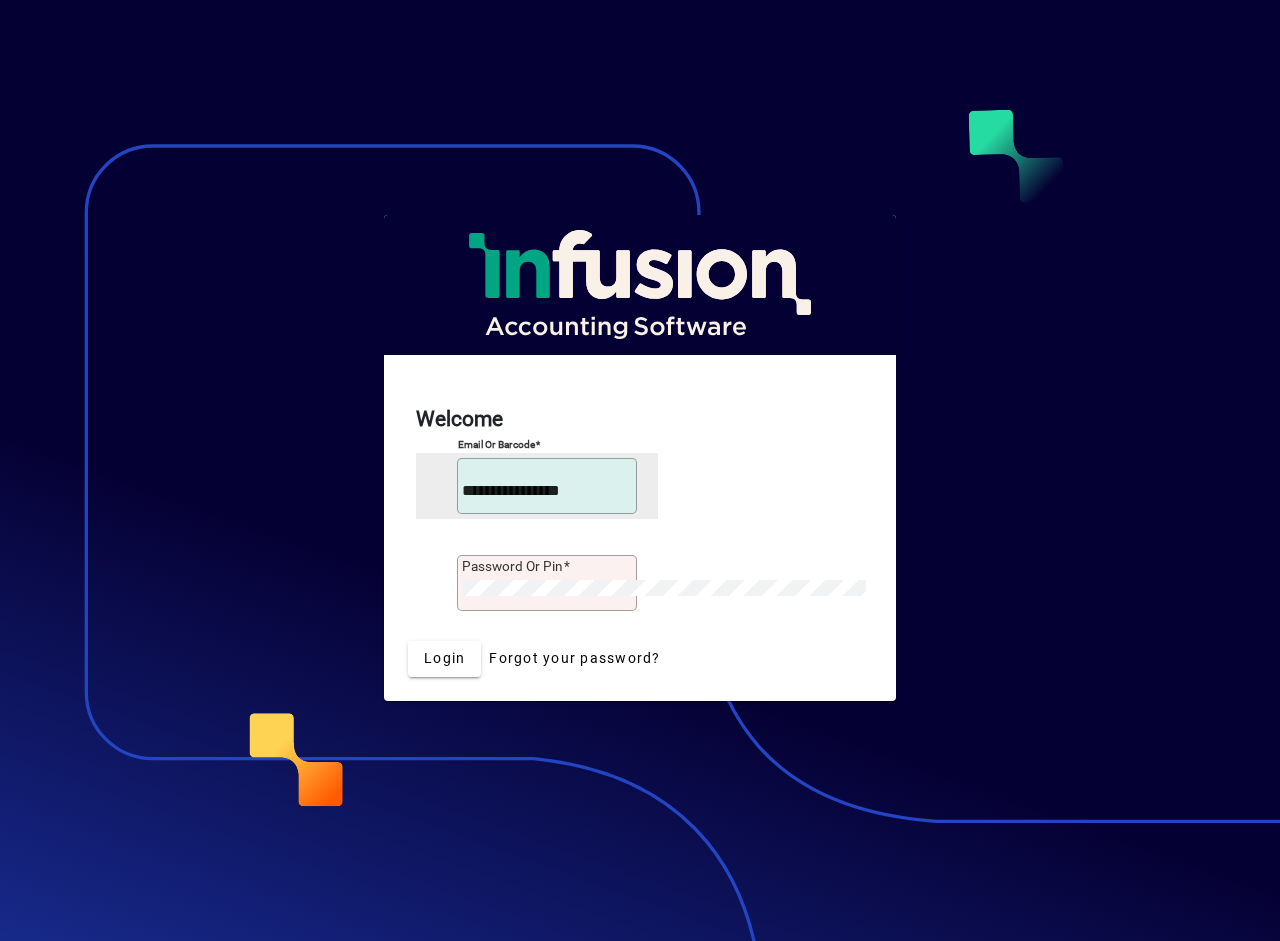 type on "**********" 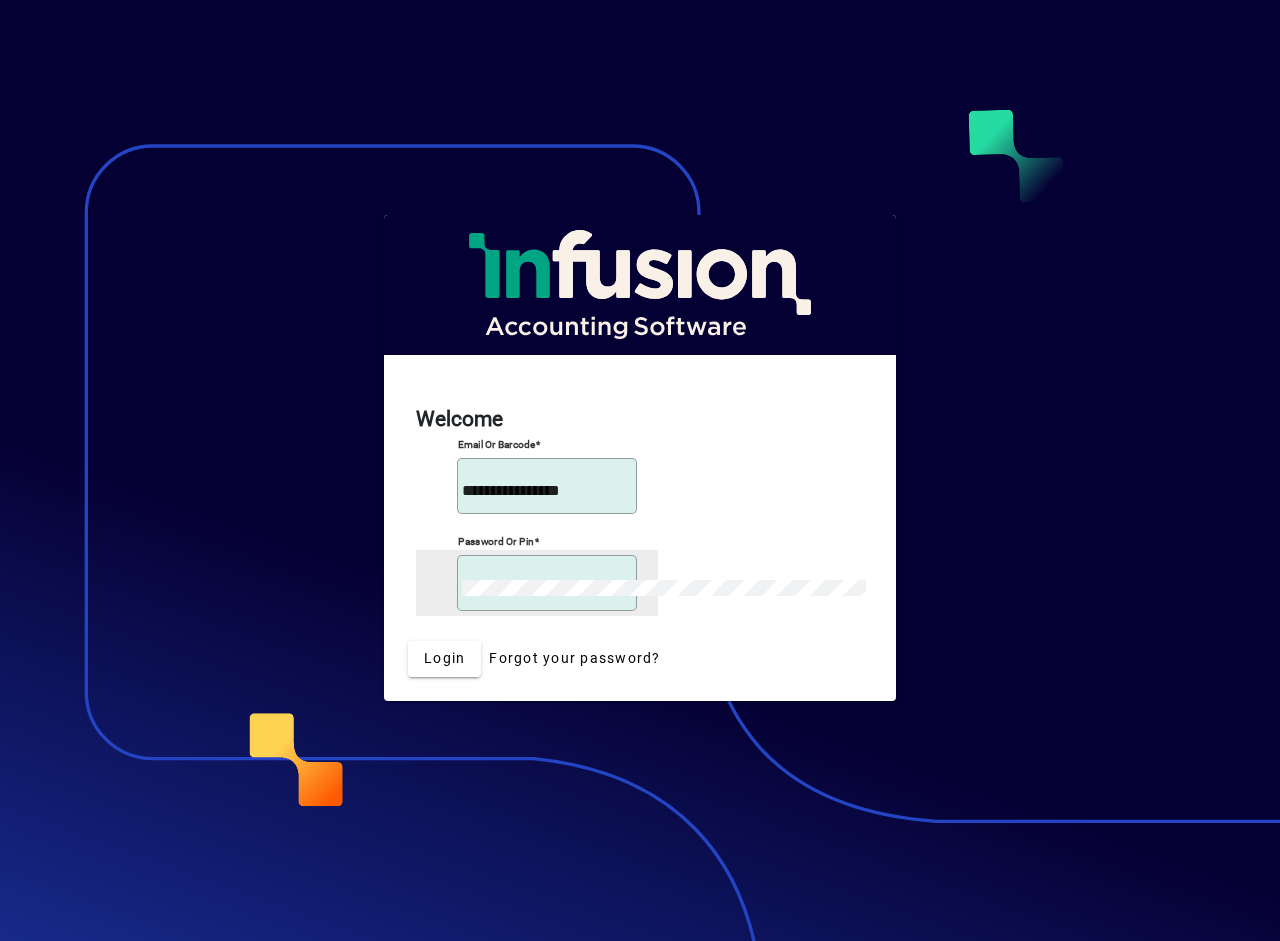 click on "Login" at bounding box center [444, 659] 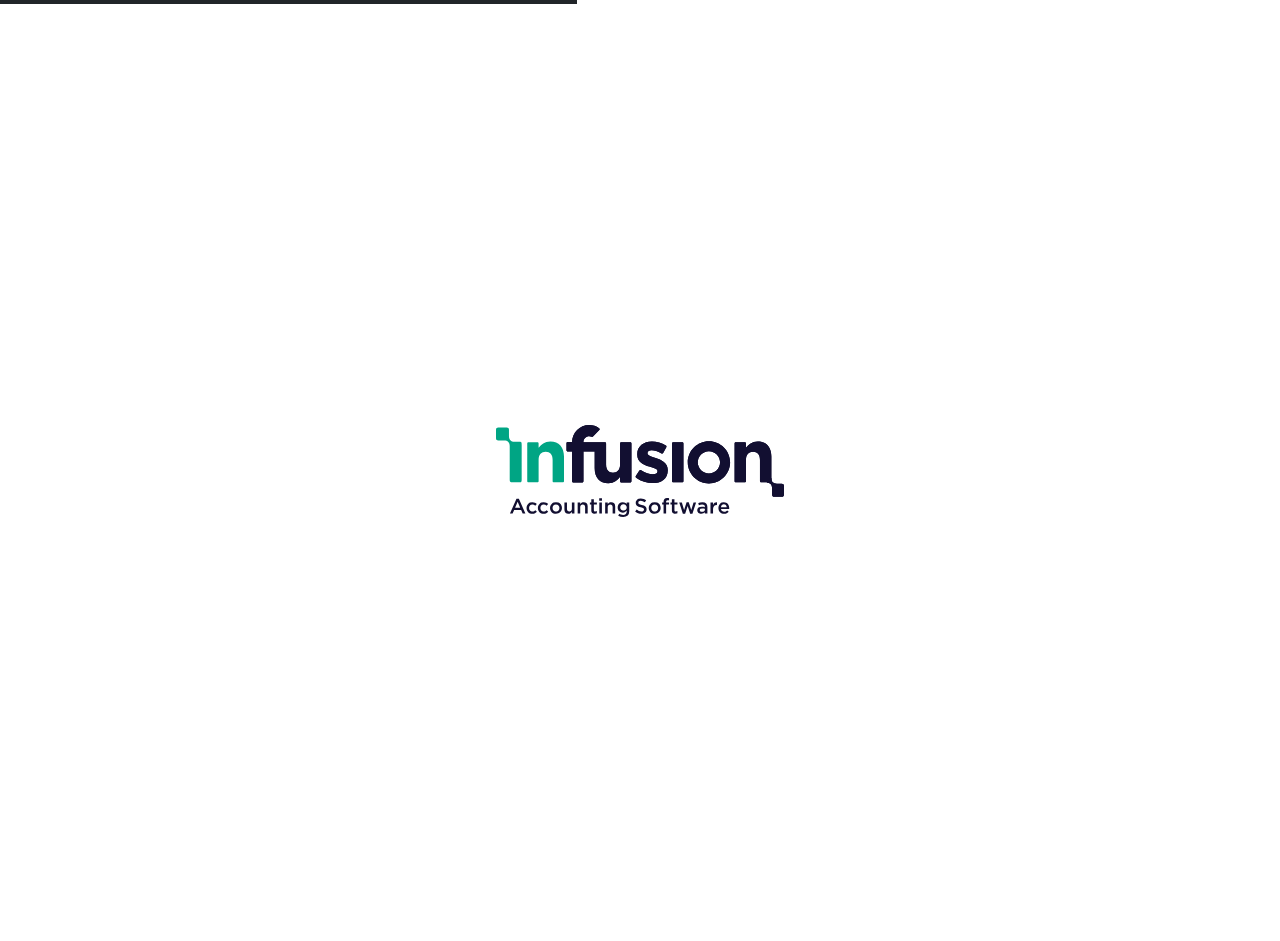 scroll, scrollTop: 0, scrollLeft: 0, axis: both 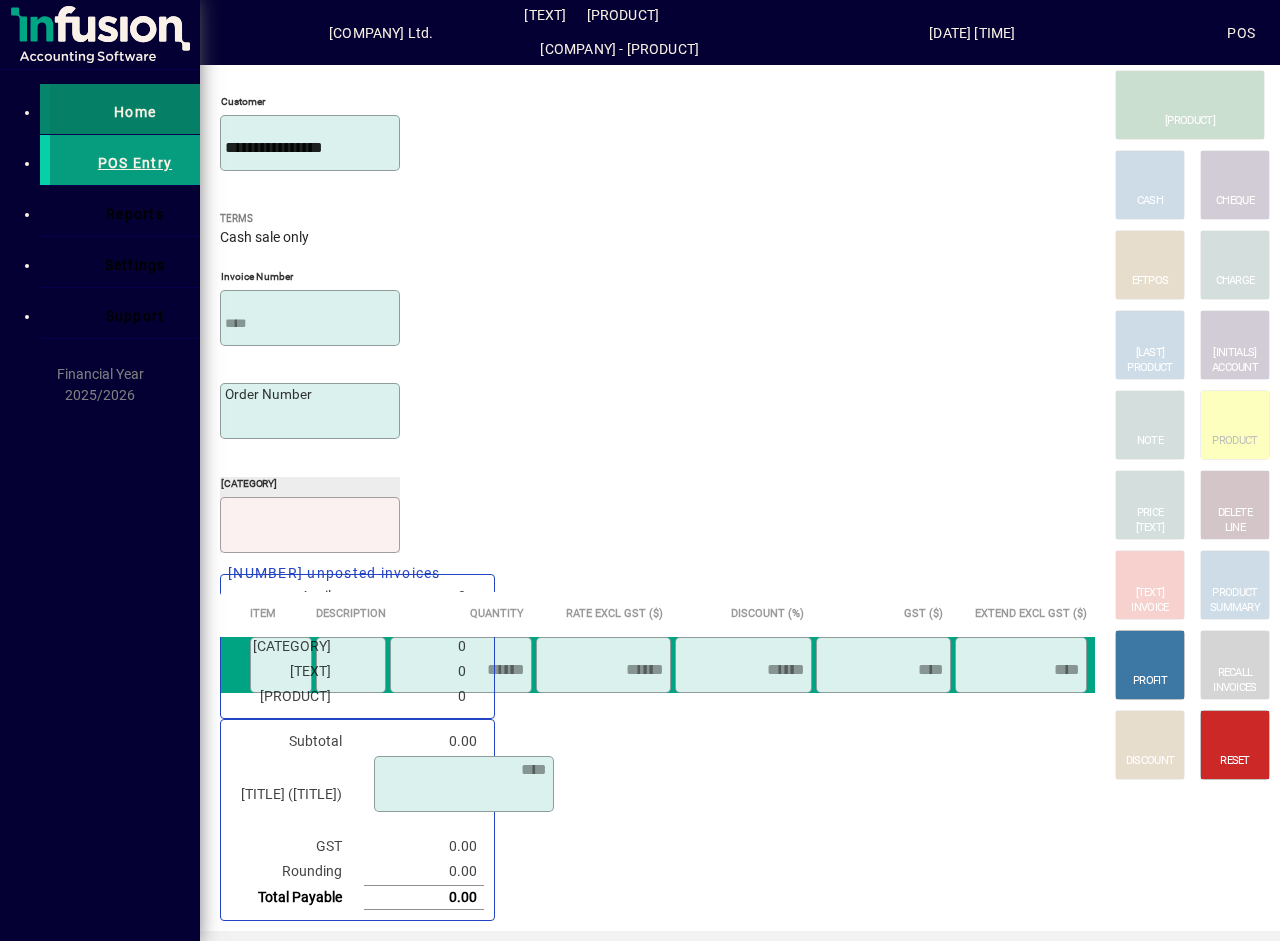 click on "Home" at bounding box center (135, 112) 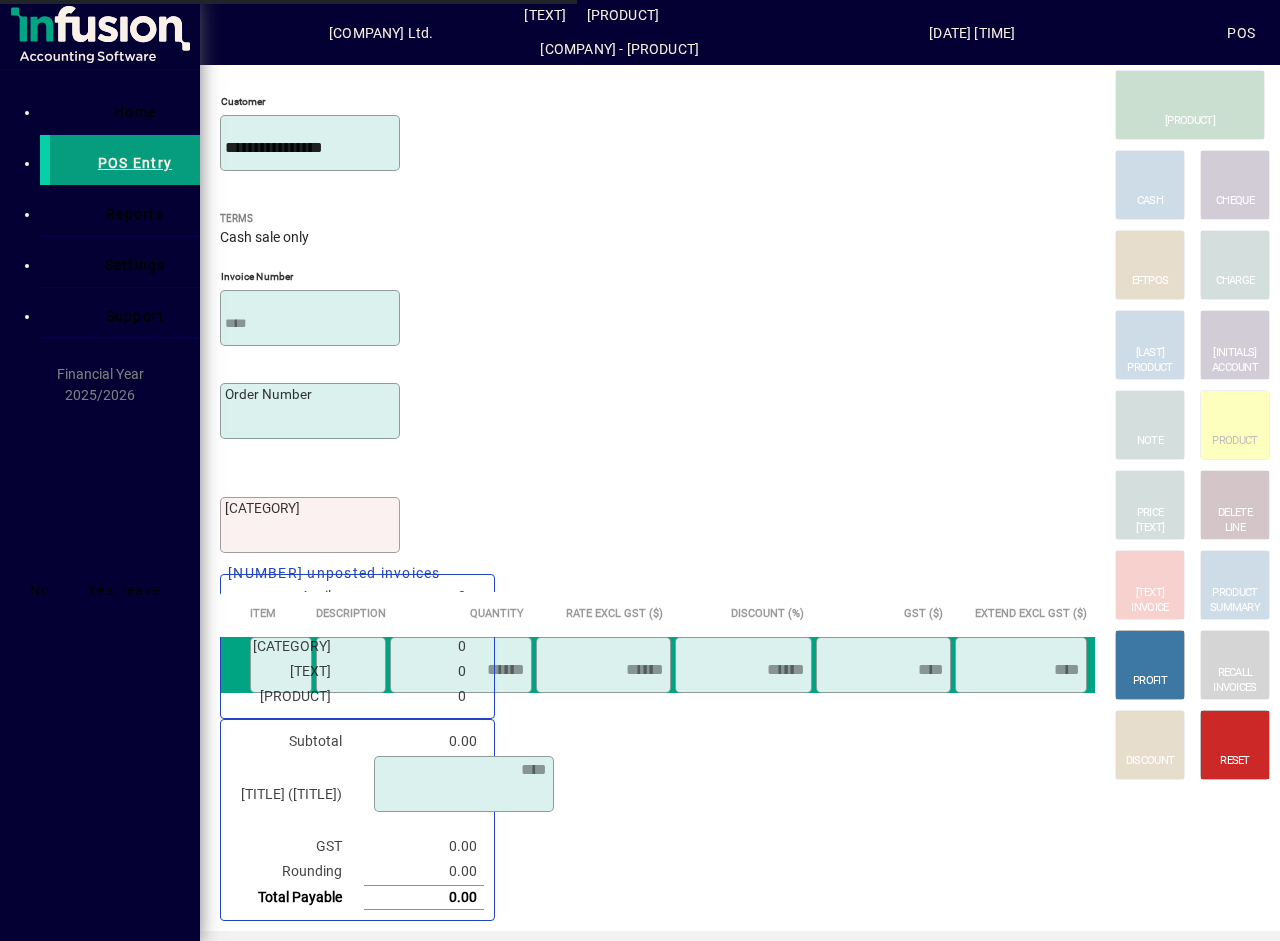click on "No" at bounding box center [40, 590] 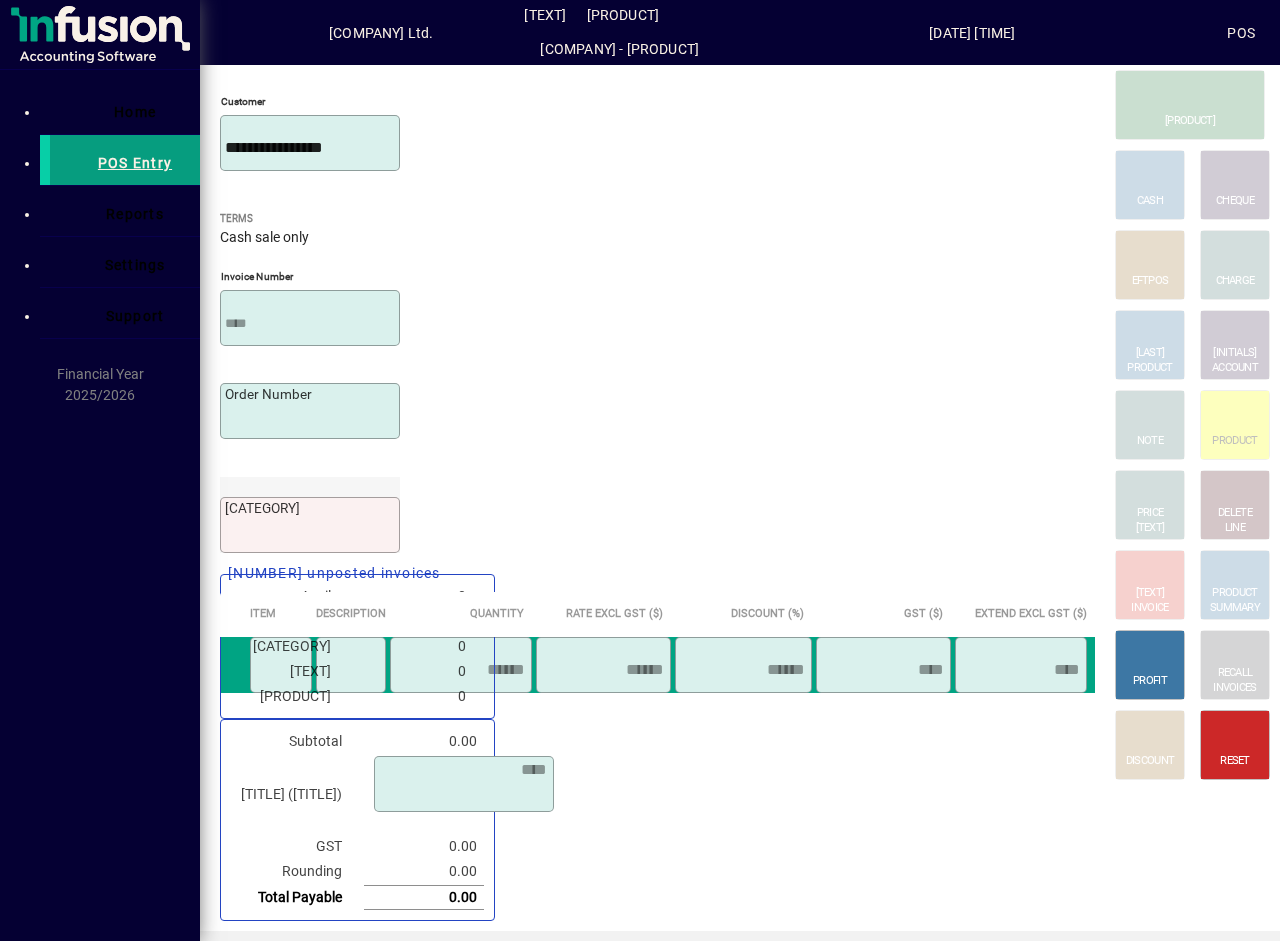 click on "Sales rep" at bounding box center (310, 525) 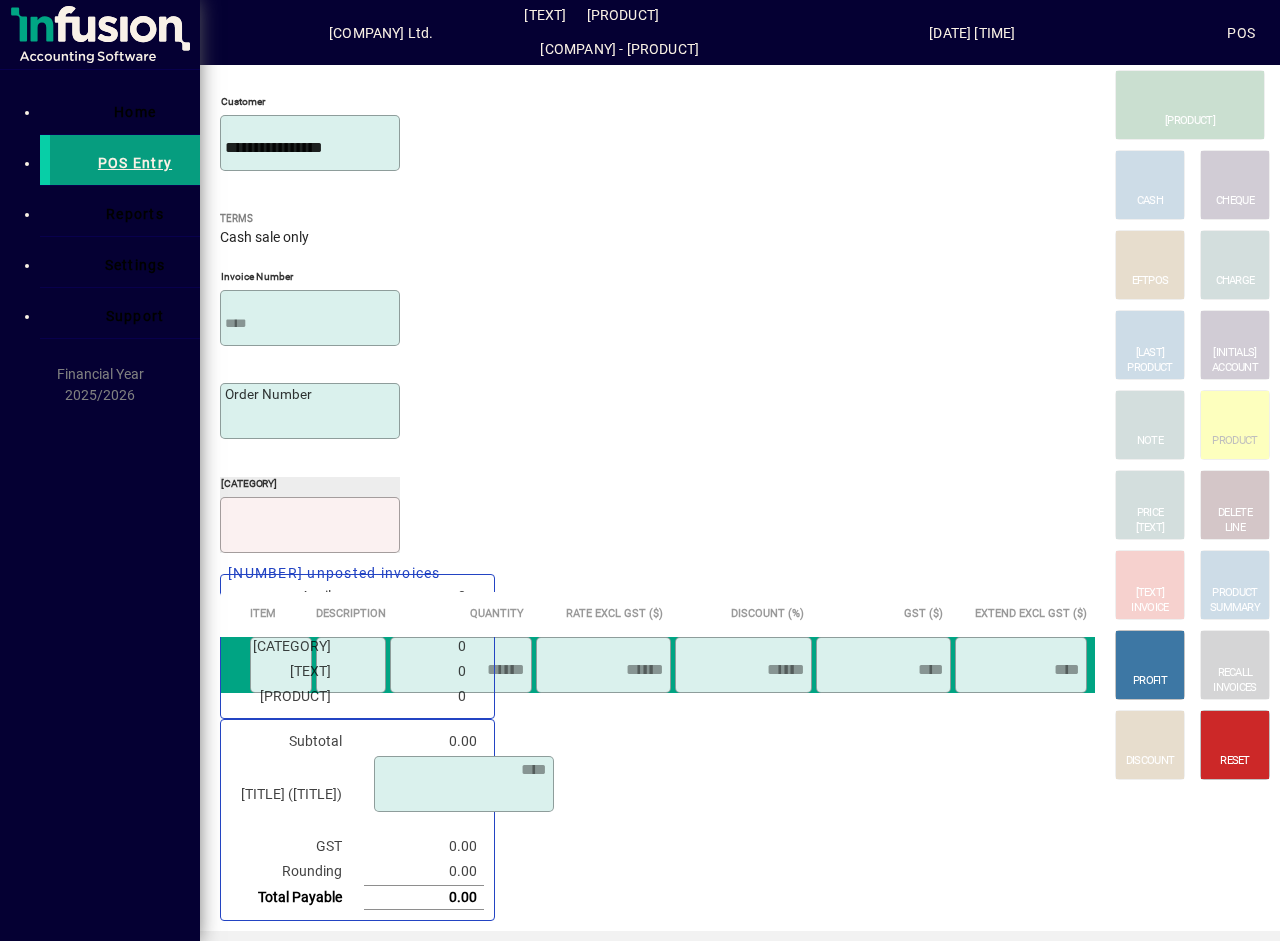 click on "[INITIALS] - [FIRST] [LAST]" at bounding box center [117, 560] 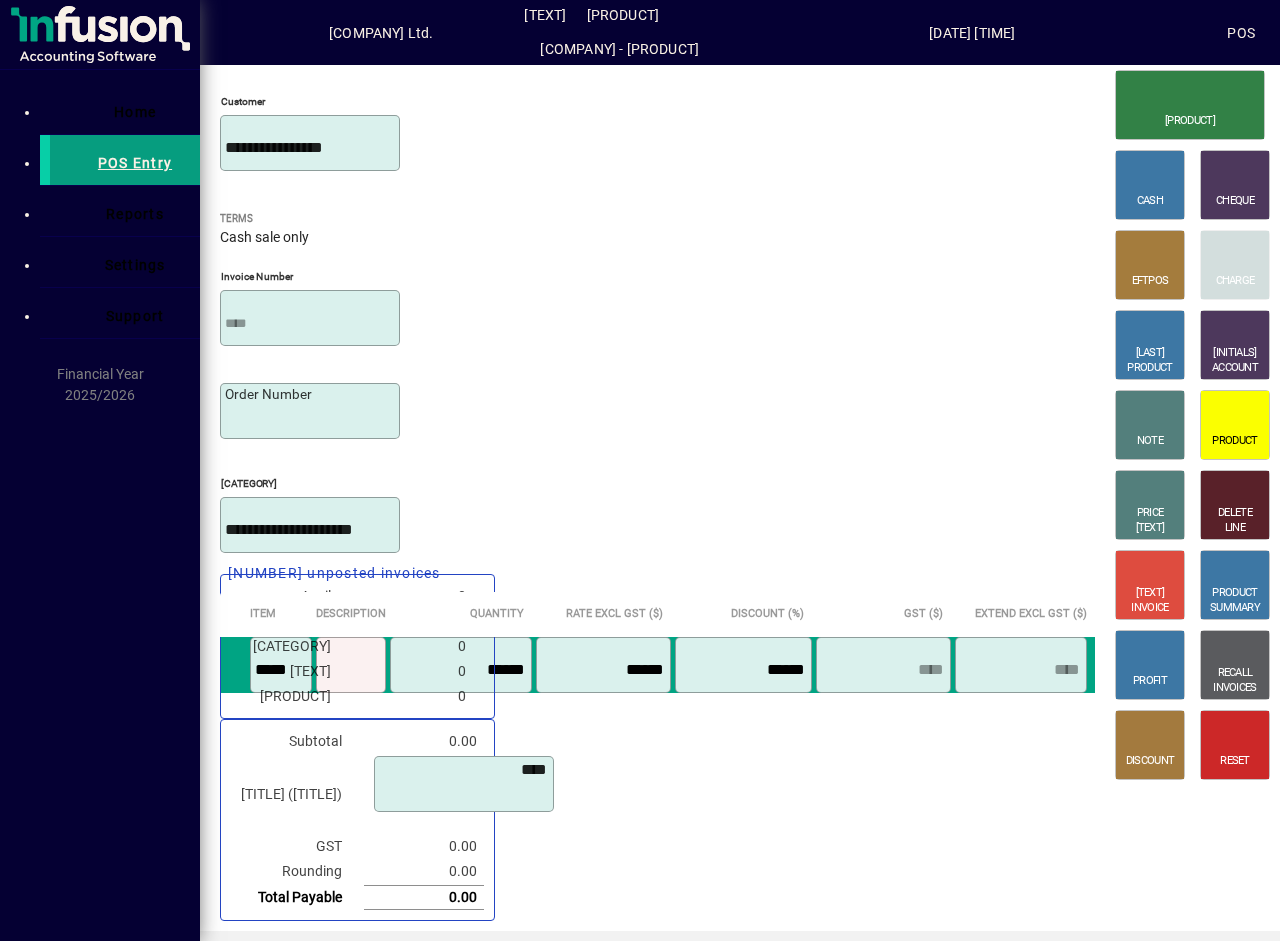 type on "*****" 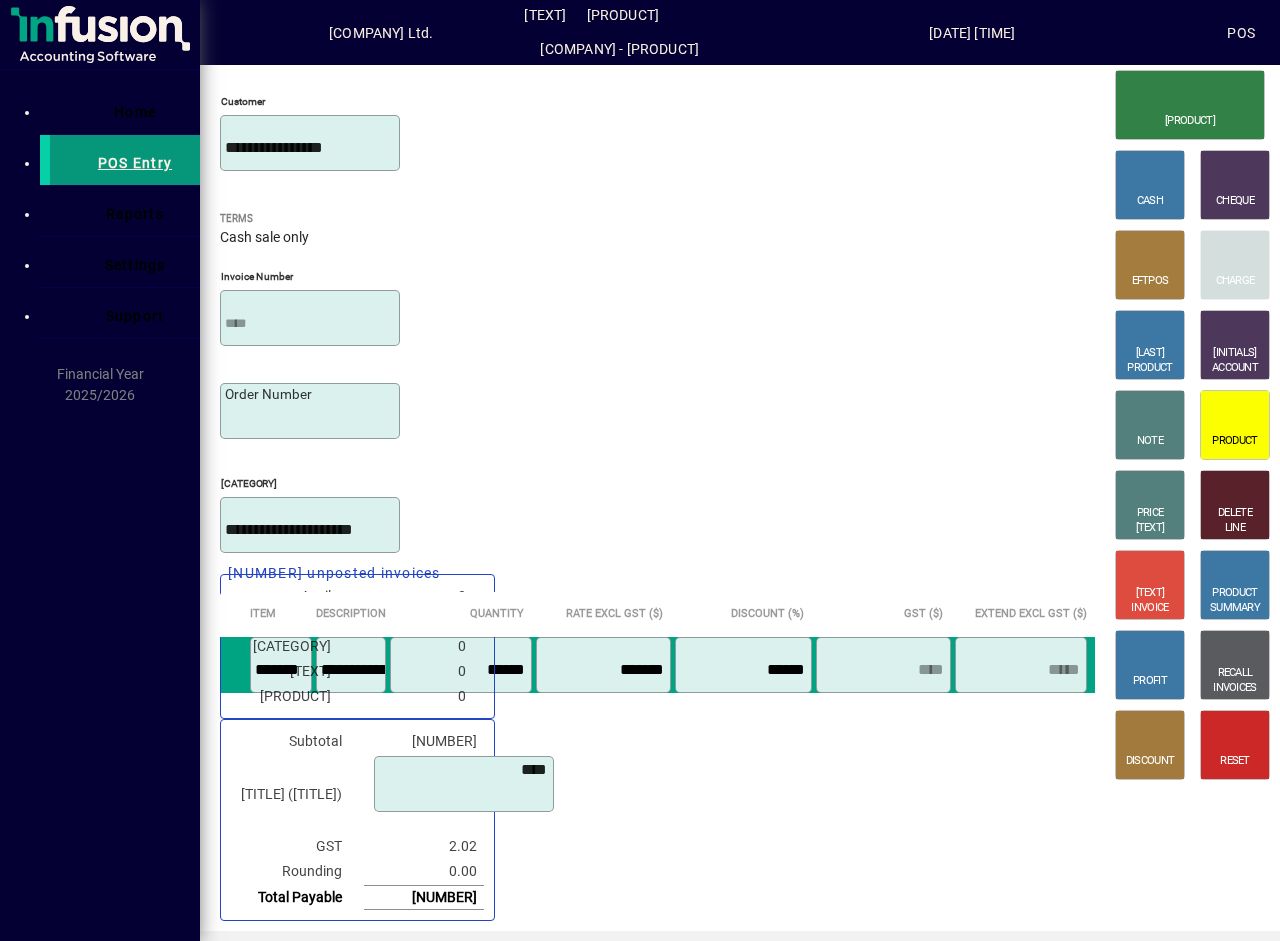 click on "POS Entry" at bounding box center (135, 163) 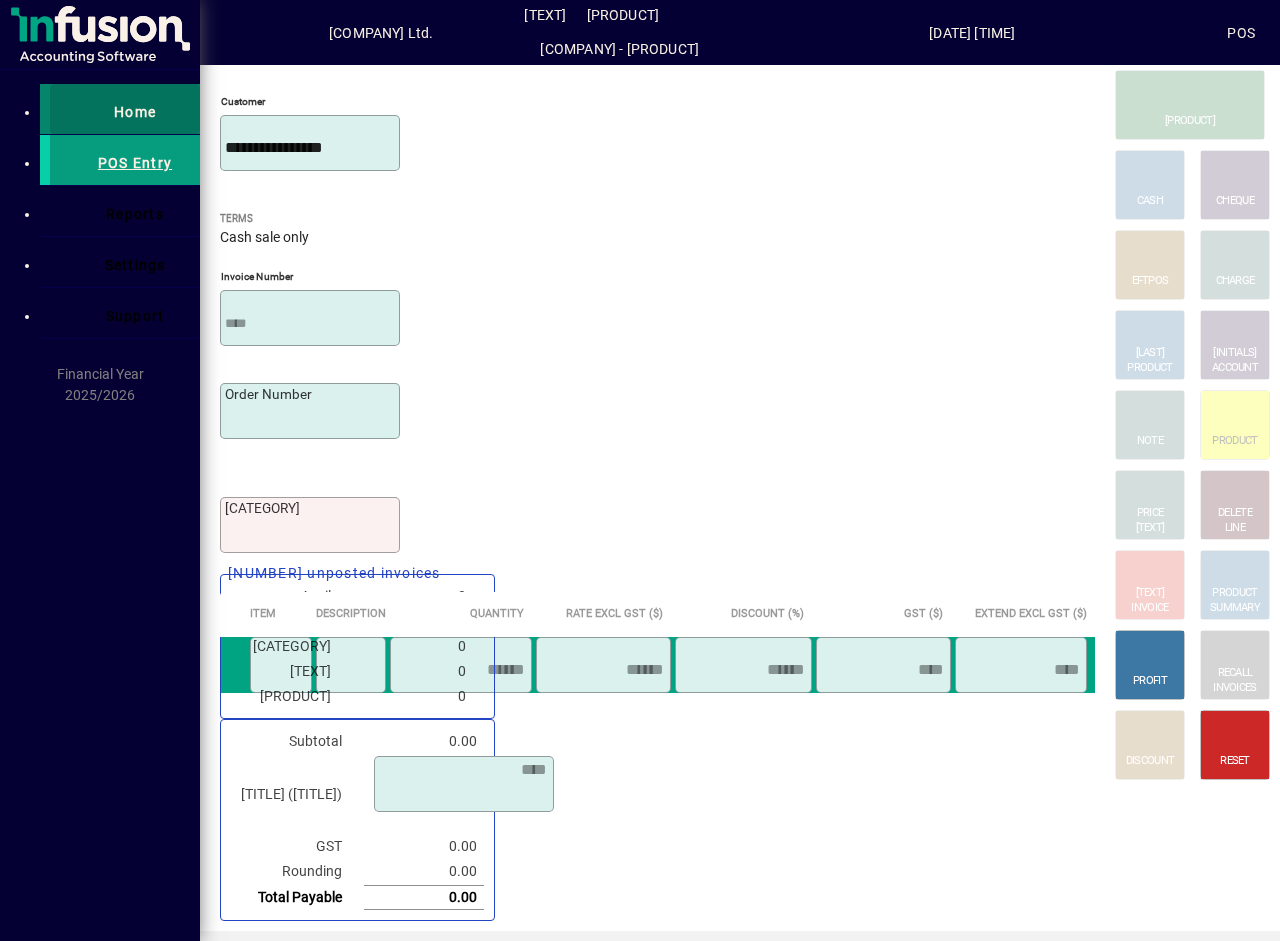 click on "Home" at bounding box center [135, 112] 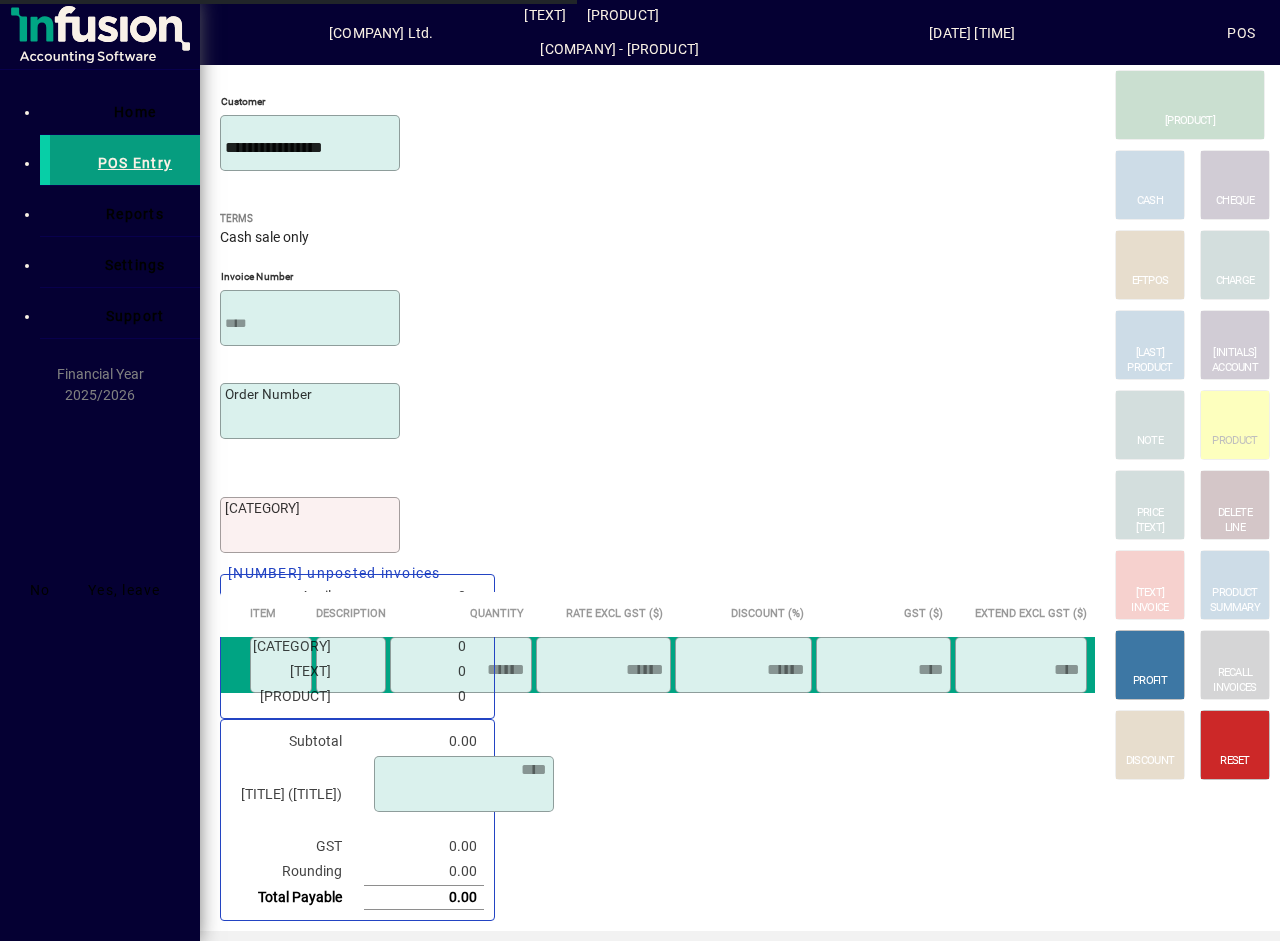 click on "[YES_LEAVE]" at bounding box center [124, 590] 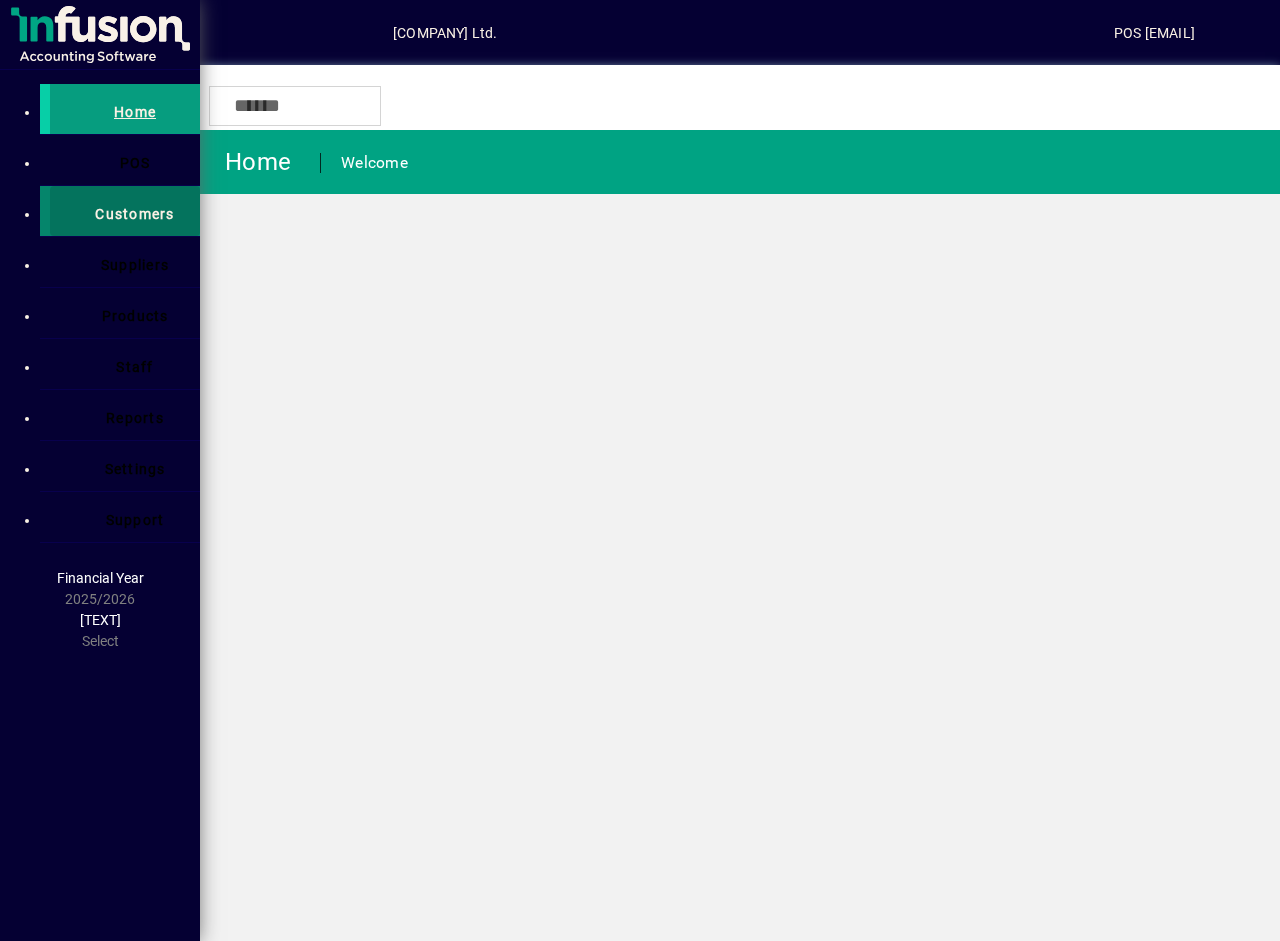 click on "Customers" at bounding box center (124, 211) 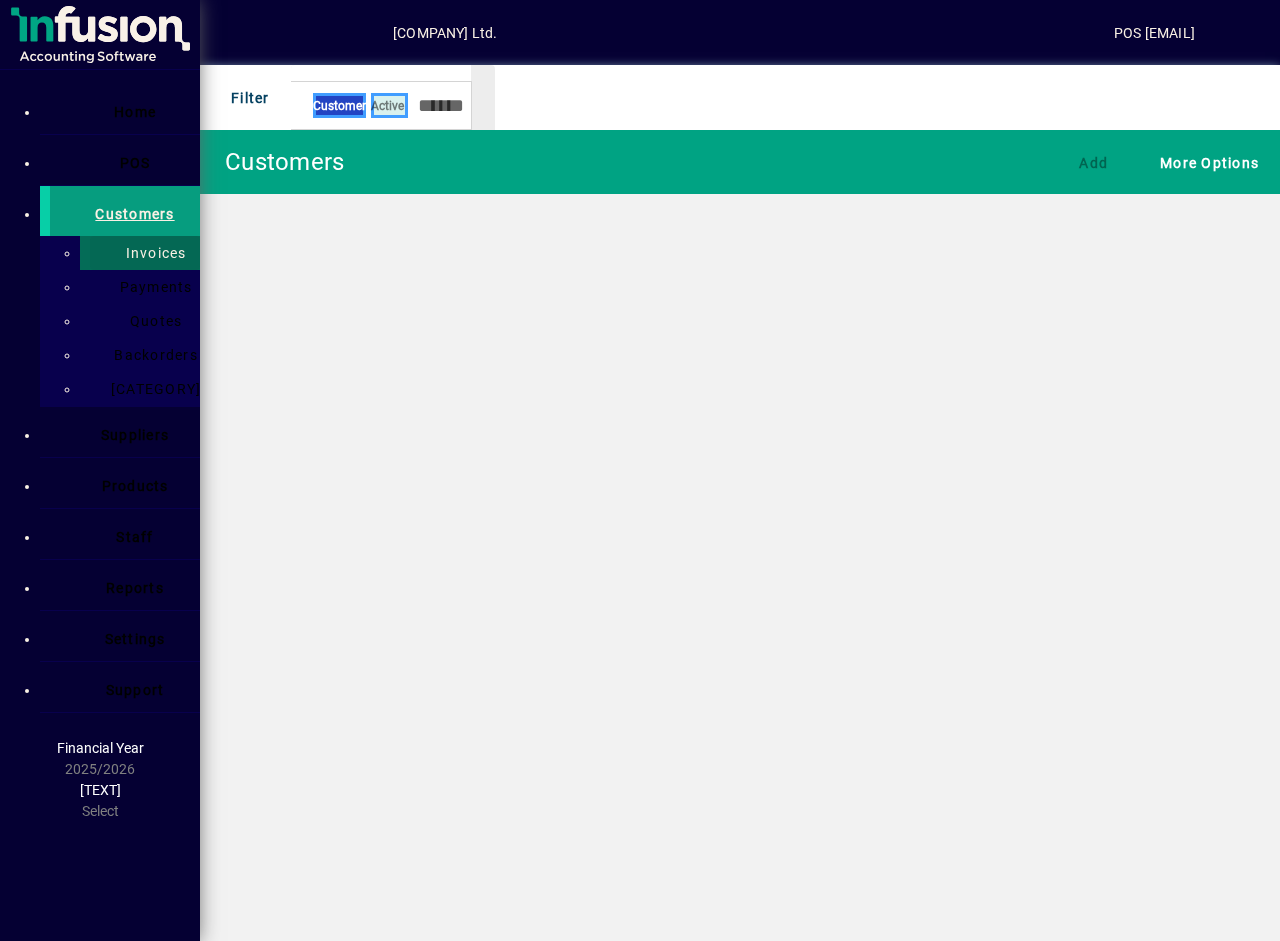 click on "Invoices" at bounding box center [150, 253] 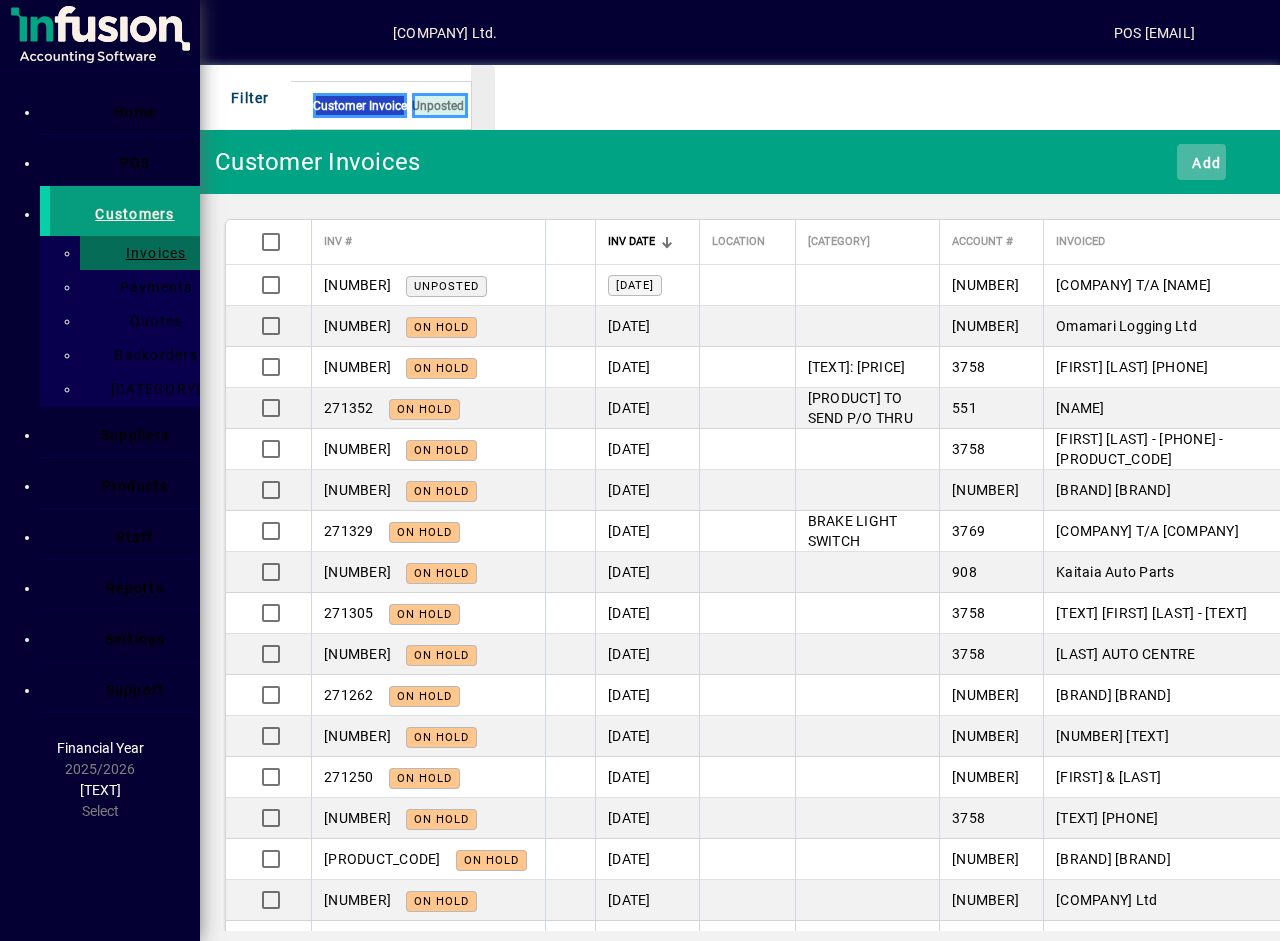 click on "Add" at bounding box center [1201, 162] 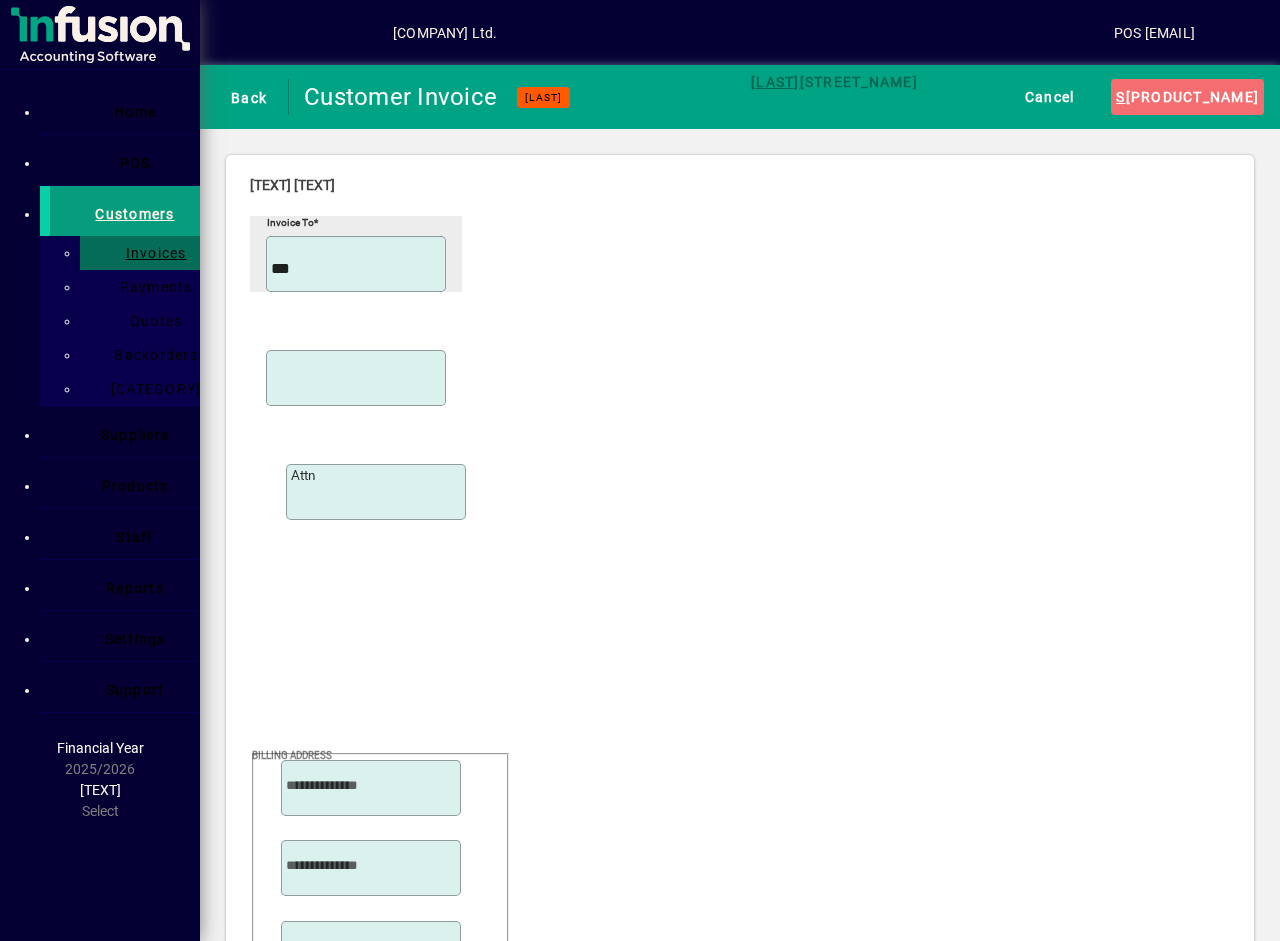 type on "***" 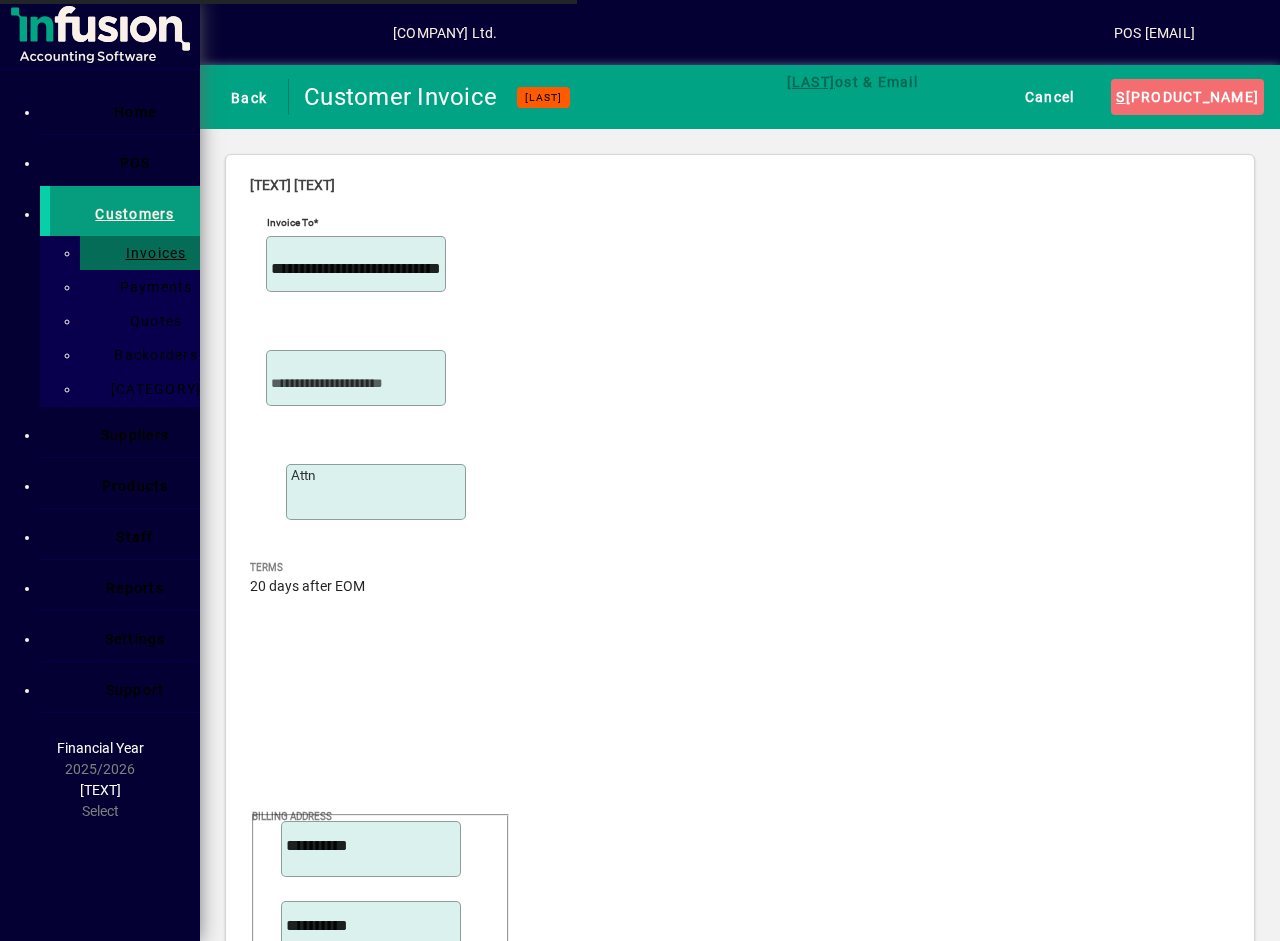 scroll, scrollTop: 537, scrollLeft: 0, axis: vertical 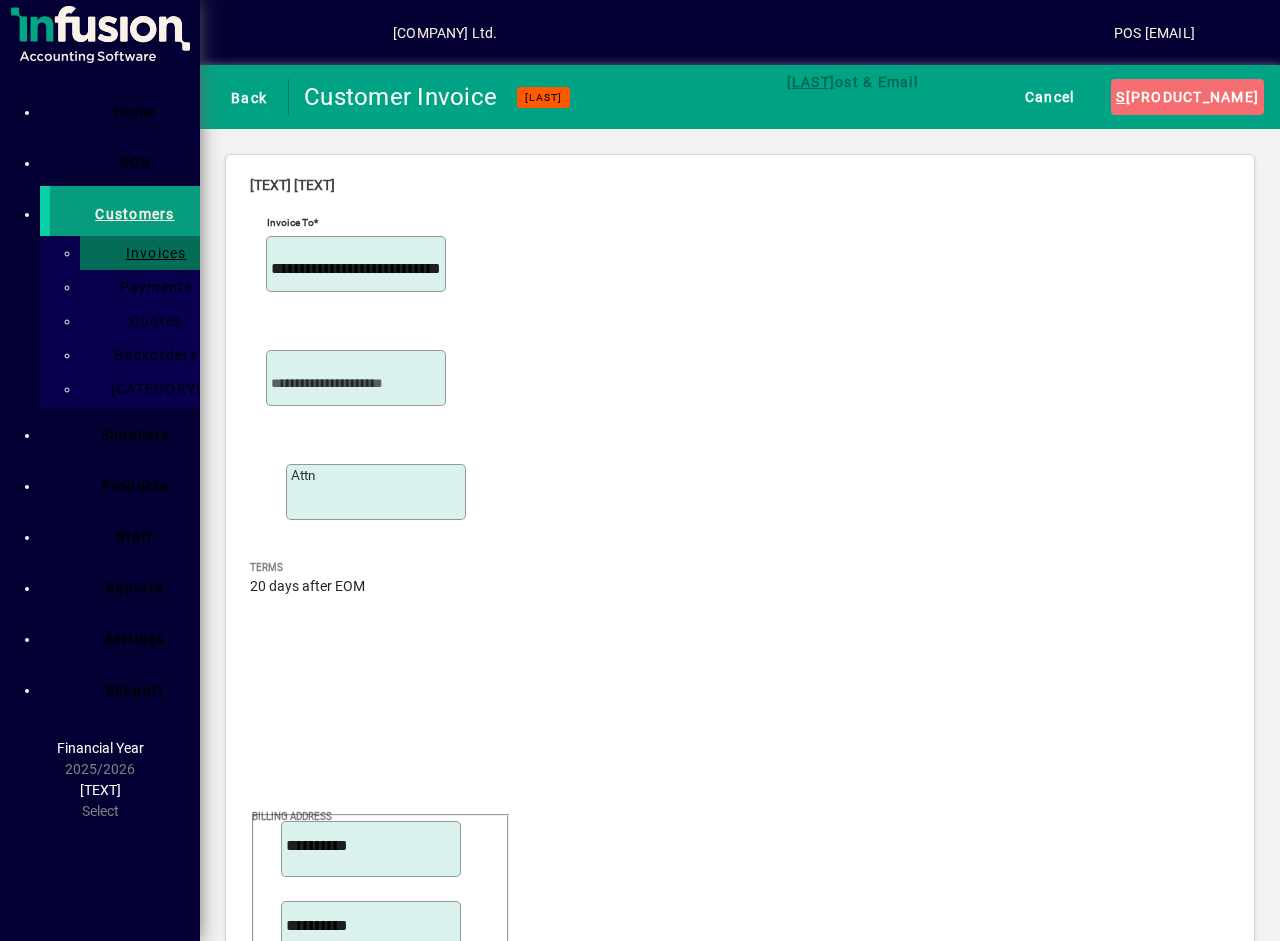 click on "Sold by" at bounding box center [356, 3489] 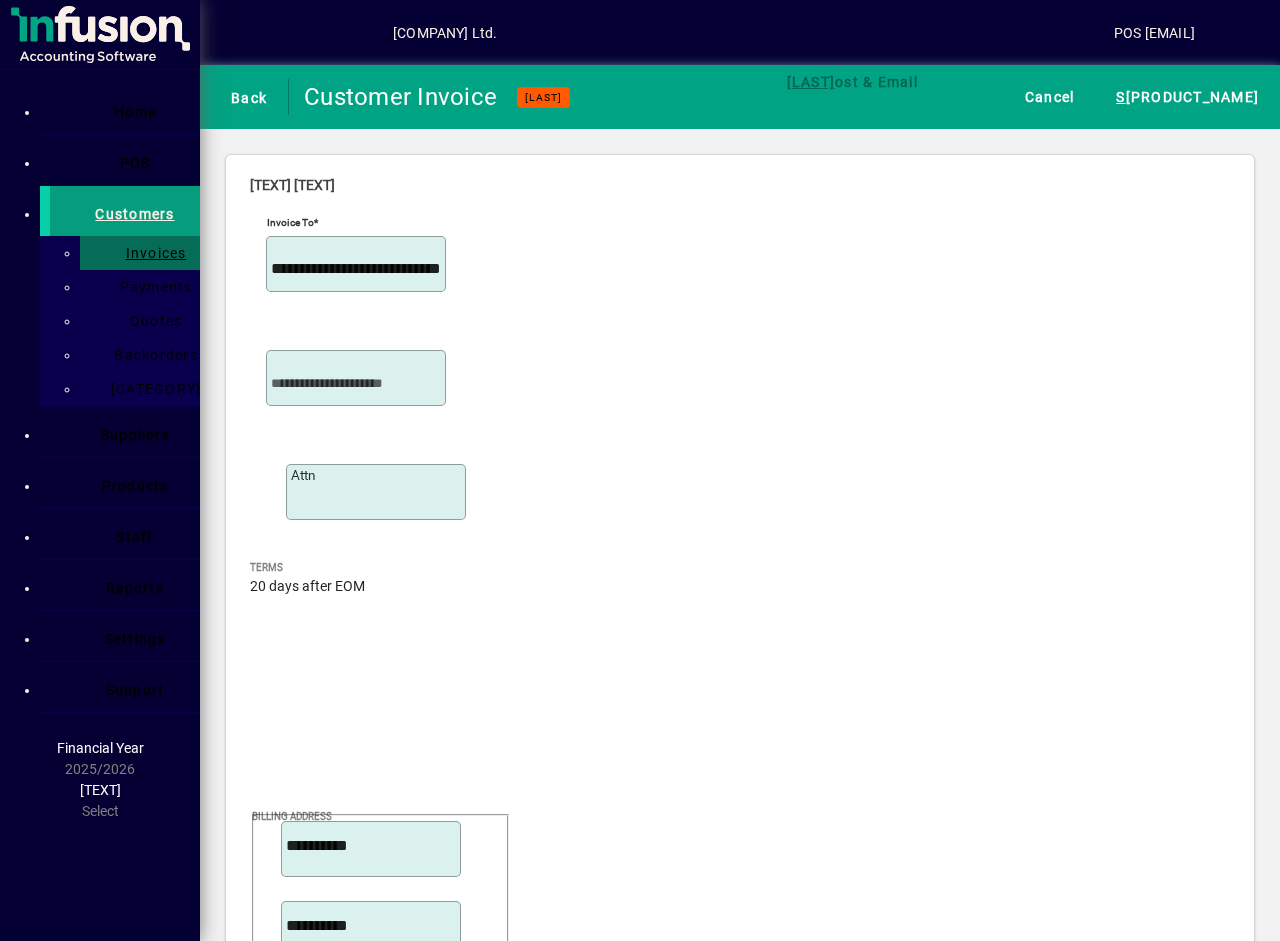click on "Order number" at bounding box center [358, 3603] 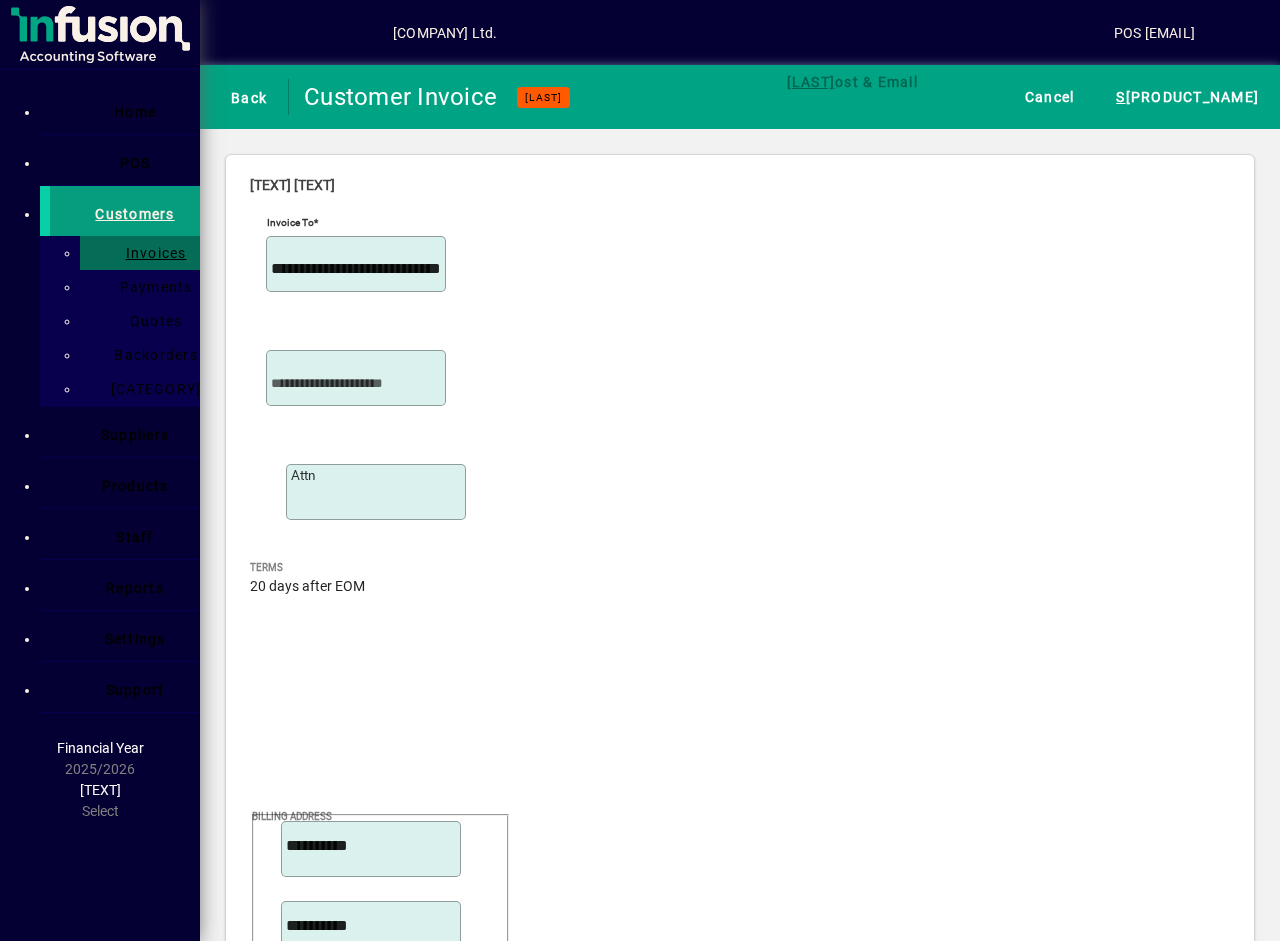 type on "*******" 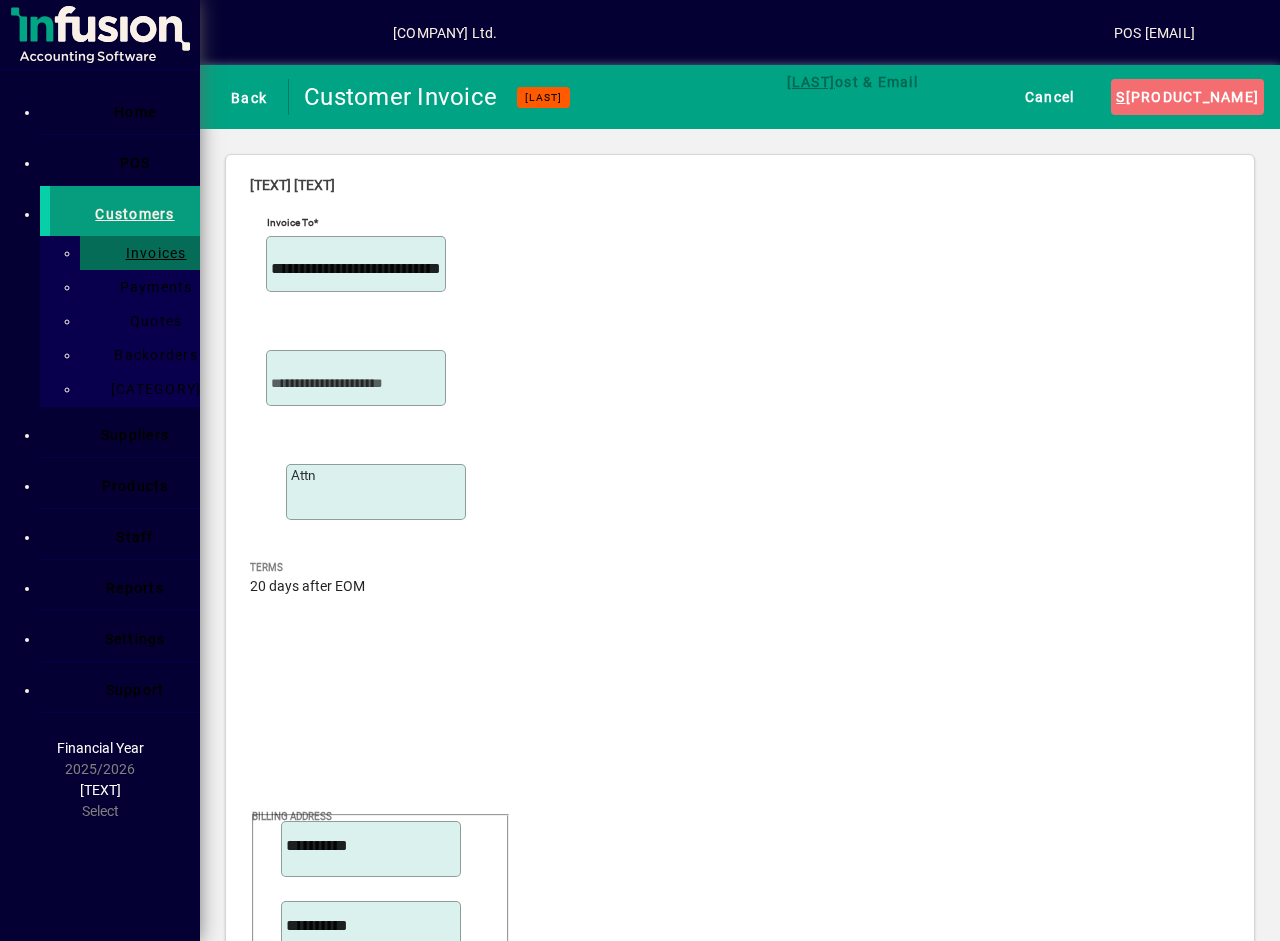 scroll, scrollTop: 0, scrollLeft: 0, axis: both 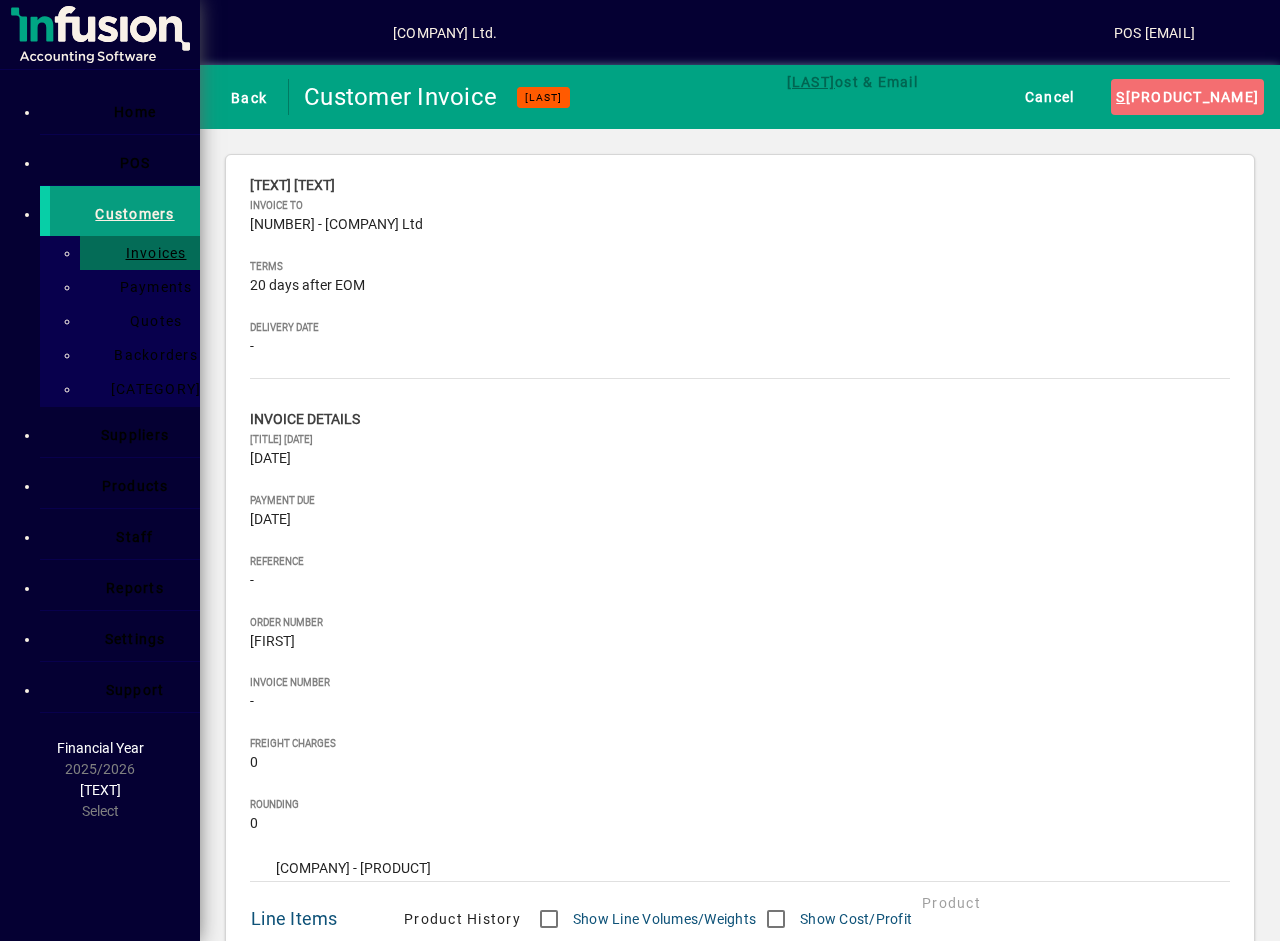 type on "*****" 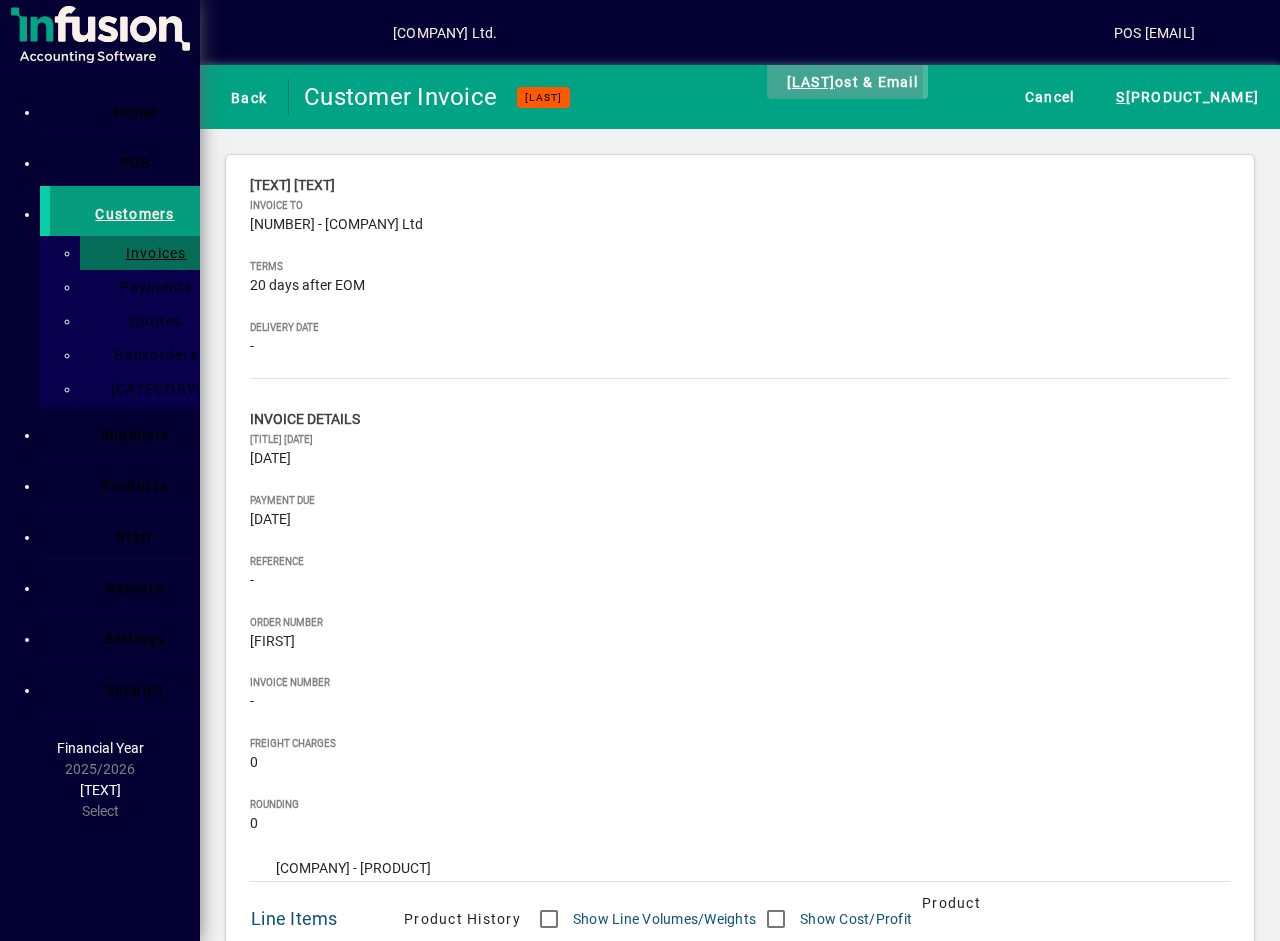 click on "P ost & Email" at bounding box center [847, 81] 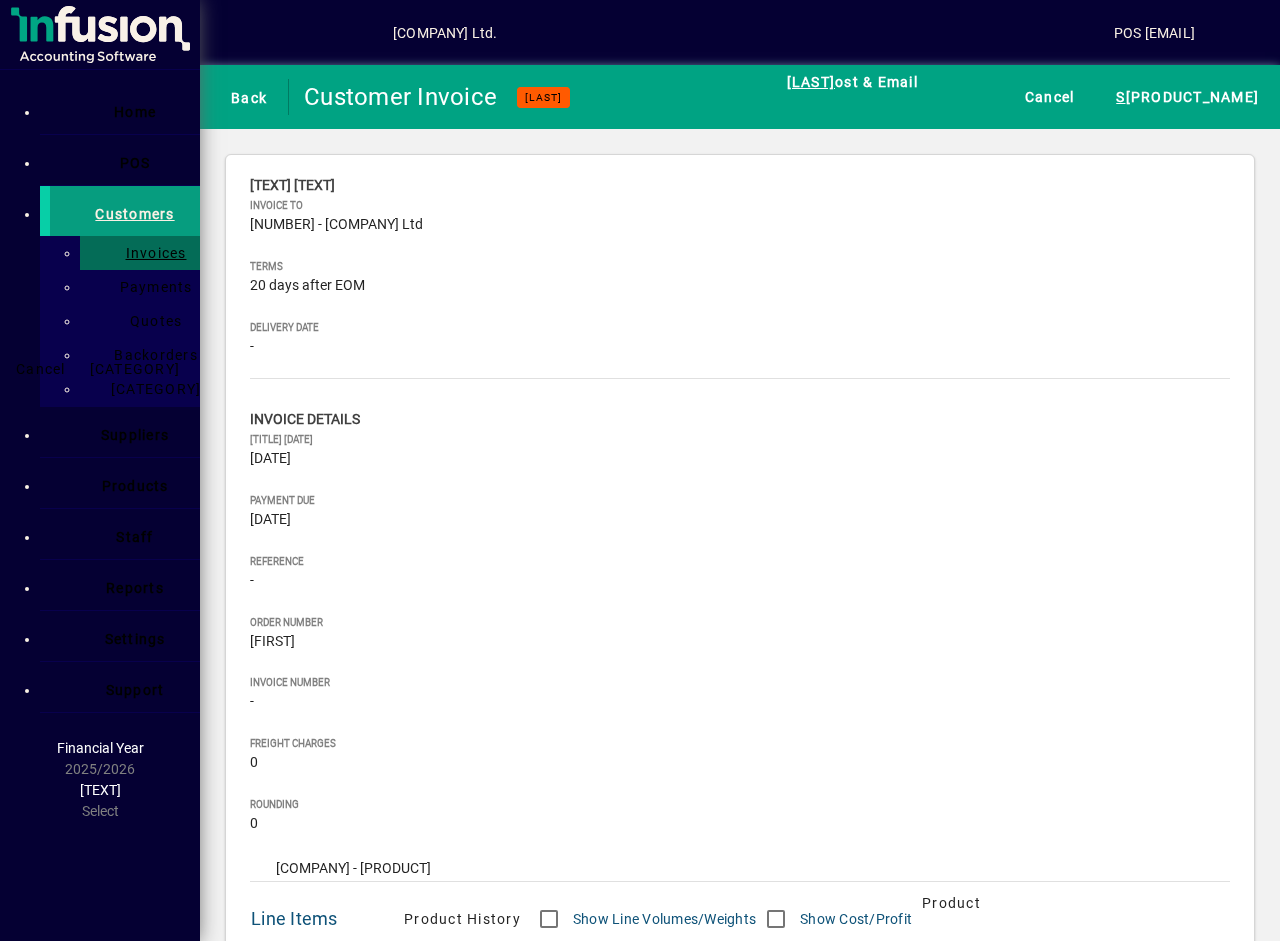 drag, startPoint x: 978, startPoint y: 623, endPoint x: 963, endPoint y: 624, distance: 15.033297 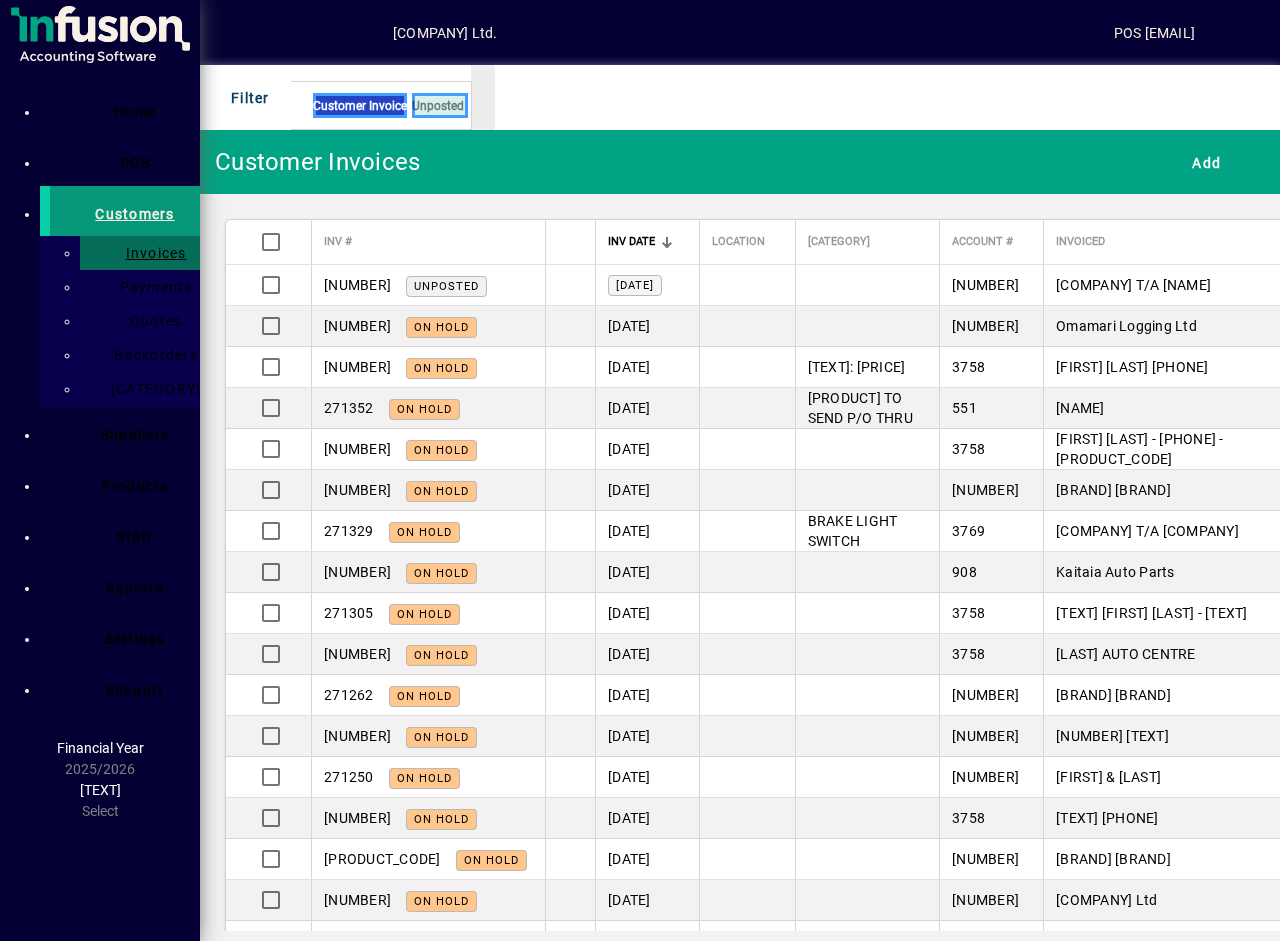 click on "Customers" at bounding box center [134, 214] 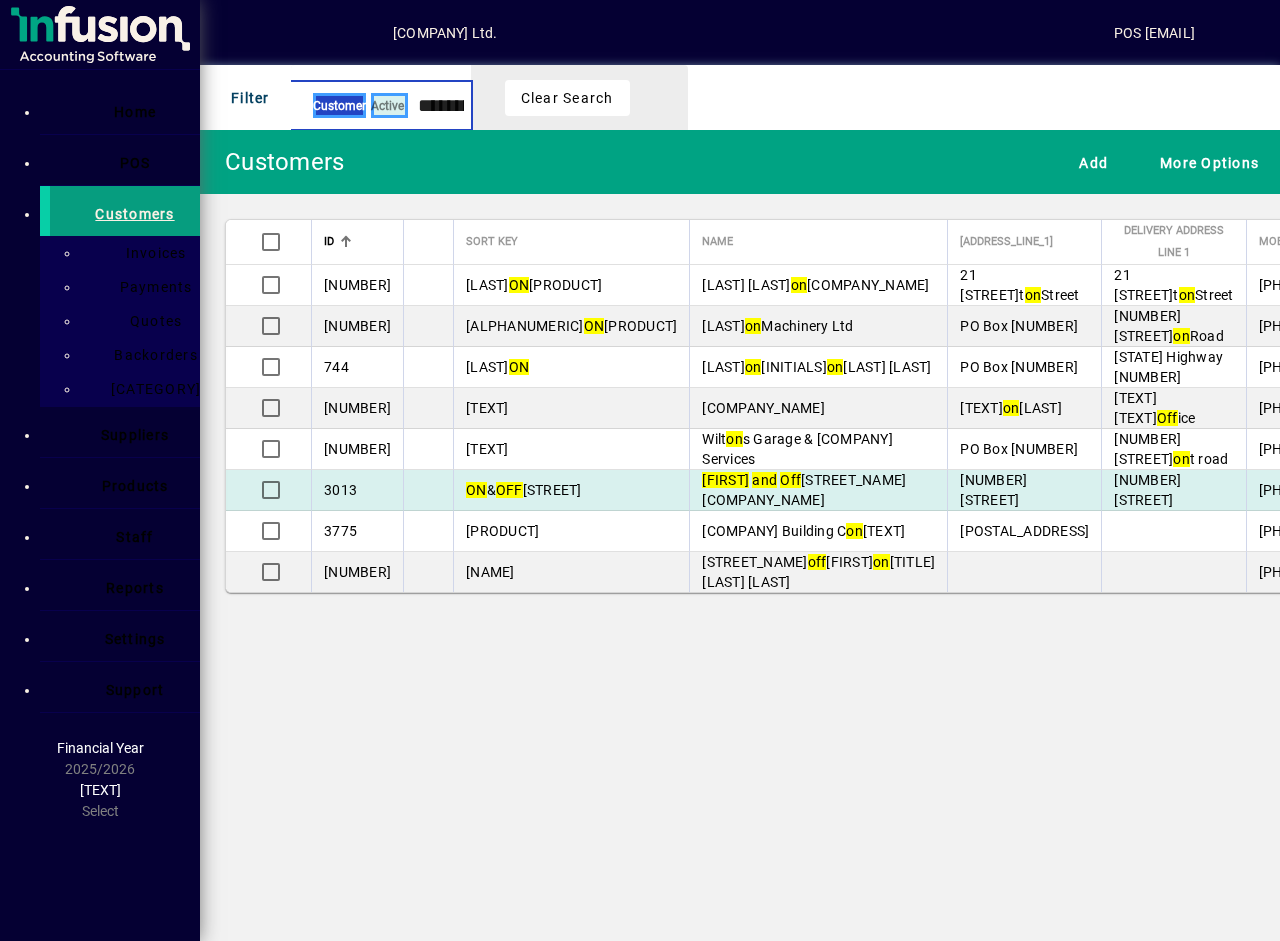 type on "**********" 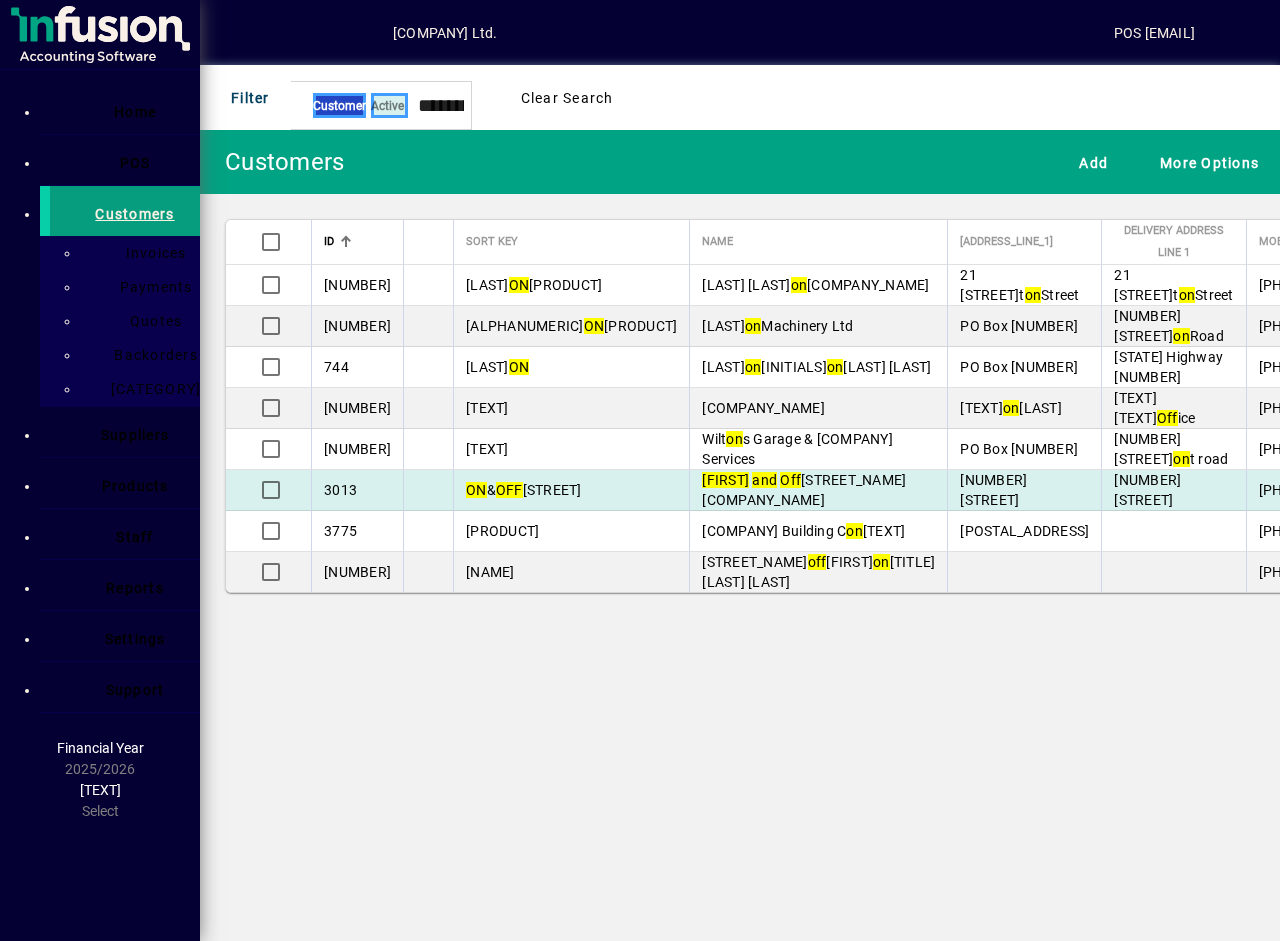 click on "On   and   Off  Road Motorbikes Ltd" at bounding box center (815, 285) 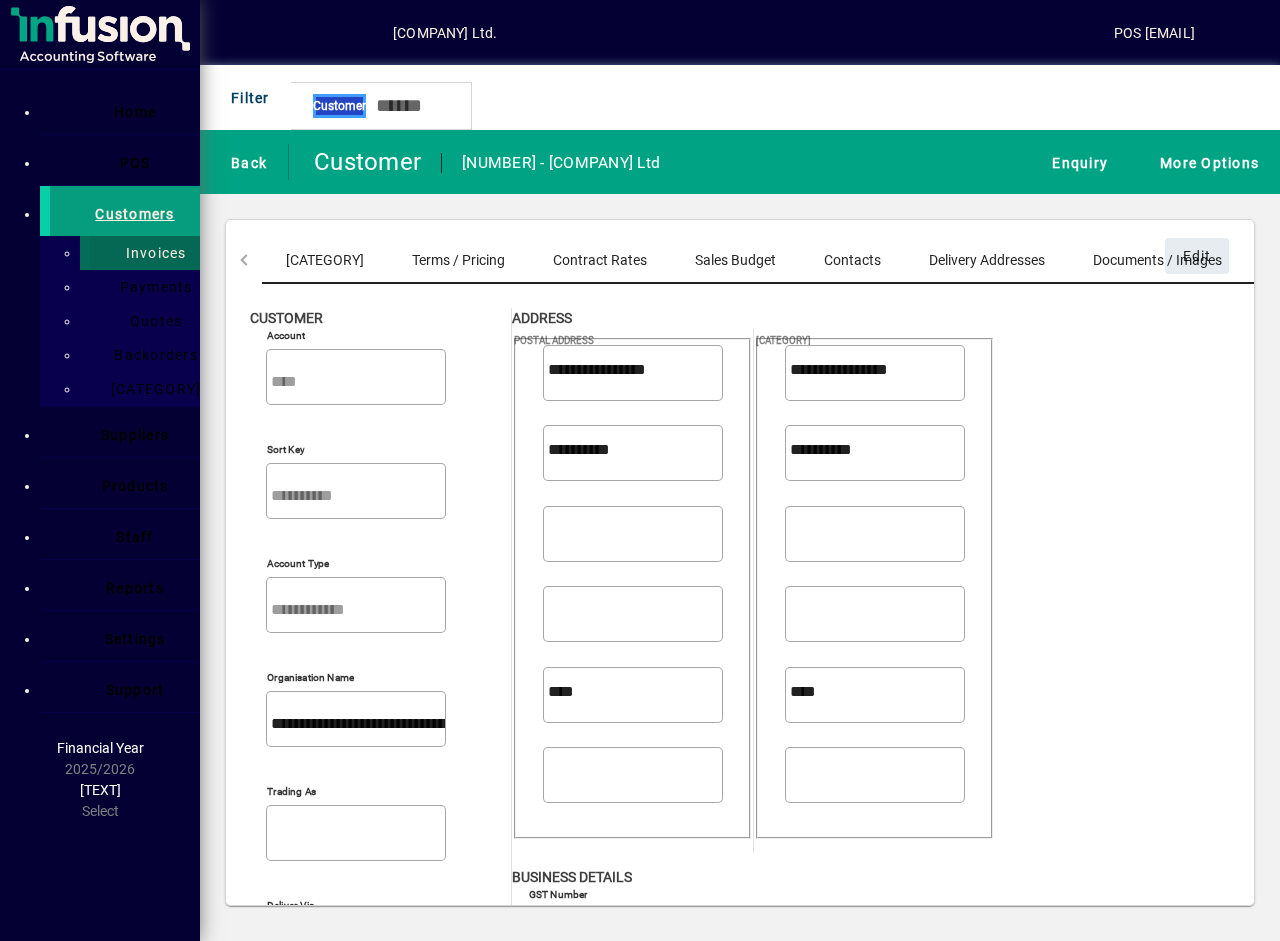 click at bounding box center (145, 253) 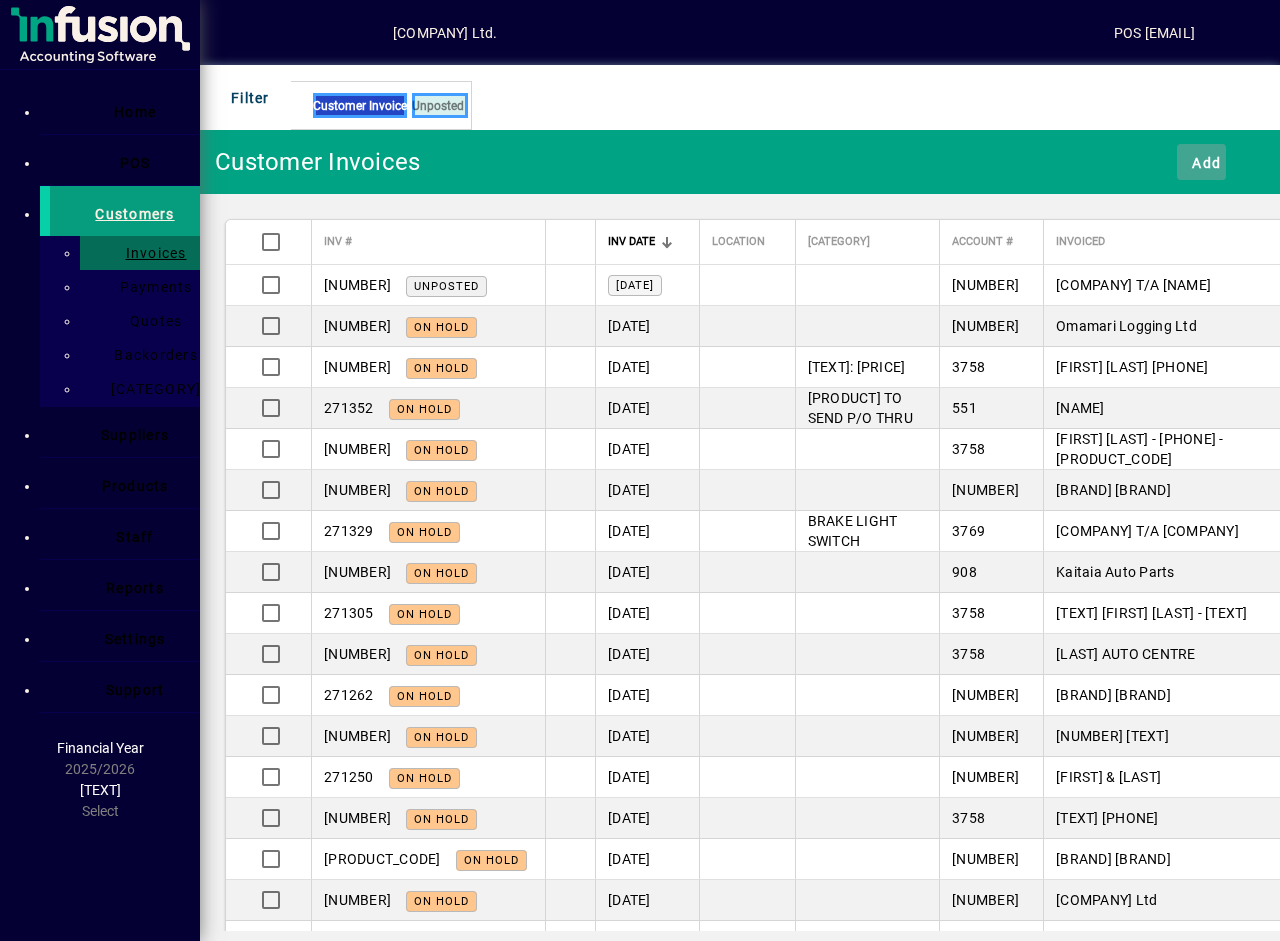 click on "Add" at bounding box center (1201, 162) 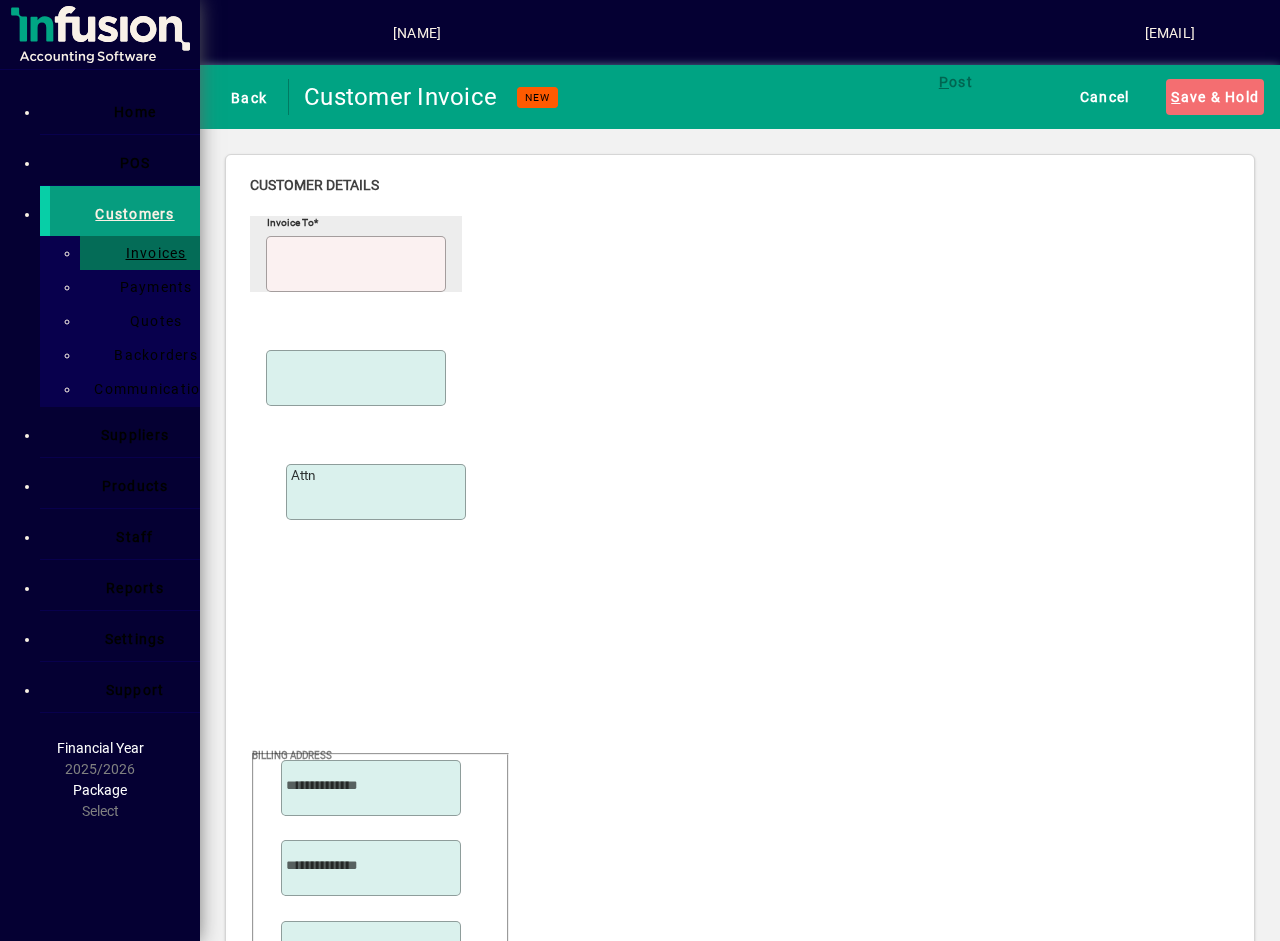 scroll, scrollTop: 0, scrollLeft: 0, axis: both 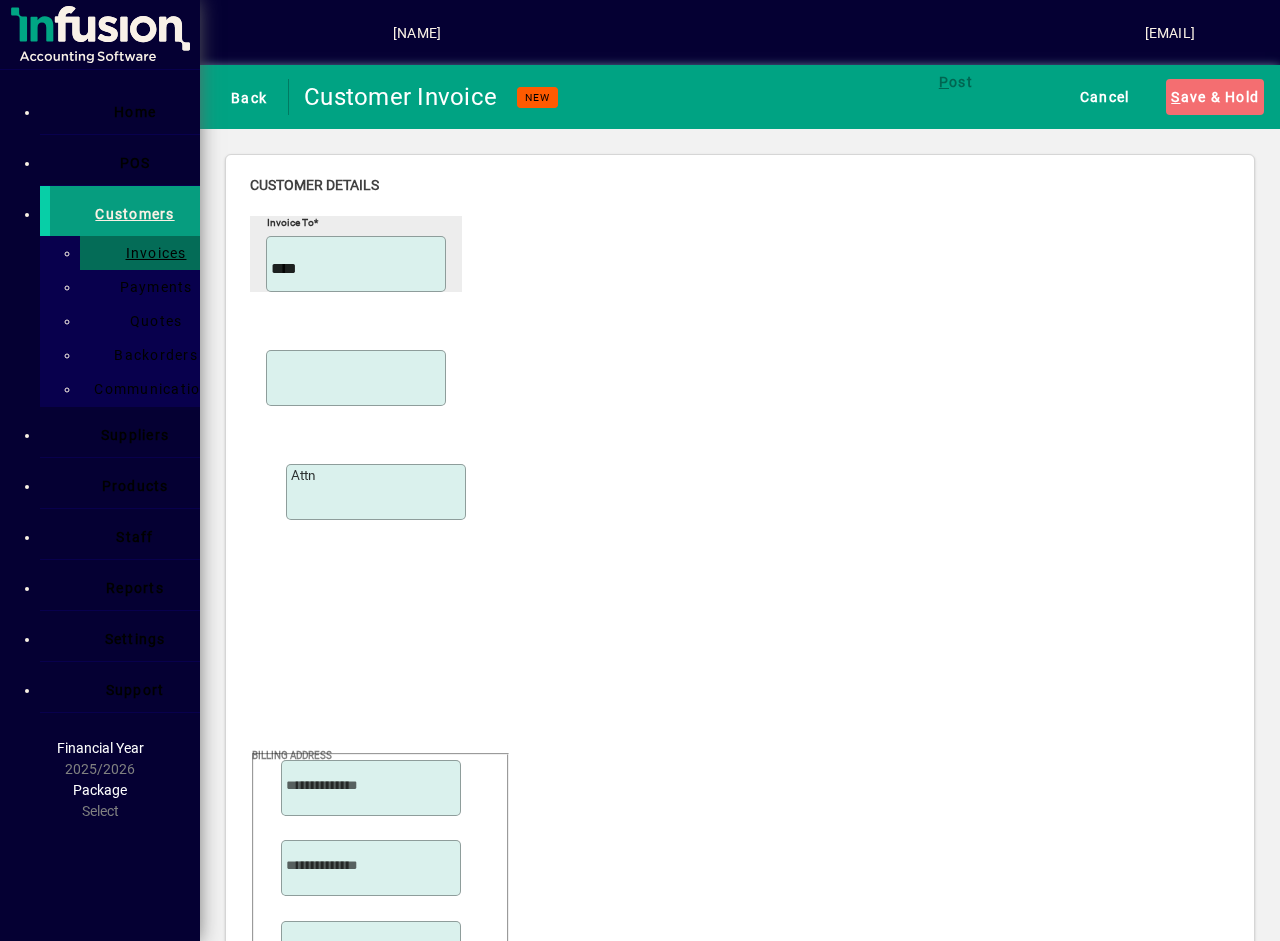 type on "****" 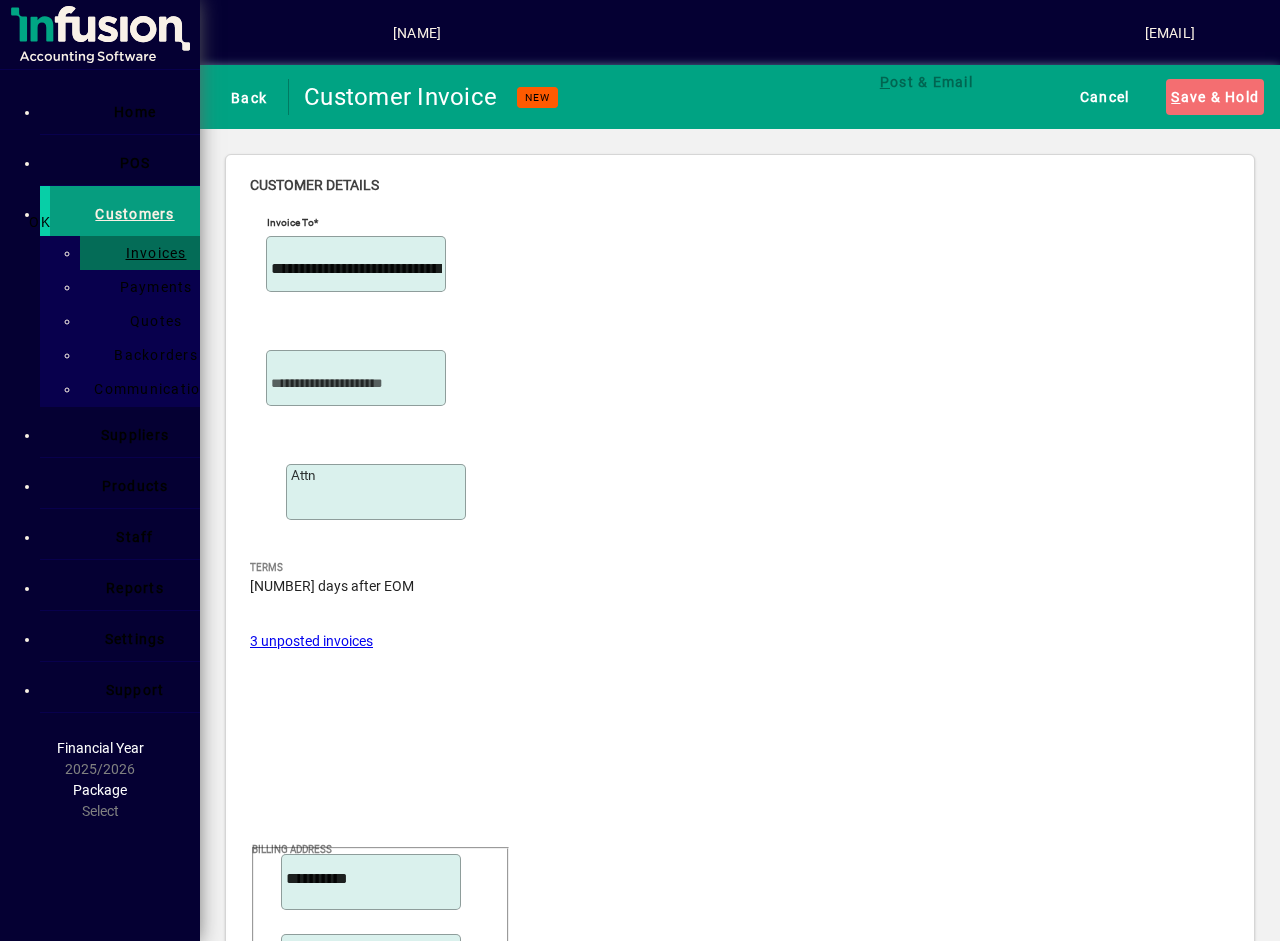 click on "OK" at bounding box center (40, 222) 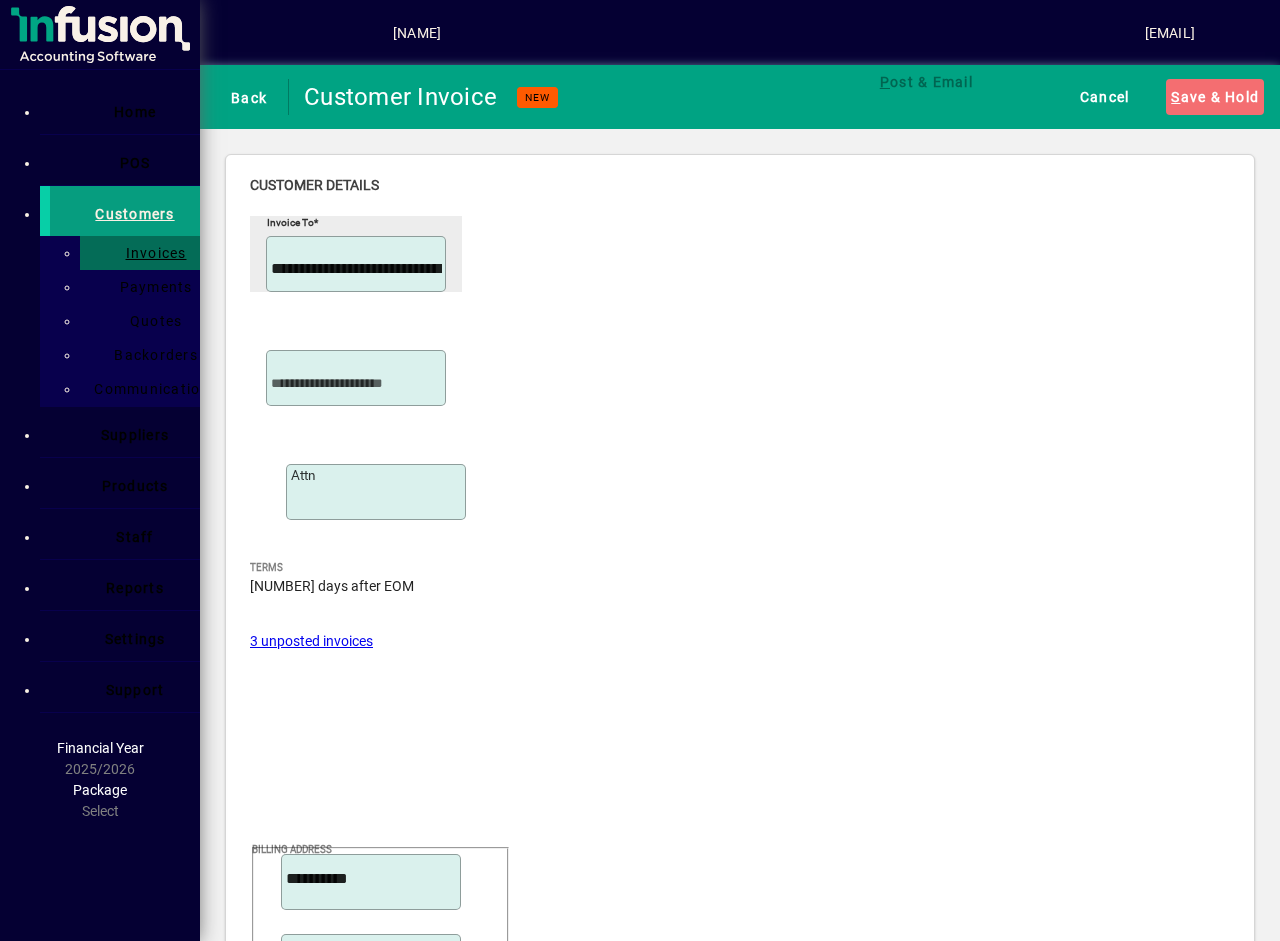 scroll, scrollTop: 500, scrollLeft: 0, axis: vertical 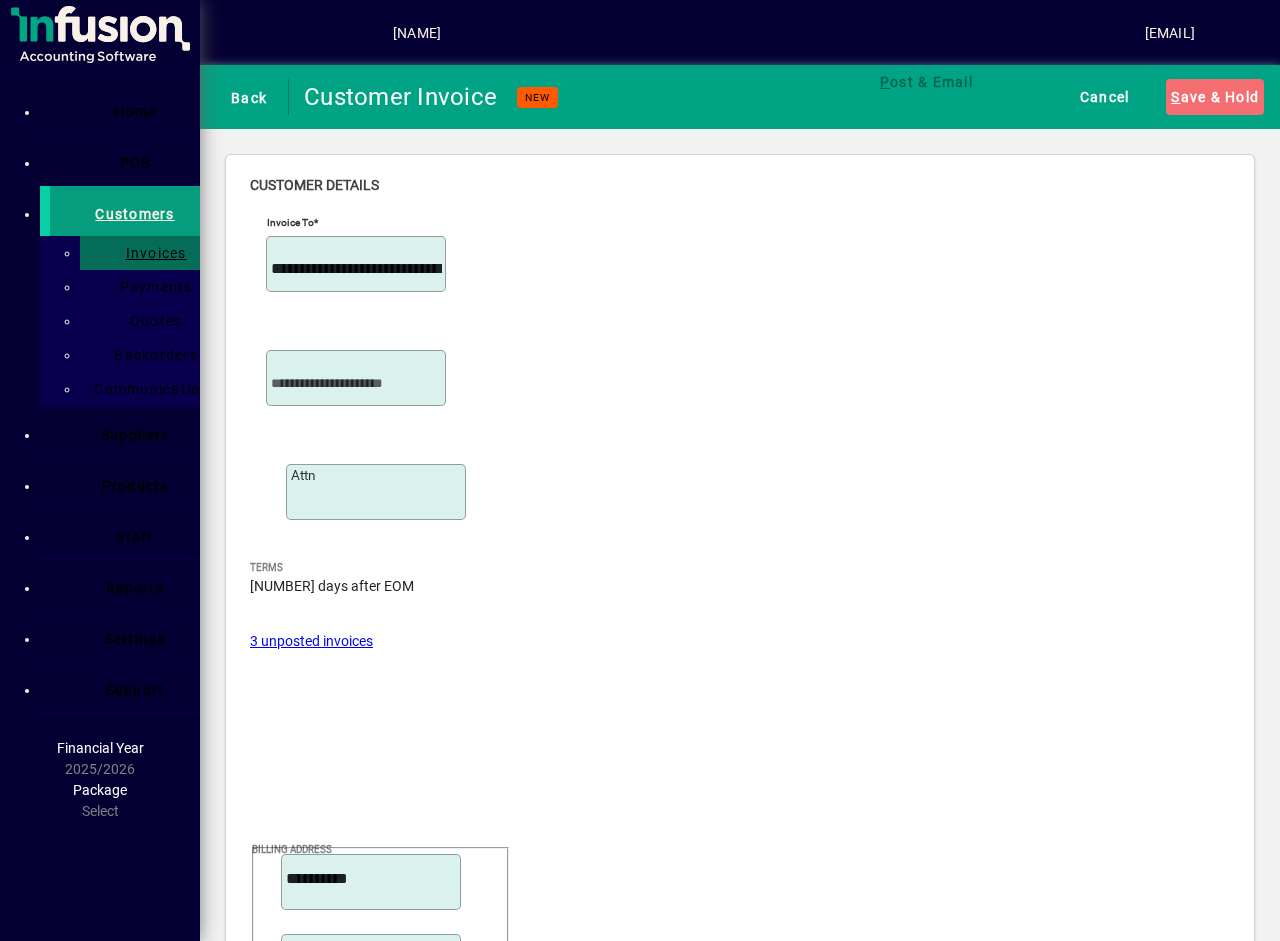 click on "Sold by" at bounding box center (356, 3522) 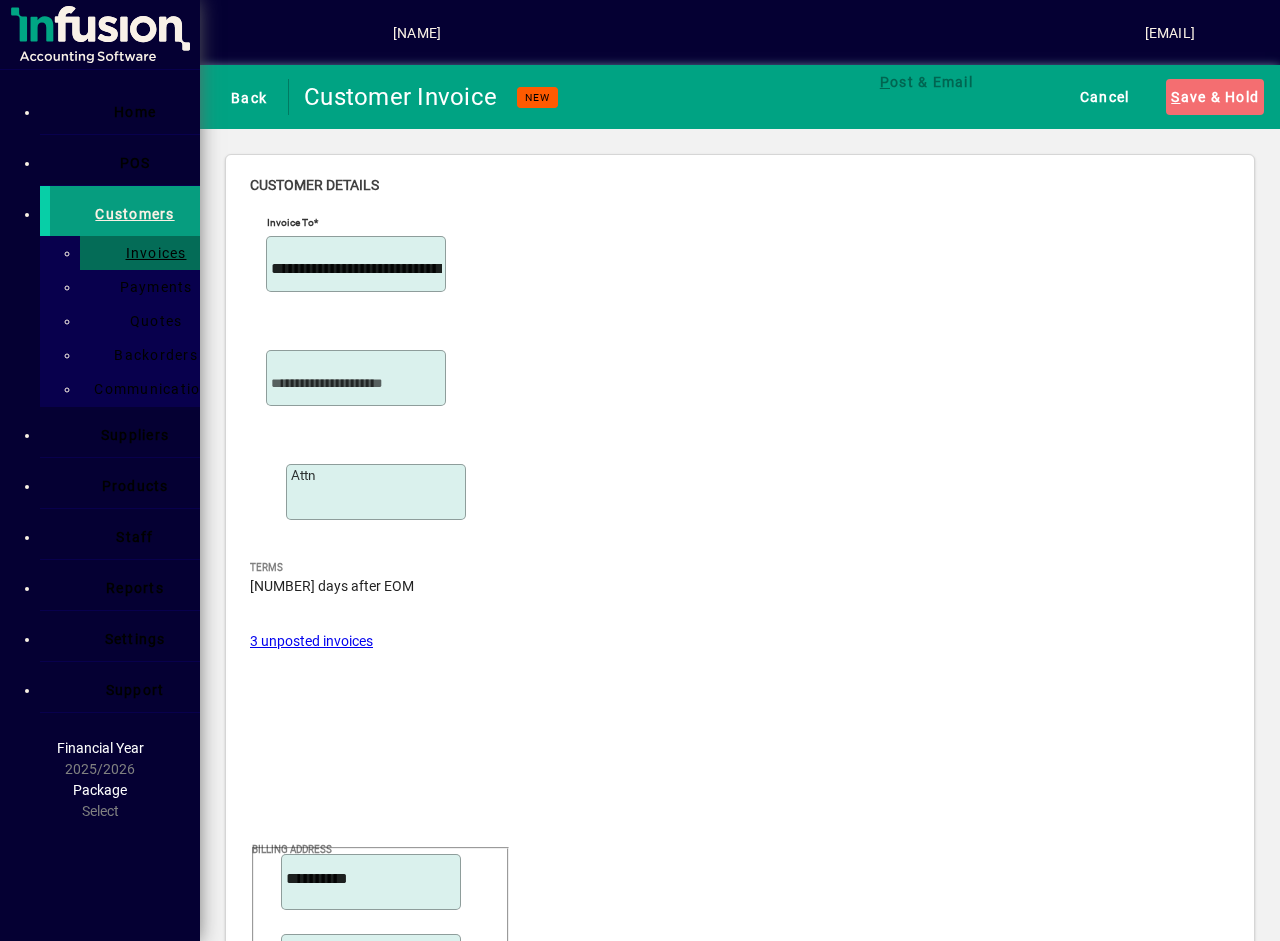 scroll, scrollTop: 143, scrollLeft: 0, axis: vertical 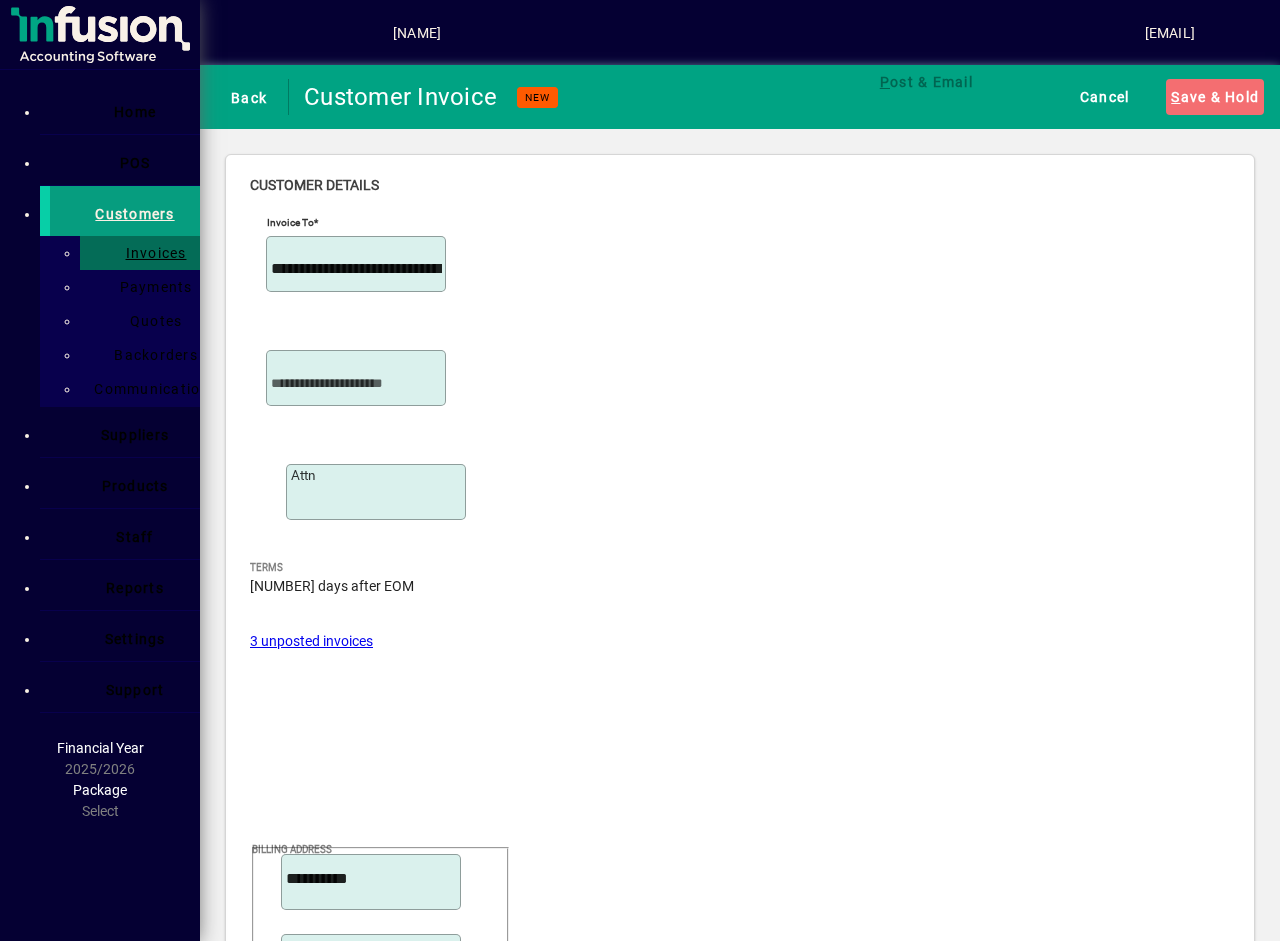 click on "rk - [FIRST] [LAST]" at bounding box center [80, 209] 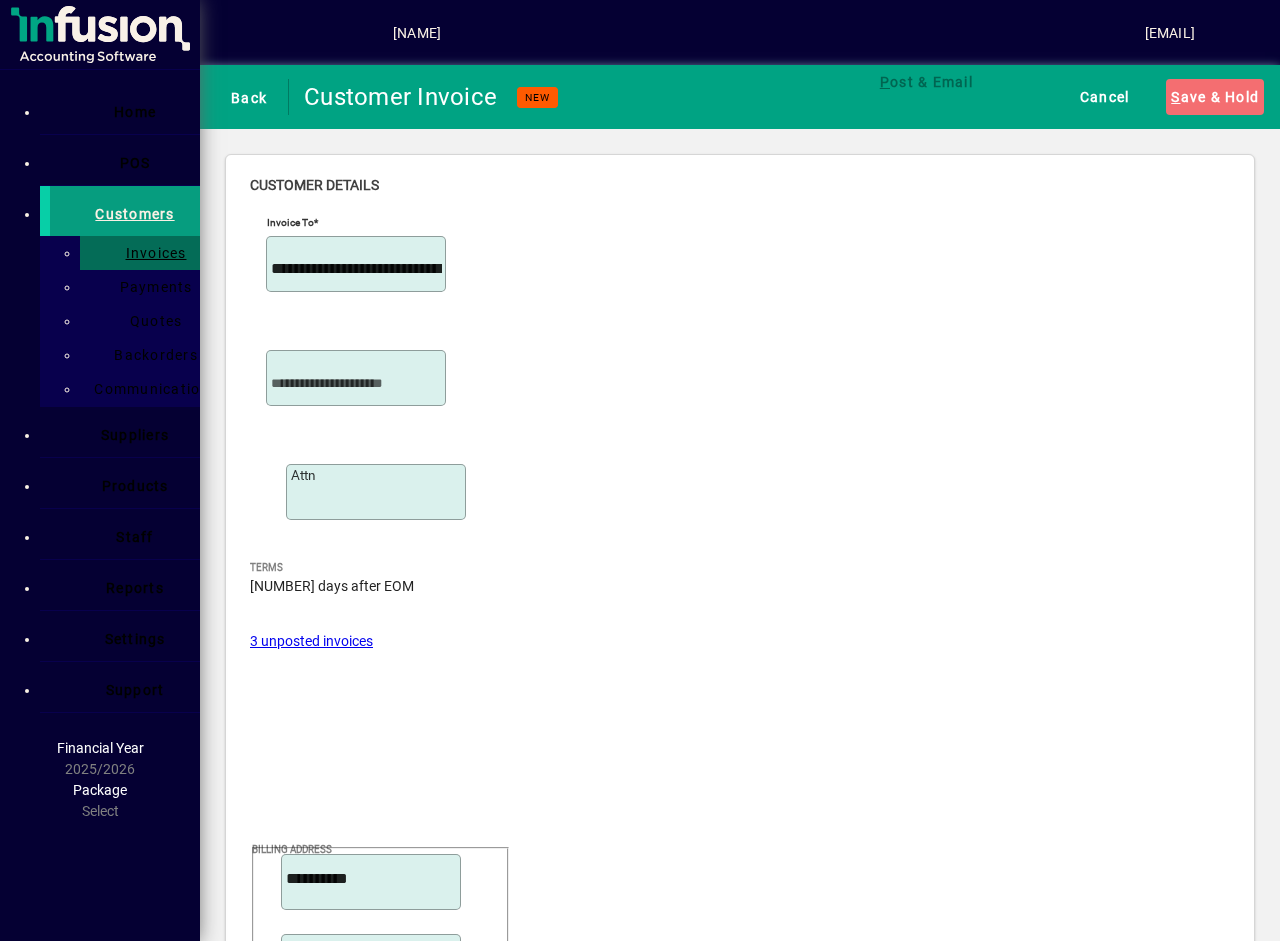 click on "Order number" at bounding box center [314, 3614] 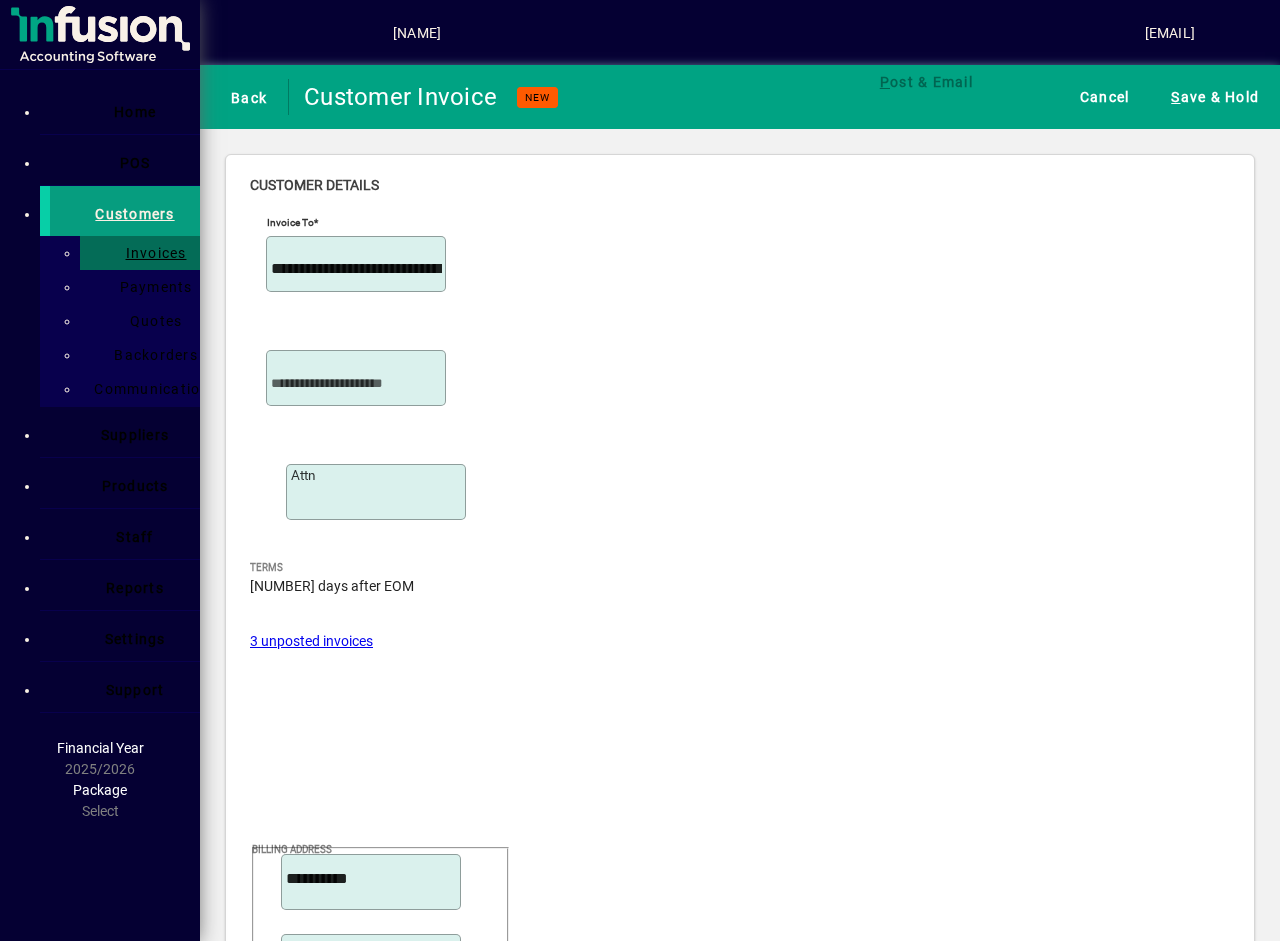 scroll, scrollTop: 607, scrollLeft: 0, axis: vertical 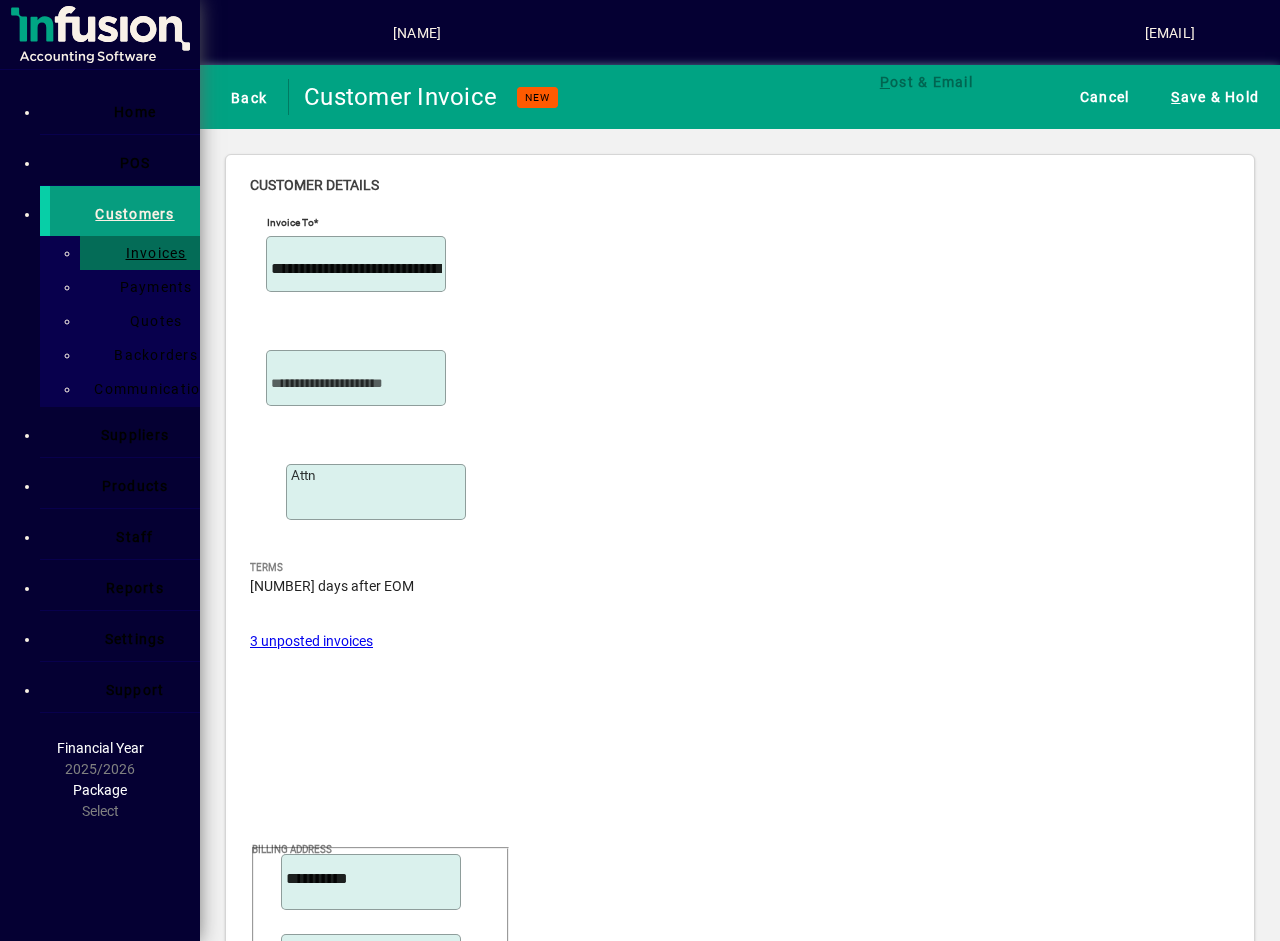 type on "*****" 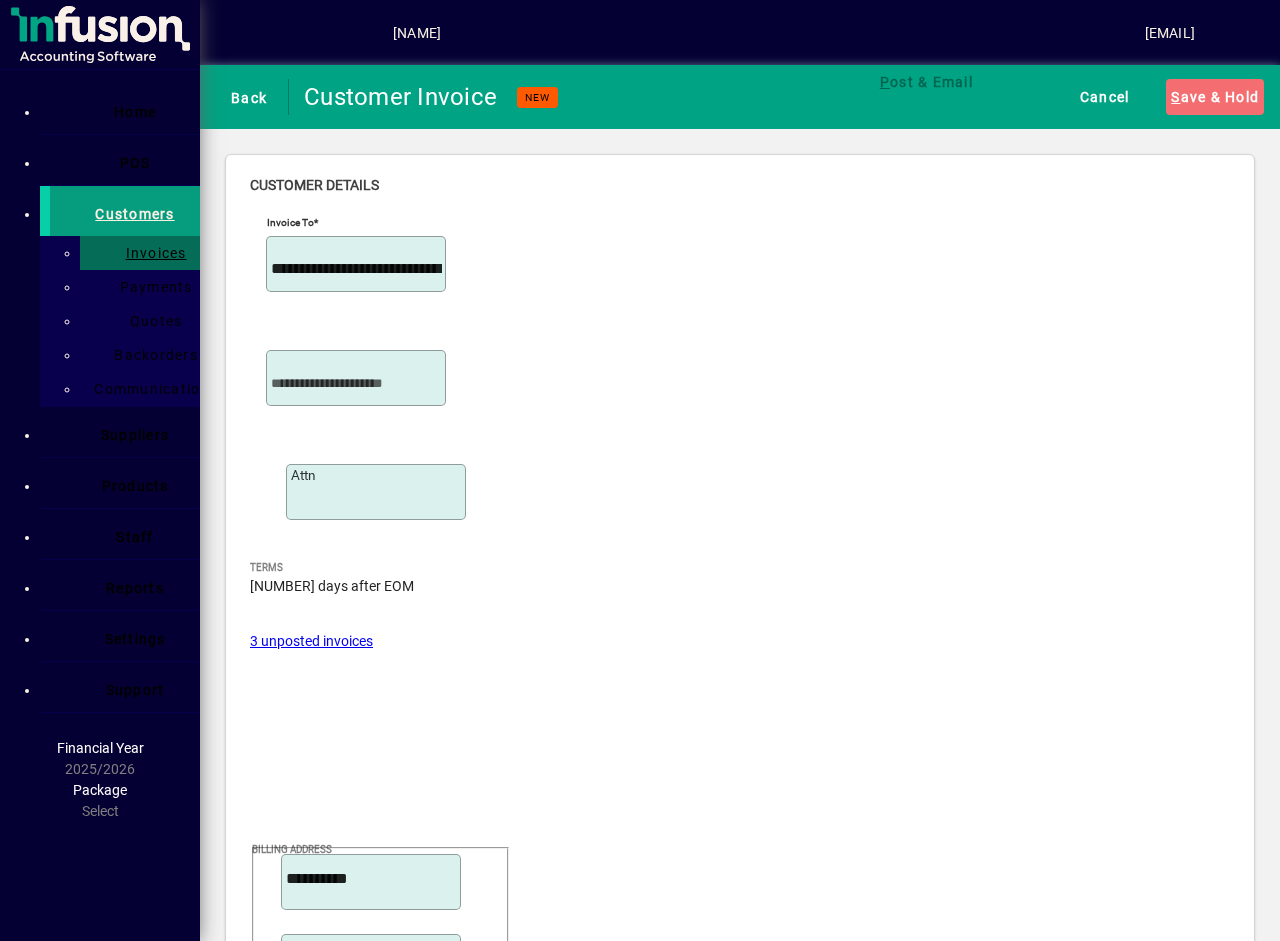 scroll, scrollTop: 0, scrollLeft: 0, axis: both 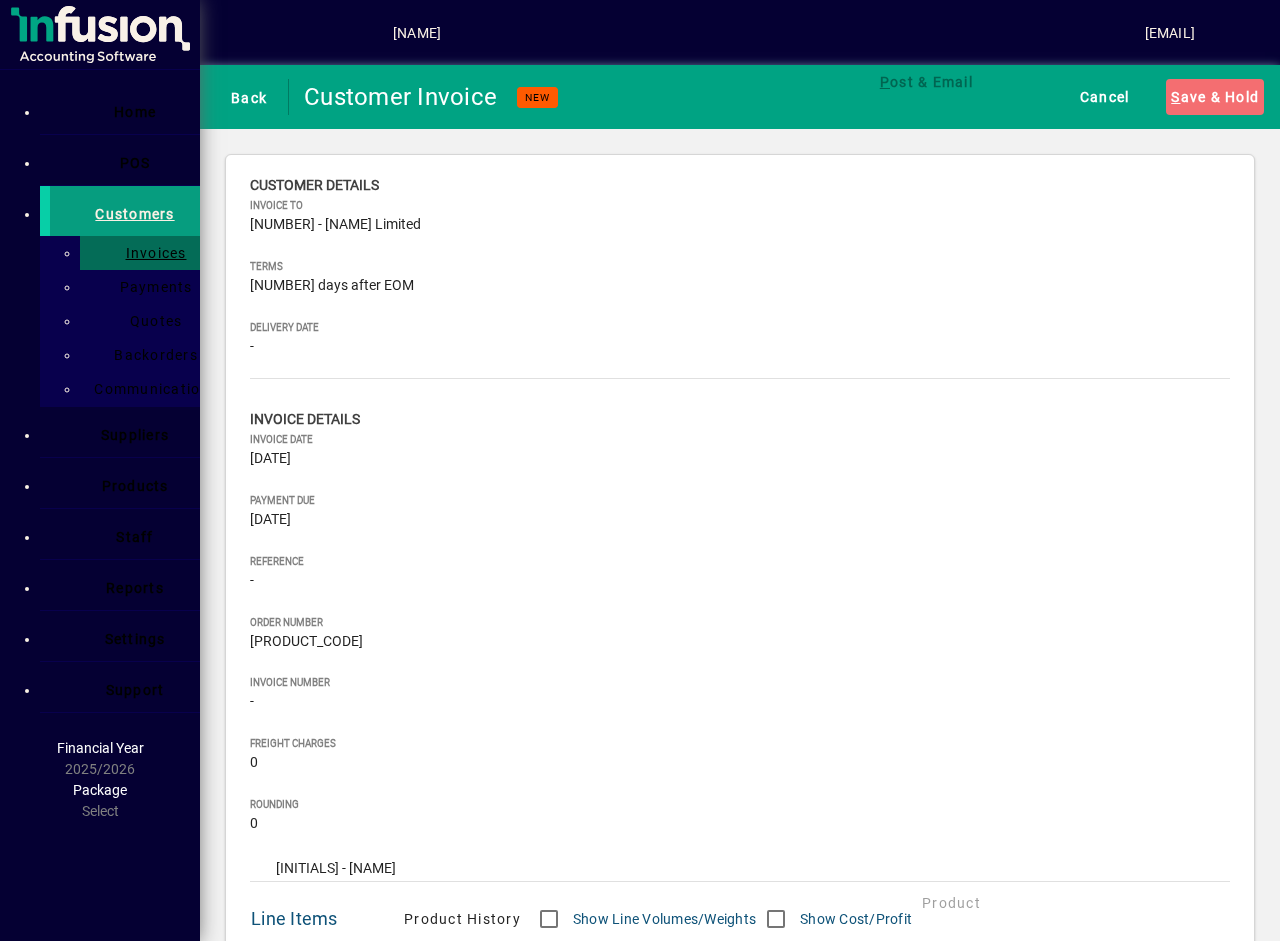type on "******" 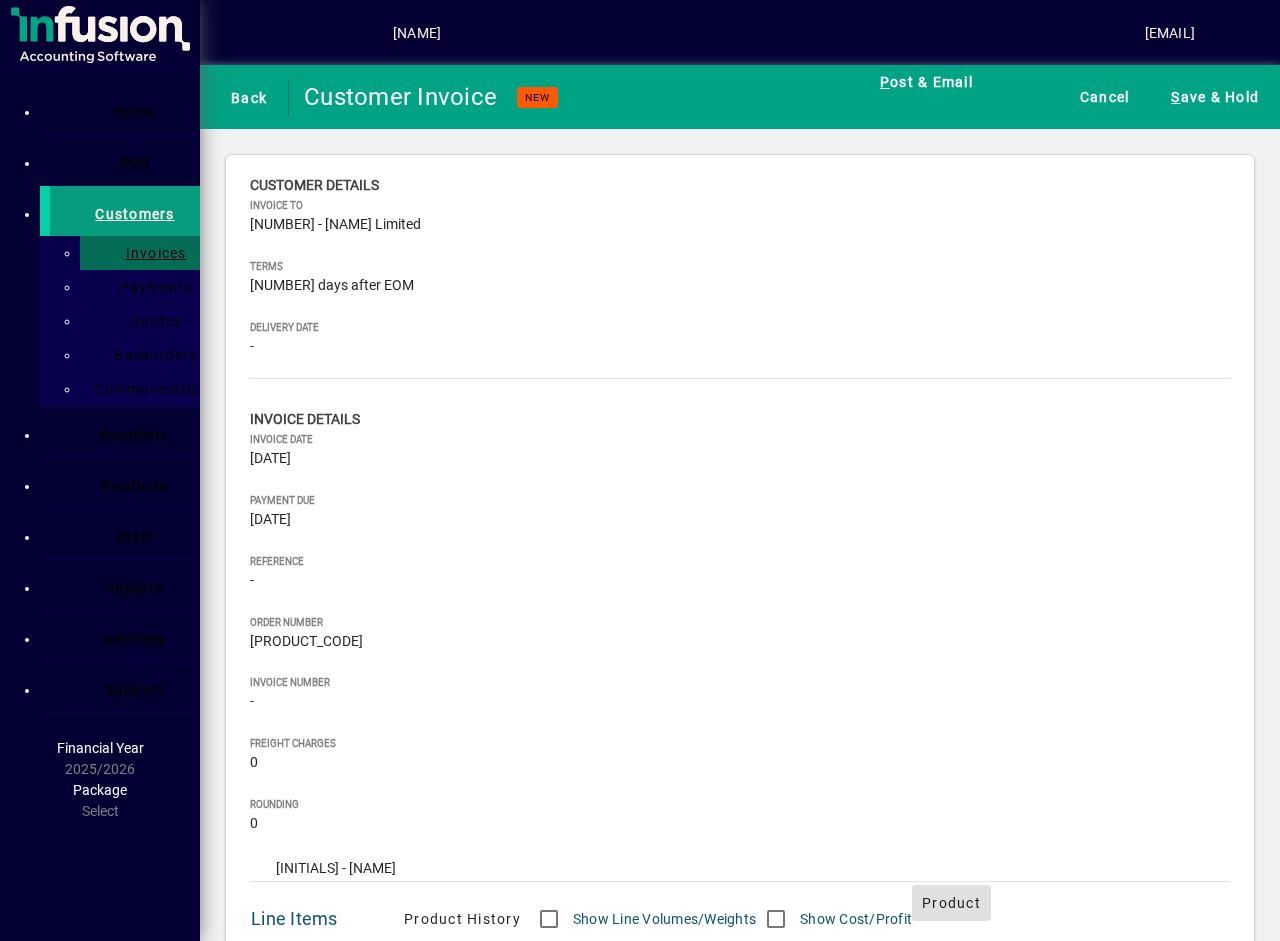 type 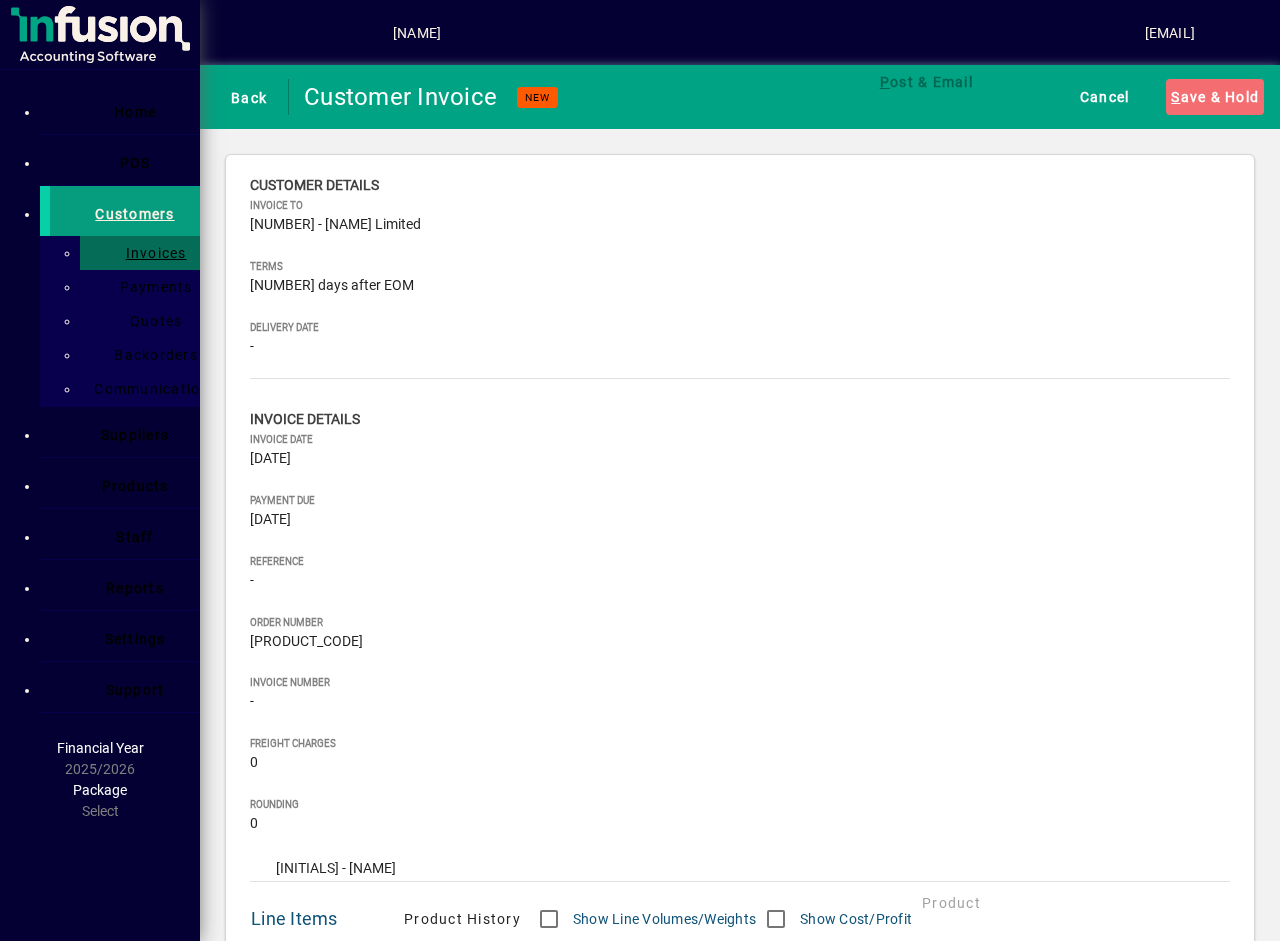 type on "**********" 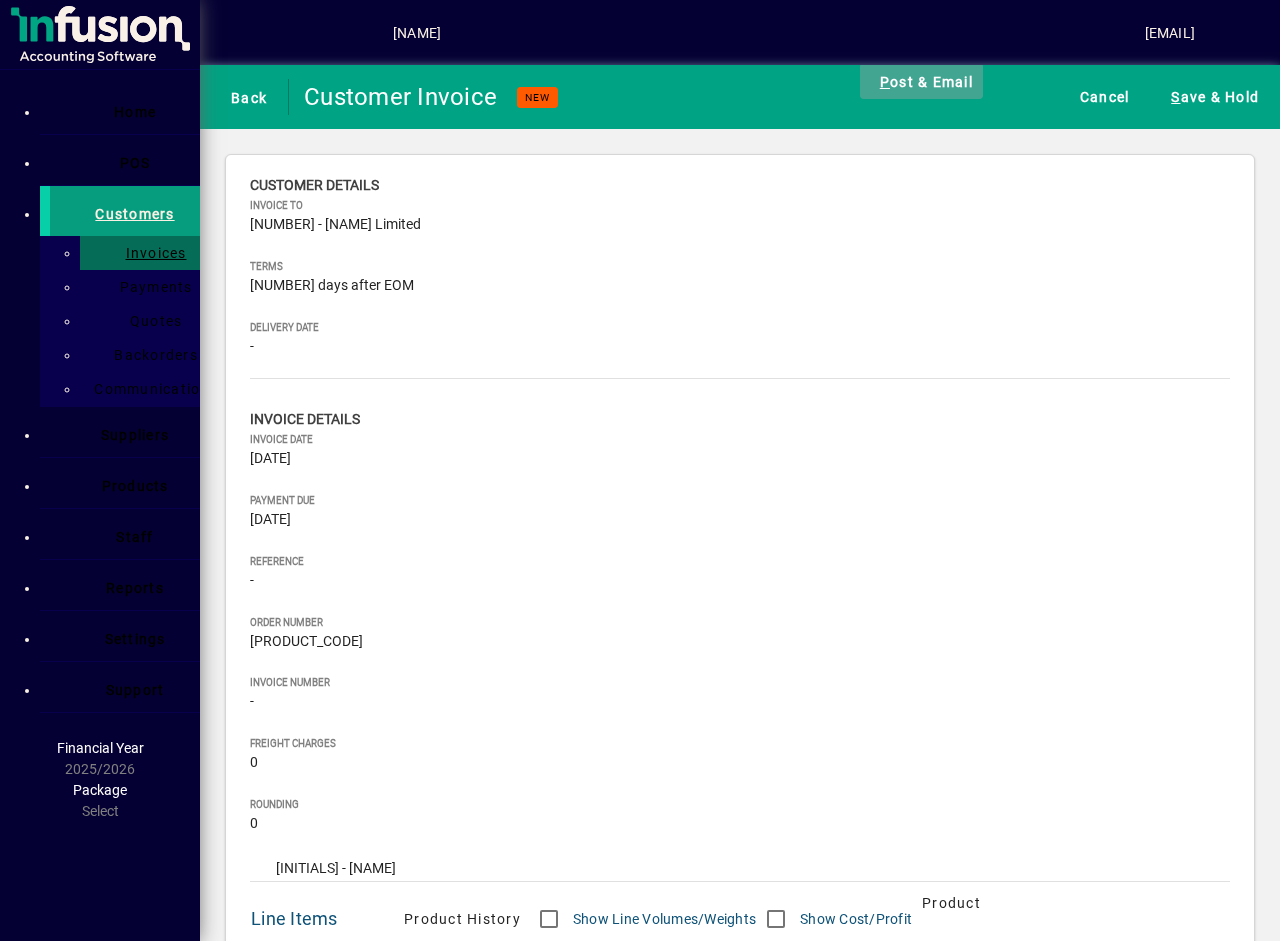 click on "P ost & Email" at bounding box center (921, 81) 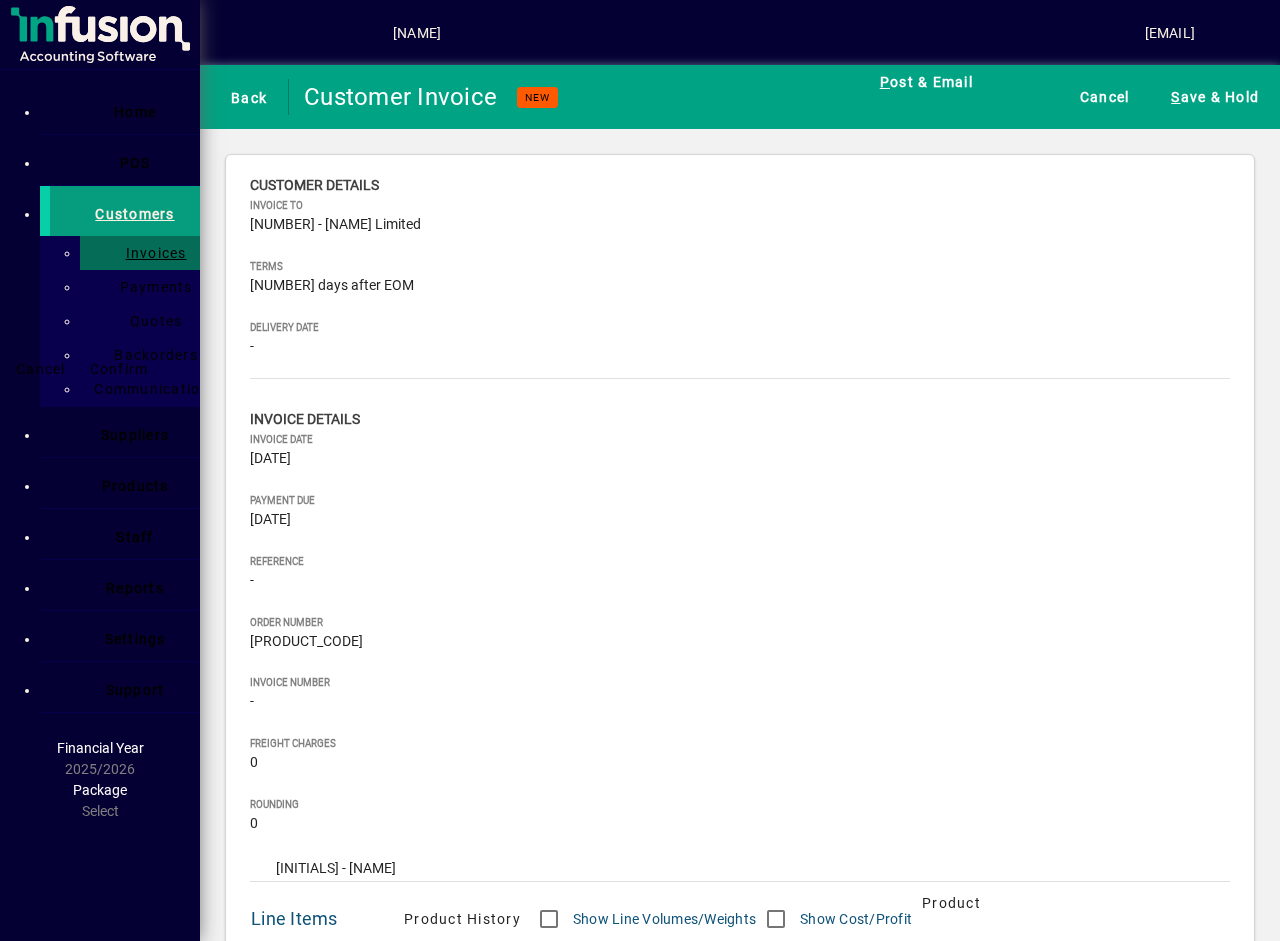 click on "Confirm" at bounding box center [119, 369] 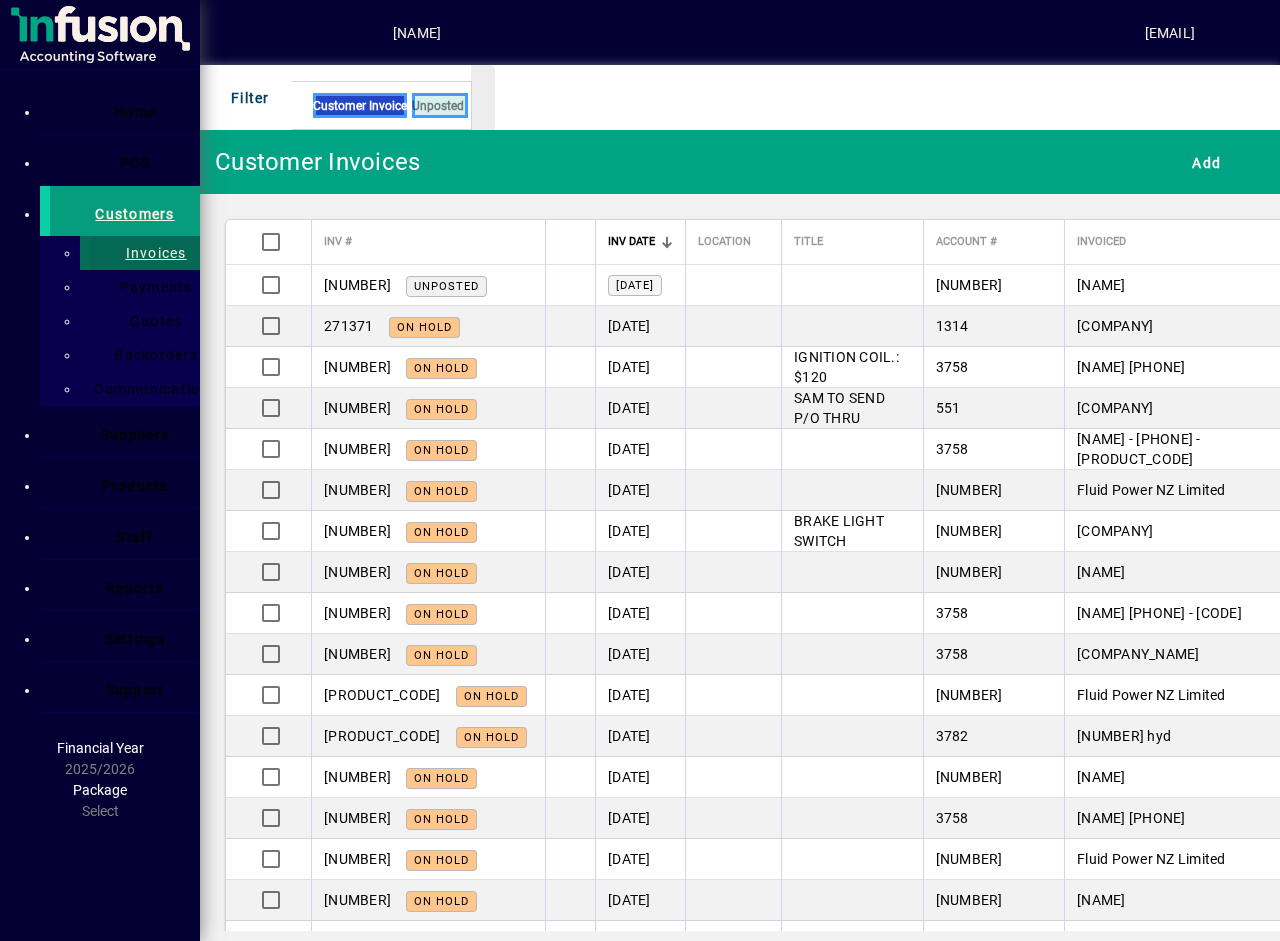 click on "Invoices" at bounding box center (150, 253) 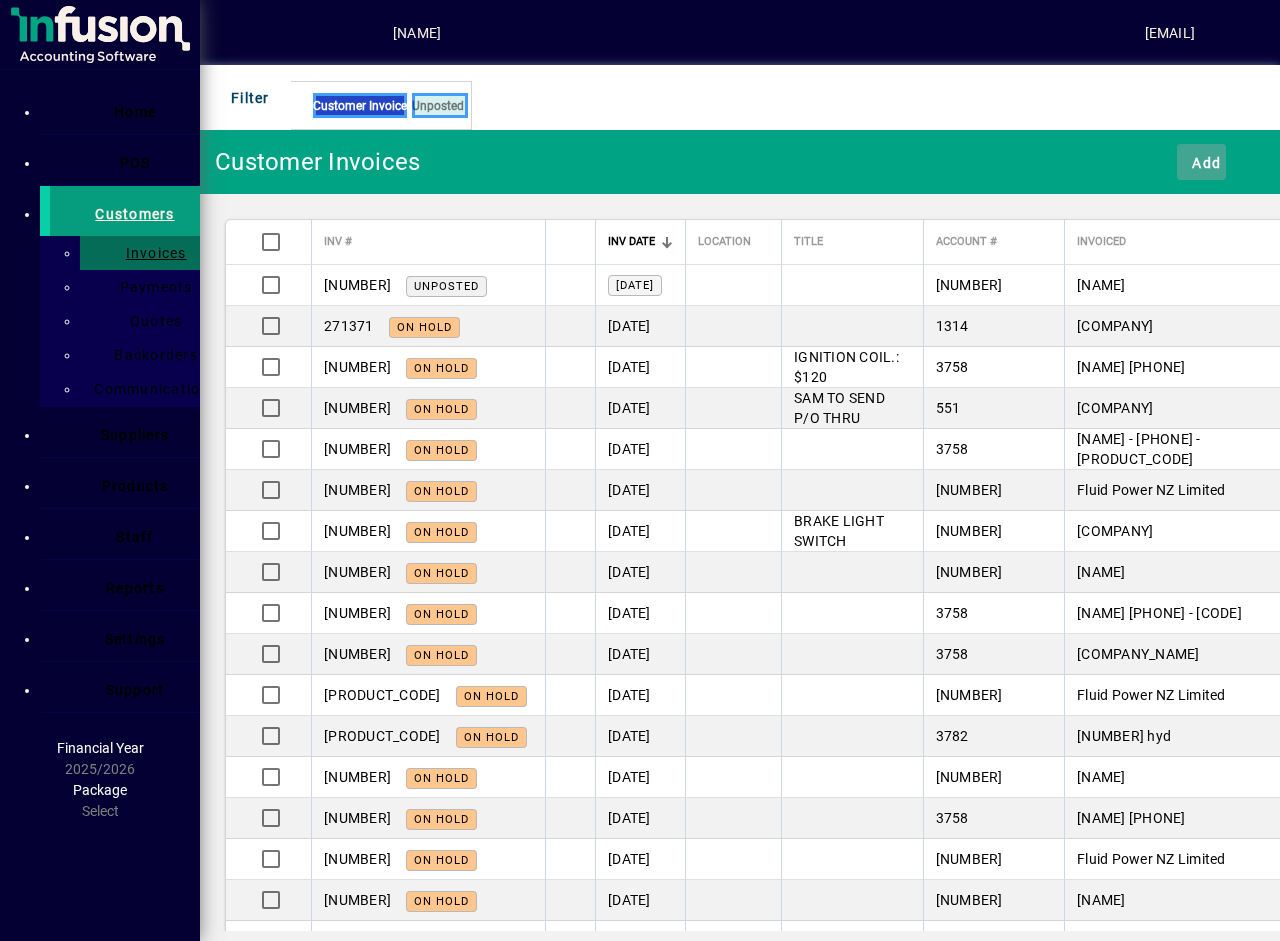 click on "Add" at bounding box center (1201, 162) 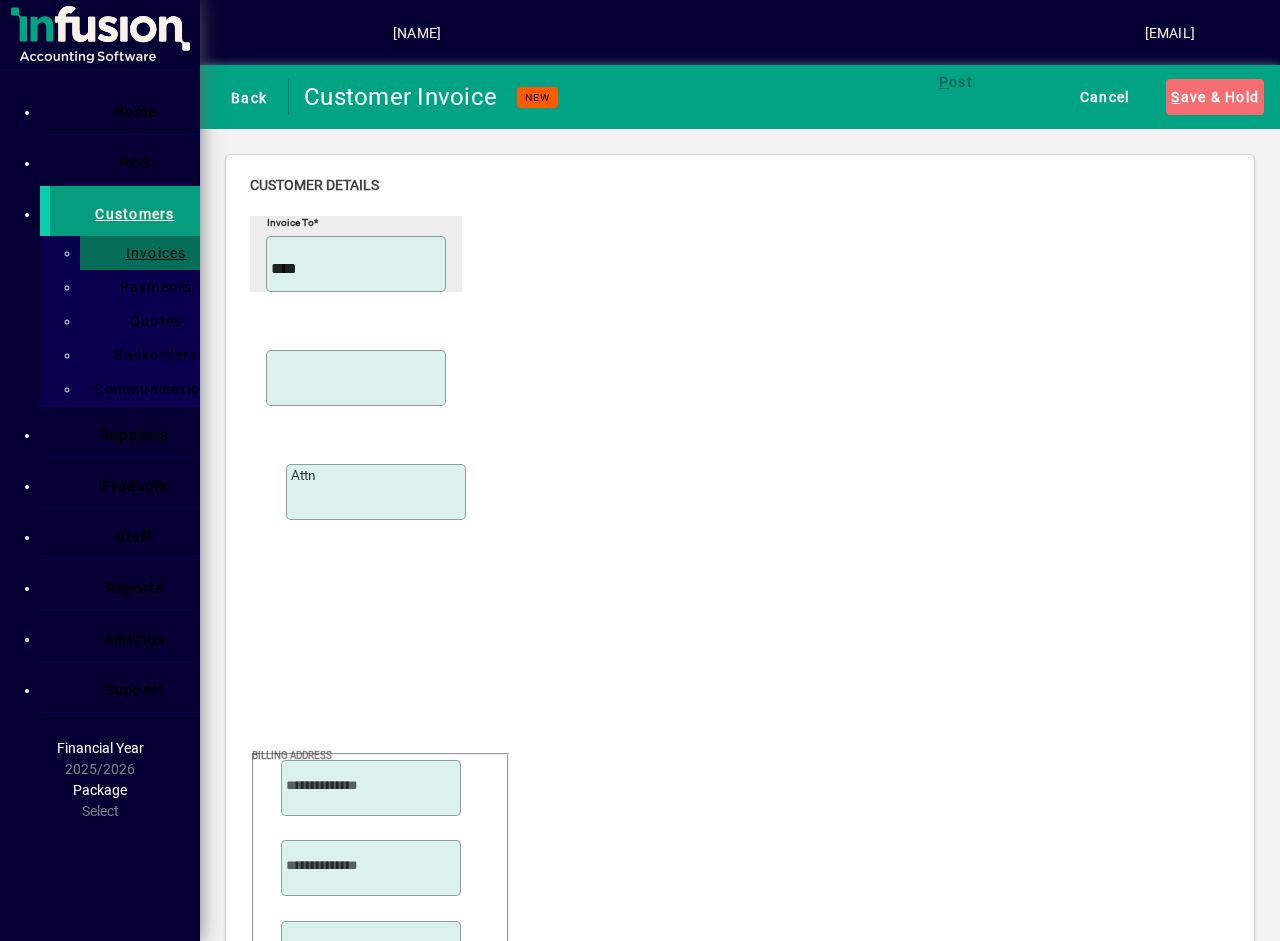 type on "****" 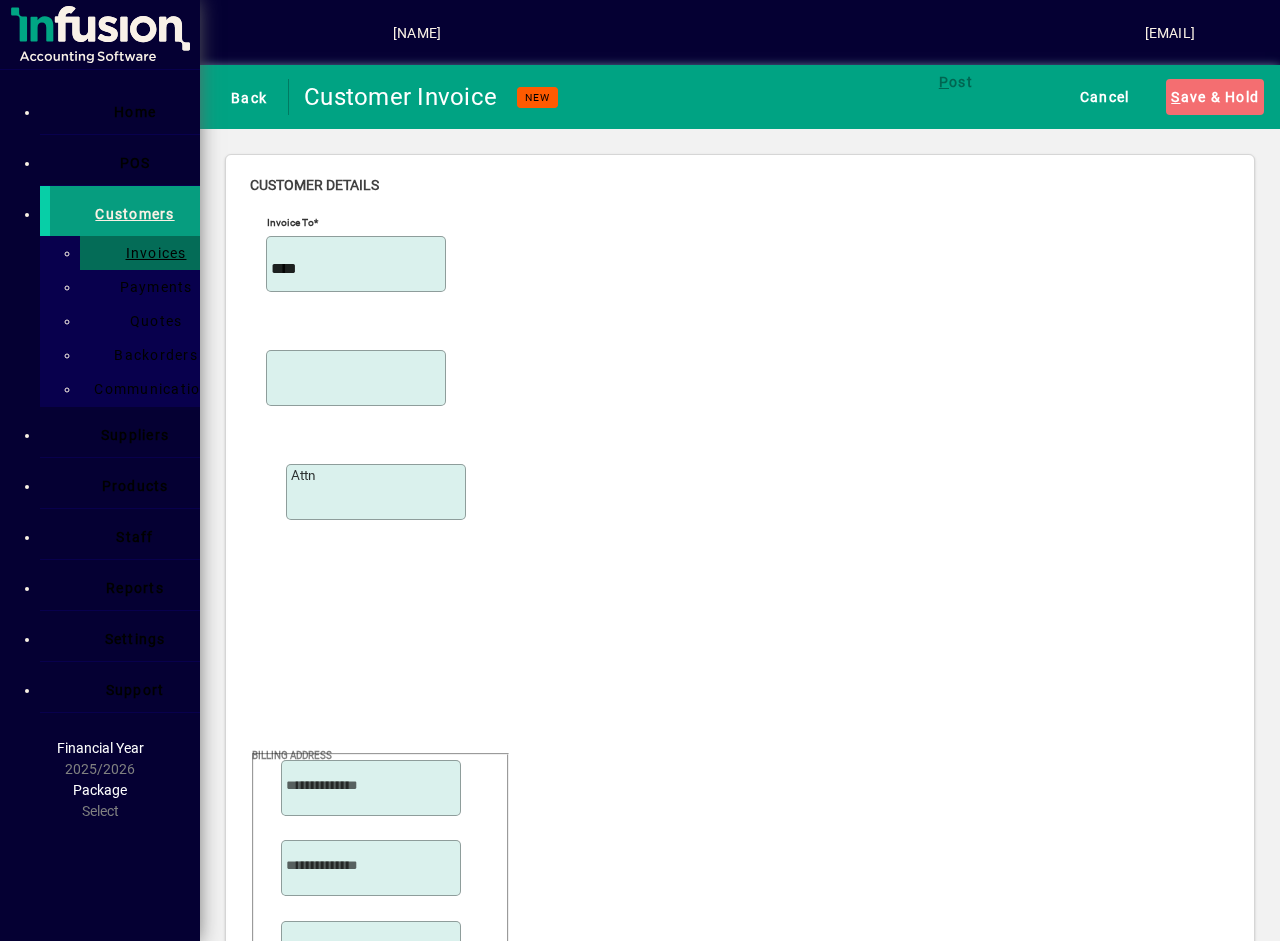 click at bounding box center (97, 55) 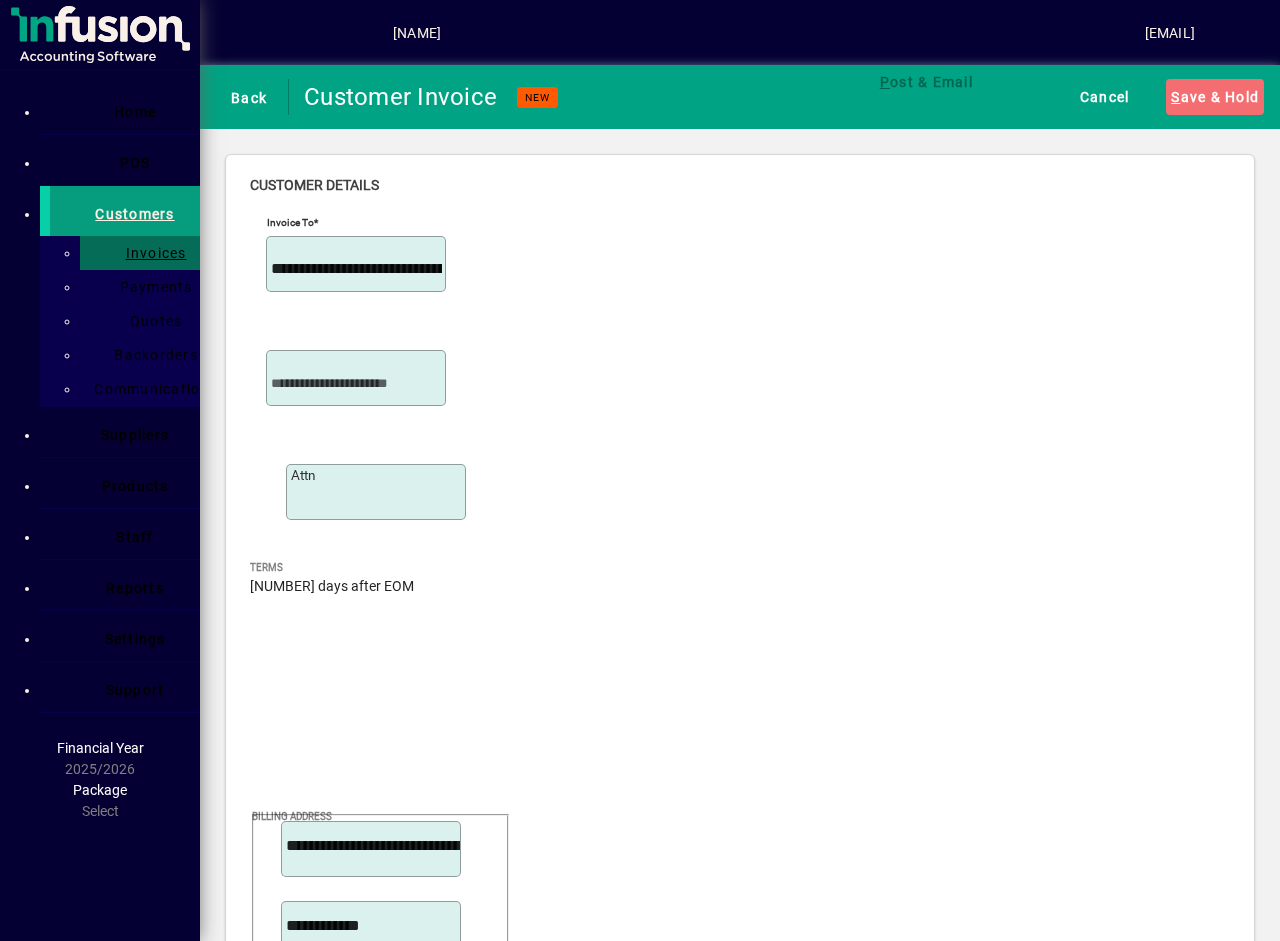 scroll, scrollTop: 300, scrollLeft: 0, axis: vertical 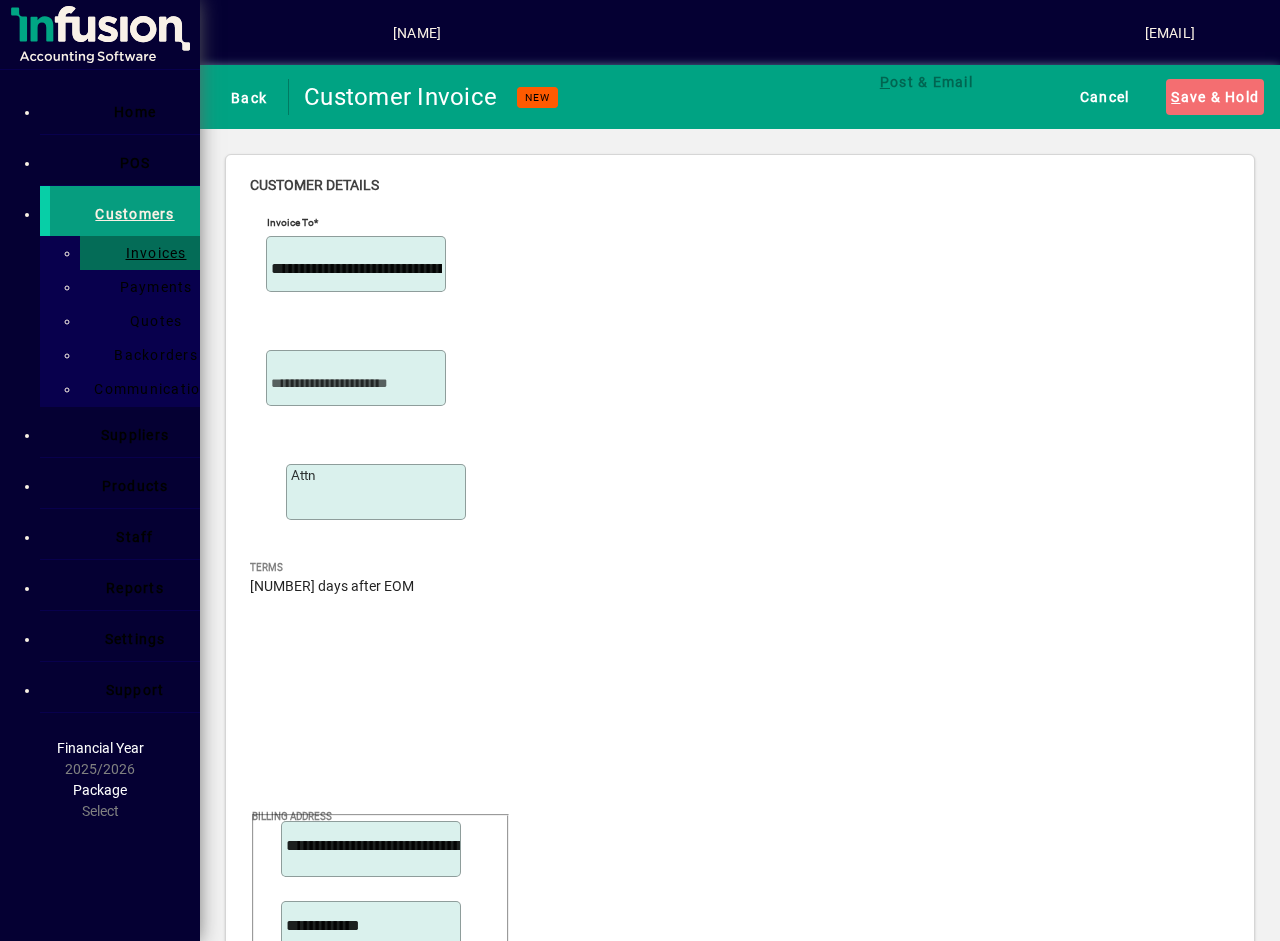 click on "Sold by" at bounding box center [356, 3489] 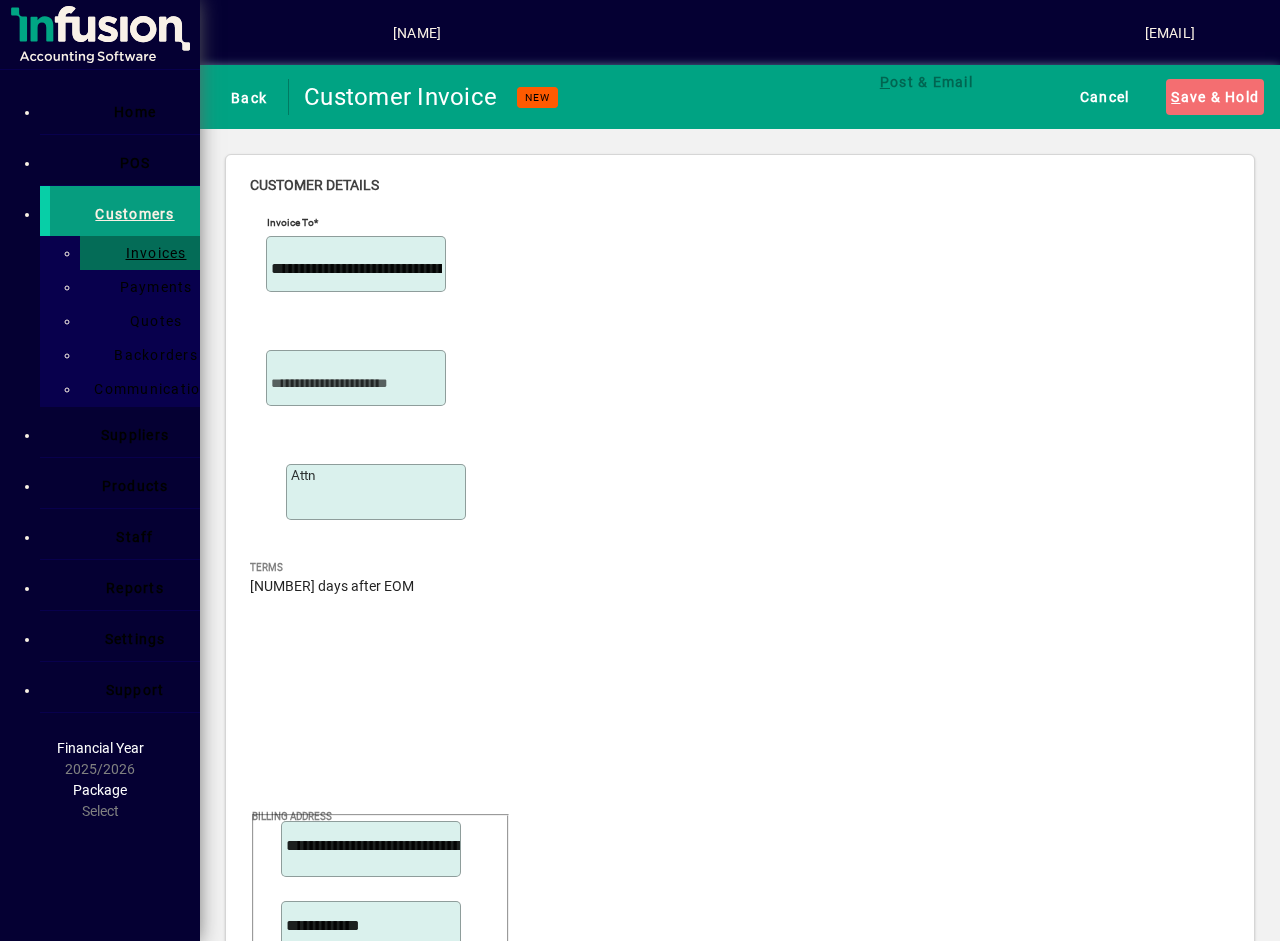 type on "**********" 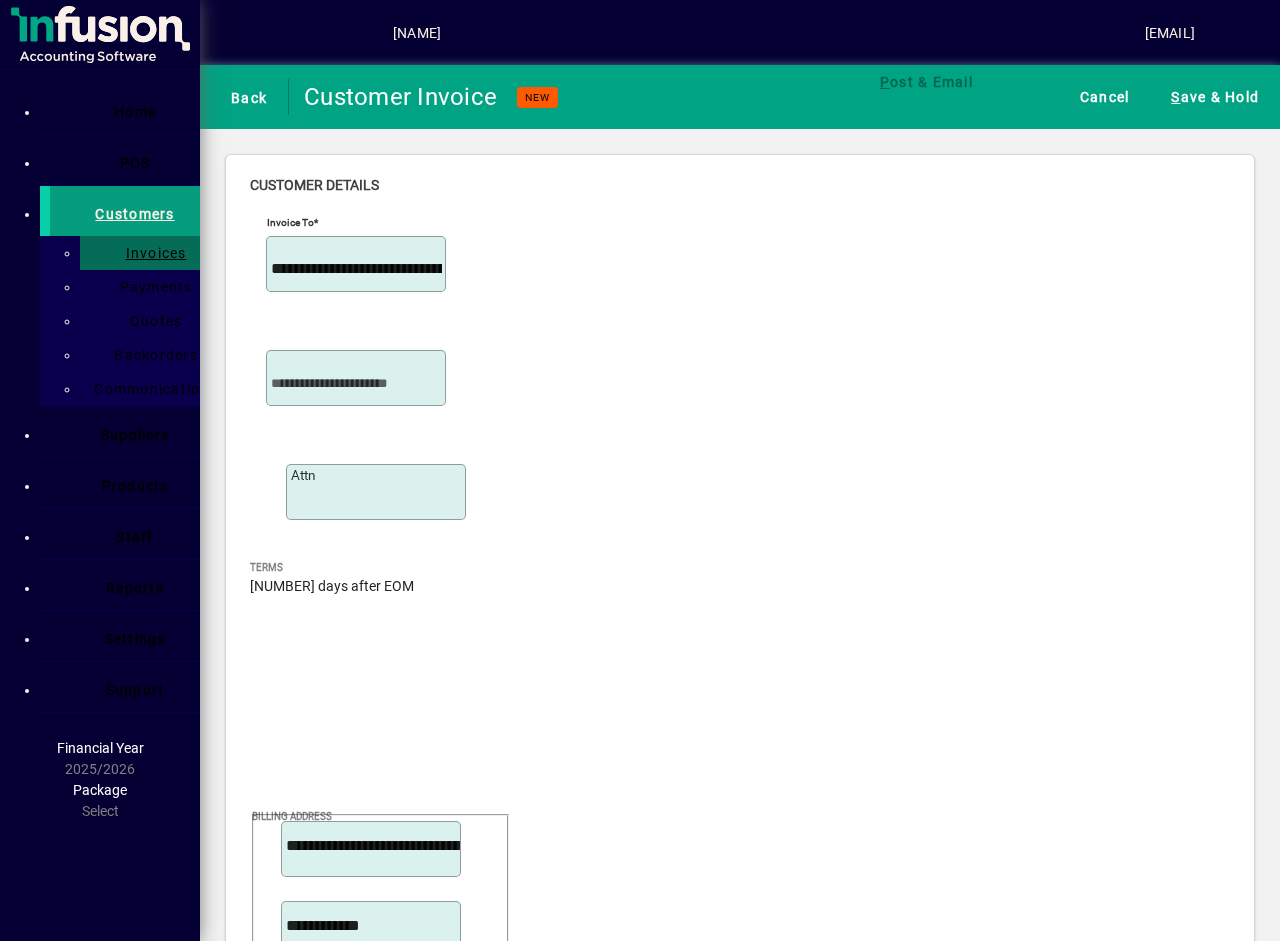 scroll, scrollTop: 607, scrollLeft: 0, axis: vertical 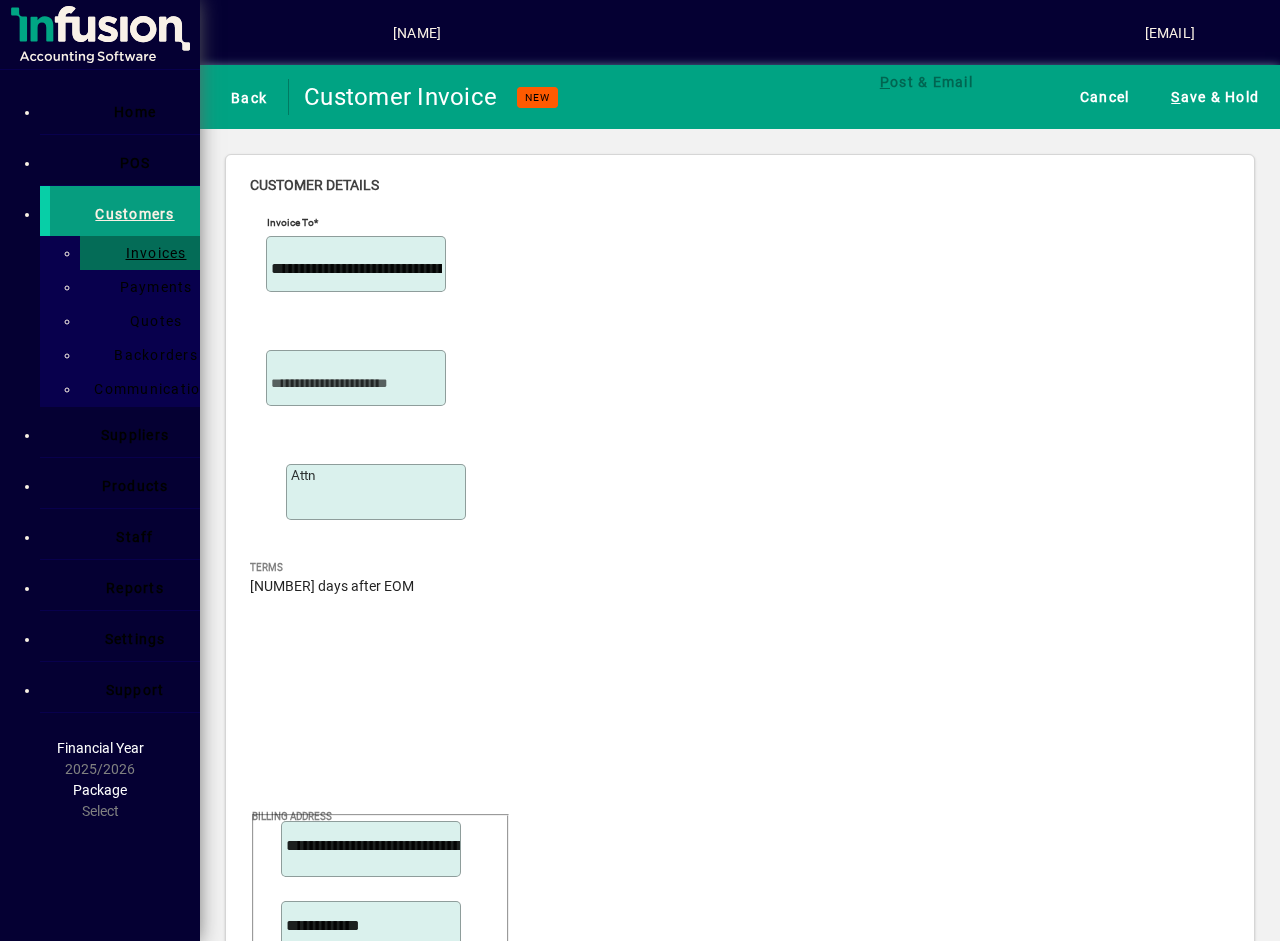 type on "*****" 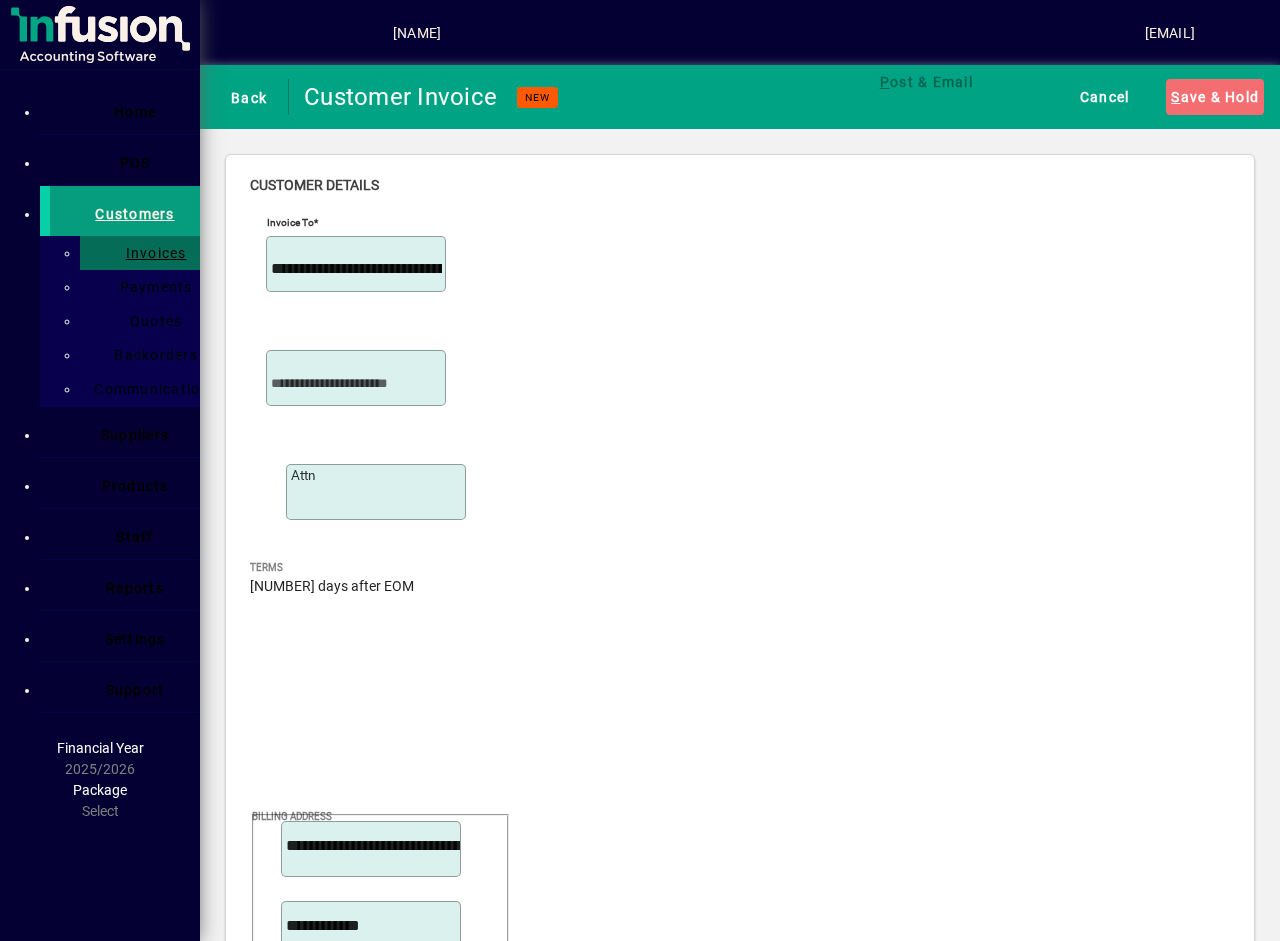 scroll, scrollTop: 0, scrollLeft: 0, axis: both 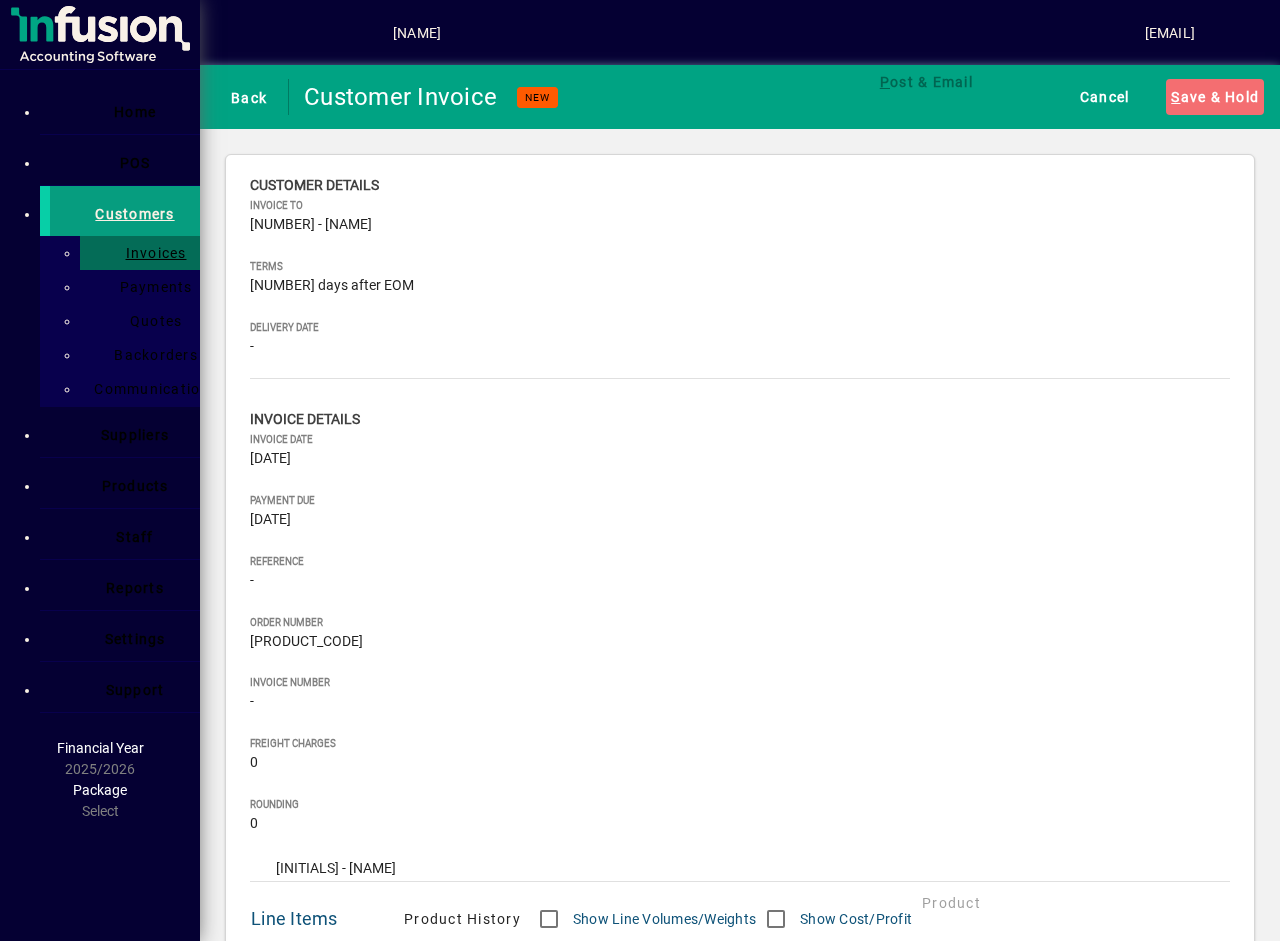 type on "**********" 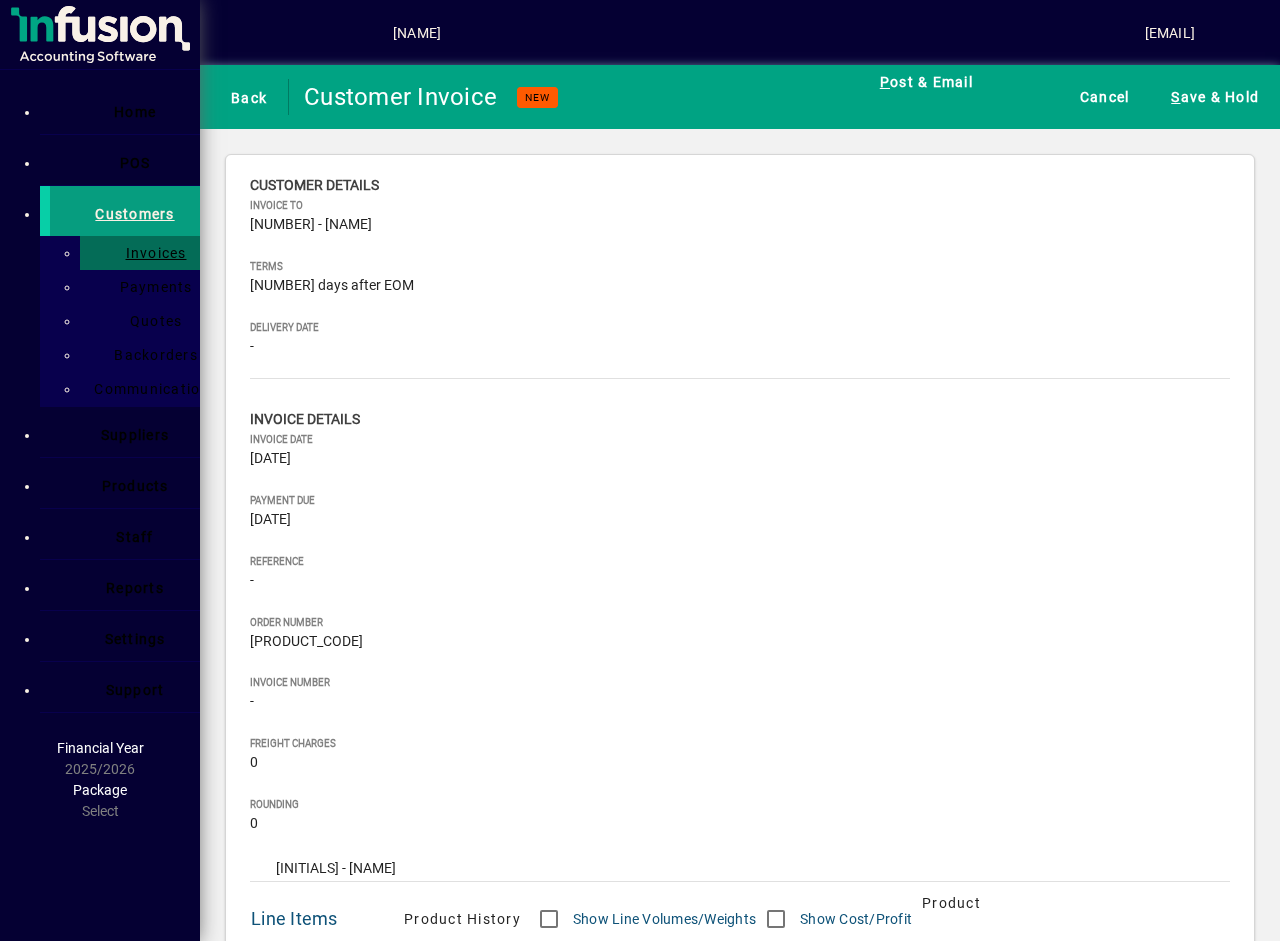 type on "*" 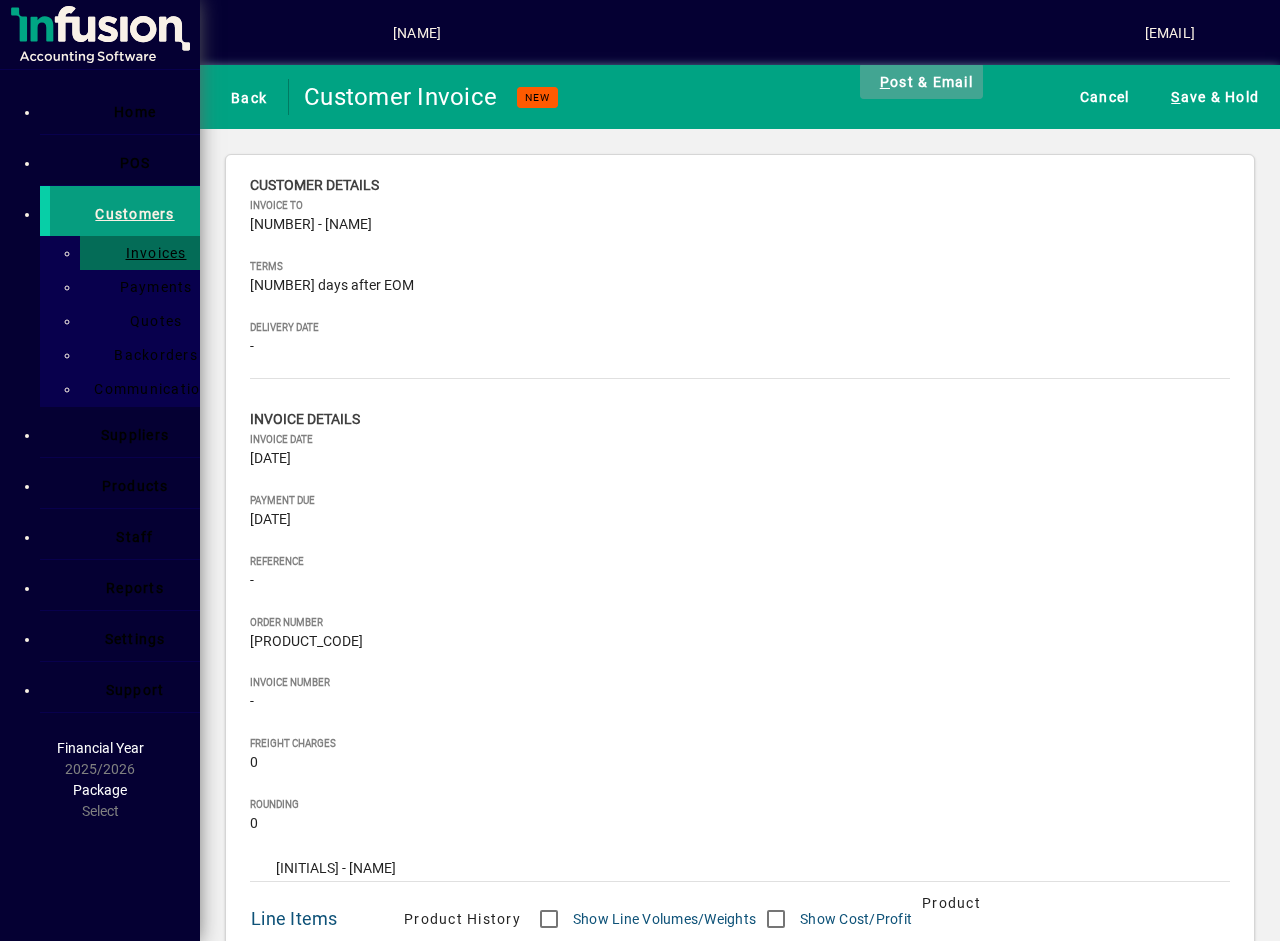click on "P ost & Email" at bounding box center [921, 81] 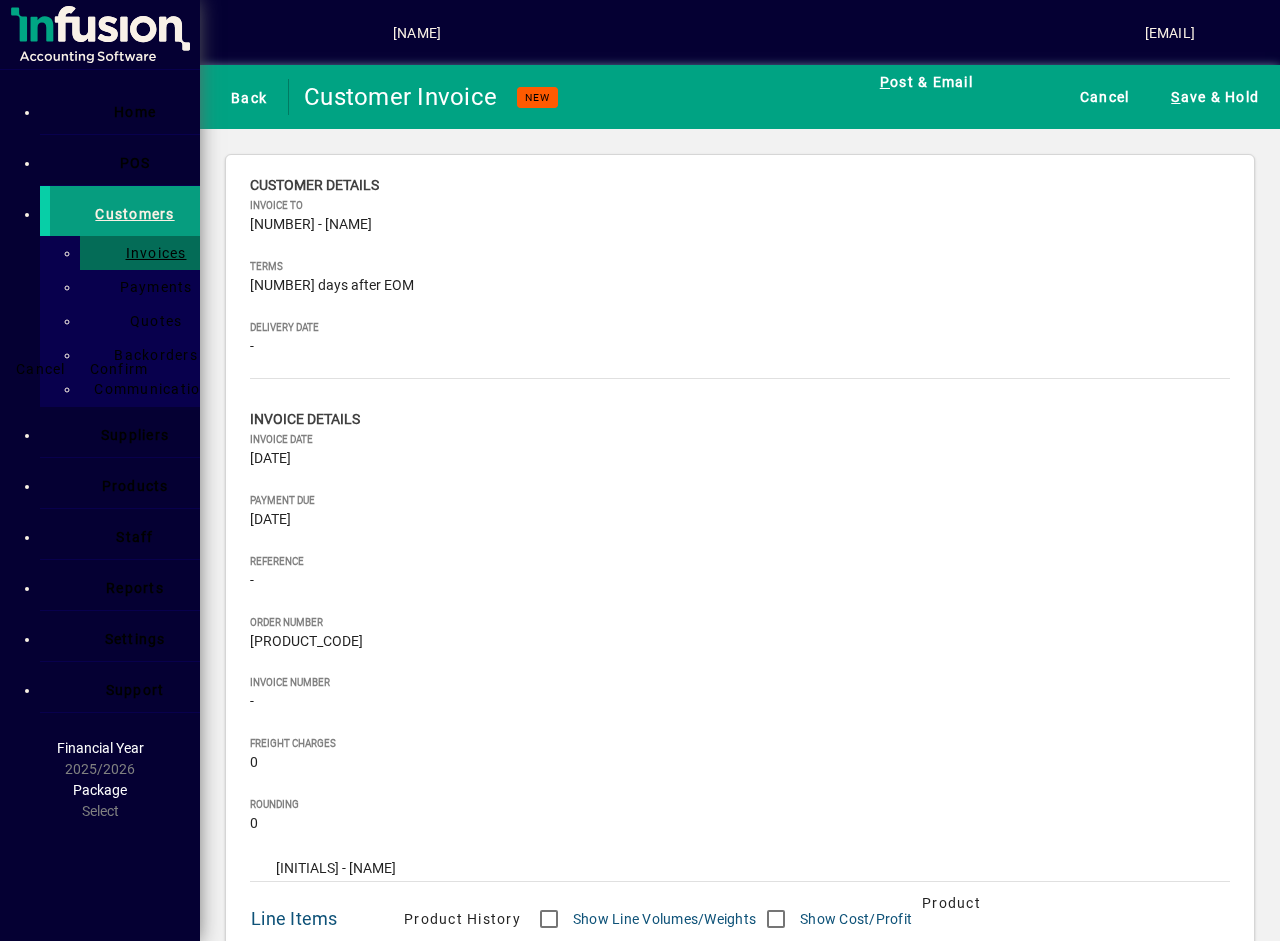 click on "Confirm" at bounding box center (119, 369) 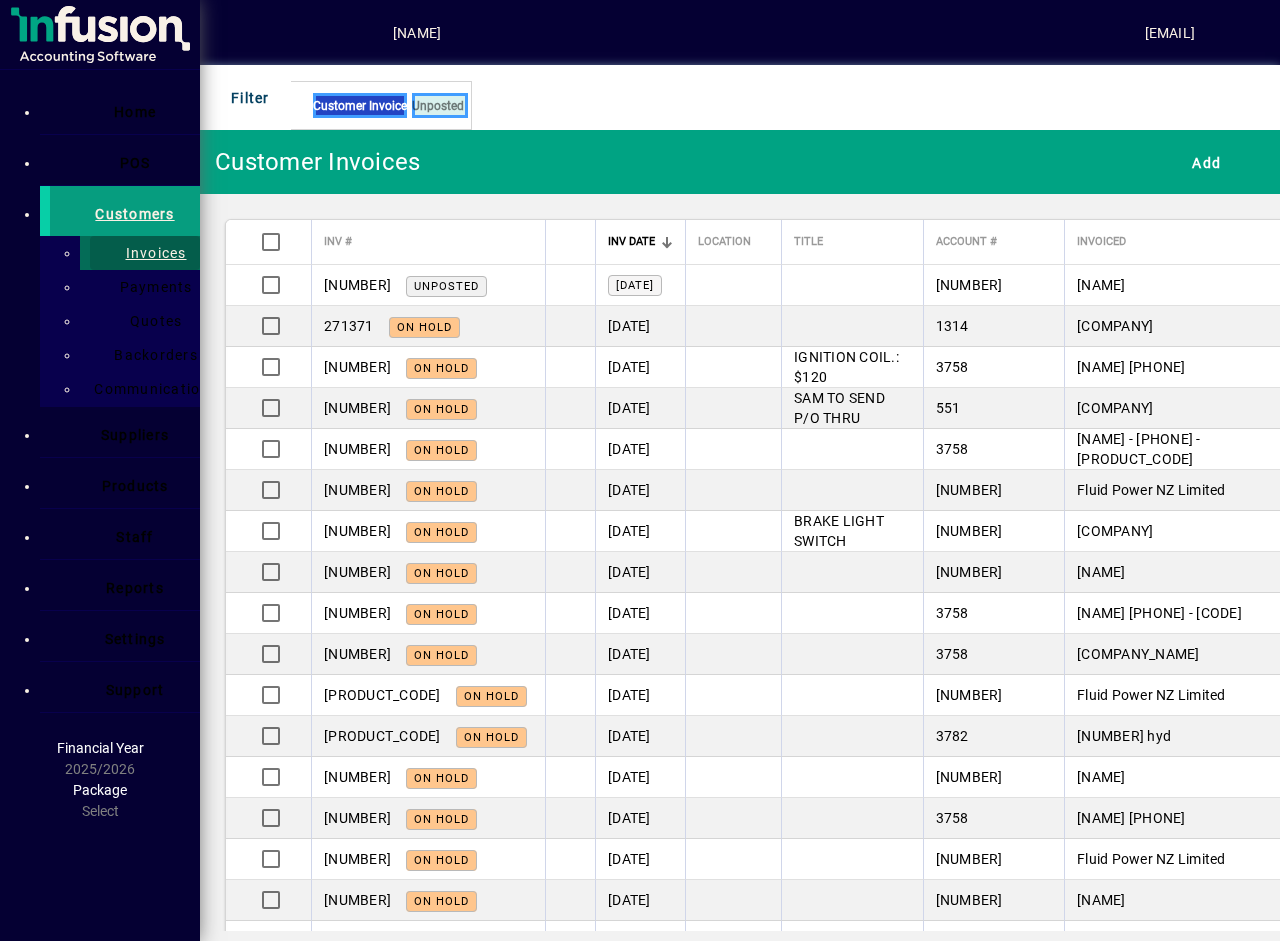 click on "Invoices" at bounding box center [150, 253] 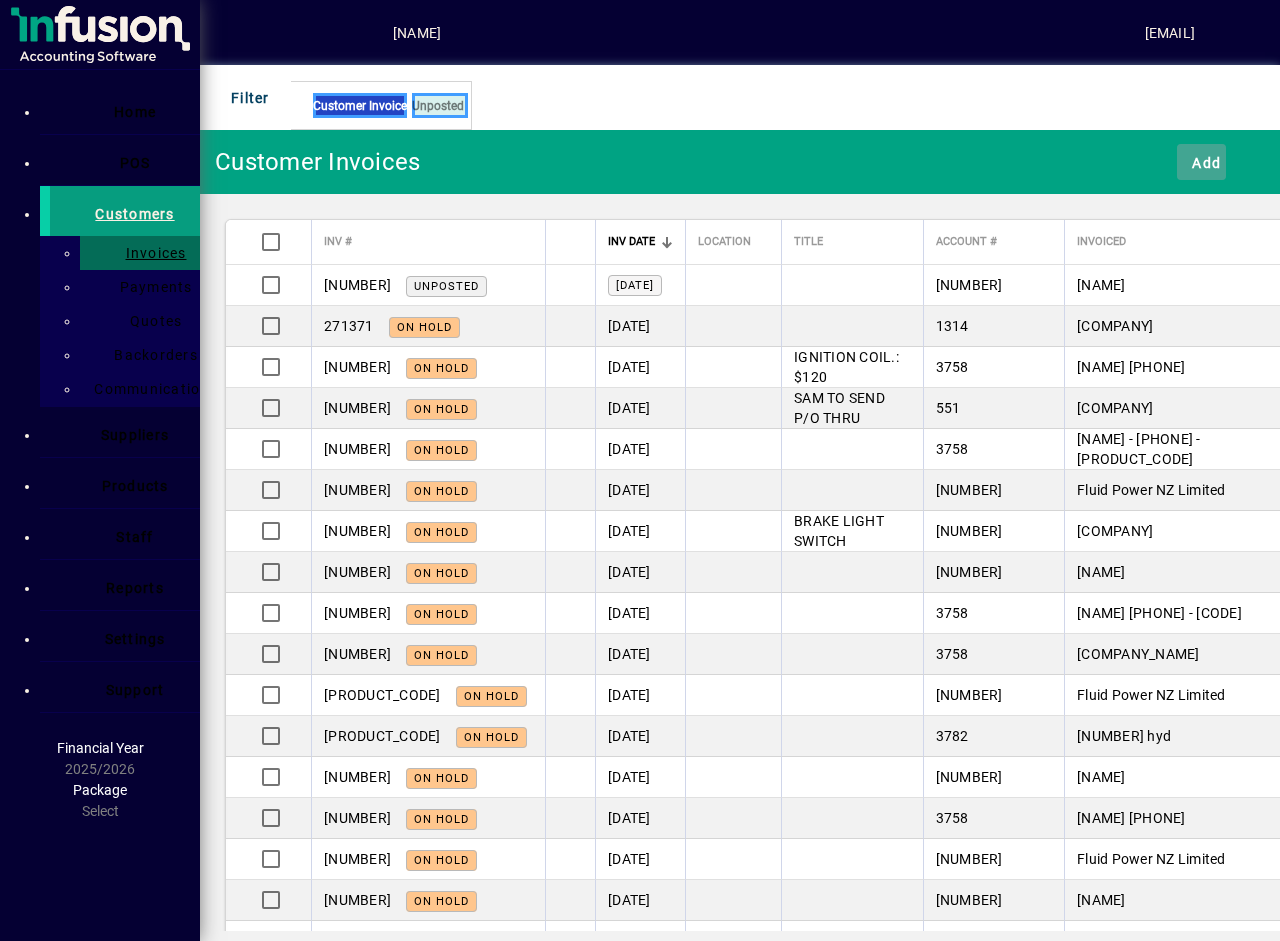 click on "Add" at bounding box center (1201, 162) 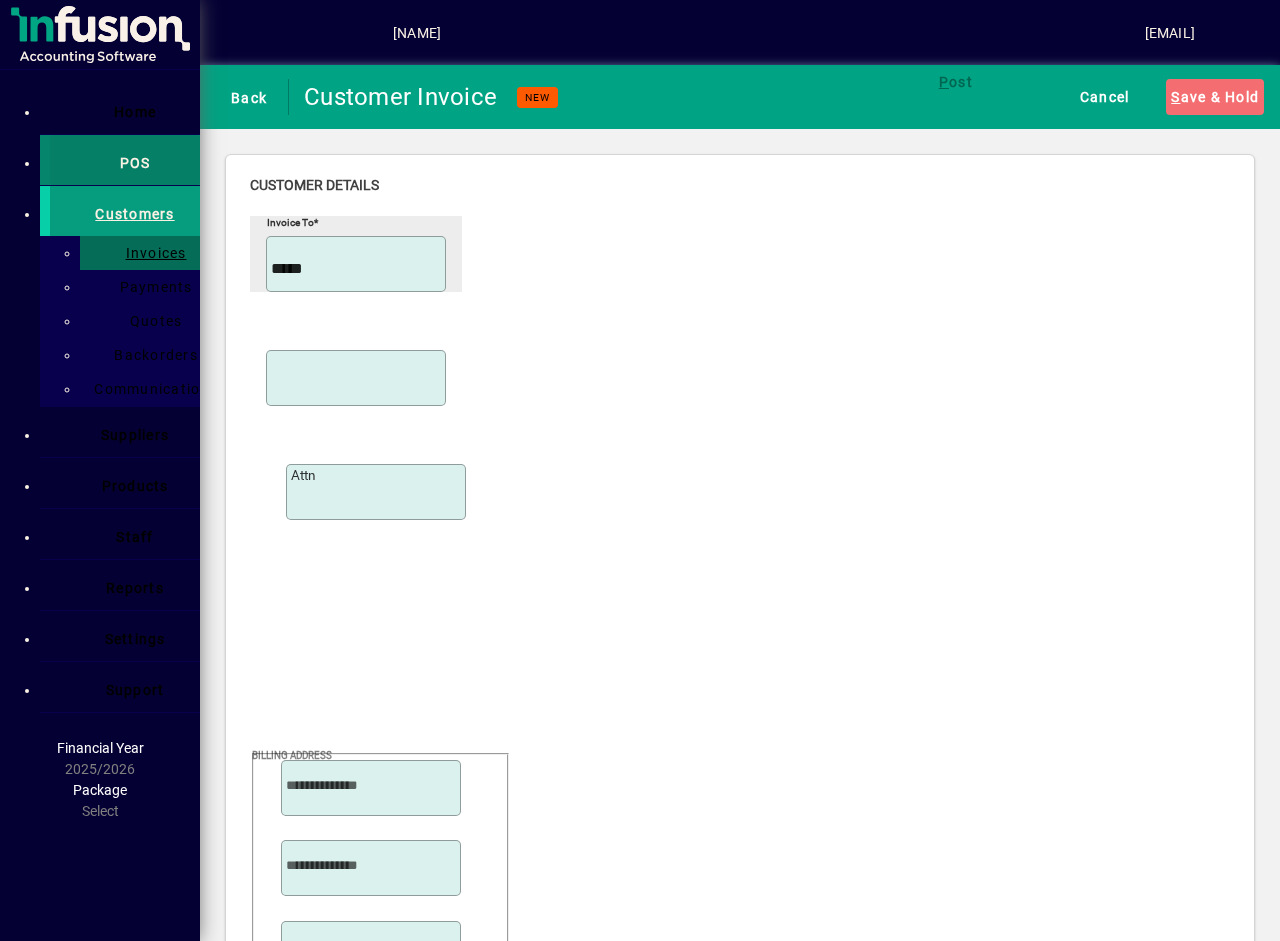 type on "*****" 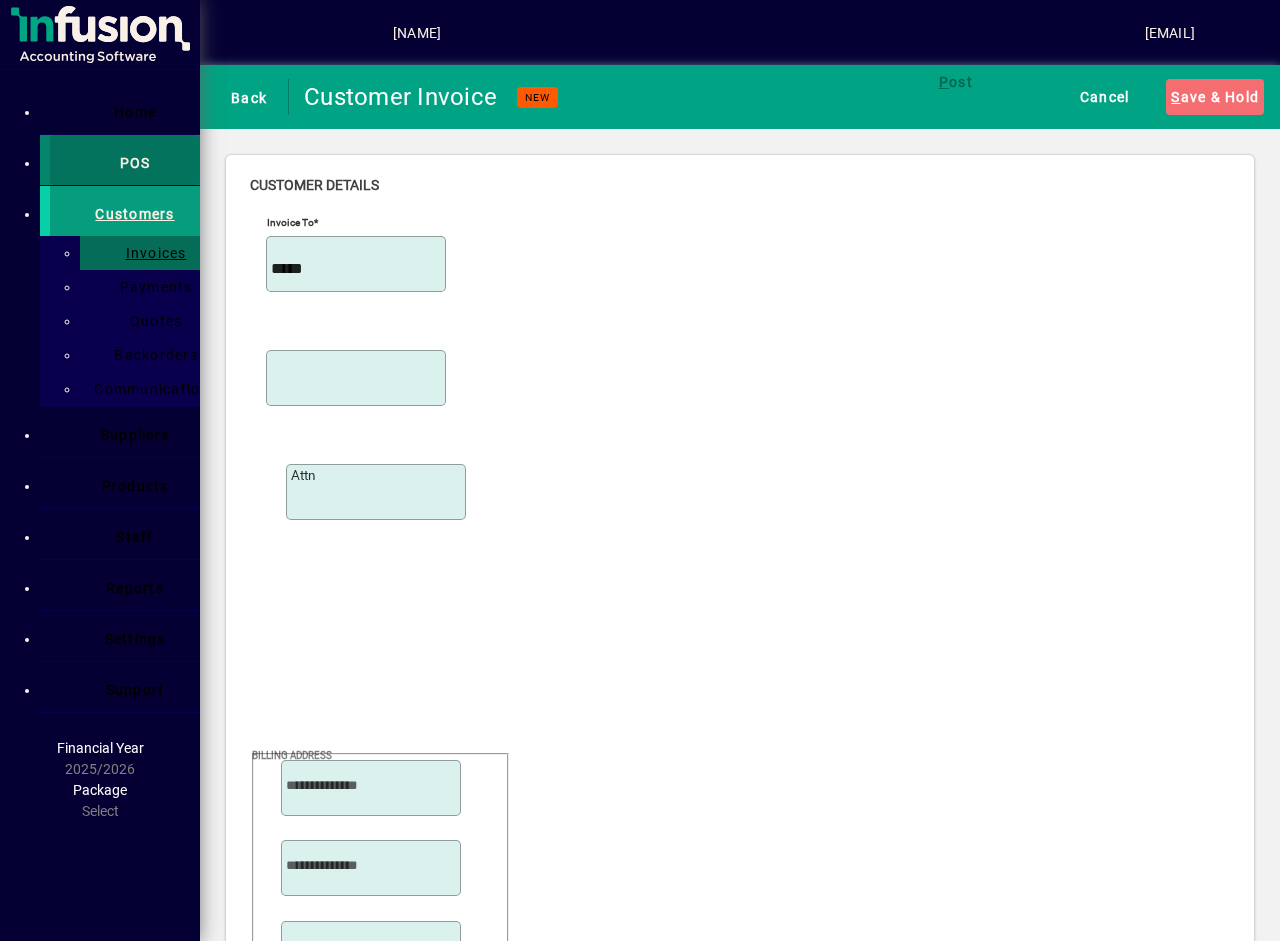 click on "POS" at bounding box center [135, 163] 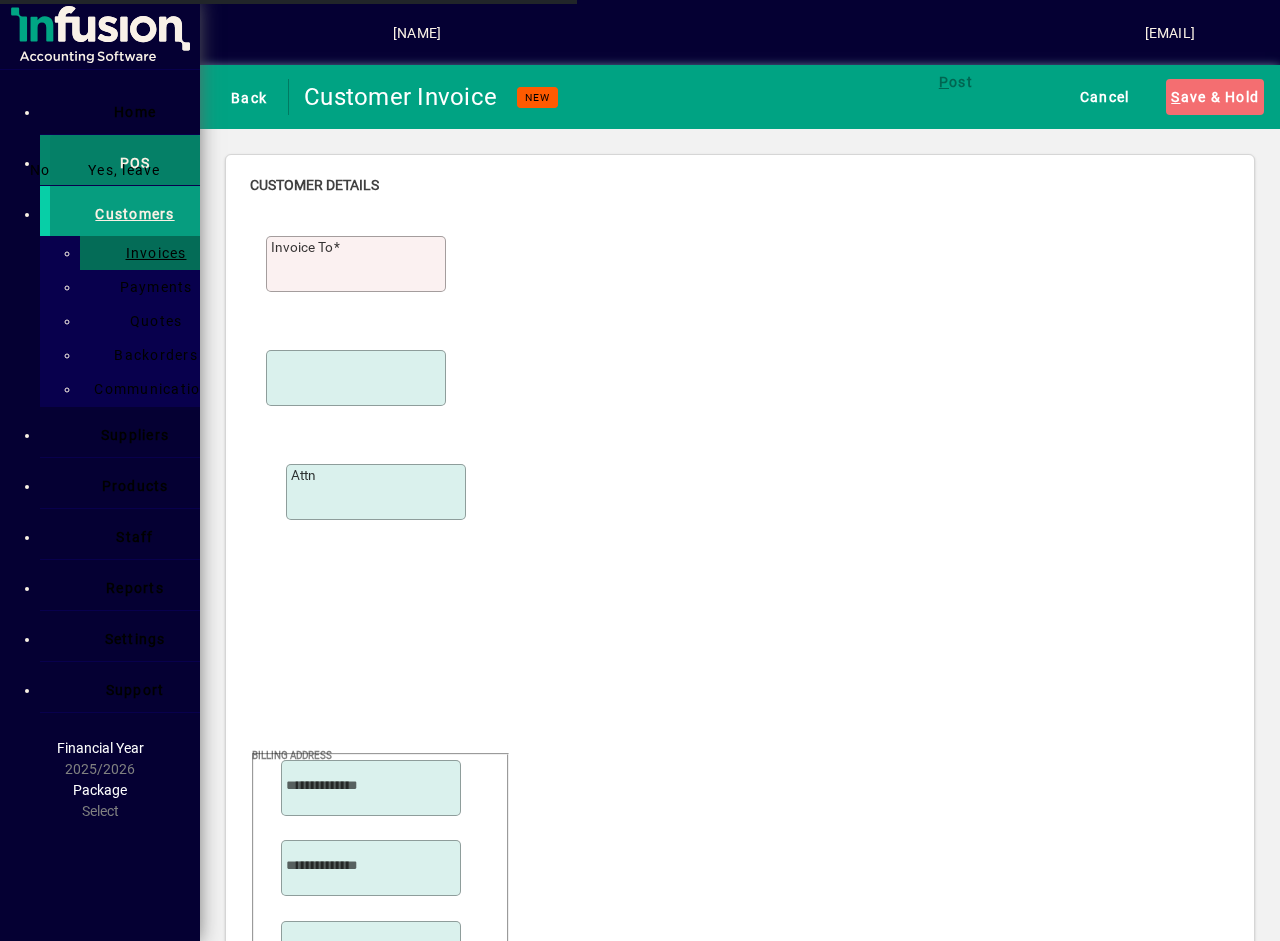 type 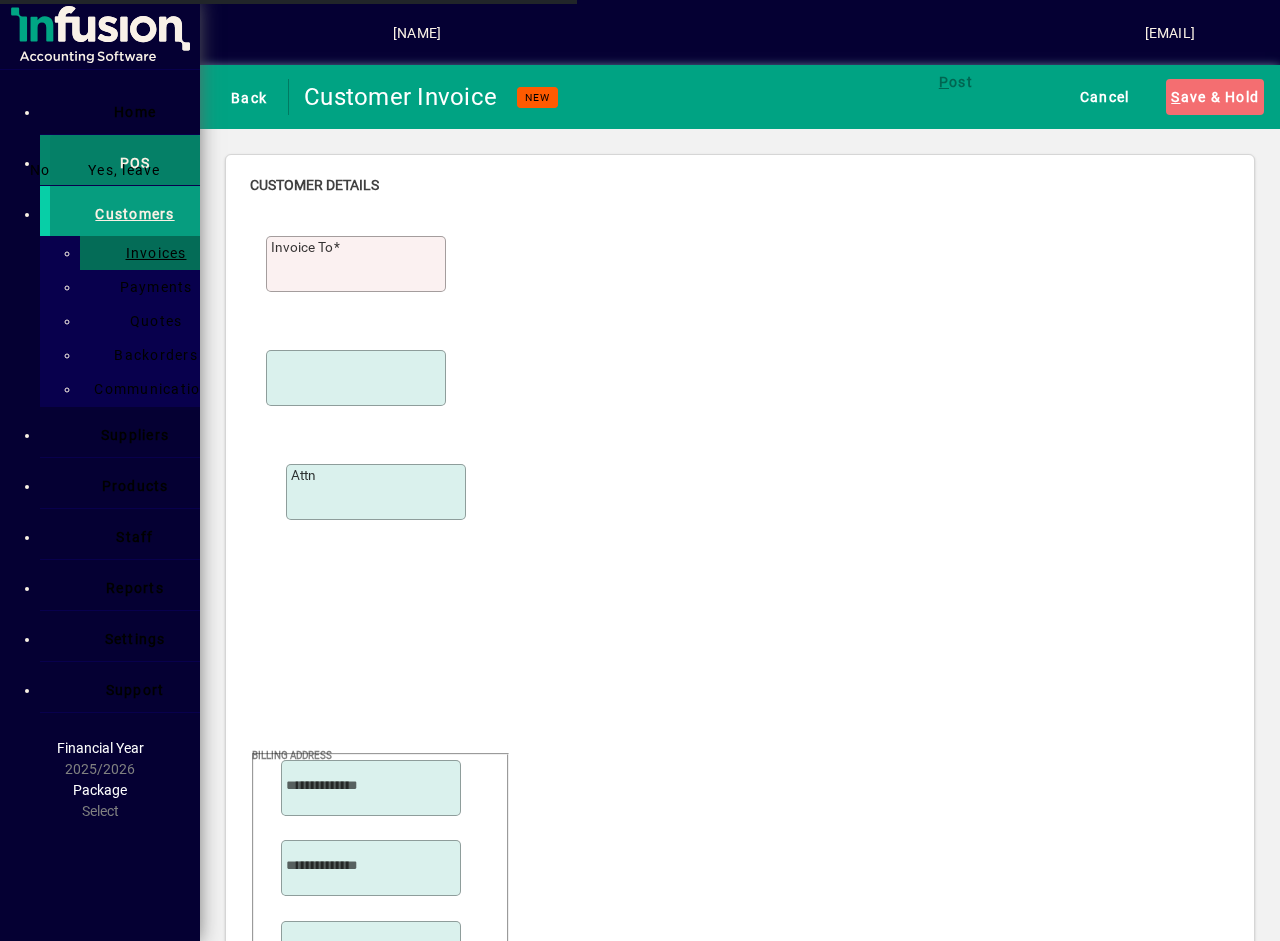 type 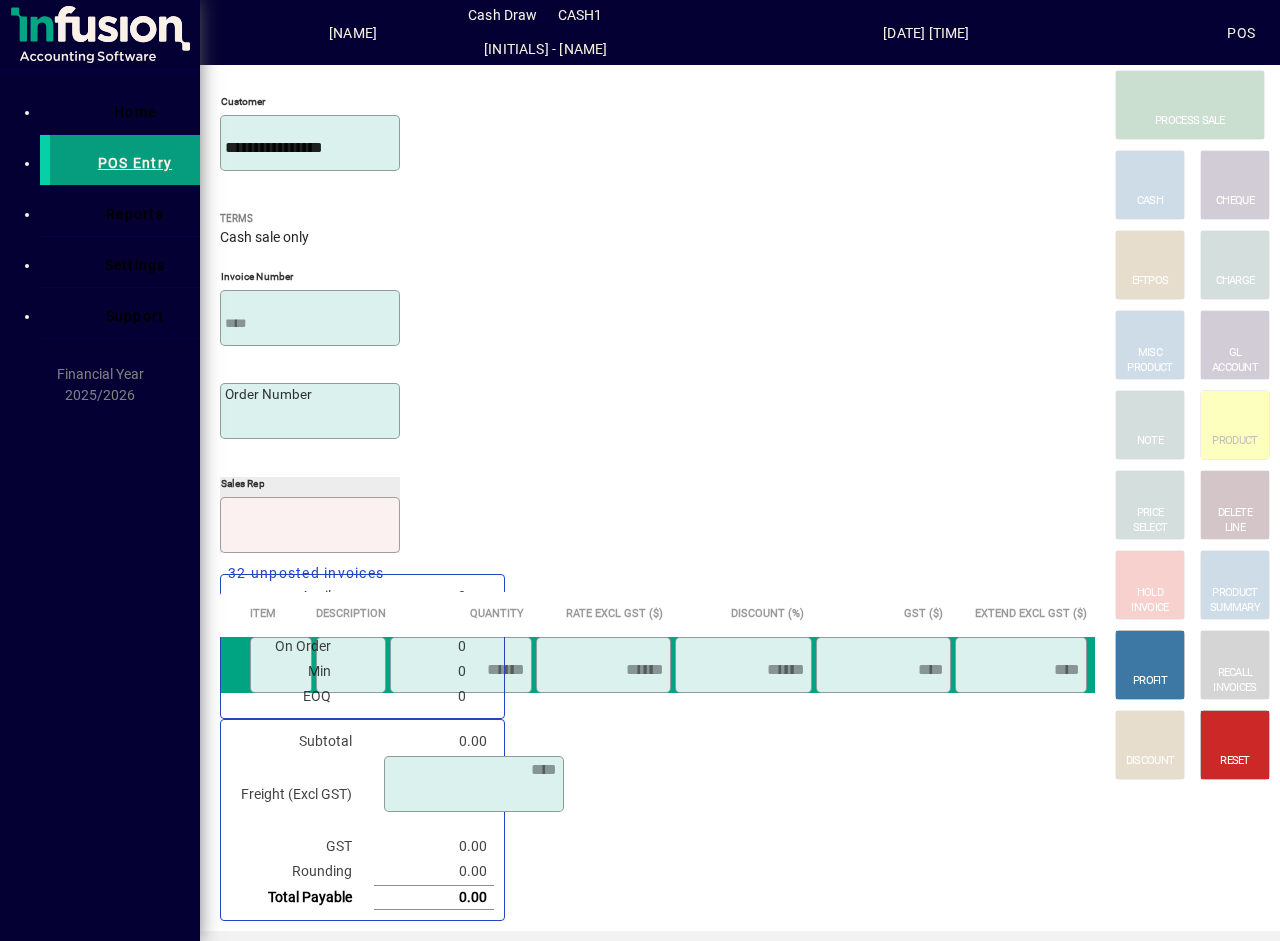 click on "Sales rep" at bounding box center [310, 530] 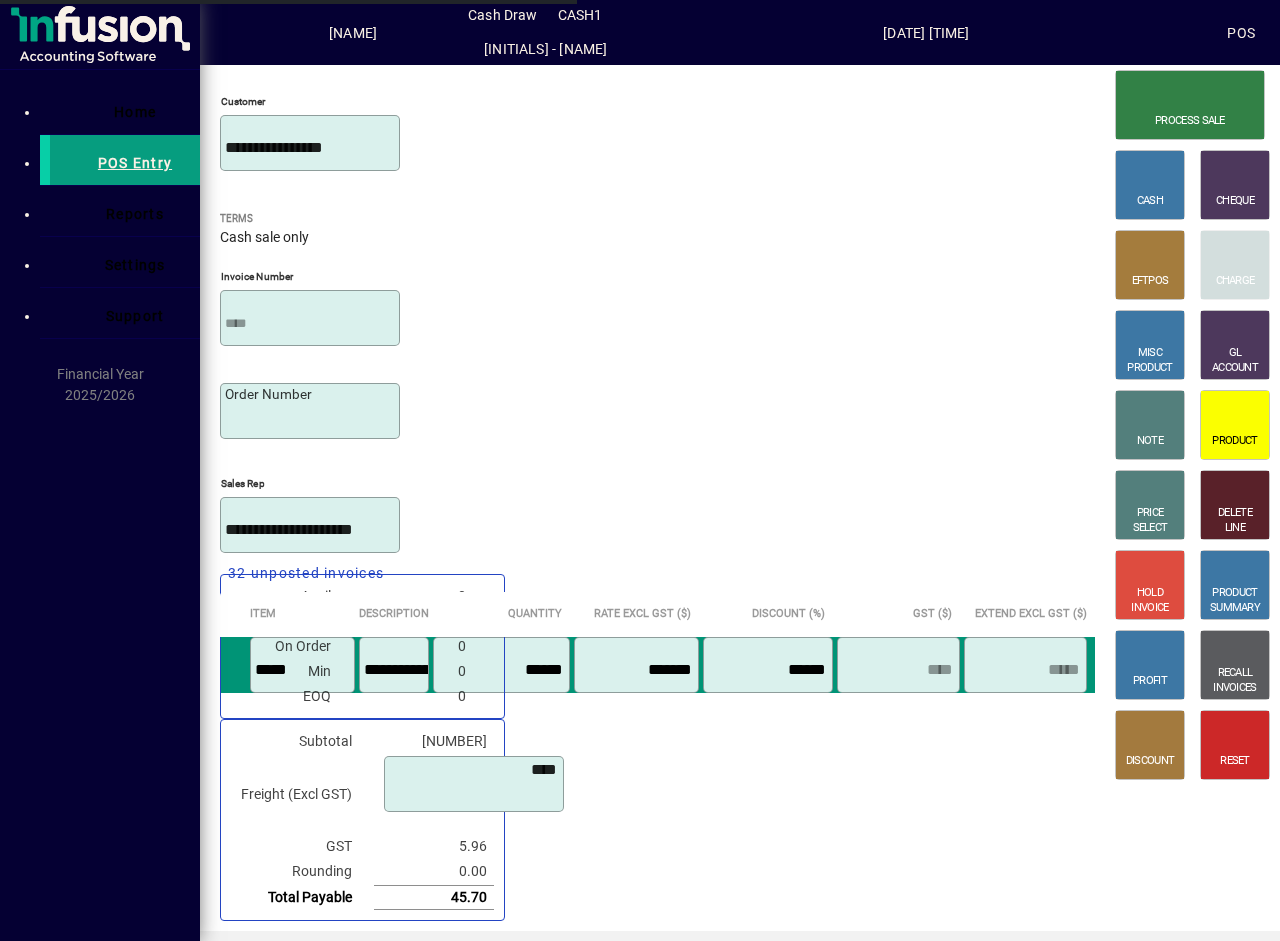 scroll, scrollTop: 0, scrollLeft: 0, axis: both 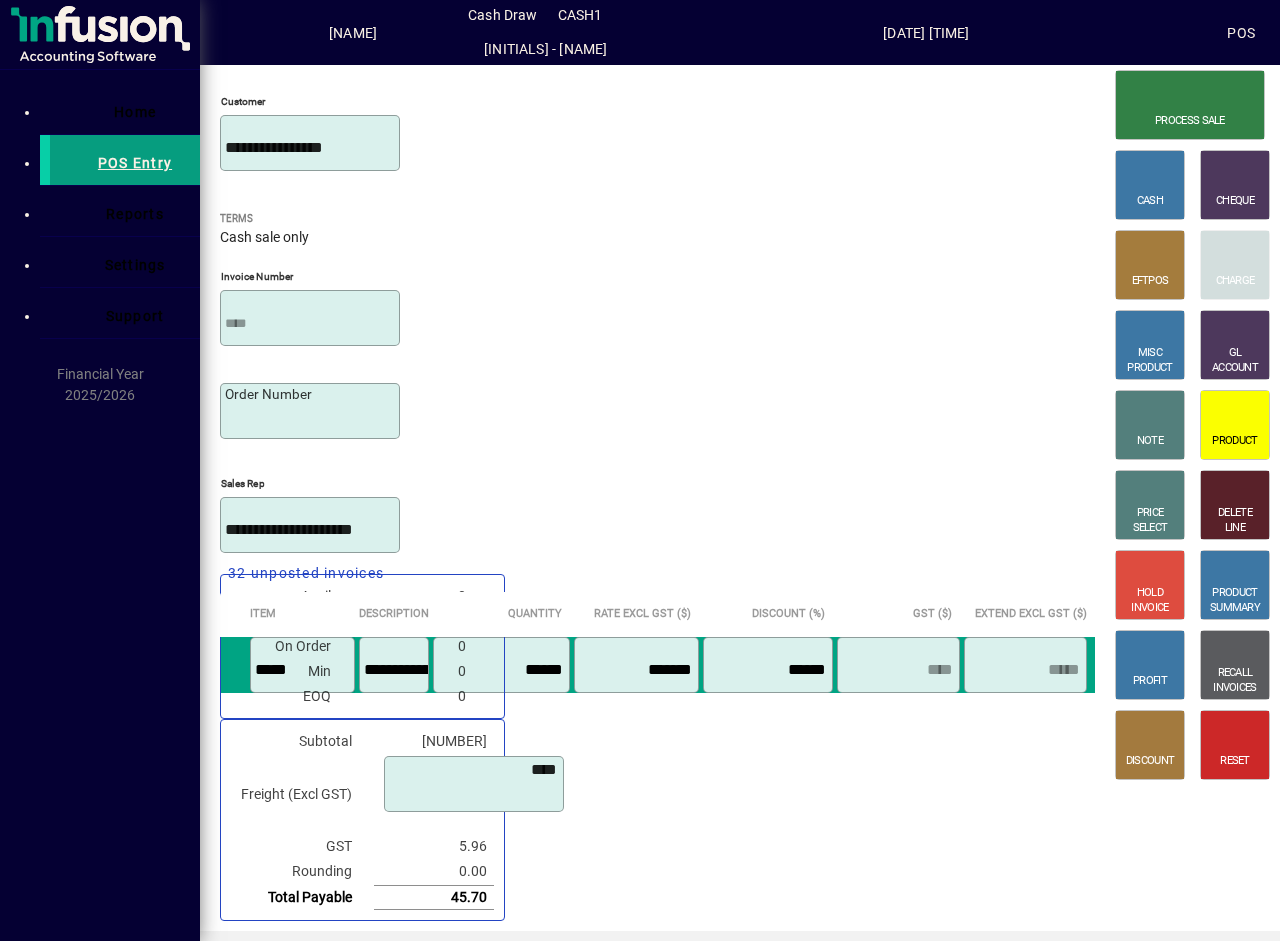 type on "*****" 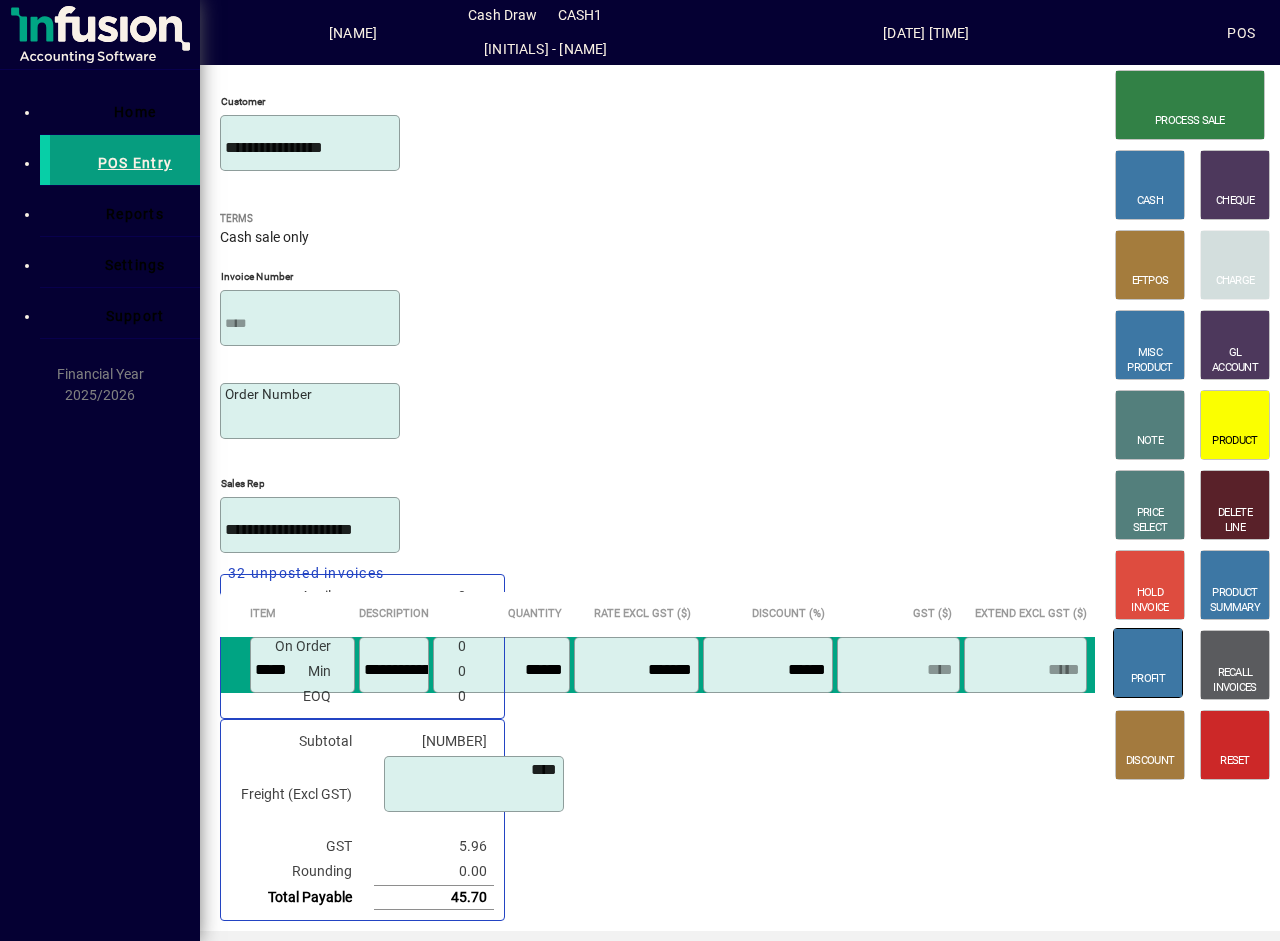 click on "PROFIT" at bounding box center [1148, 663] 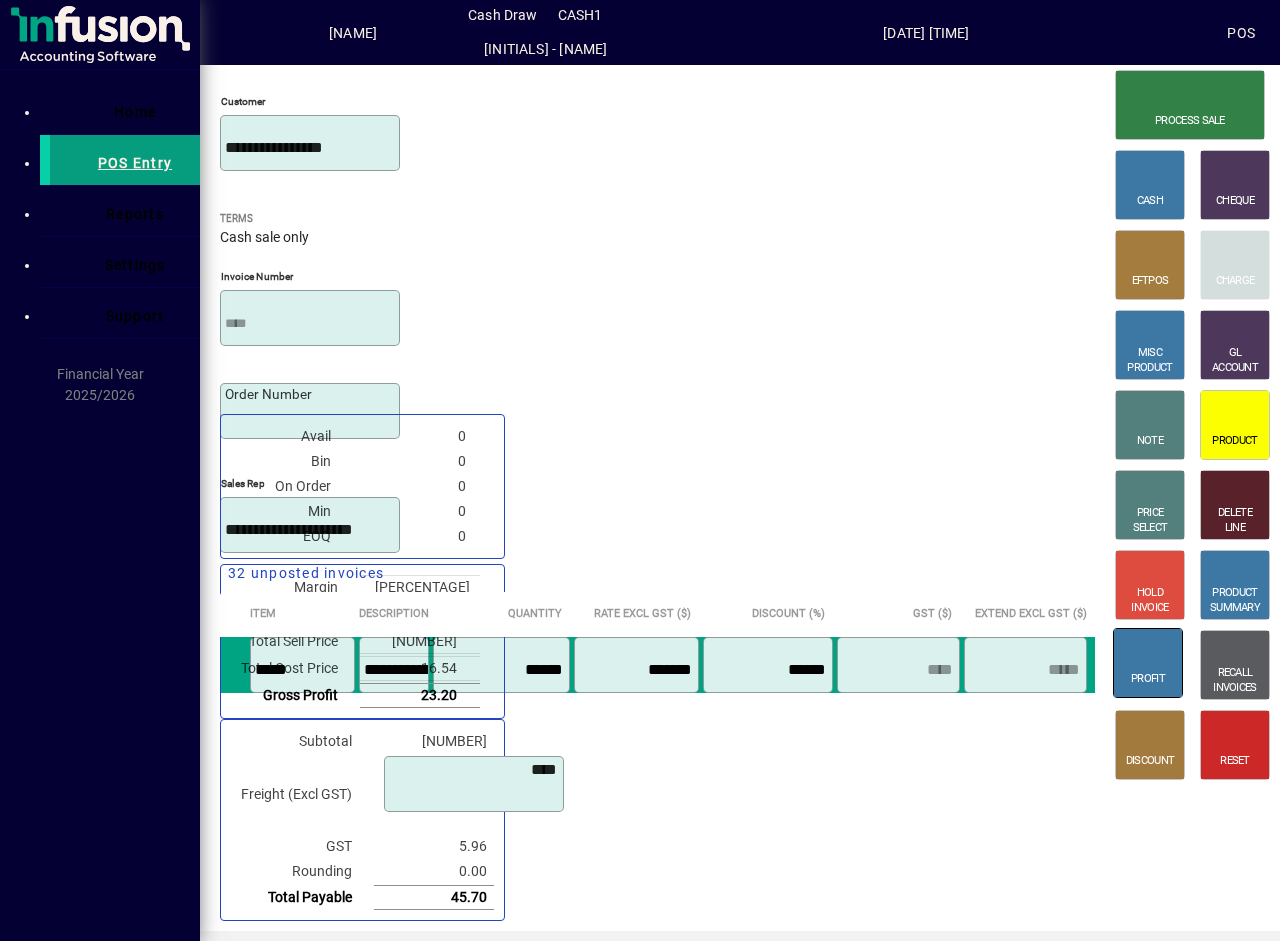 click on "PROFIT" at bounding box center (1148, 663) 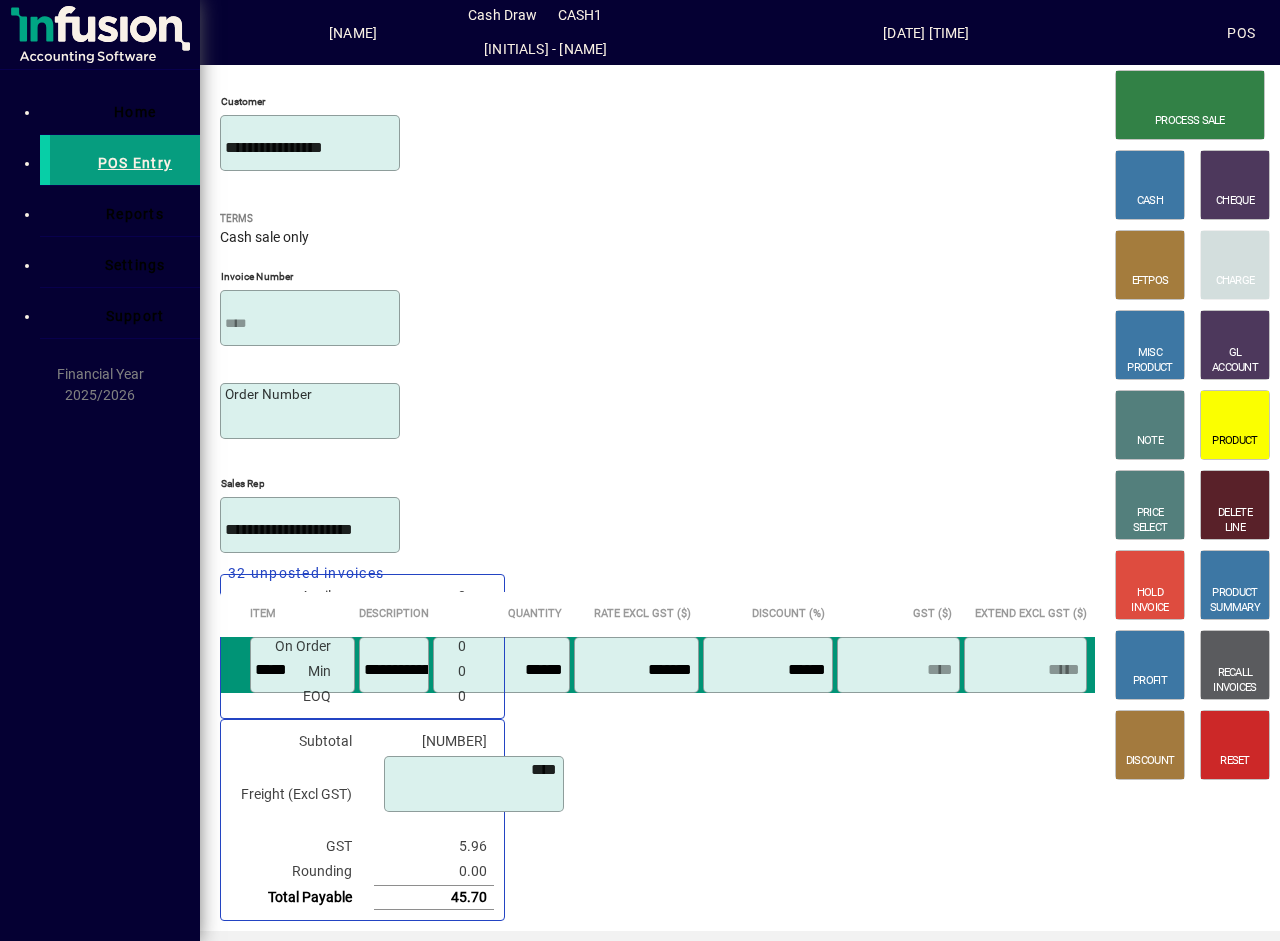 click on "[REDACTED]" at bounding box center (503, 670) 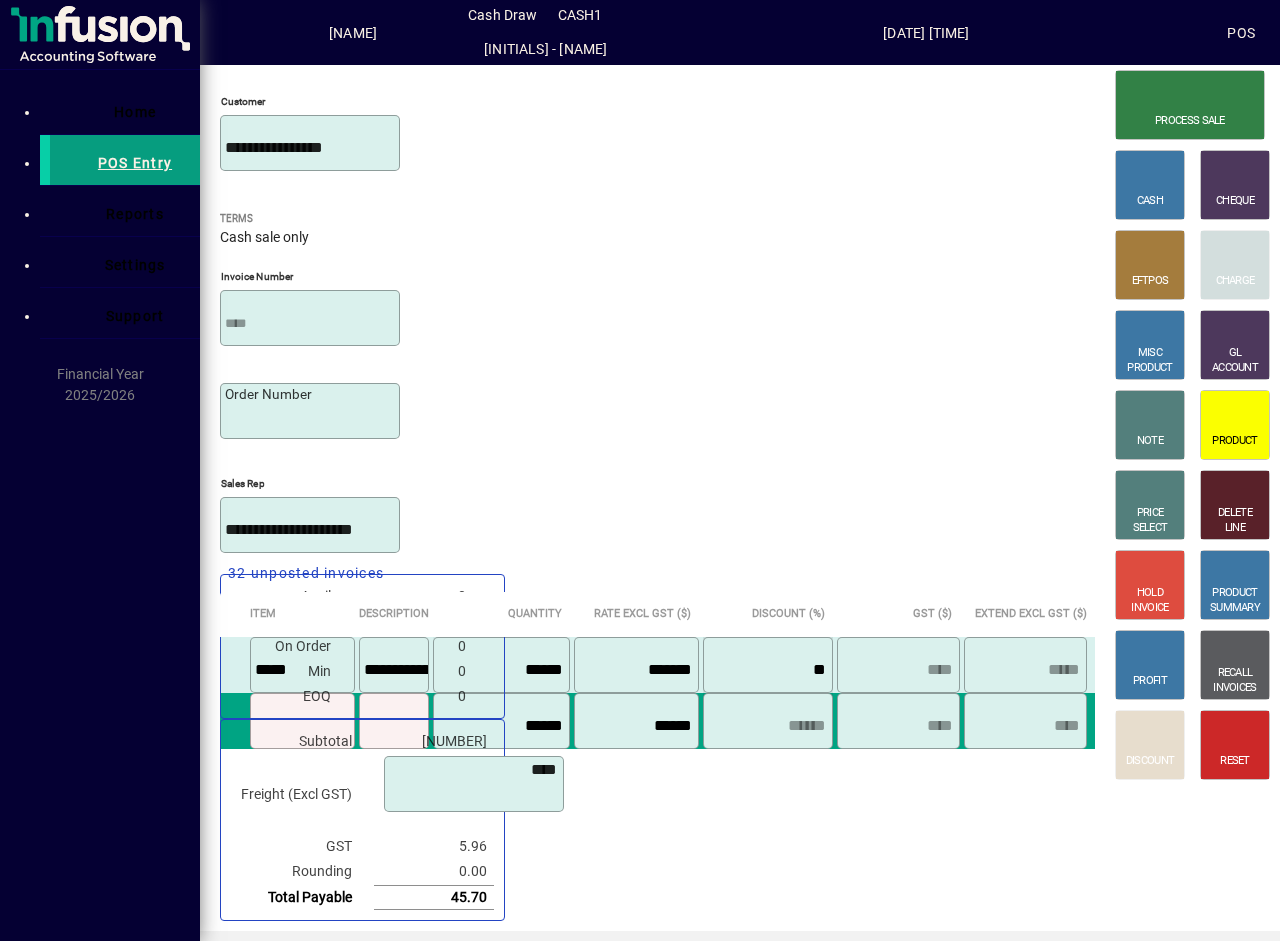type on "**" 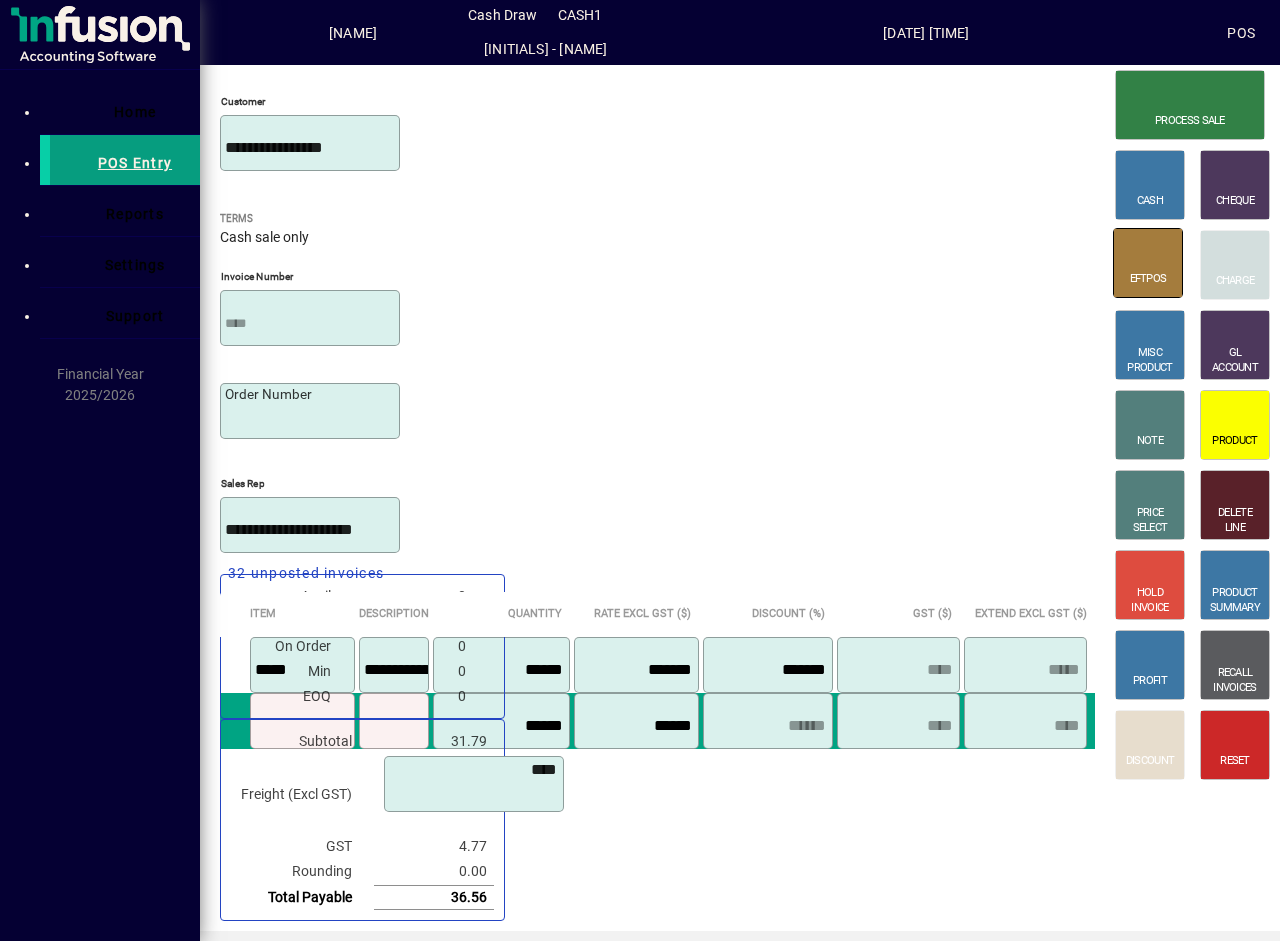 click at bounding box center (1136, 239) 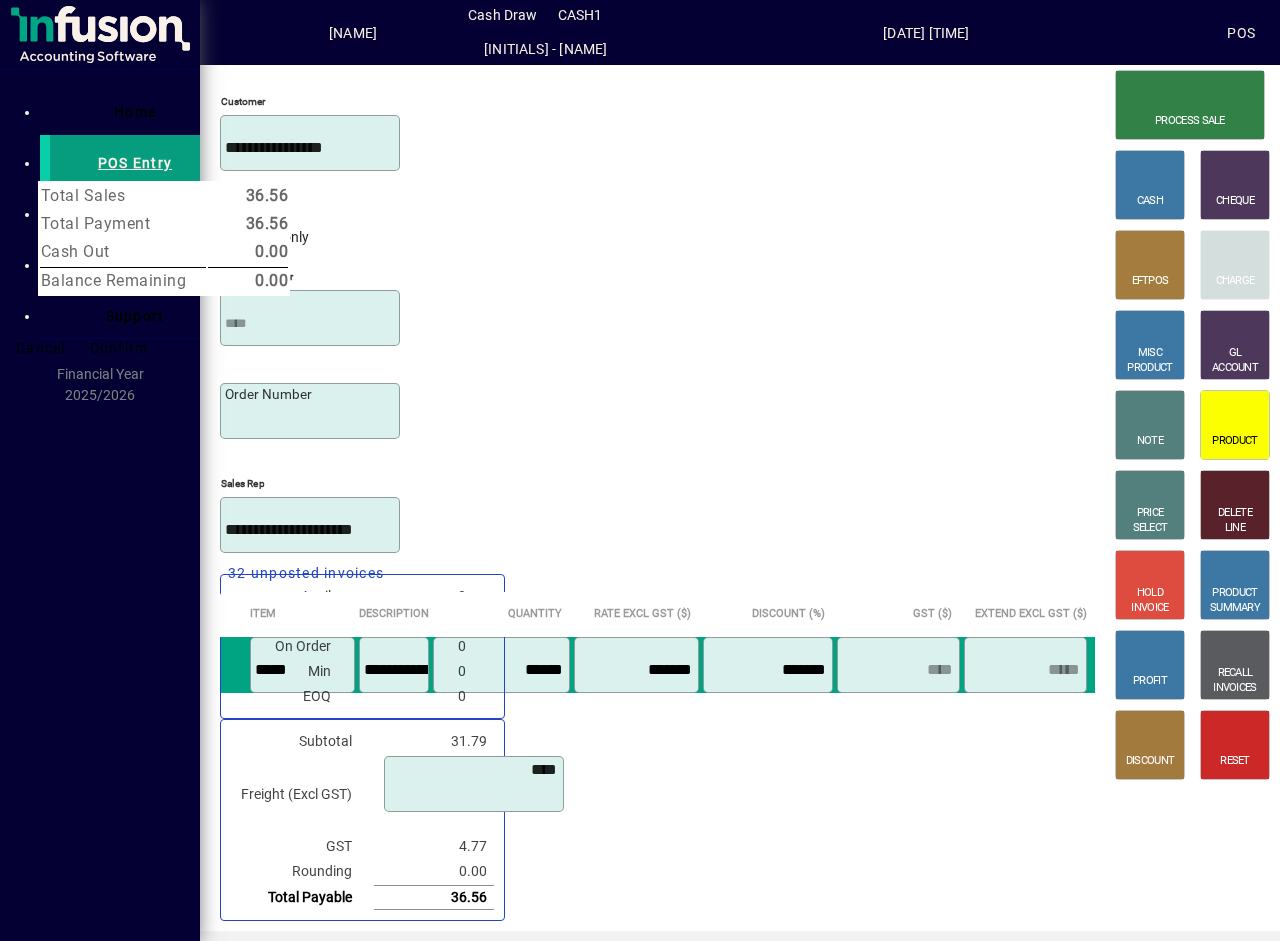 click on "Confirm" at bounding box center [119, 348] 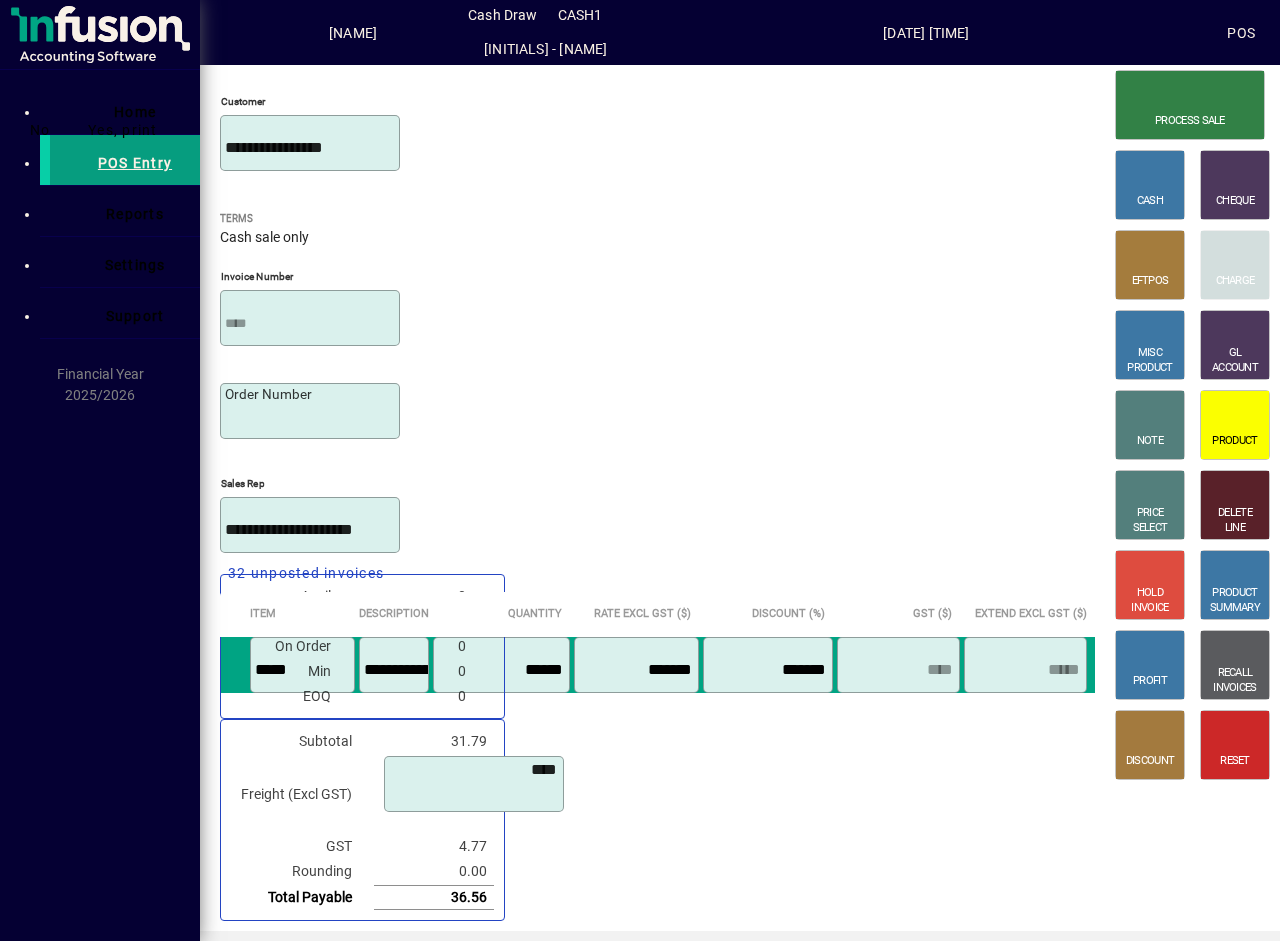 type 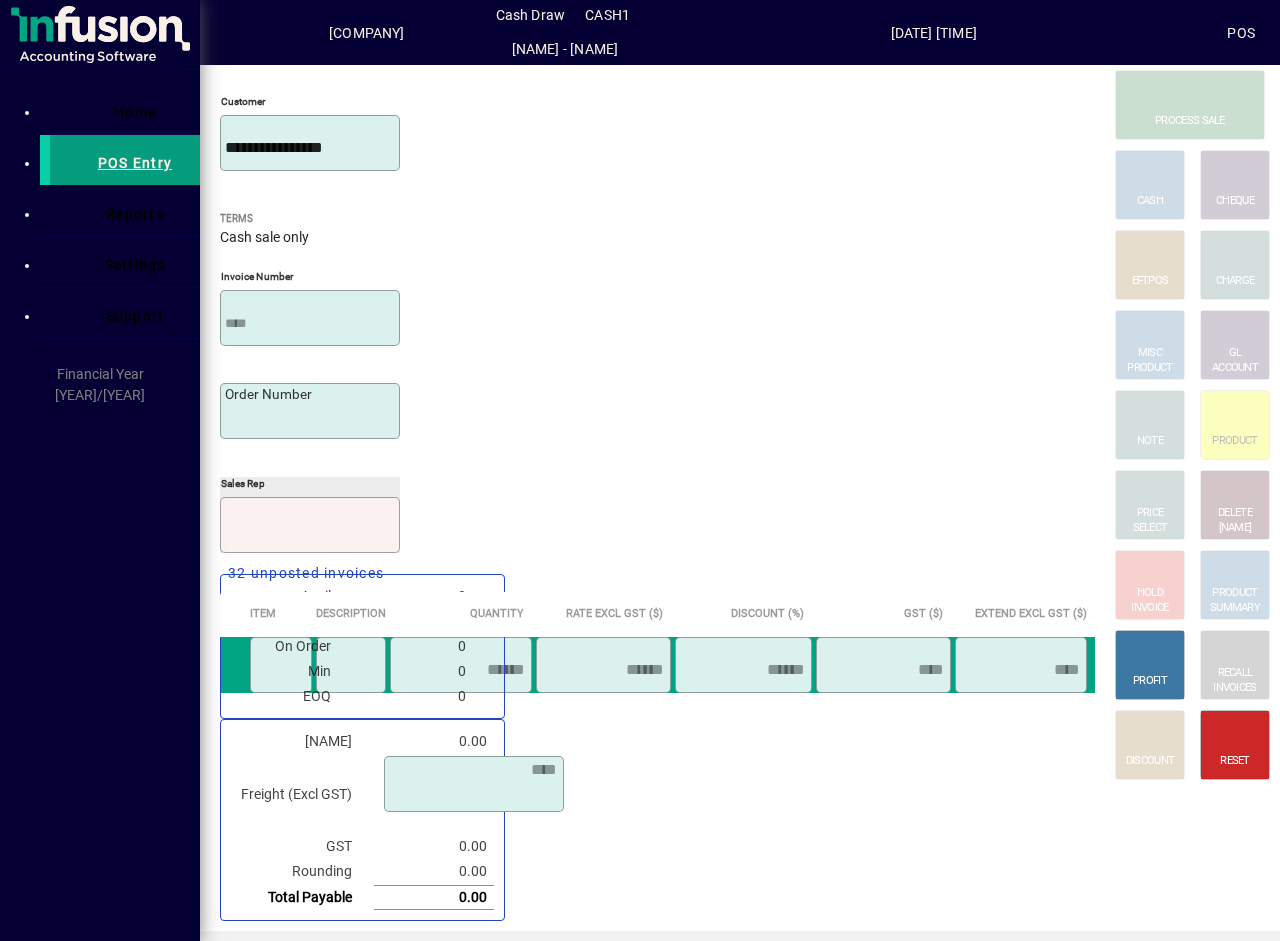 scroll, scrollTop: 0, scrollLeft: 0, axis: both 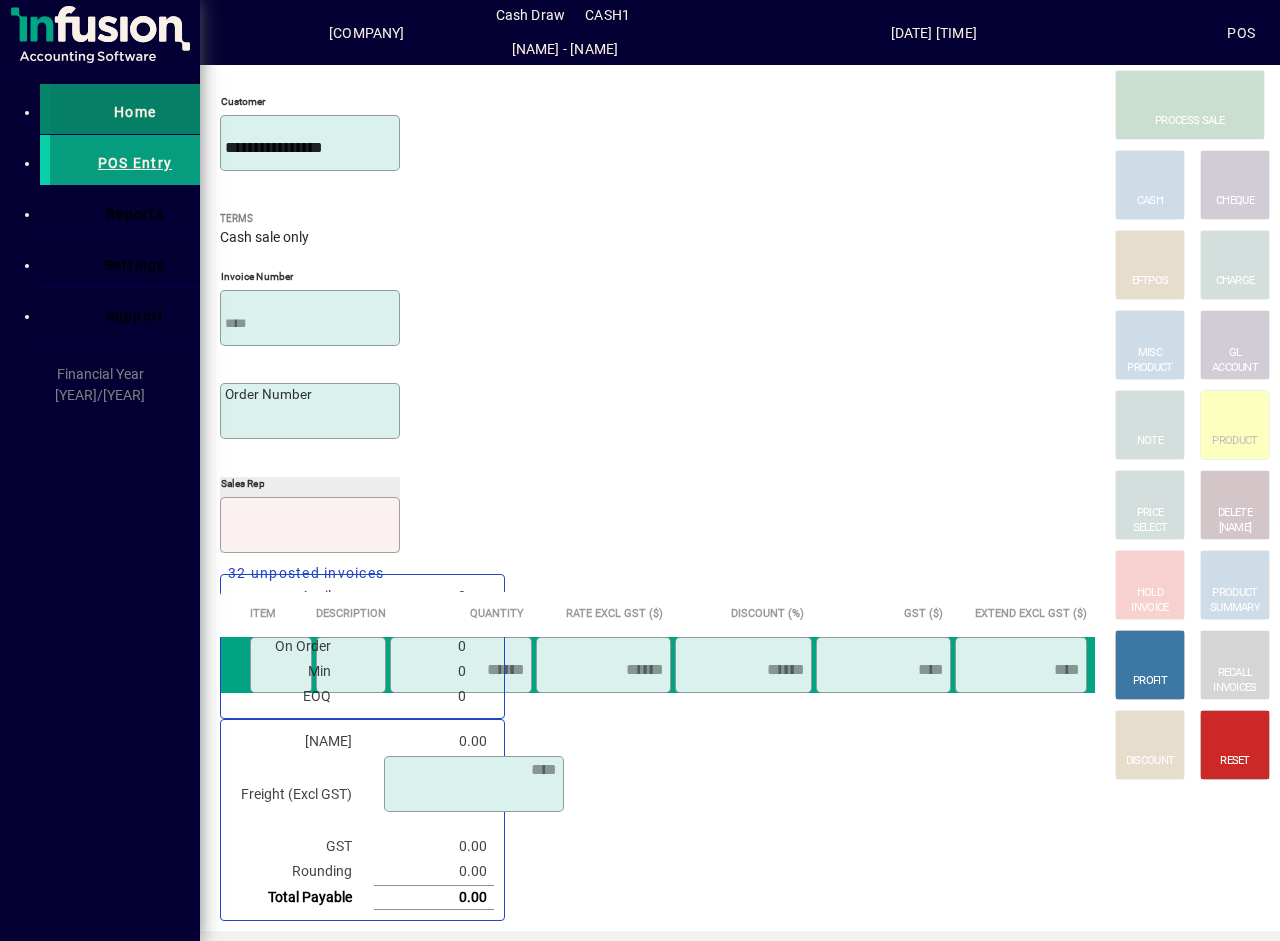 click on "Home" at bounding box center (135, 112) 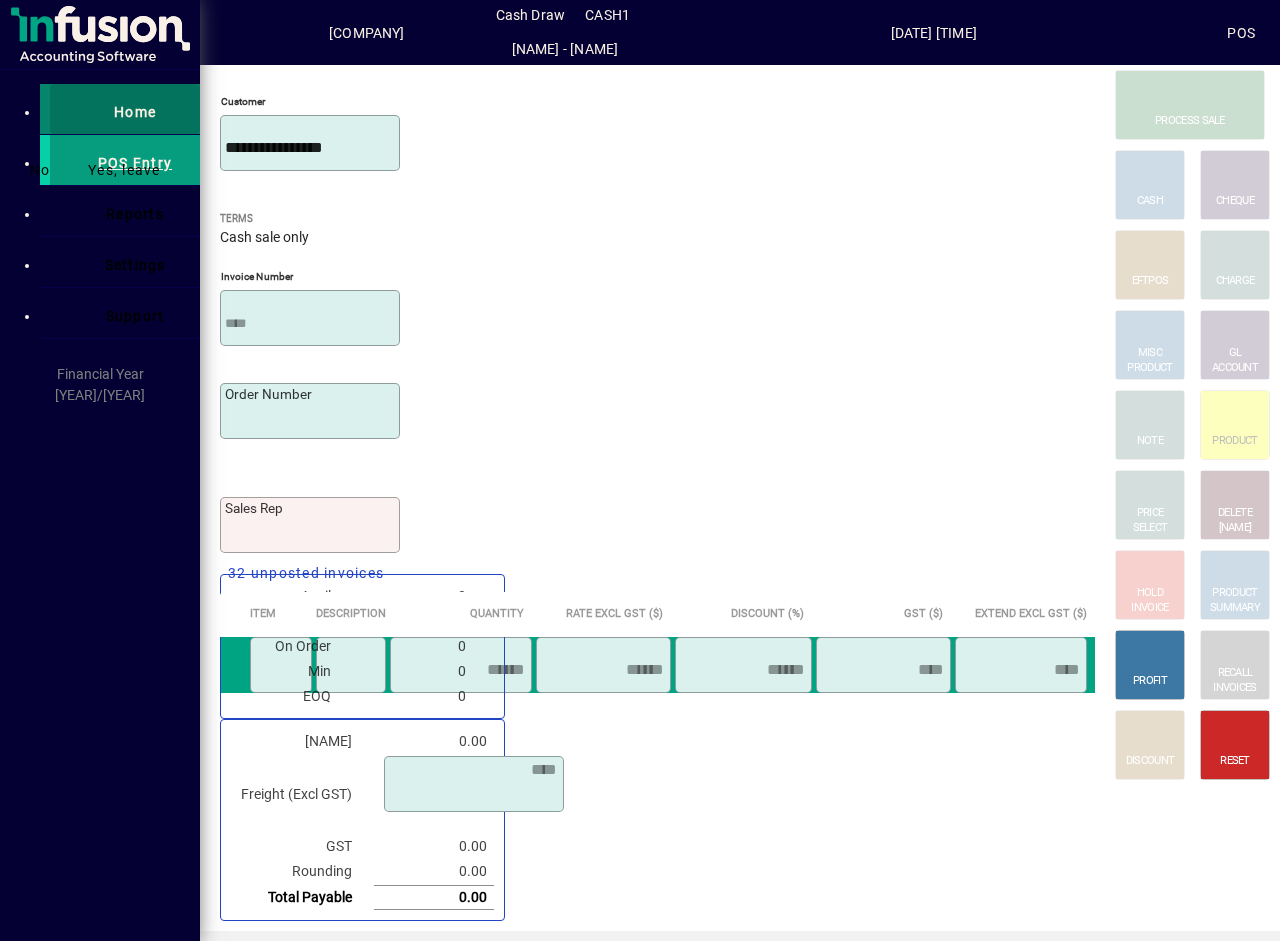 click at bounding box center (640, 0) 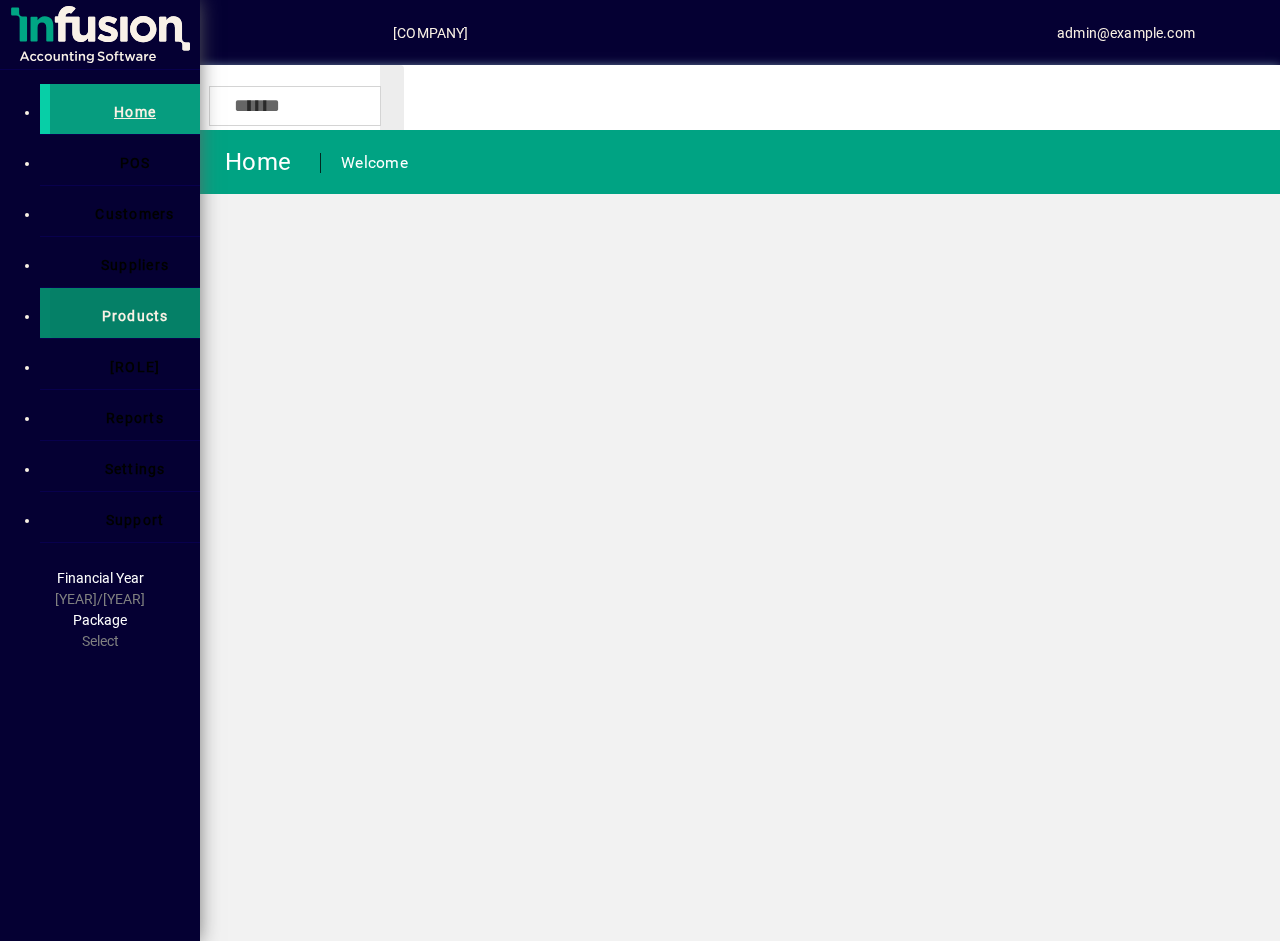 click at bounding box center [125, 313] 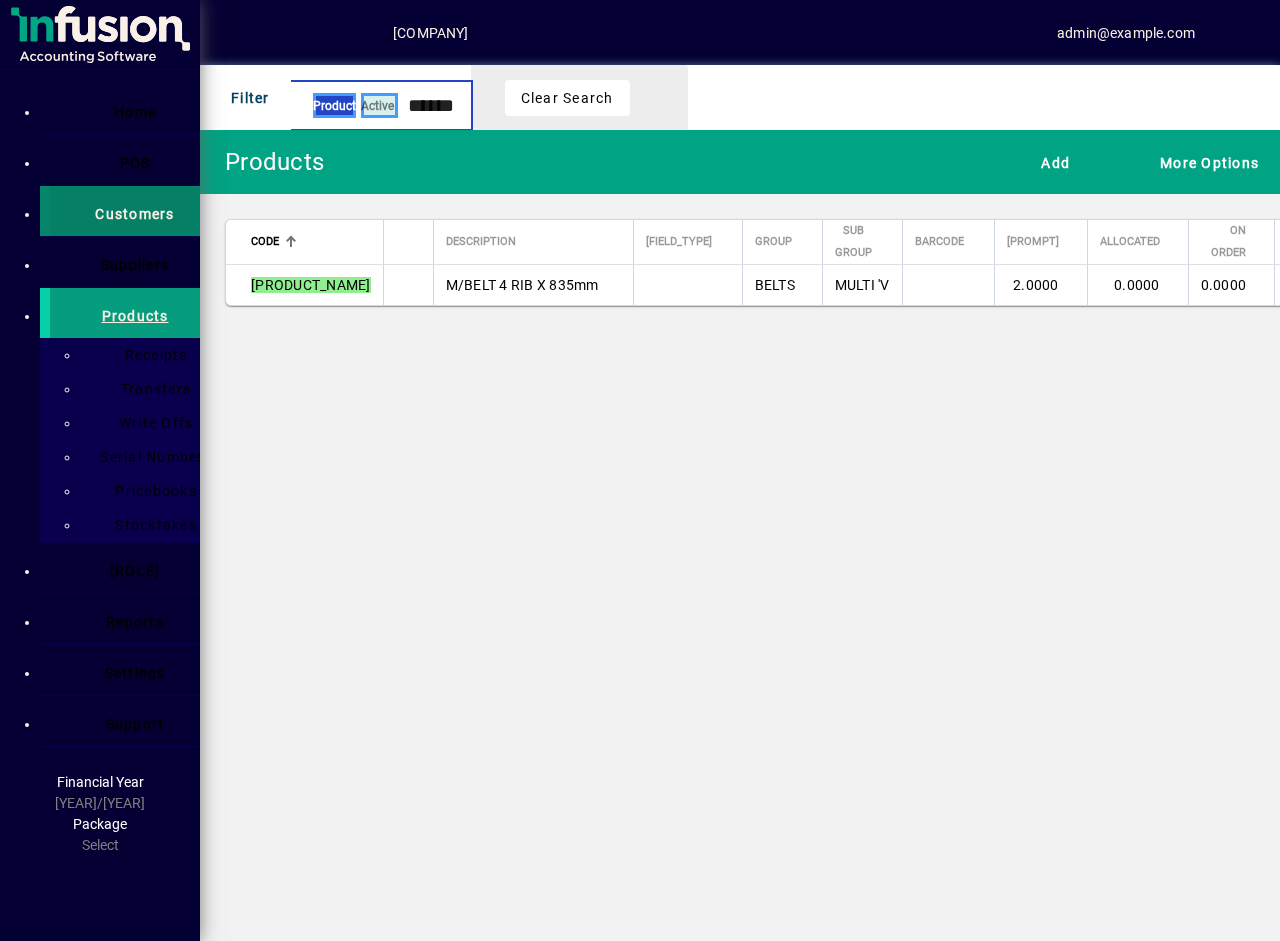 type on "******" 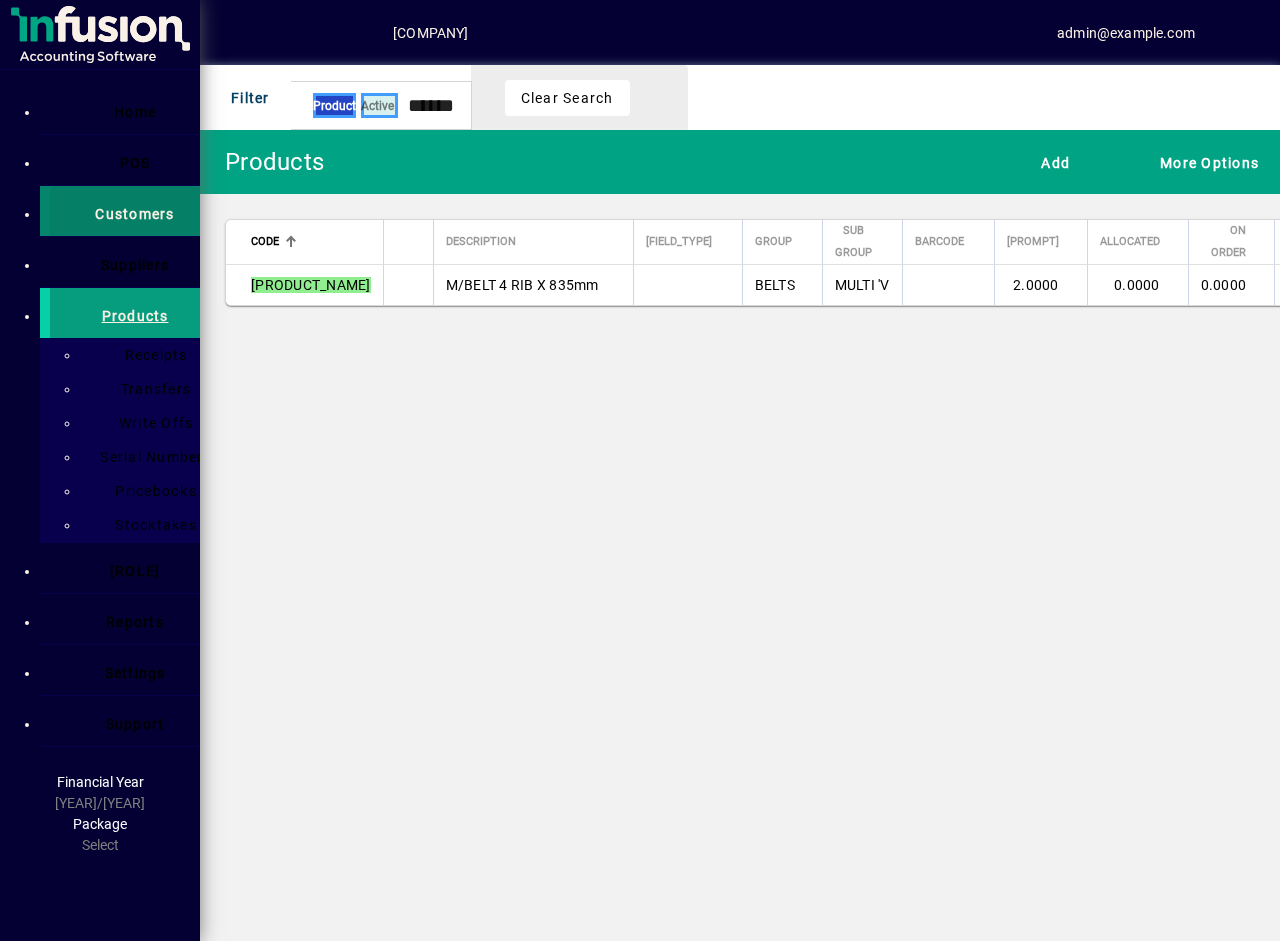 click on "Customers" at bounding box center [134, 214] 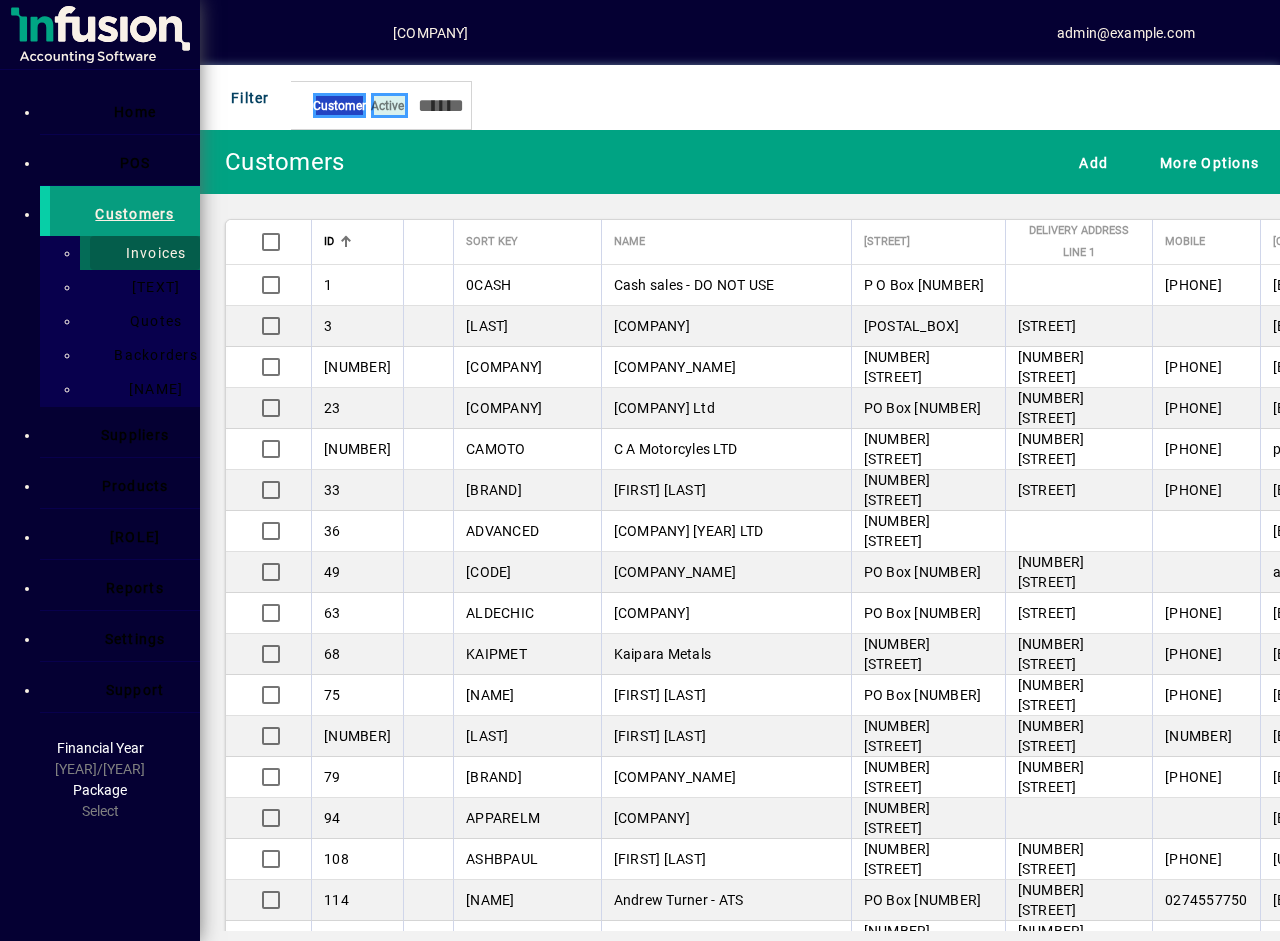 click at bounding box center (145, 253) 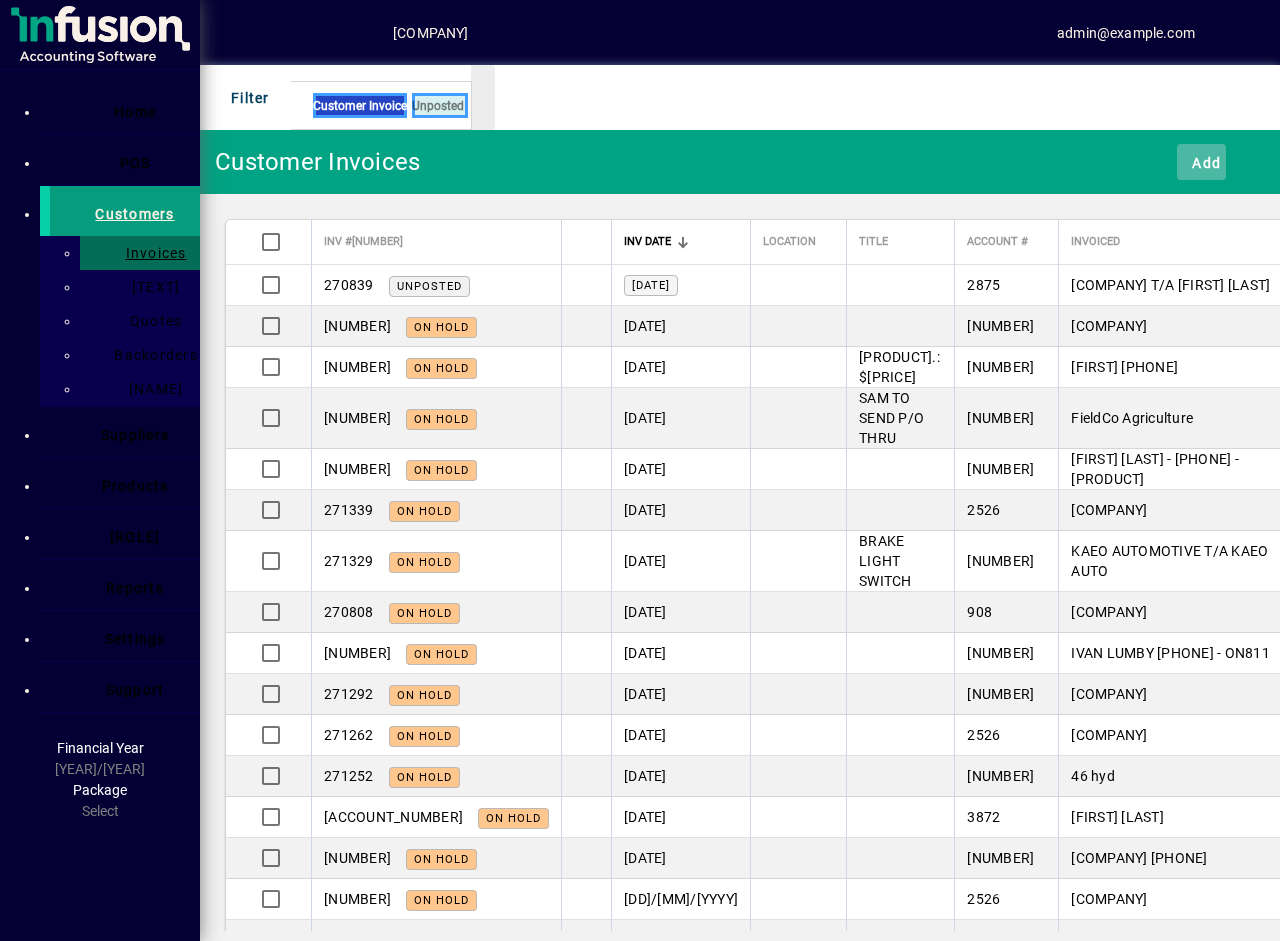click on "Add" at bounding box center (1201, 162) 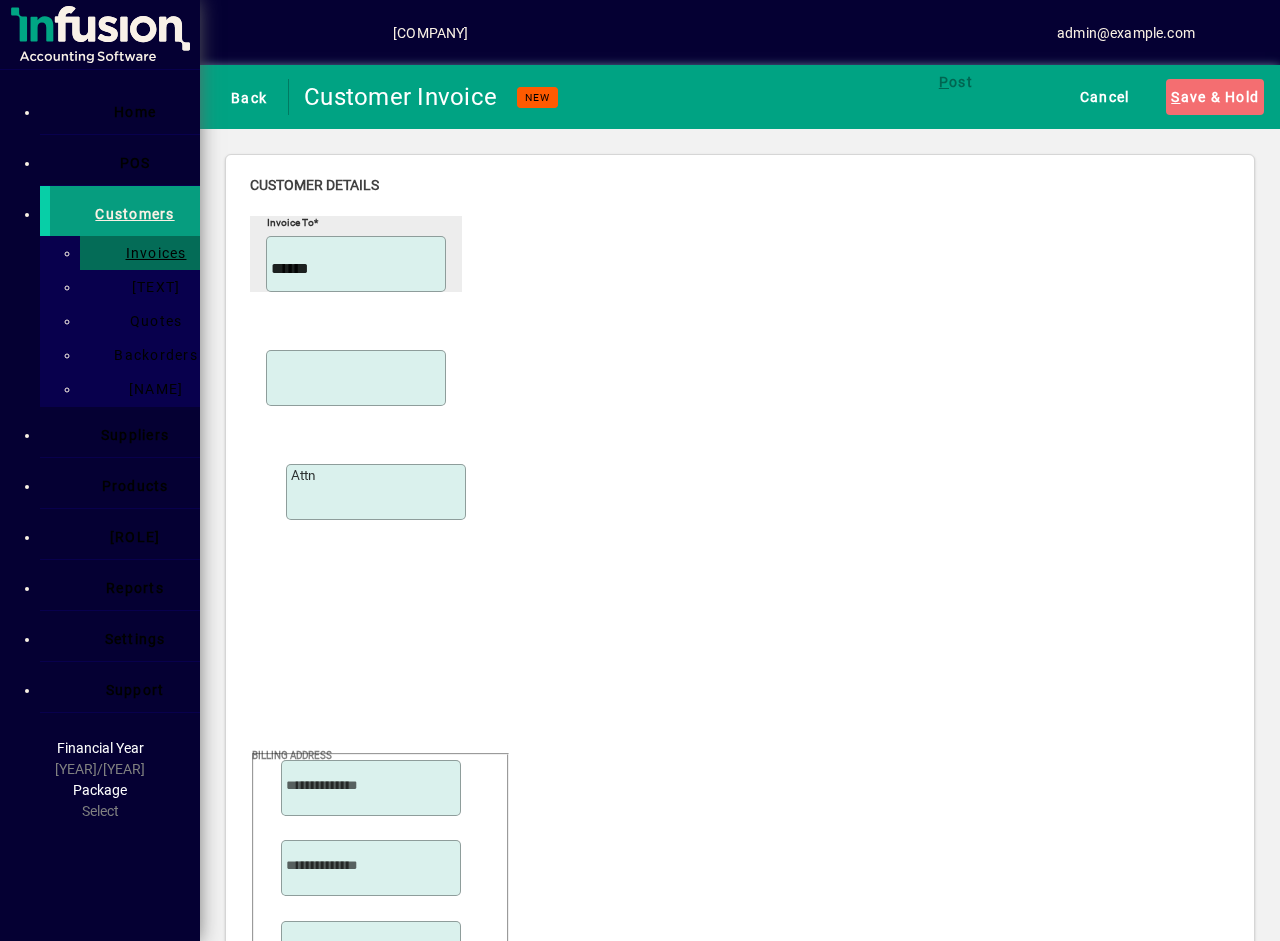 type on "[REDACTED]" 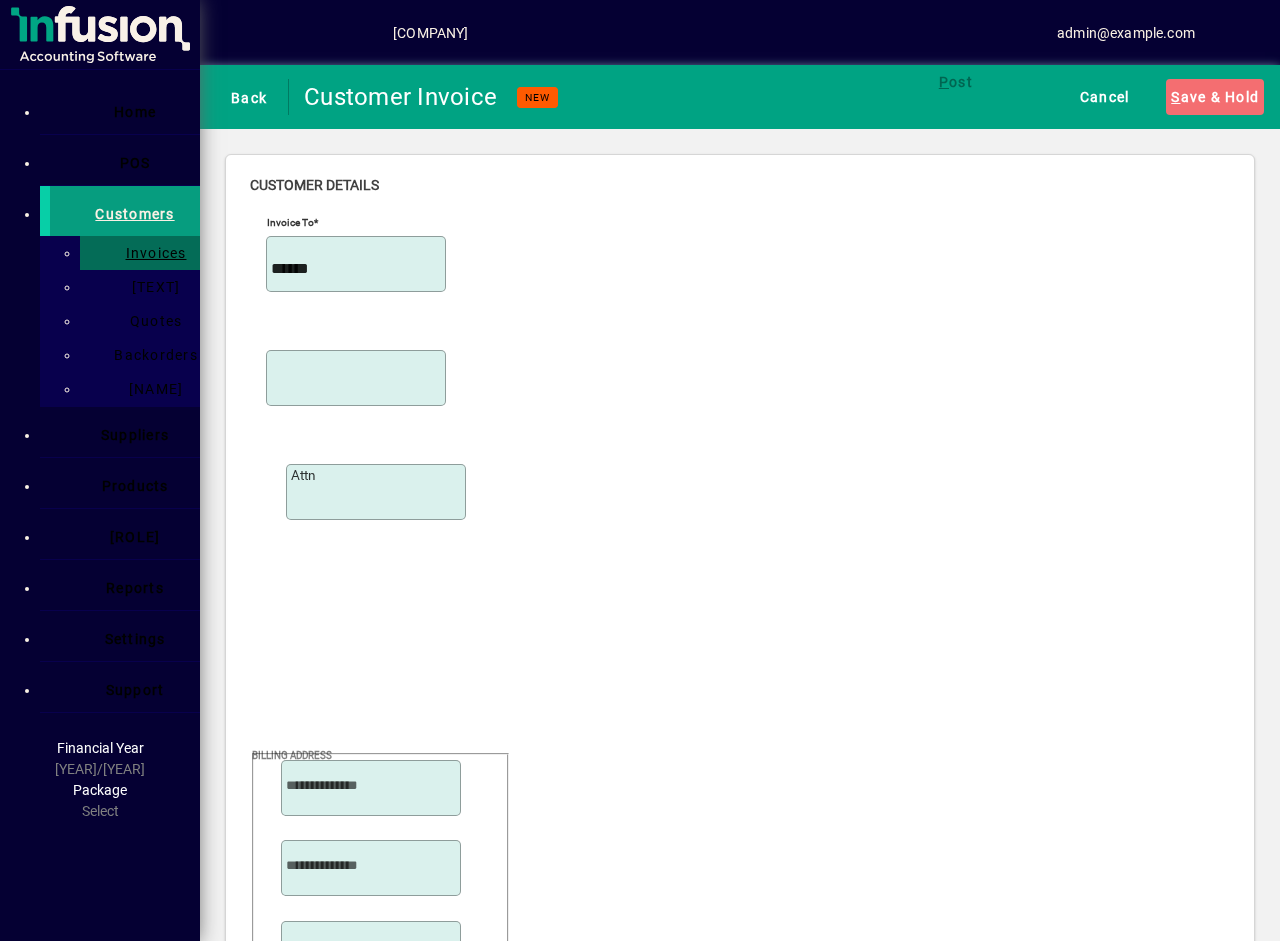 click on "accounts.darg@ snowbr os.co.nz" at bounding box center [168, 129] 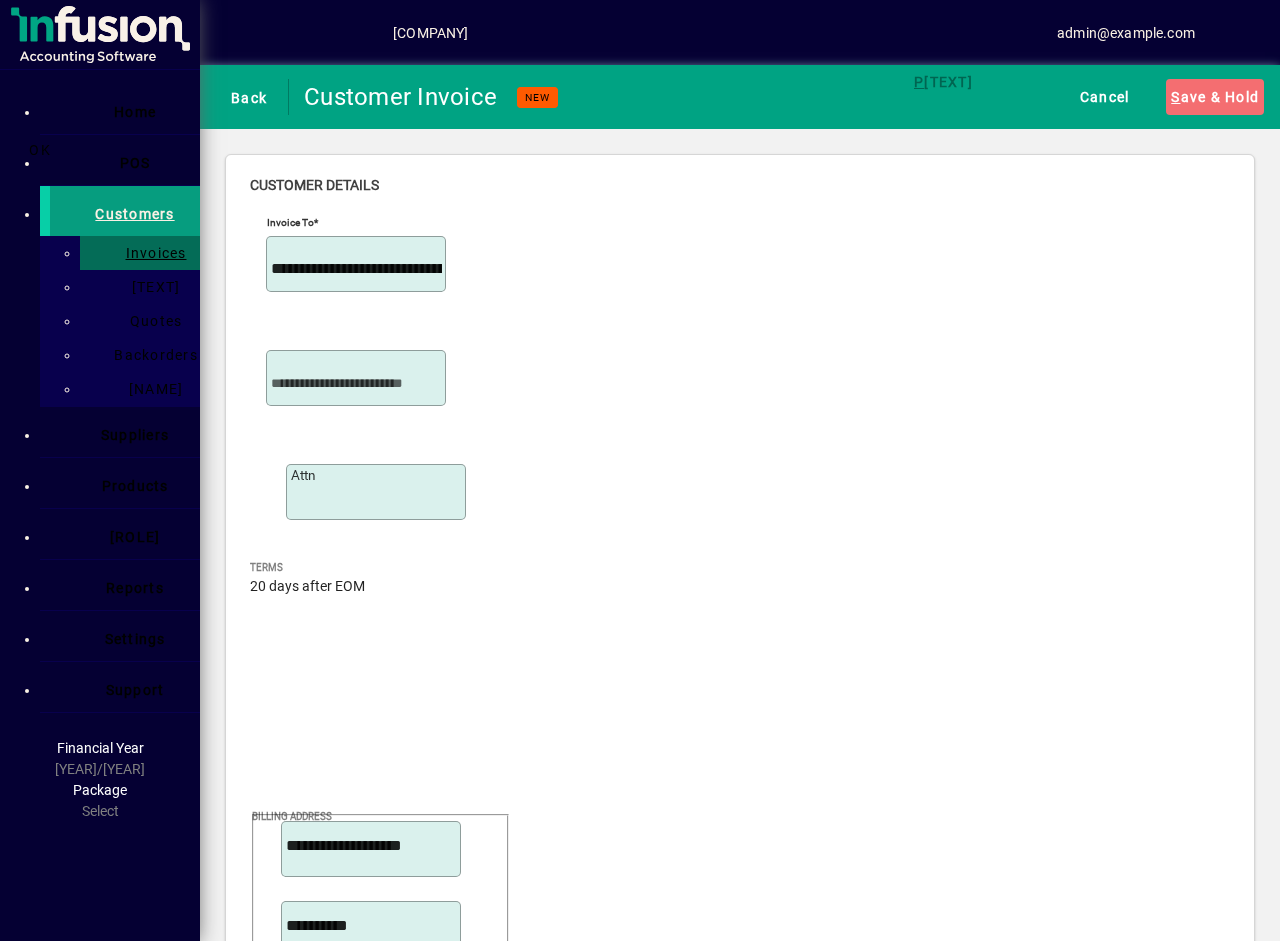 click on "OK" at bounding box center (40, 150) 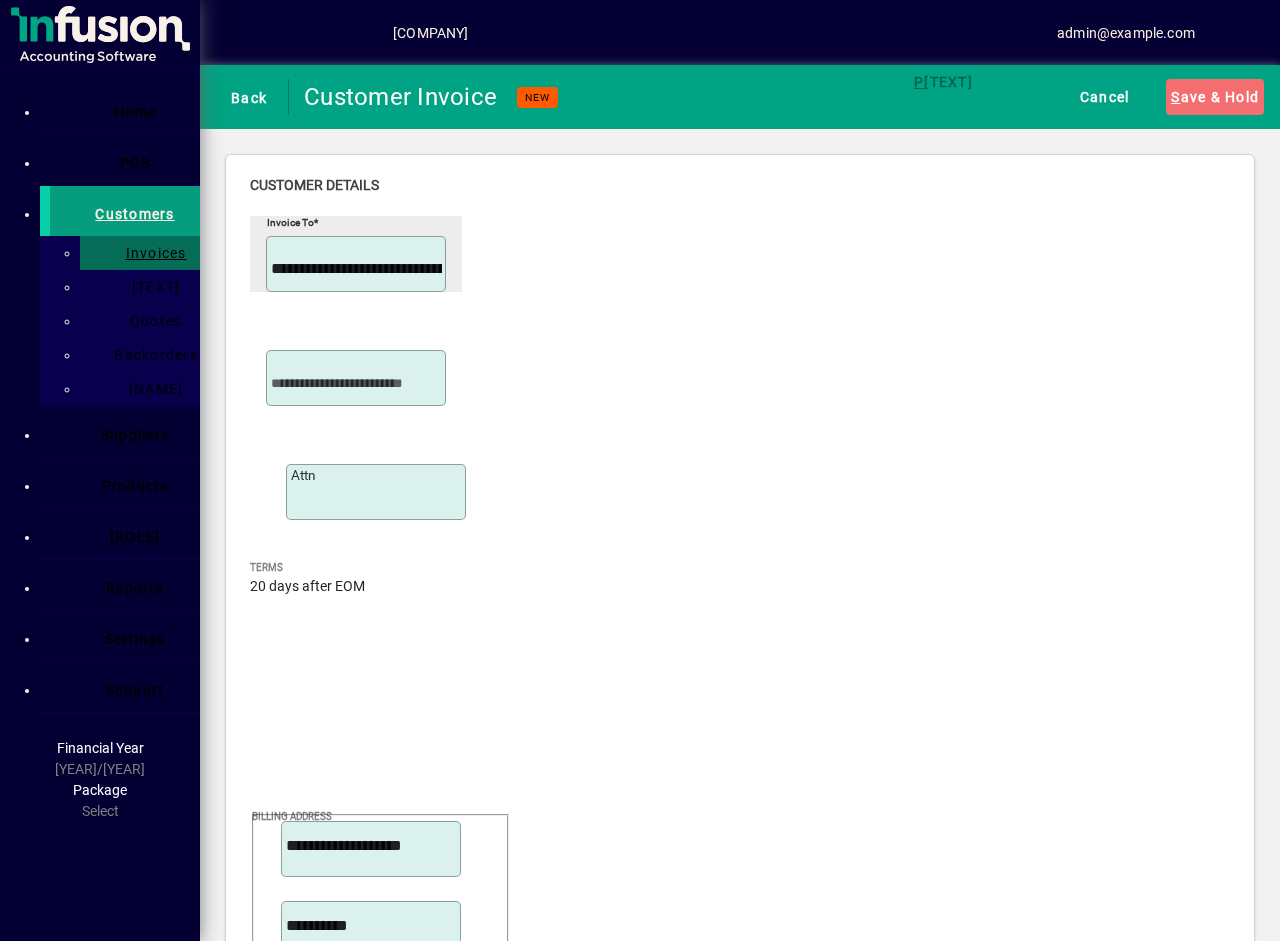 scroll, scrollTop: 500, scrollLeft: 0, axis: vertical 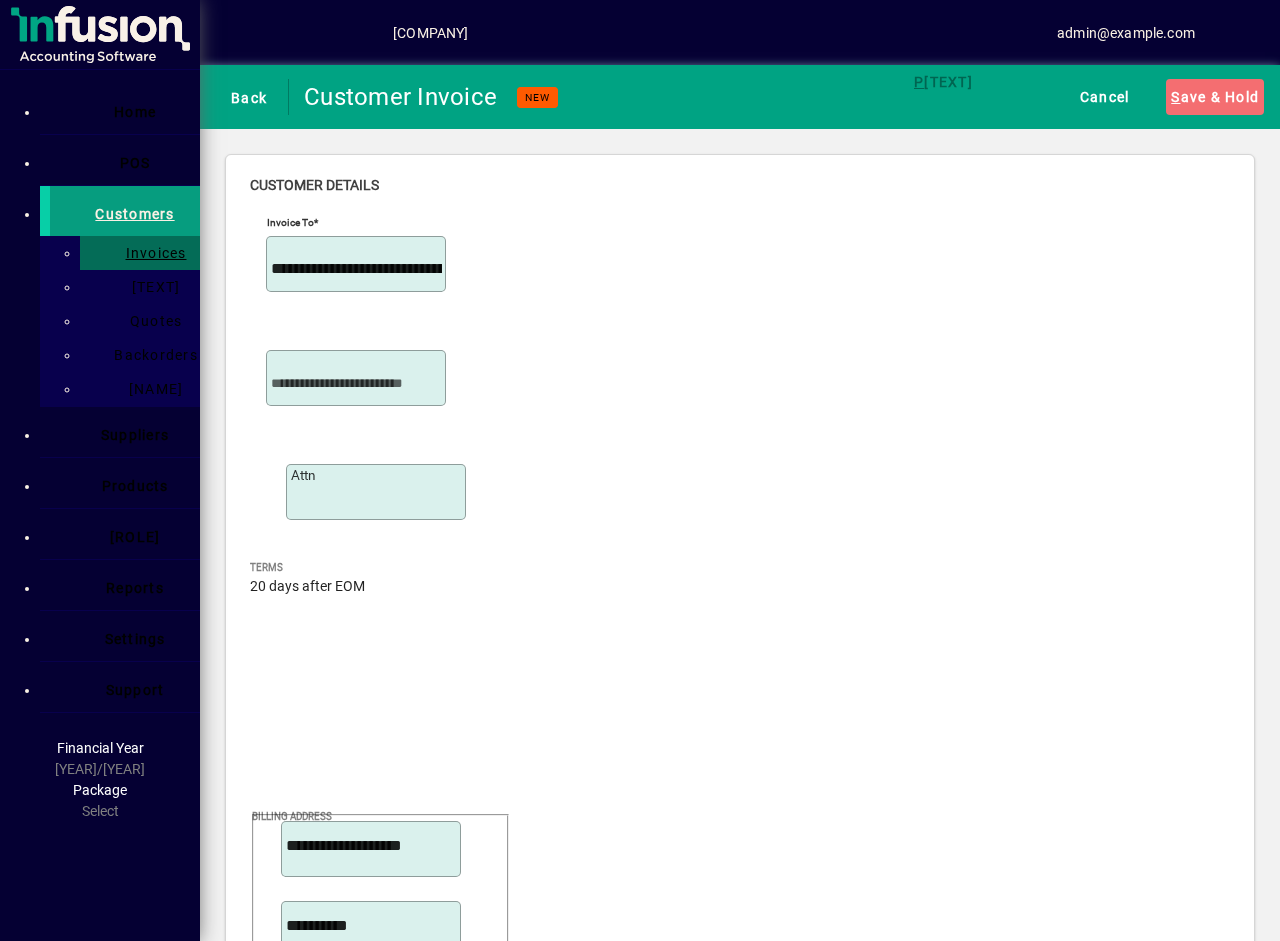 click on "Sold by" at bounding box center (356, 3489) 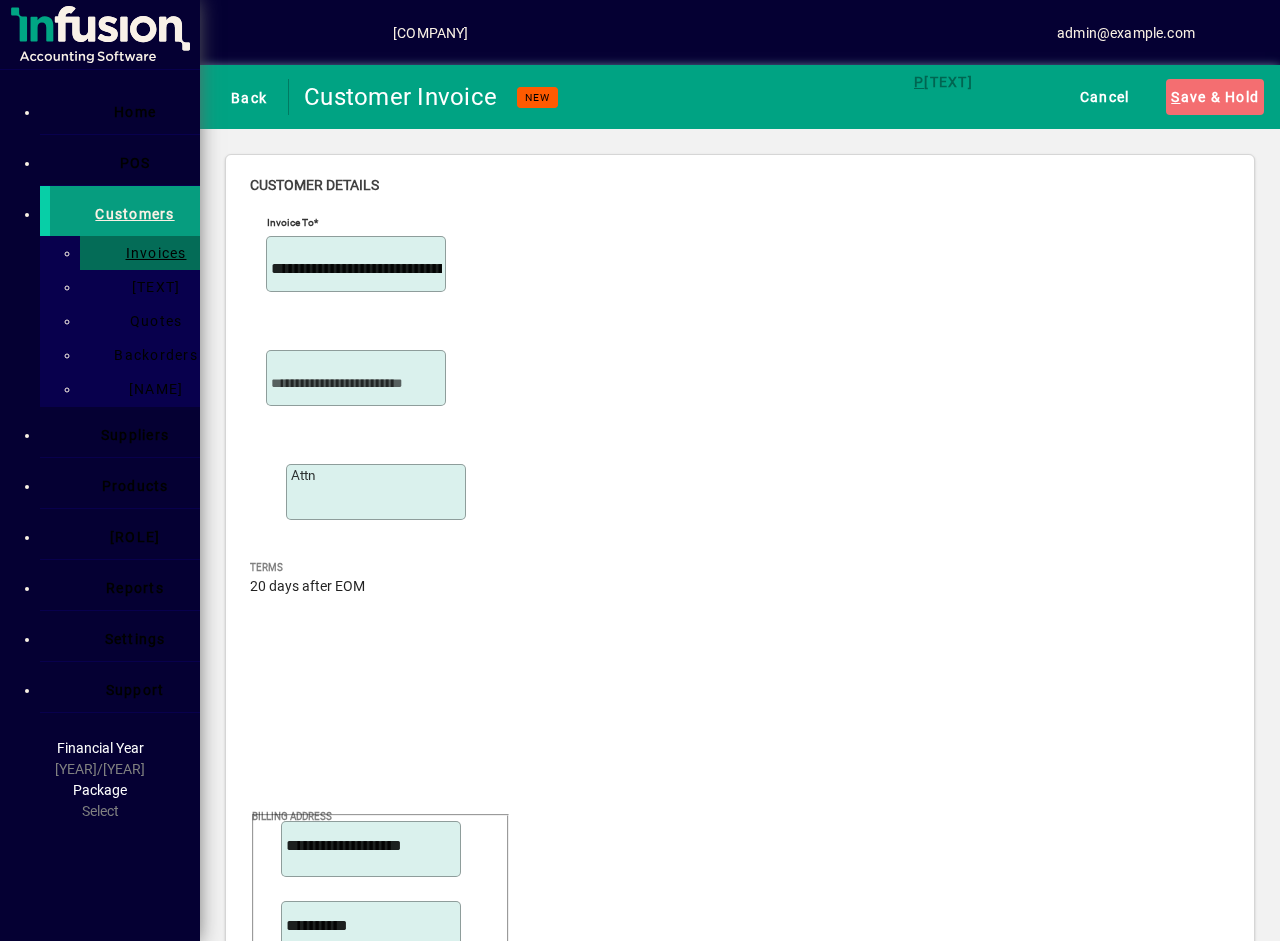 type on "**********" 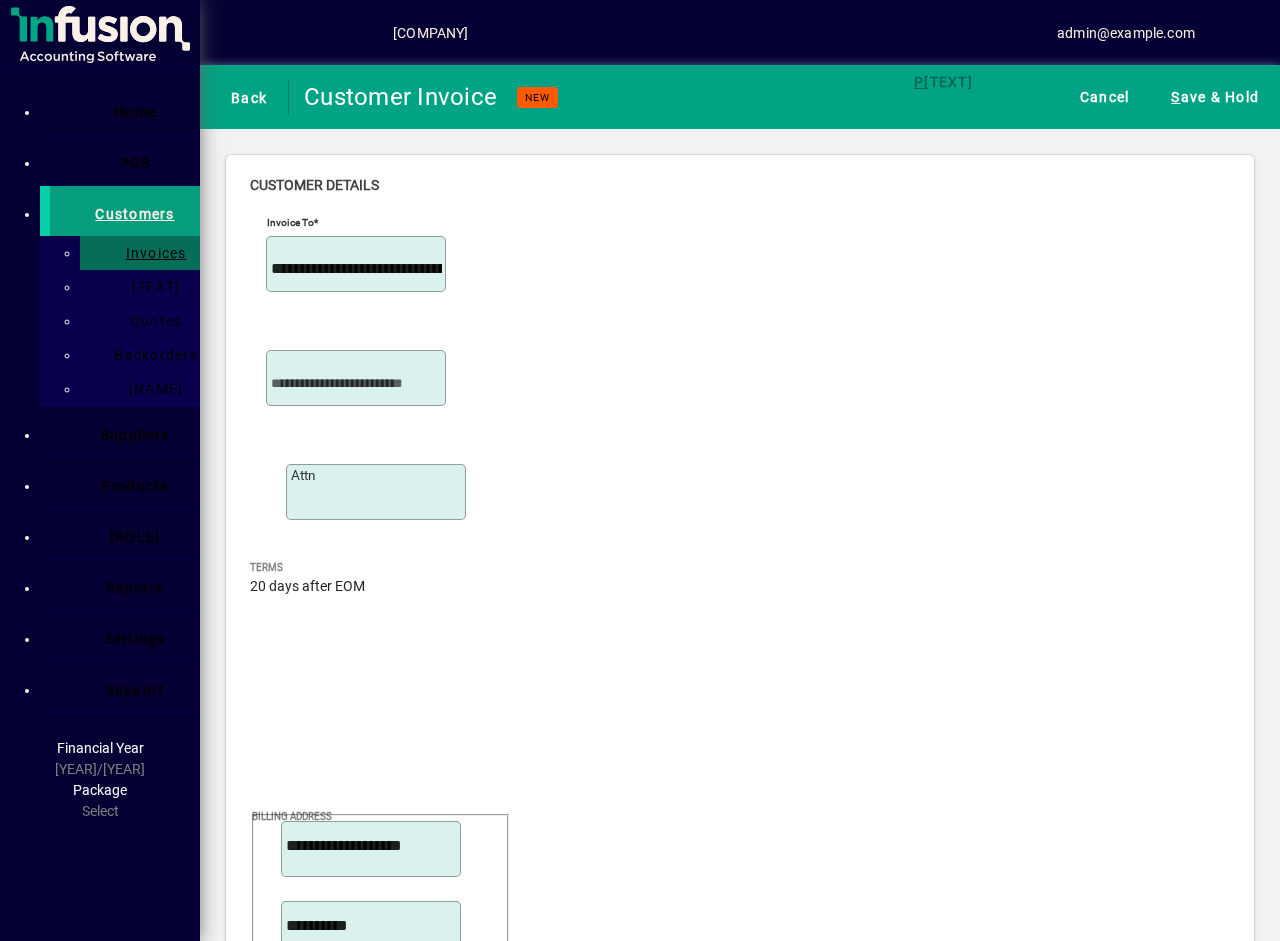 type on "[REDACTED]" 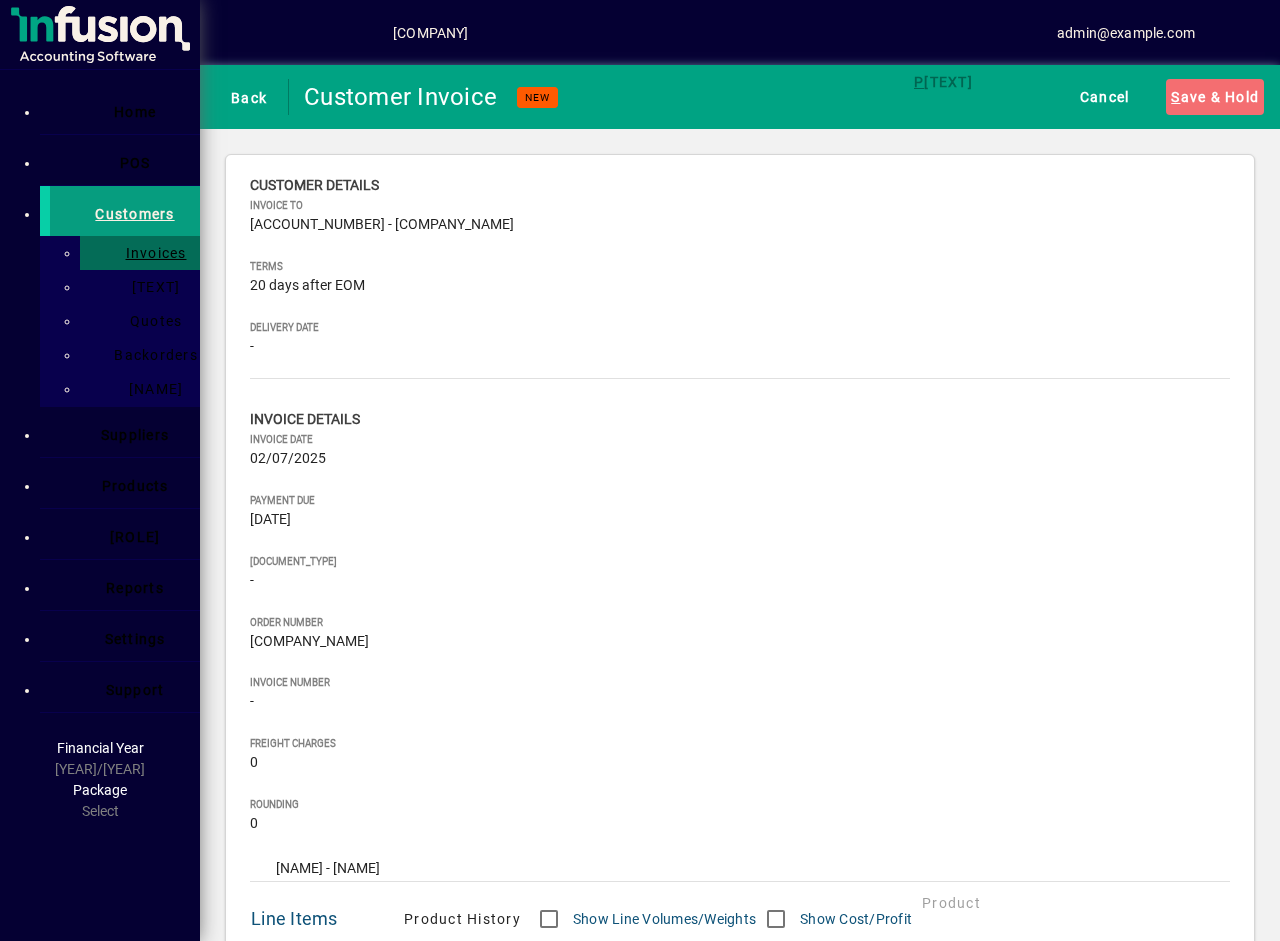 scroll, scrollTop: 0, scrollLeft: 0, axis: both 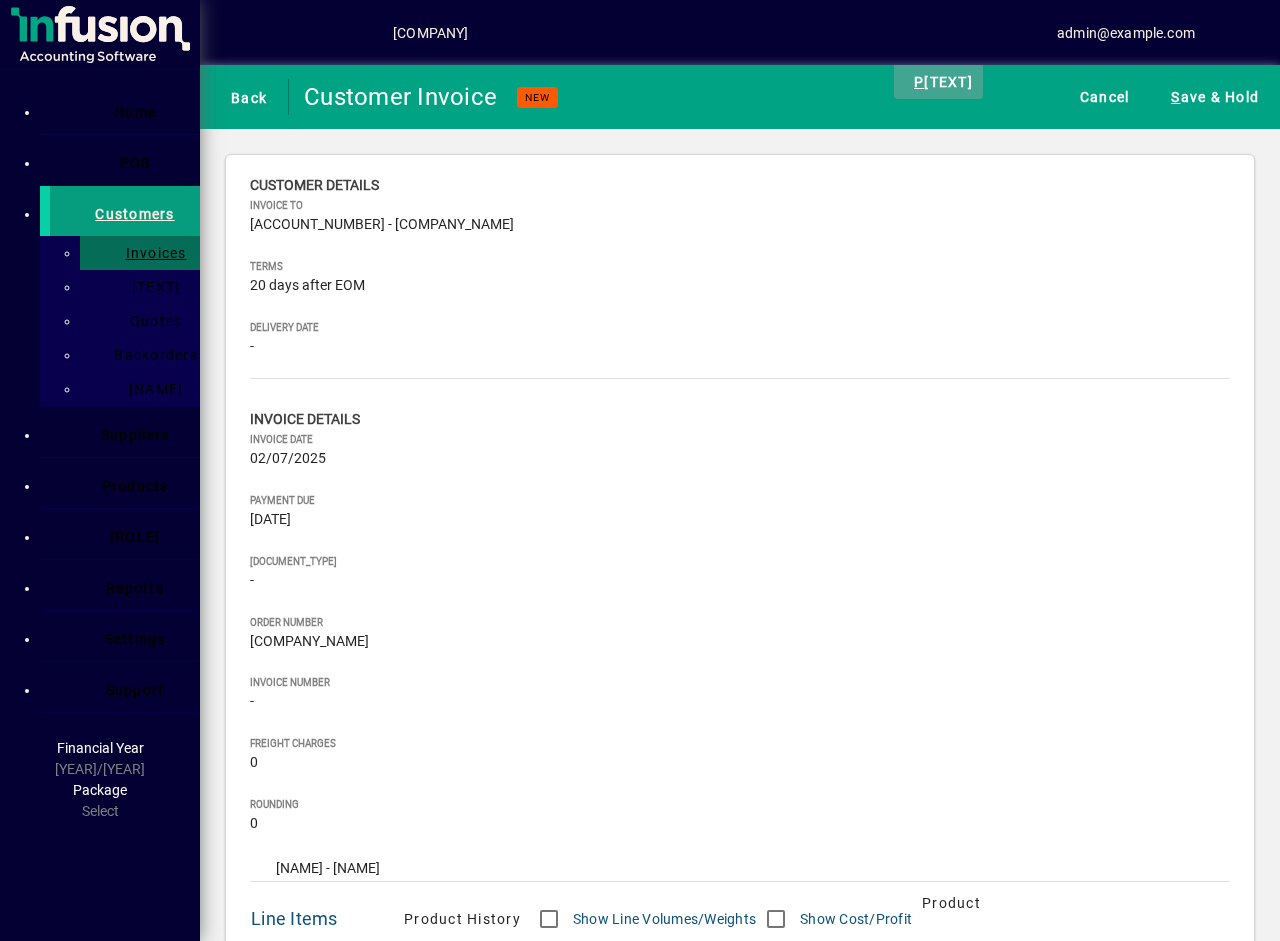 click on "P ost & Email" at bounding box center [938, 81] 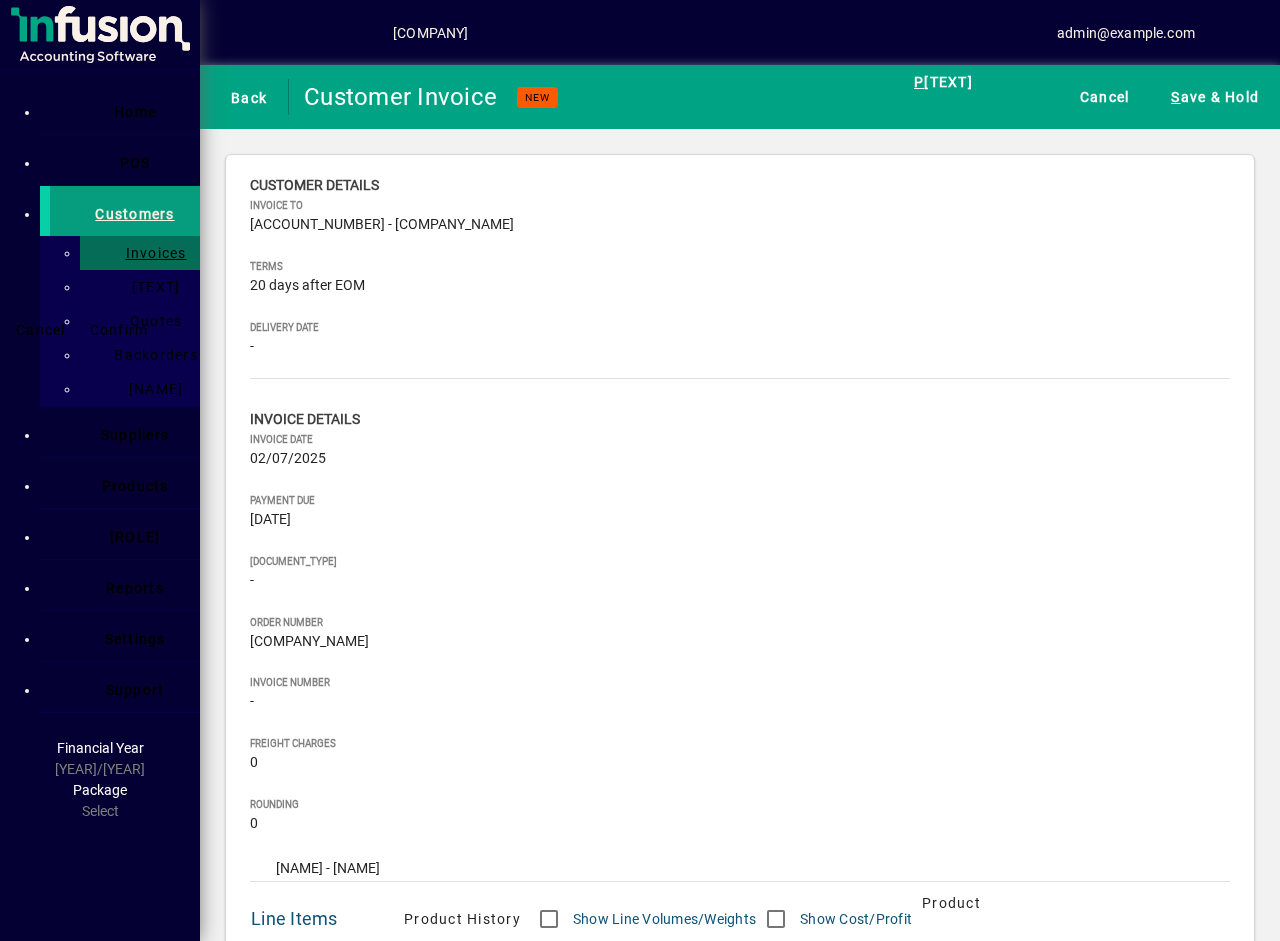 click on "Print invoice after posting" at bounding box center [144, 224] 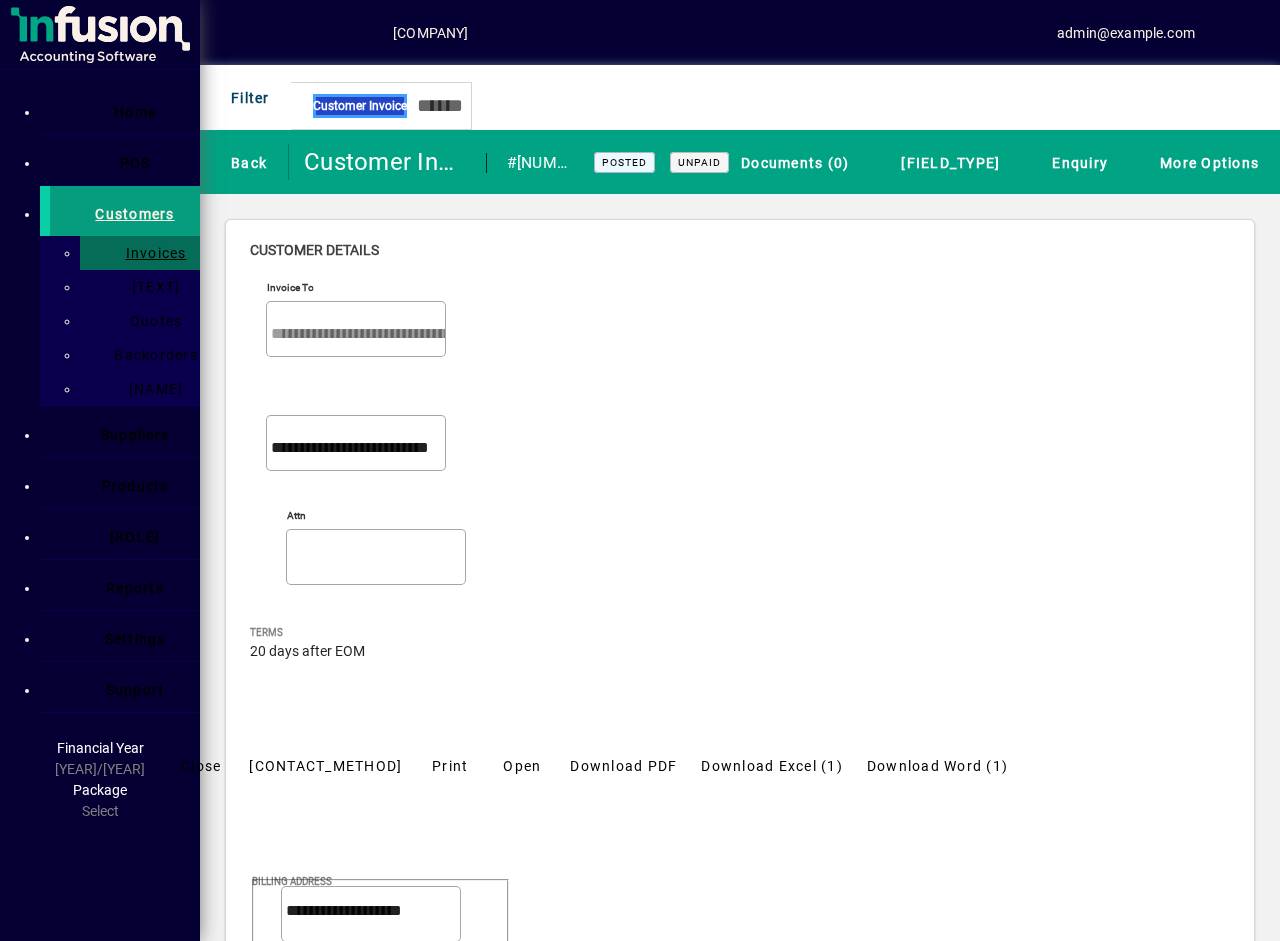scroll, scrollTop: 0, scrollLeft: 0, axis: both 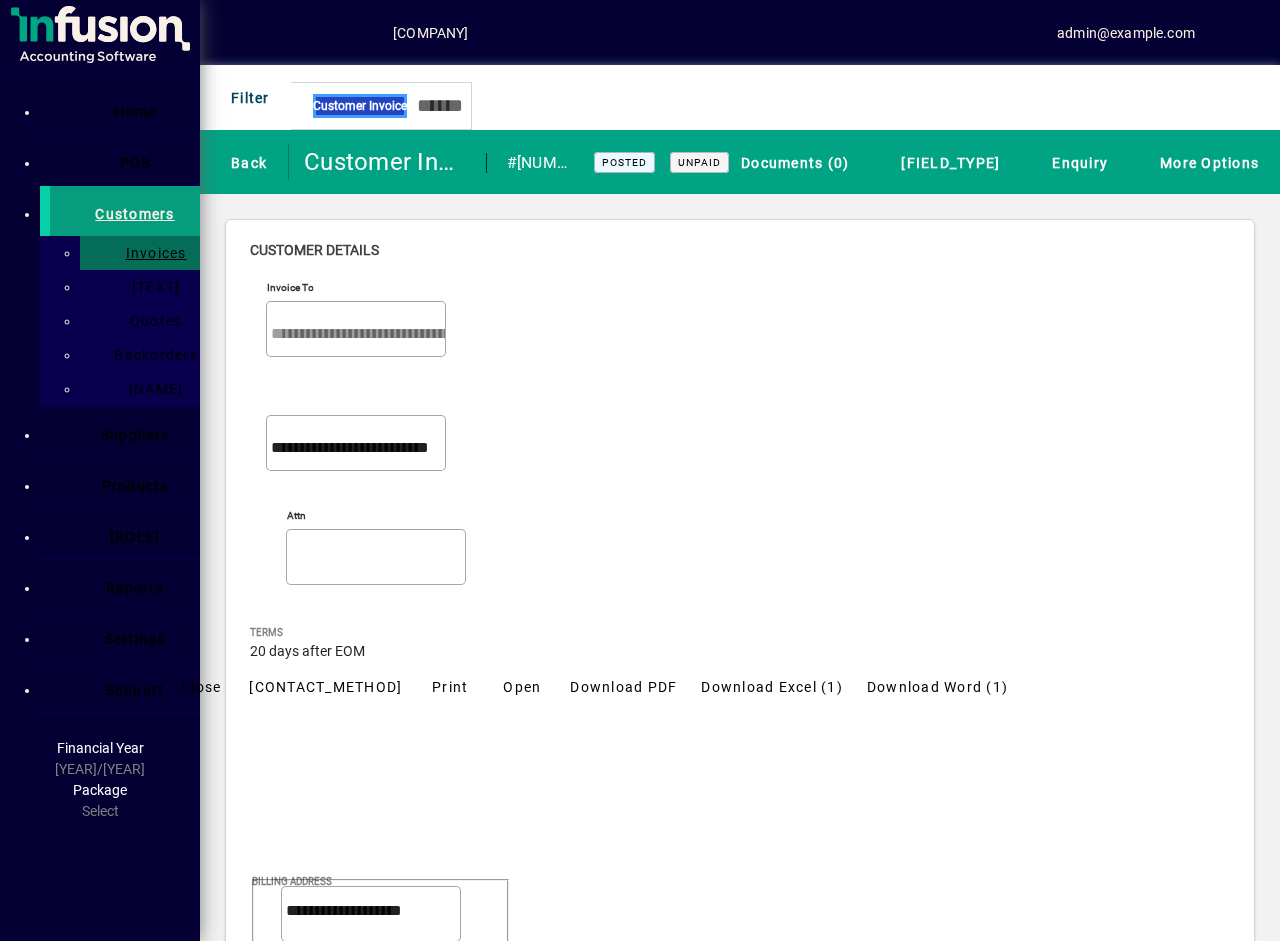 click on "Print" at bounding box center (450, 687) 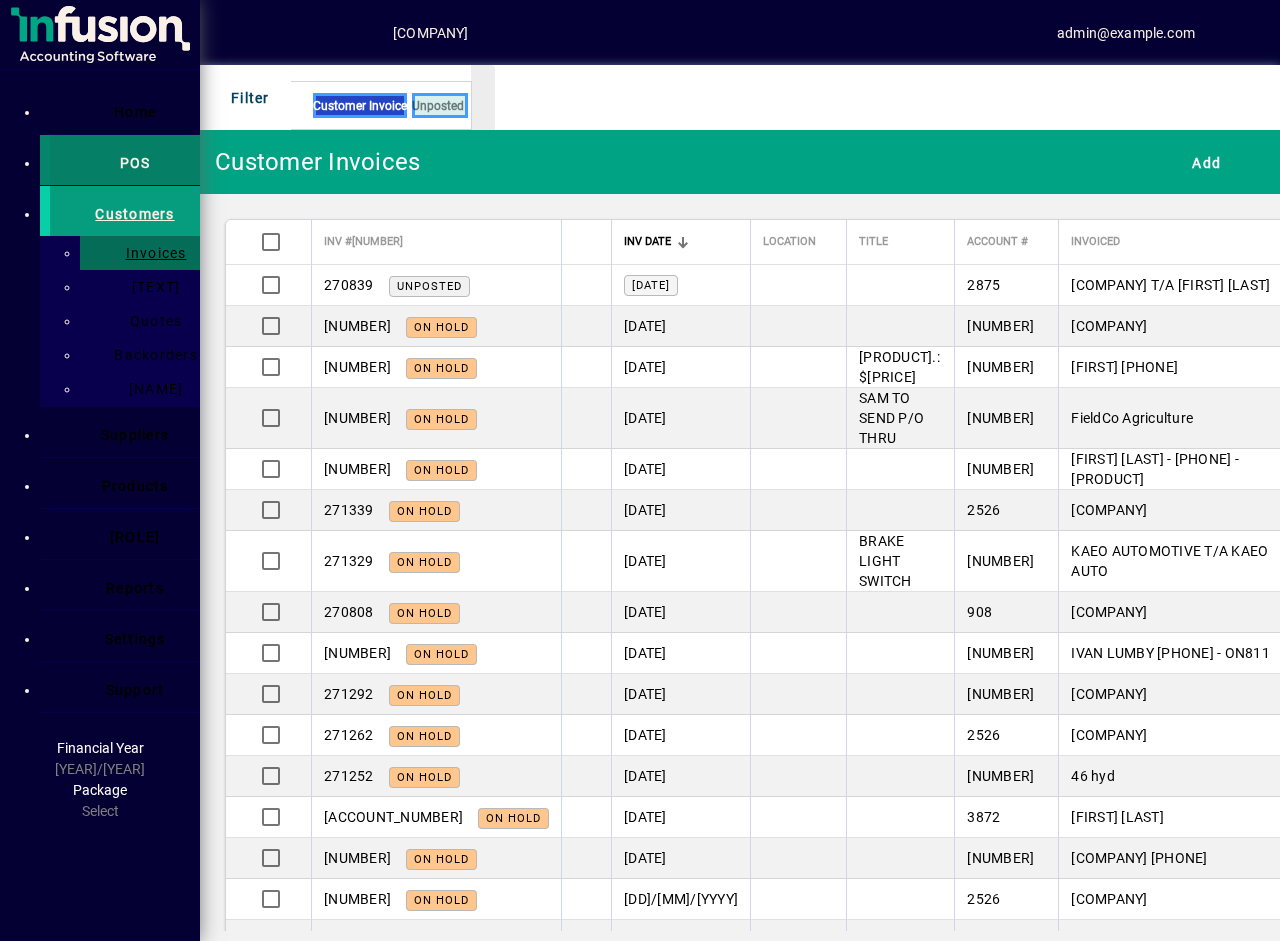 click on "POS" at bounding box center [135, 163] 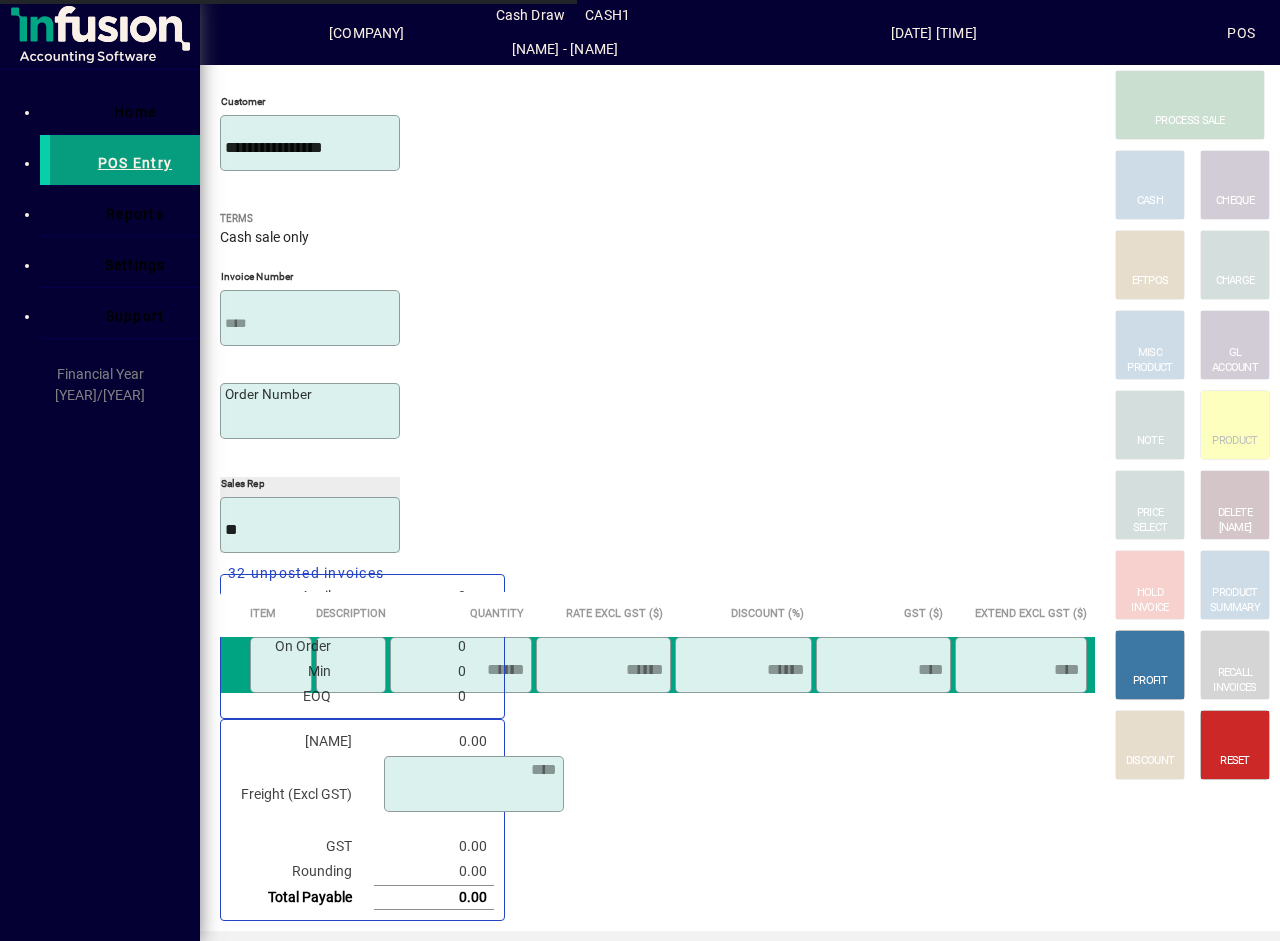 type on "**********" 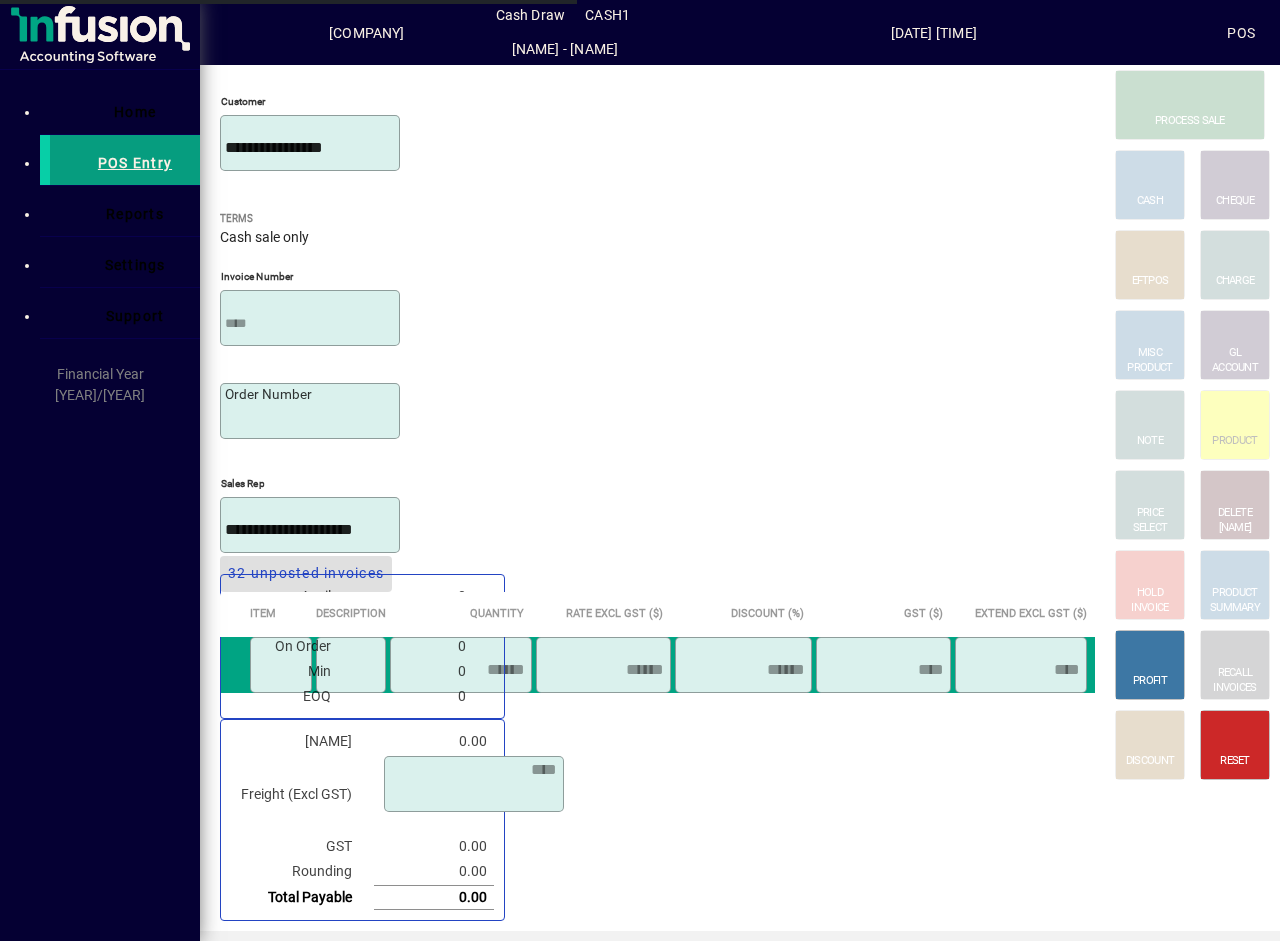 type 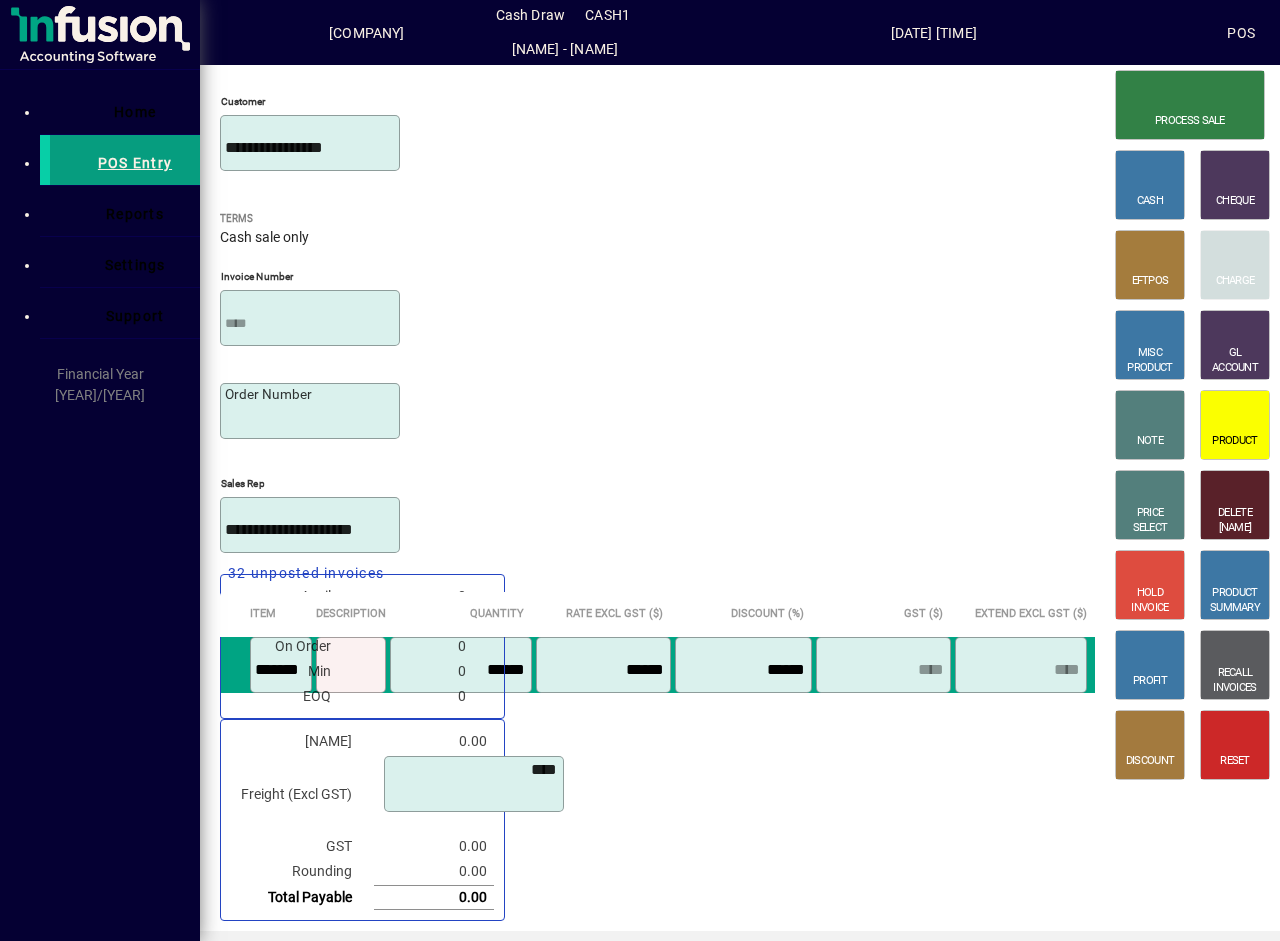 type on "*******" 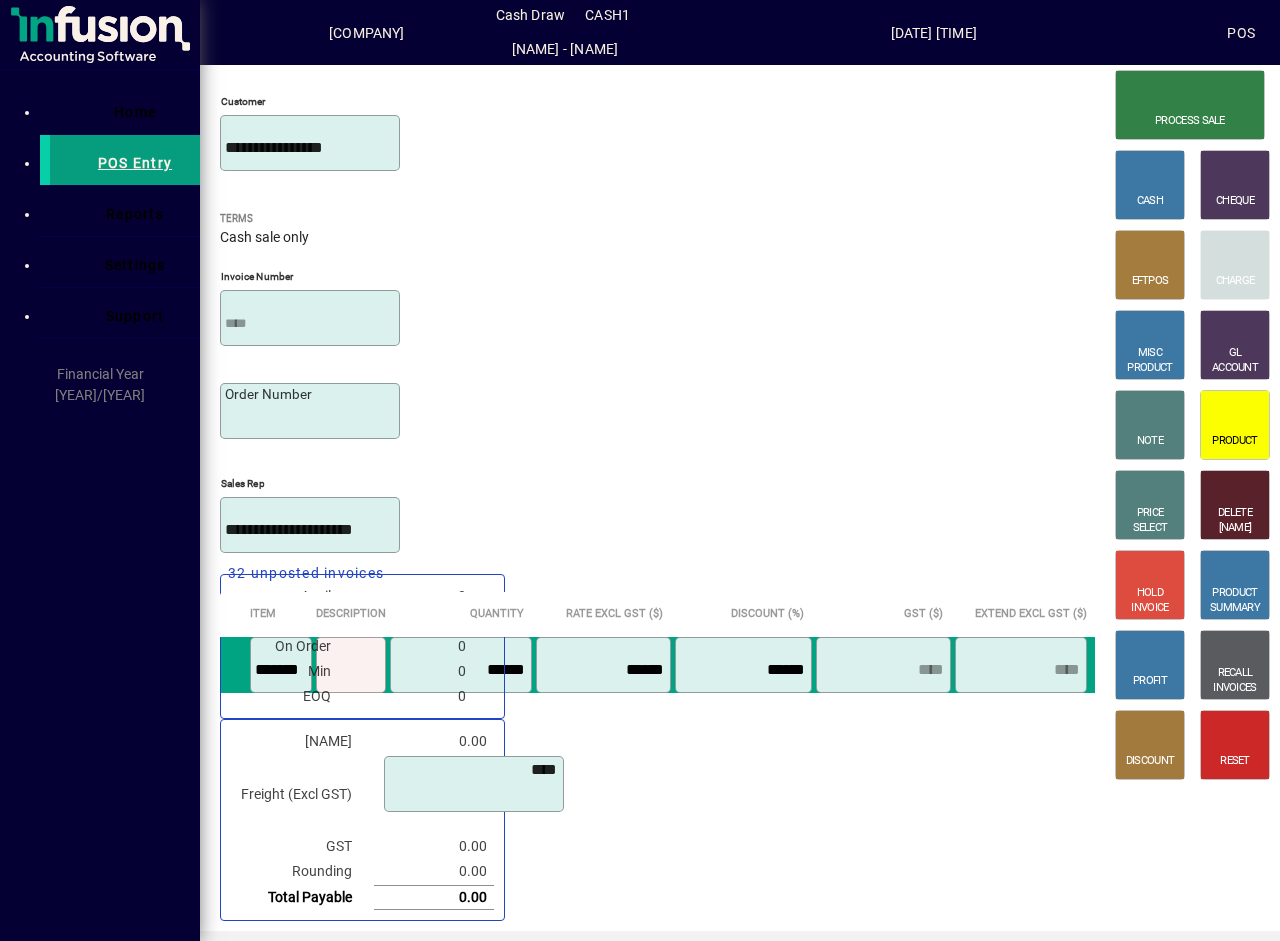 click on "TFNL227  - FUEL CAP NON LOCKING TNL82-" at bounding box center (111, 34) 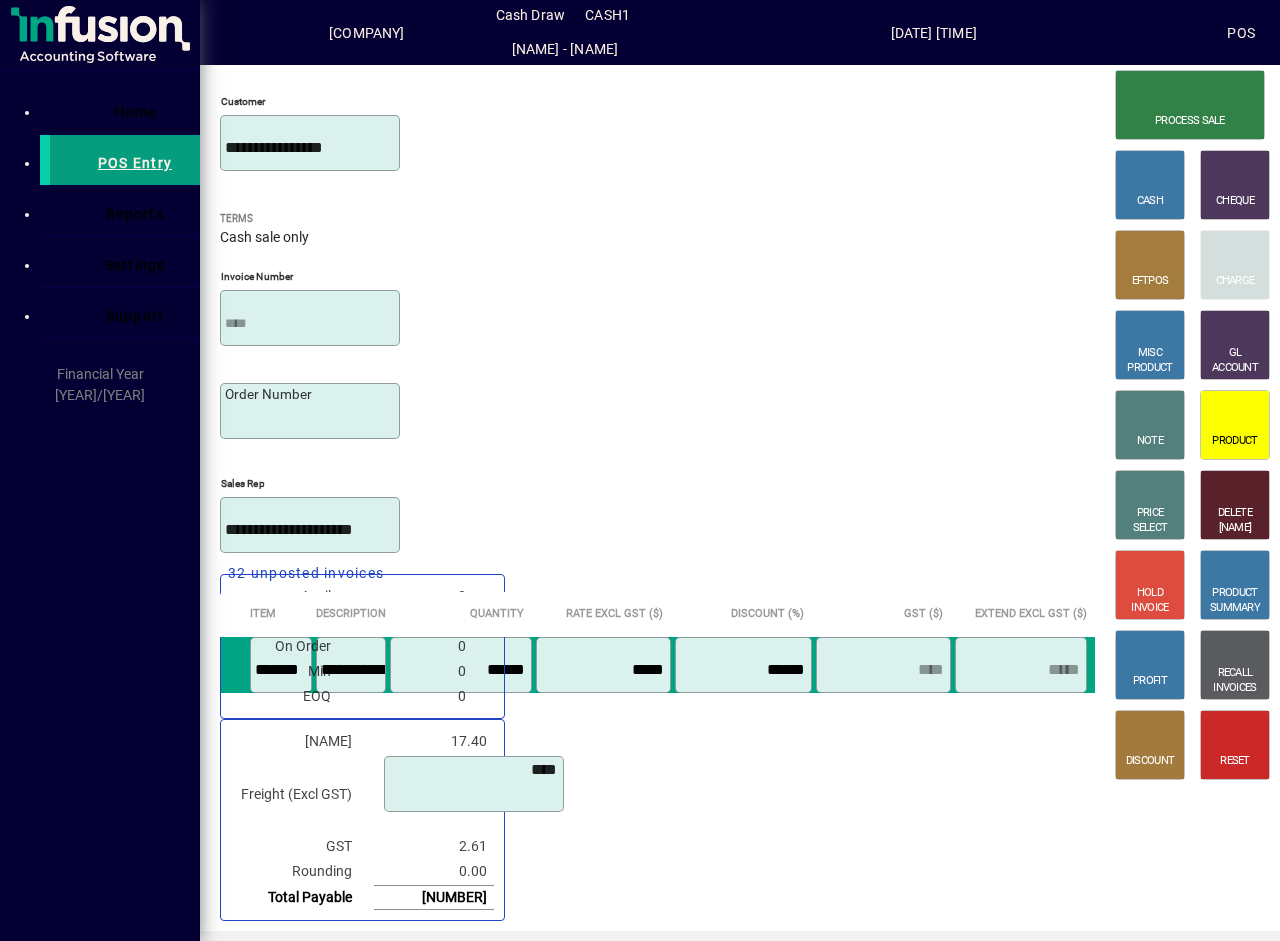 type on "*****" 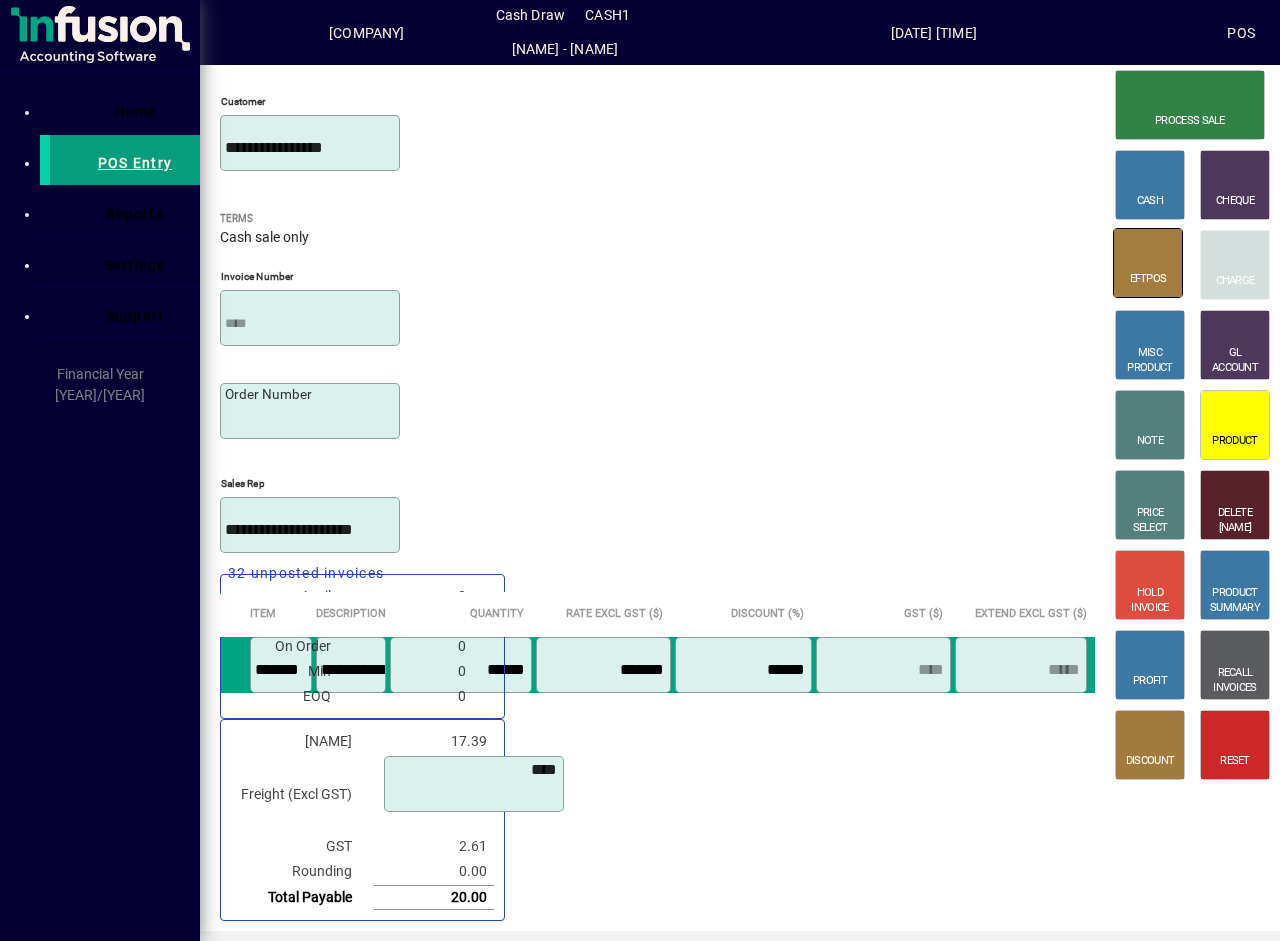 click on "EFTPOS" at bounding box center (1148, 263) 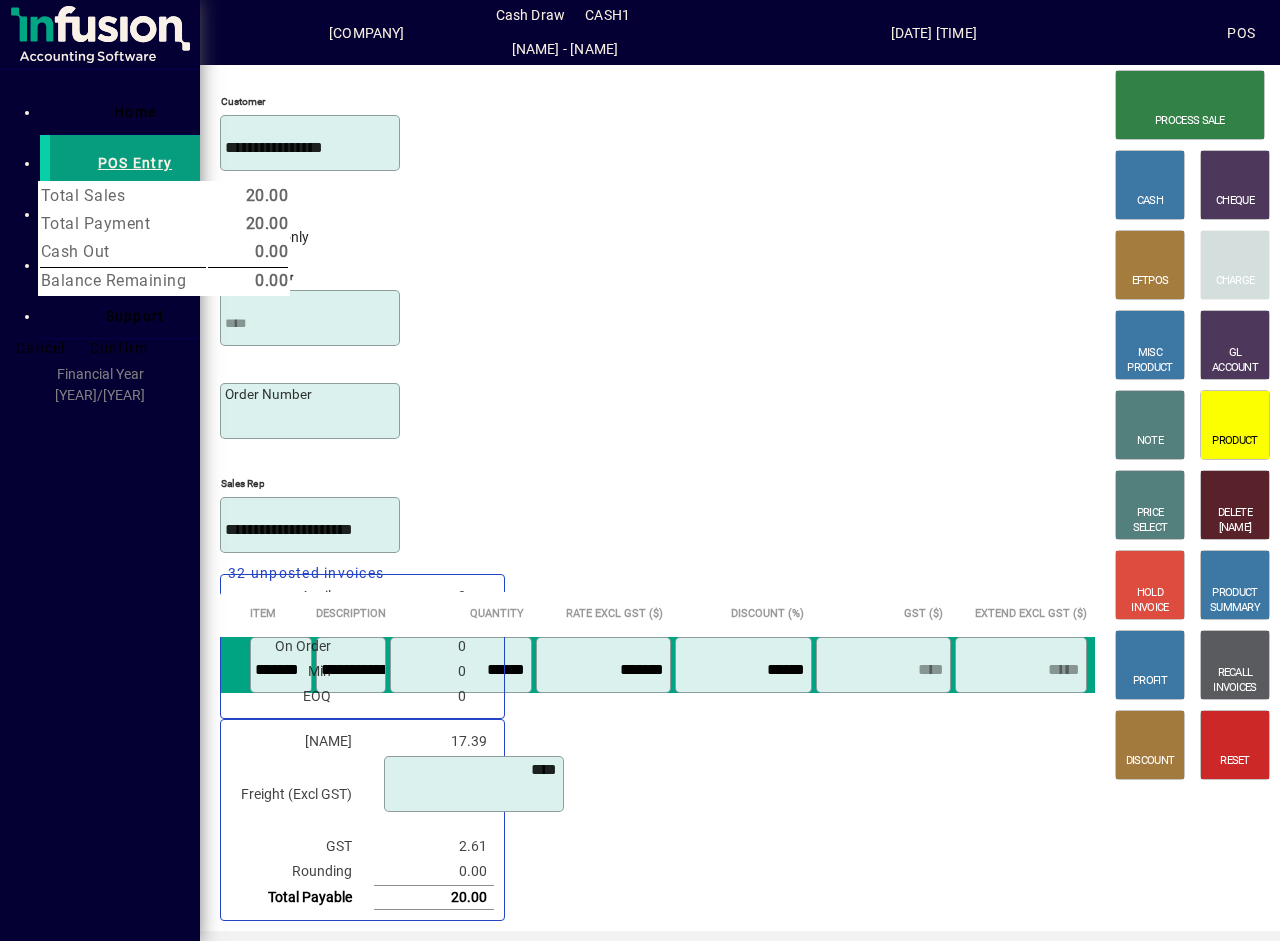 click on "Confirm" at bounding box center (119, 348) 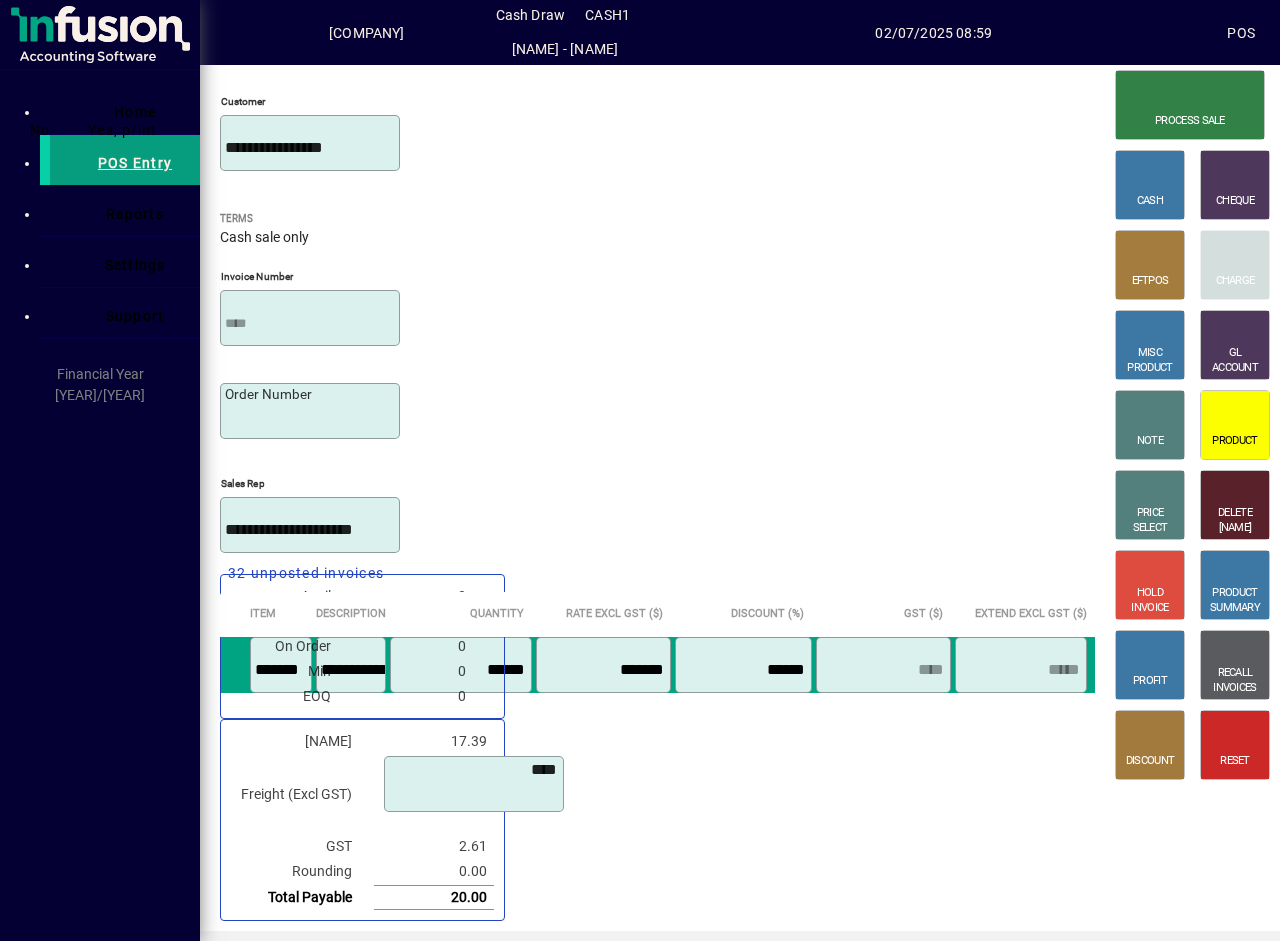 type 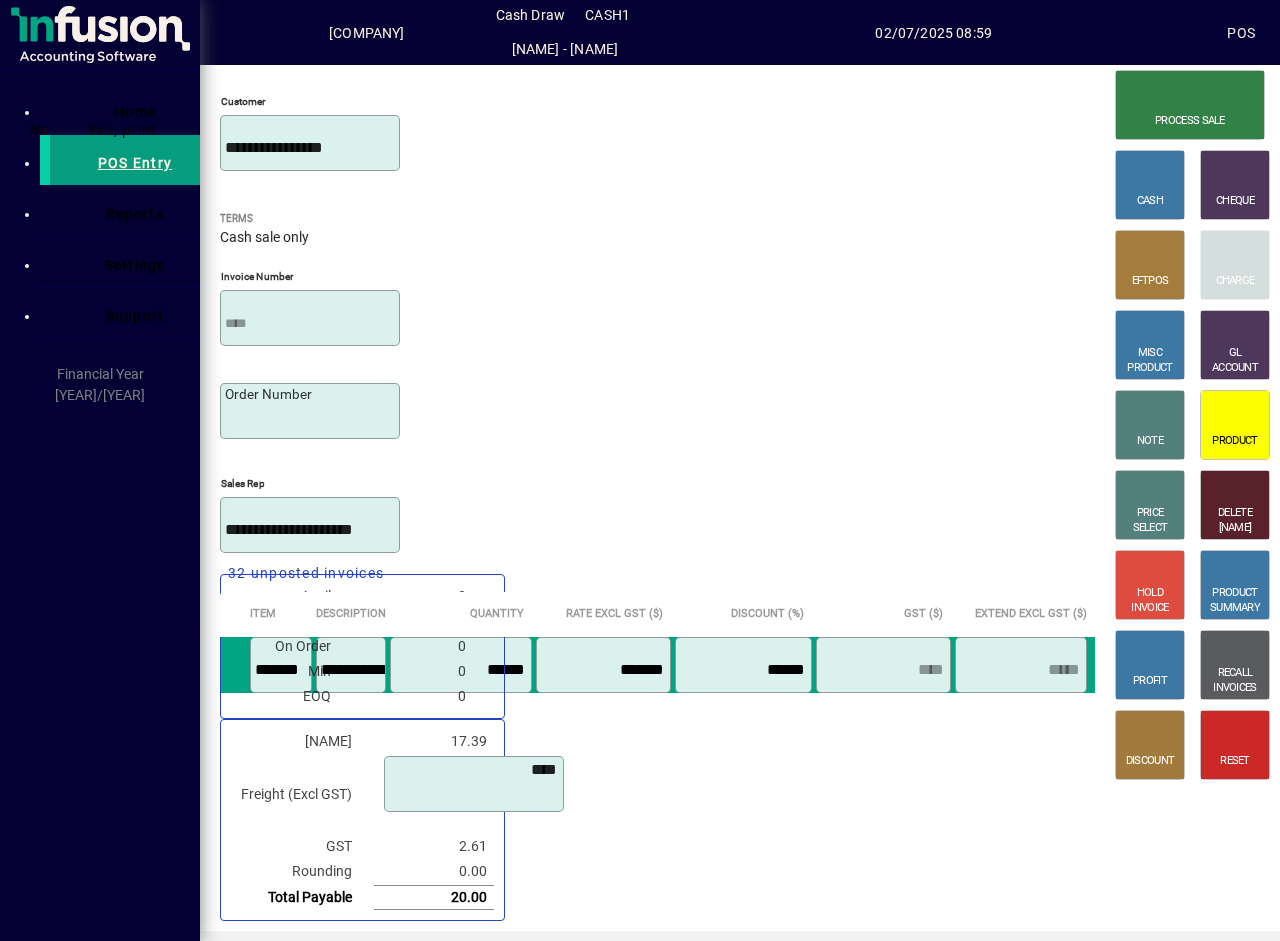 click on "No" at bounding box center (40, 130) 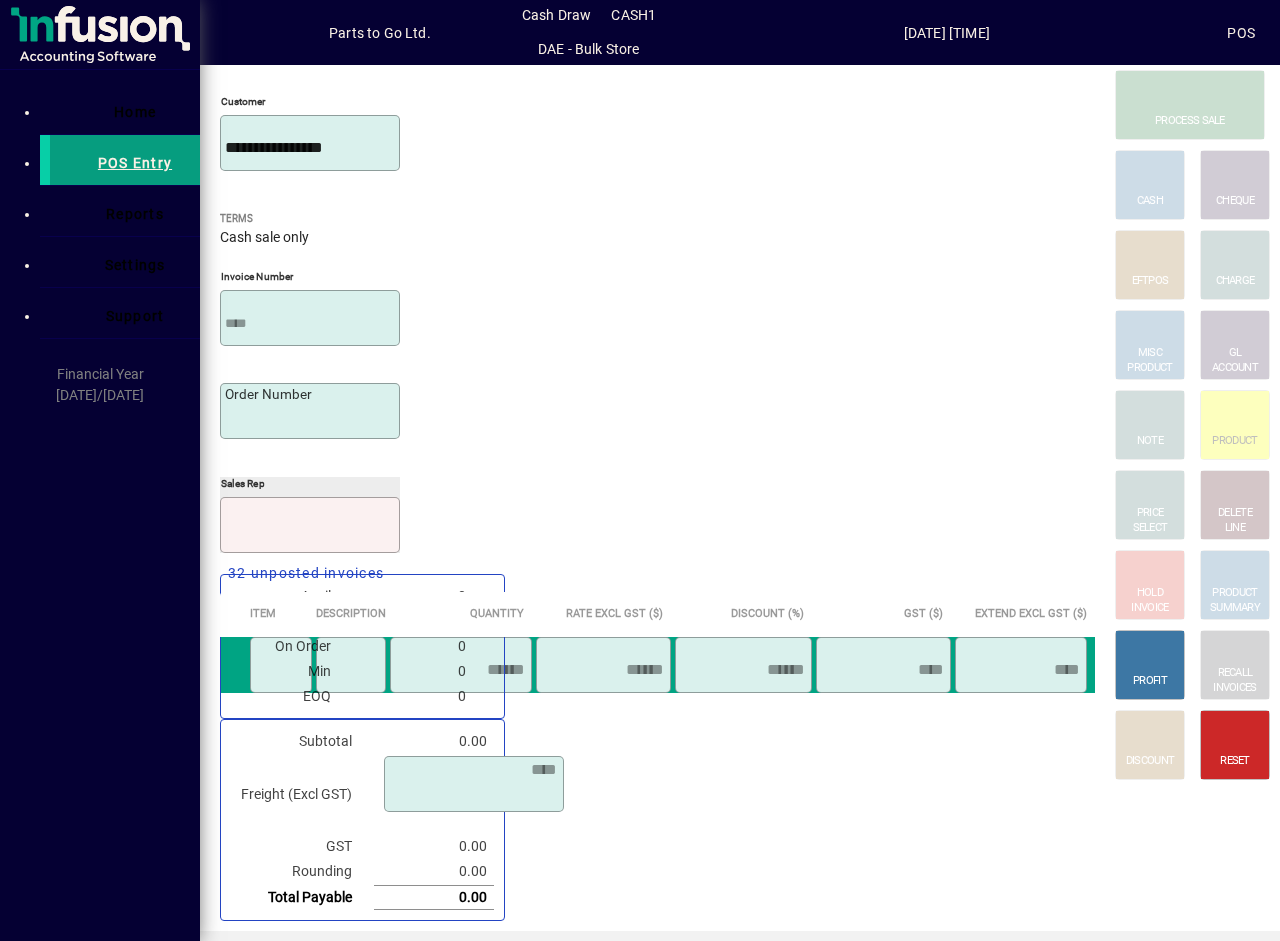 scroll, scrollTop: 0, scrollLeft: 0, axis: both 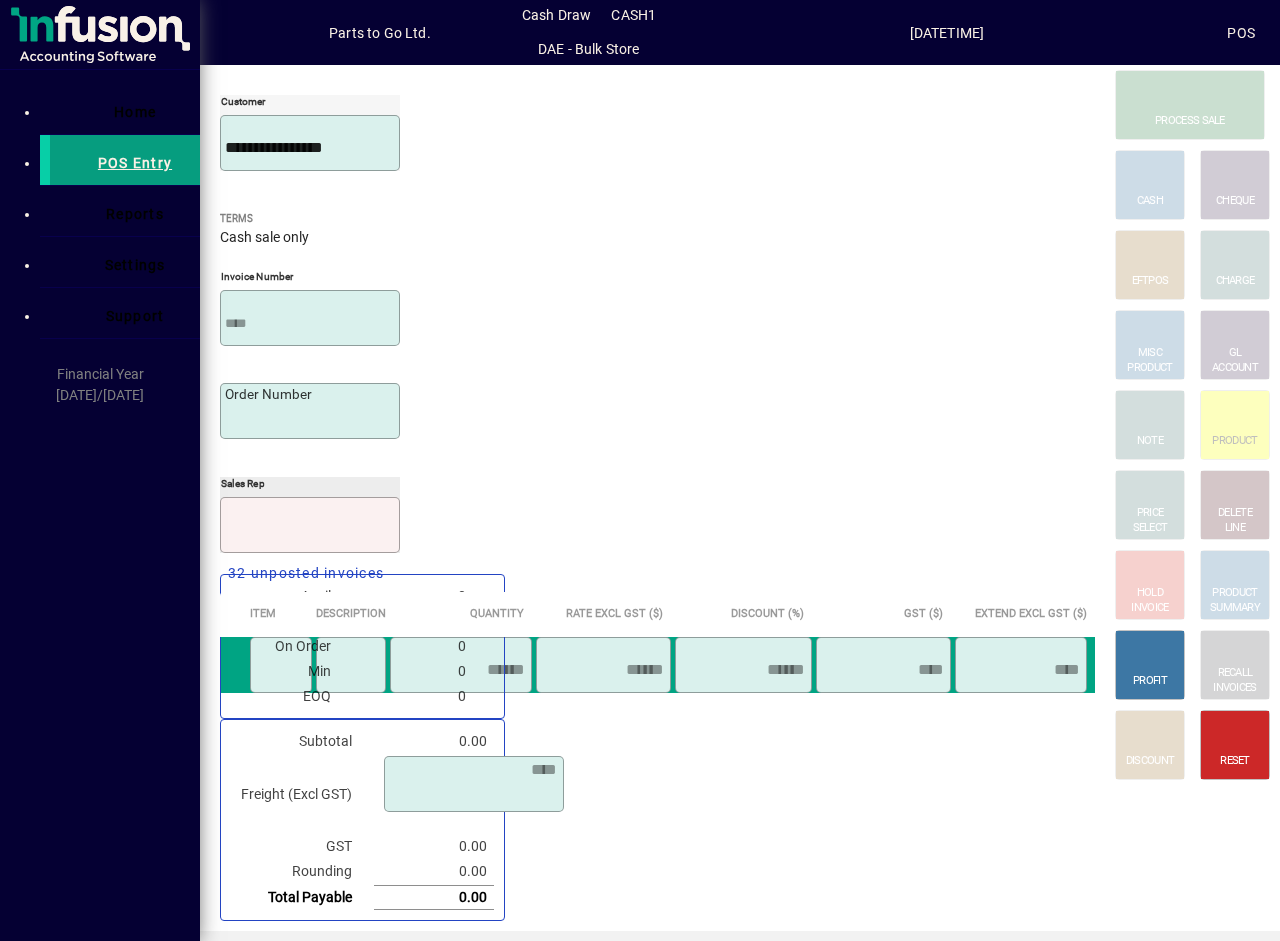 click on "**********" at bounding box center (310, 148) 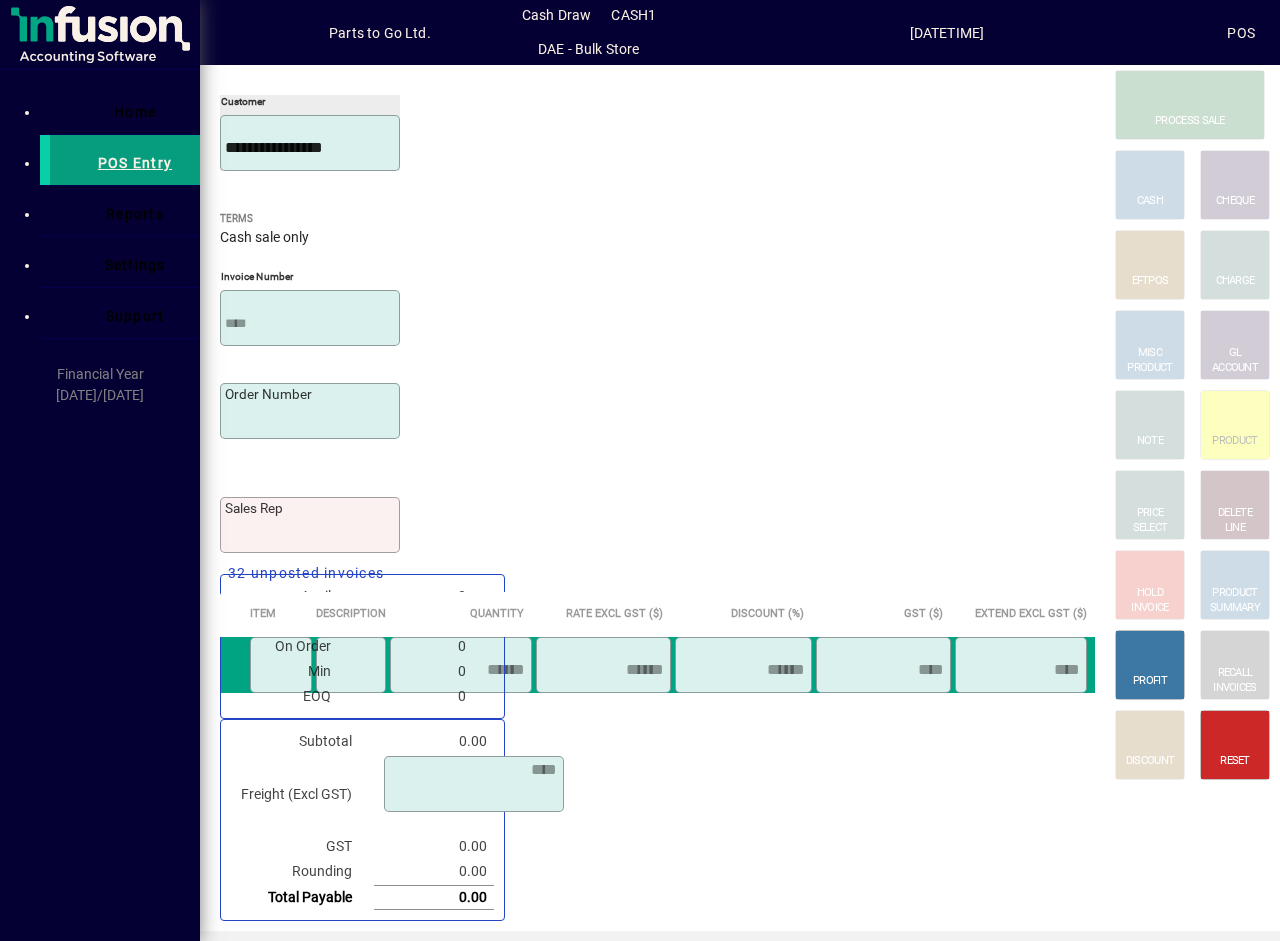click on "**********" at bounding box center [310, 148] 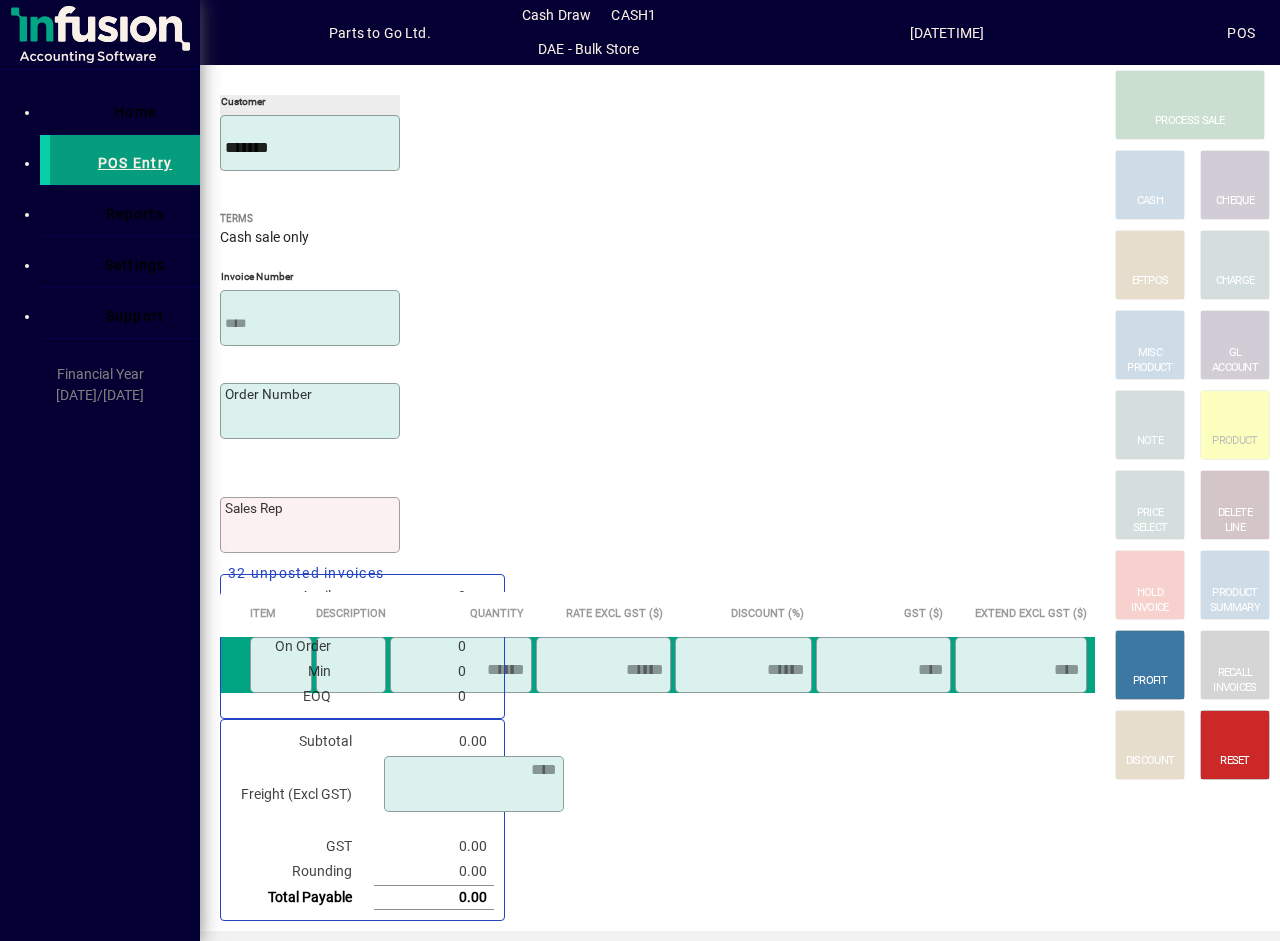 type on "*******" 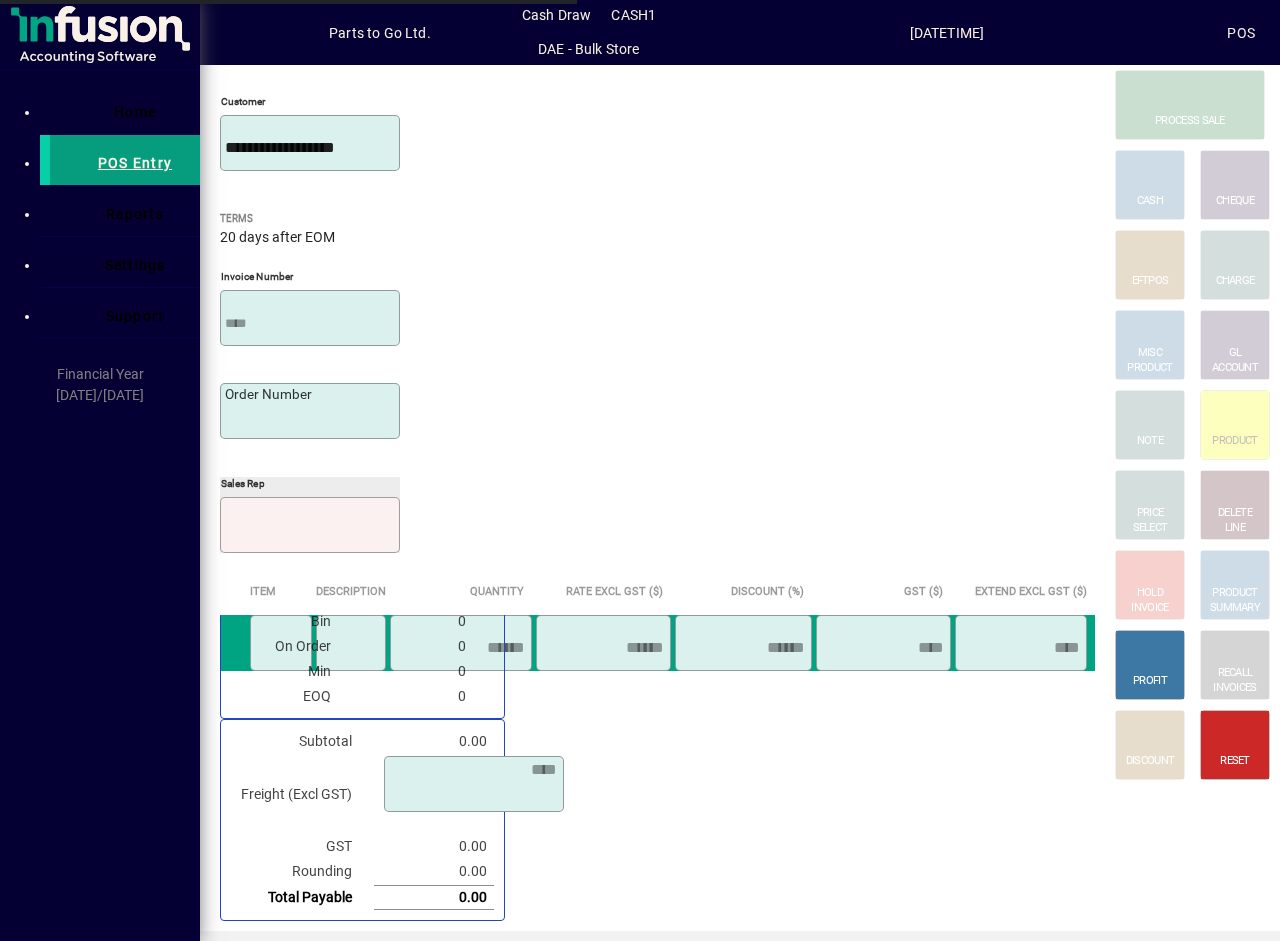 click on "Sales rep" at bounding box center [310, 530] 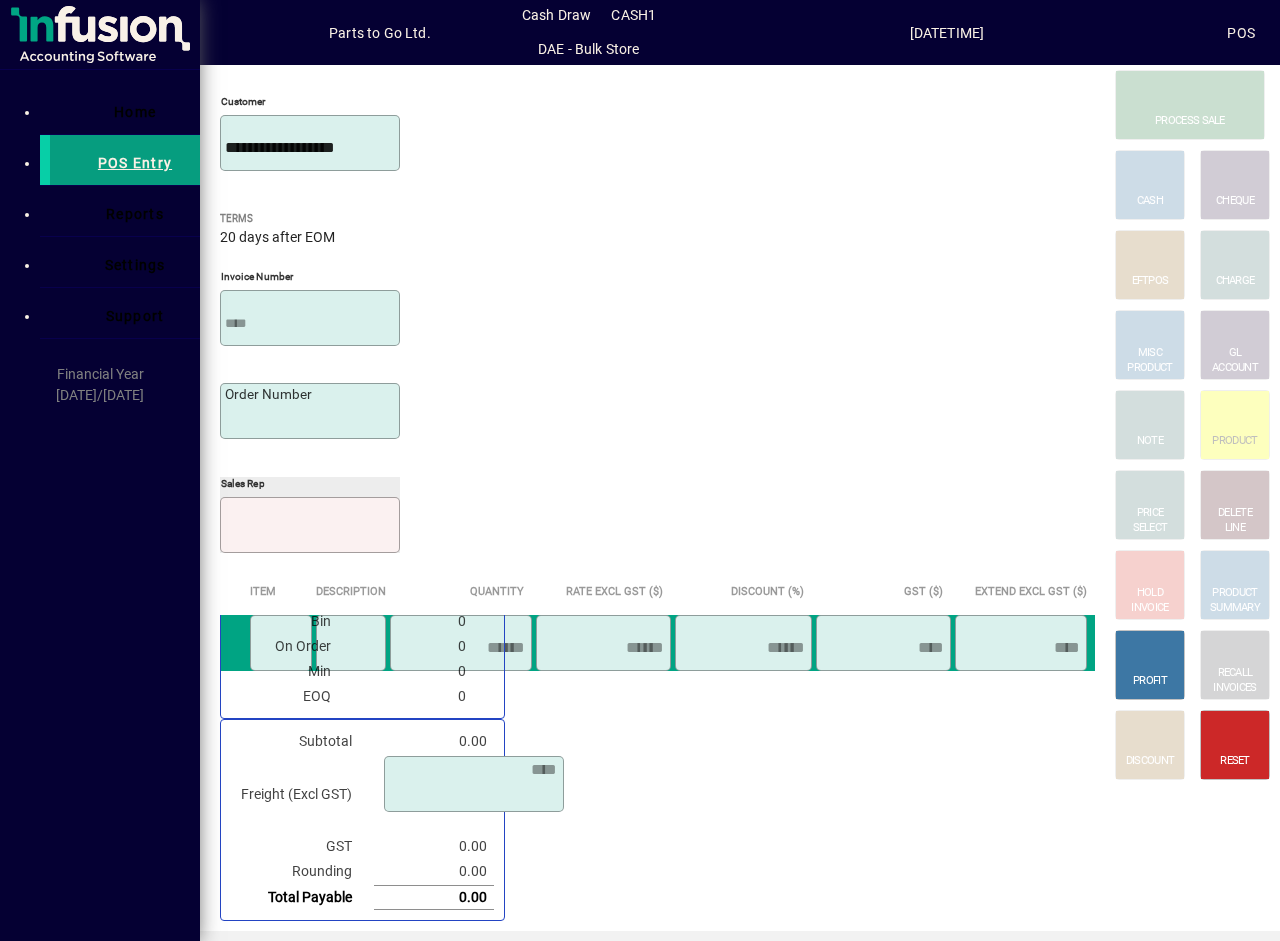 click on "[FIRST] [LAST]" at bounding box center (103, 140) 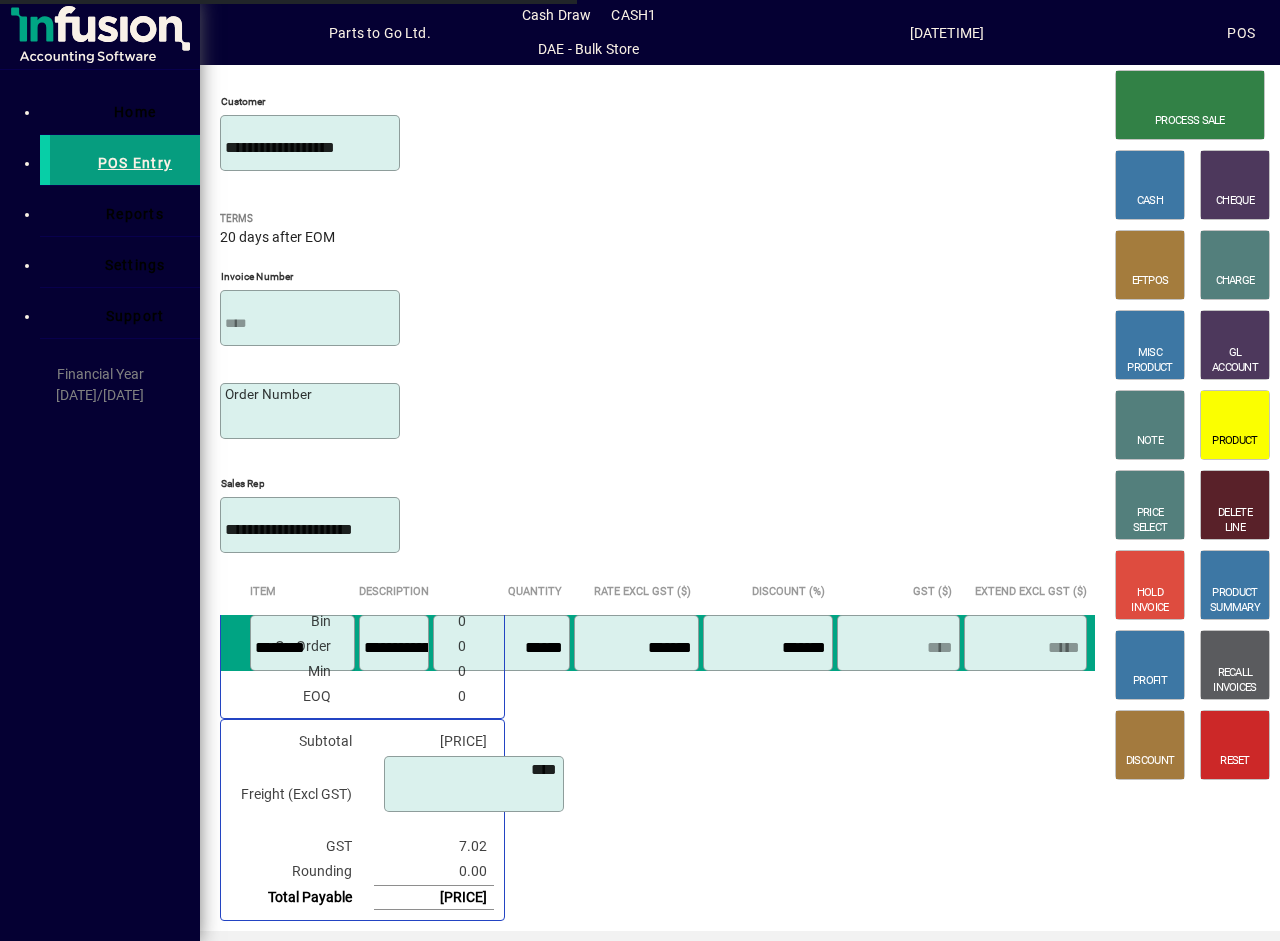 scroll, scrollTop: 0, scrollLeft: 0, axis: both 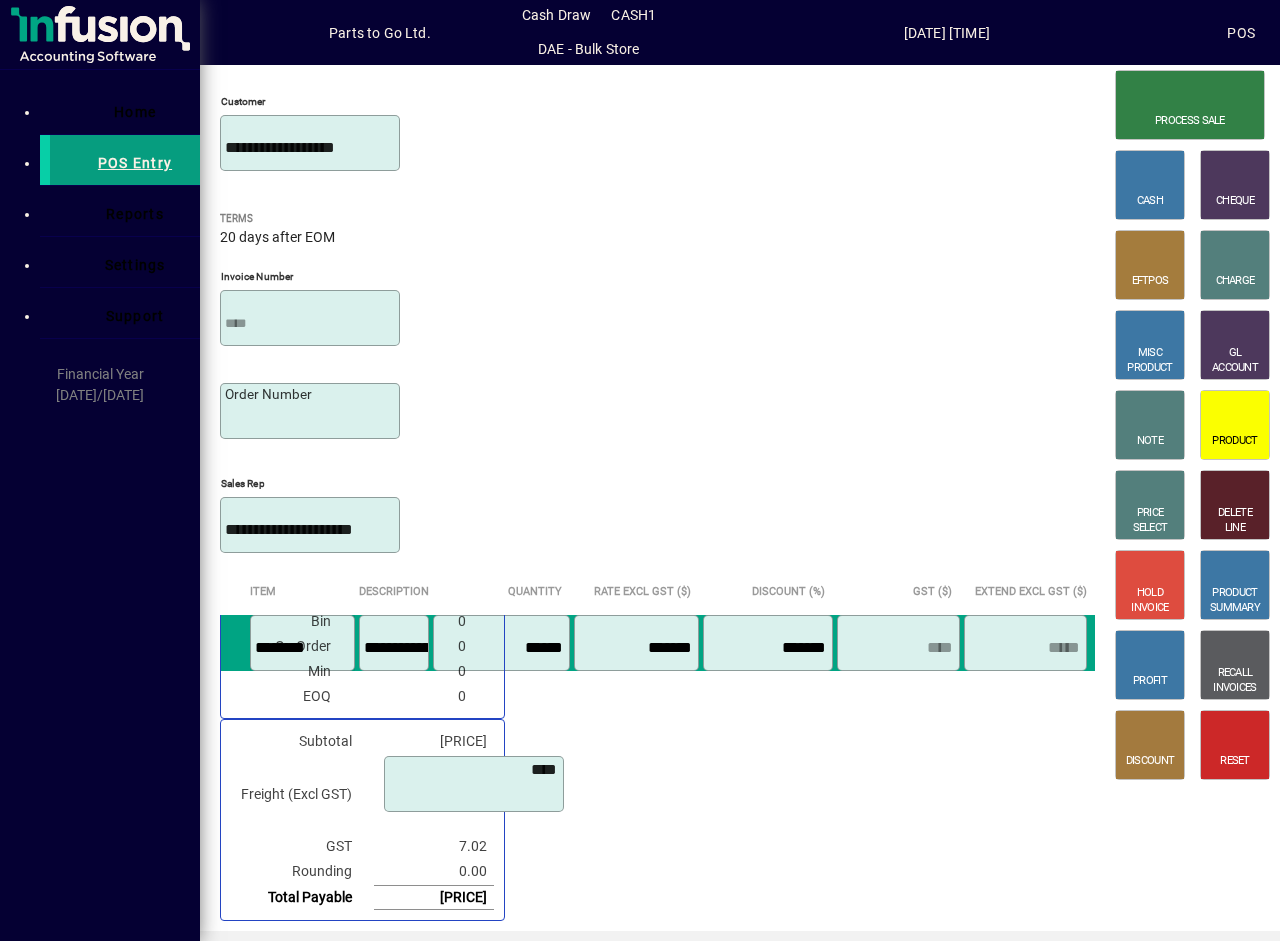 type on "********" 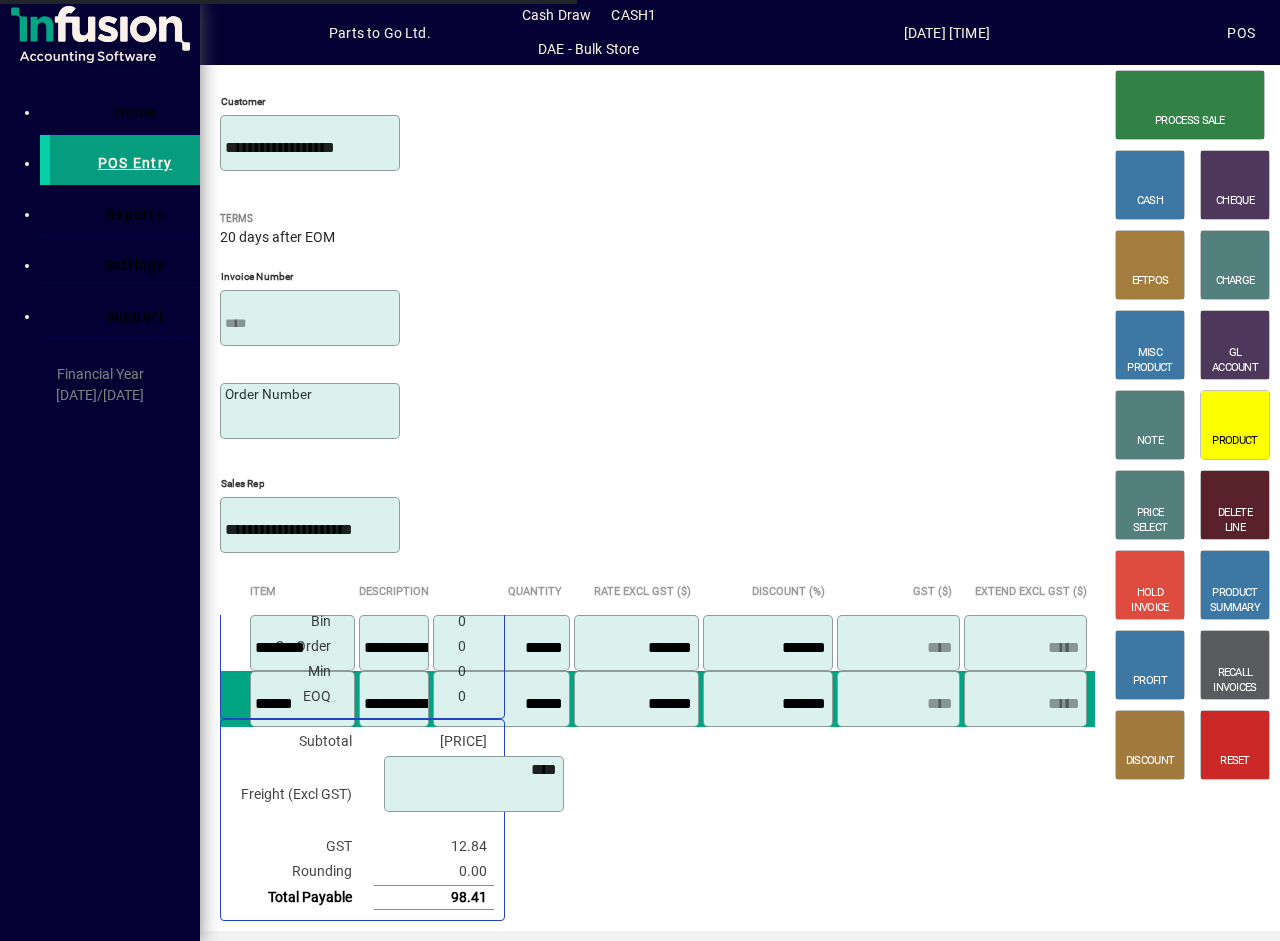 scroll, scrollTop: 0, scrollLeft: 0, axis: both 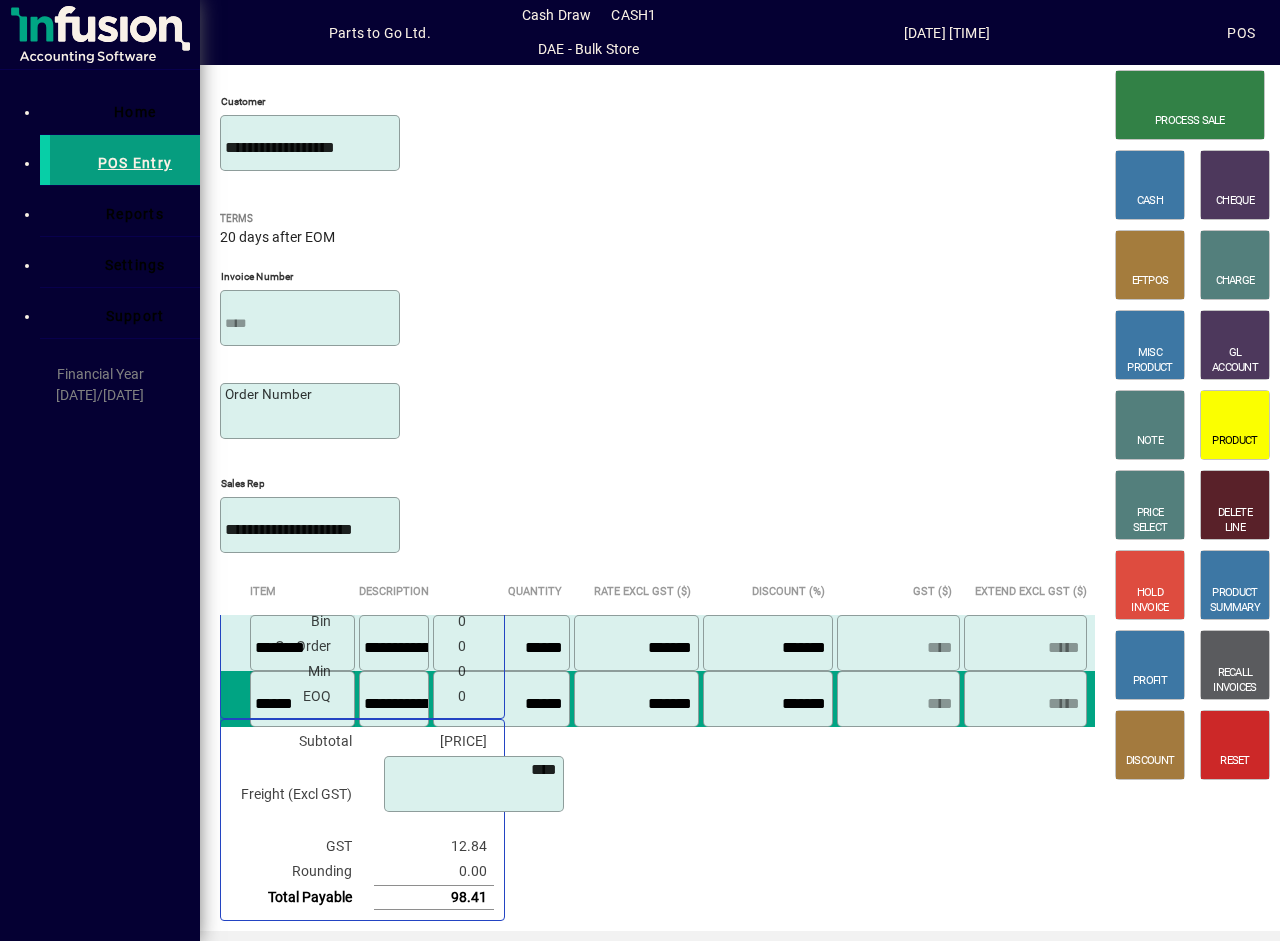 type on "******" 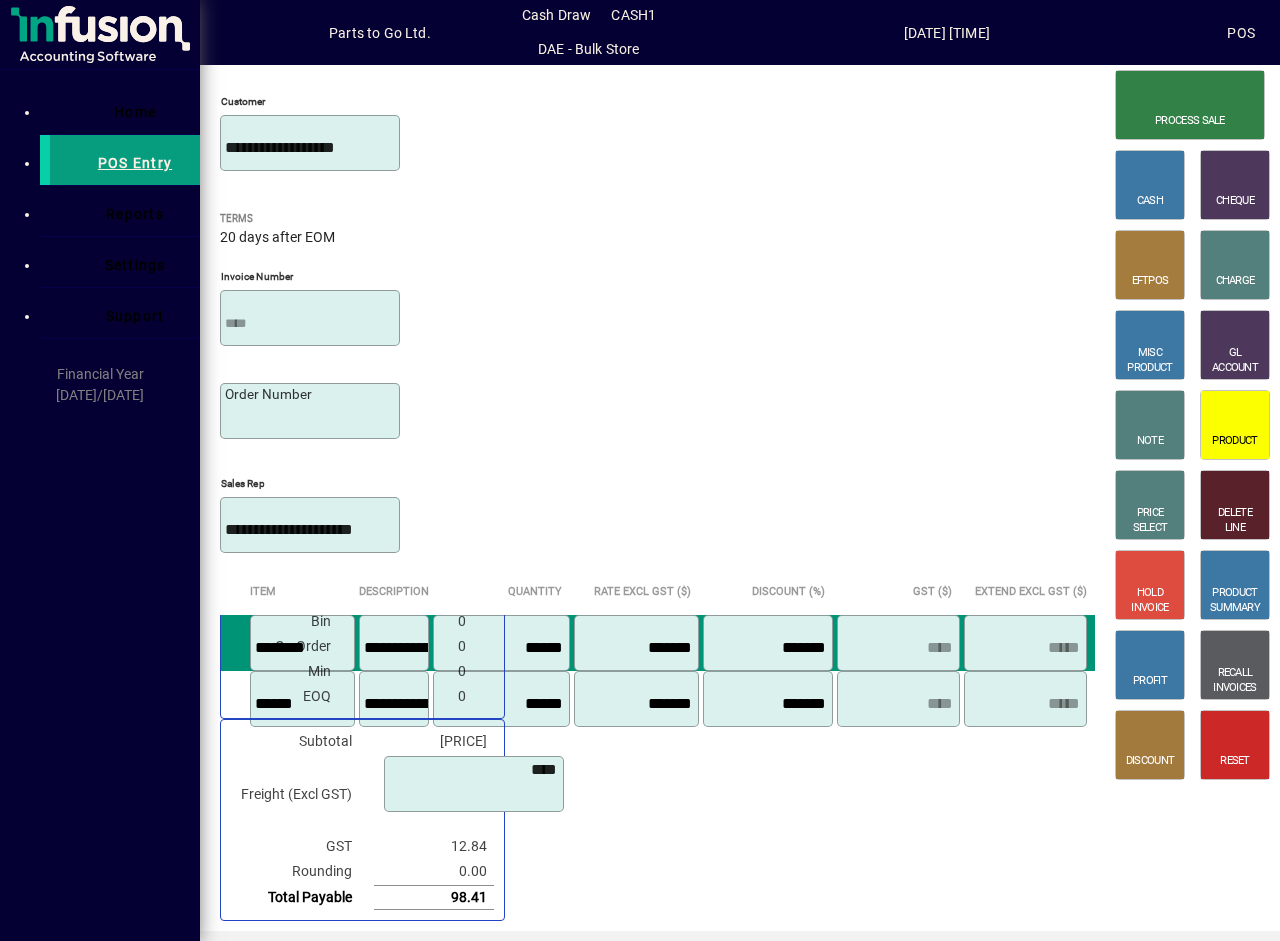 click on "********" at bounding box center (303, 648) 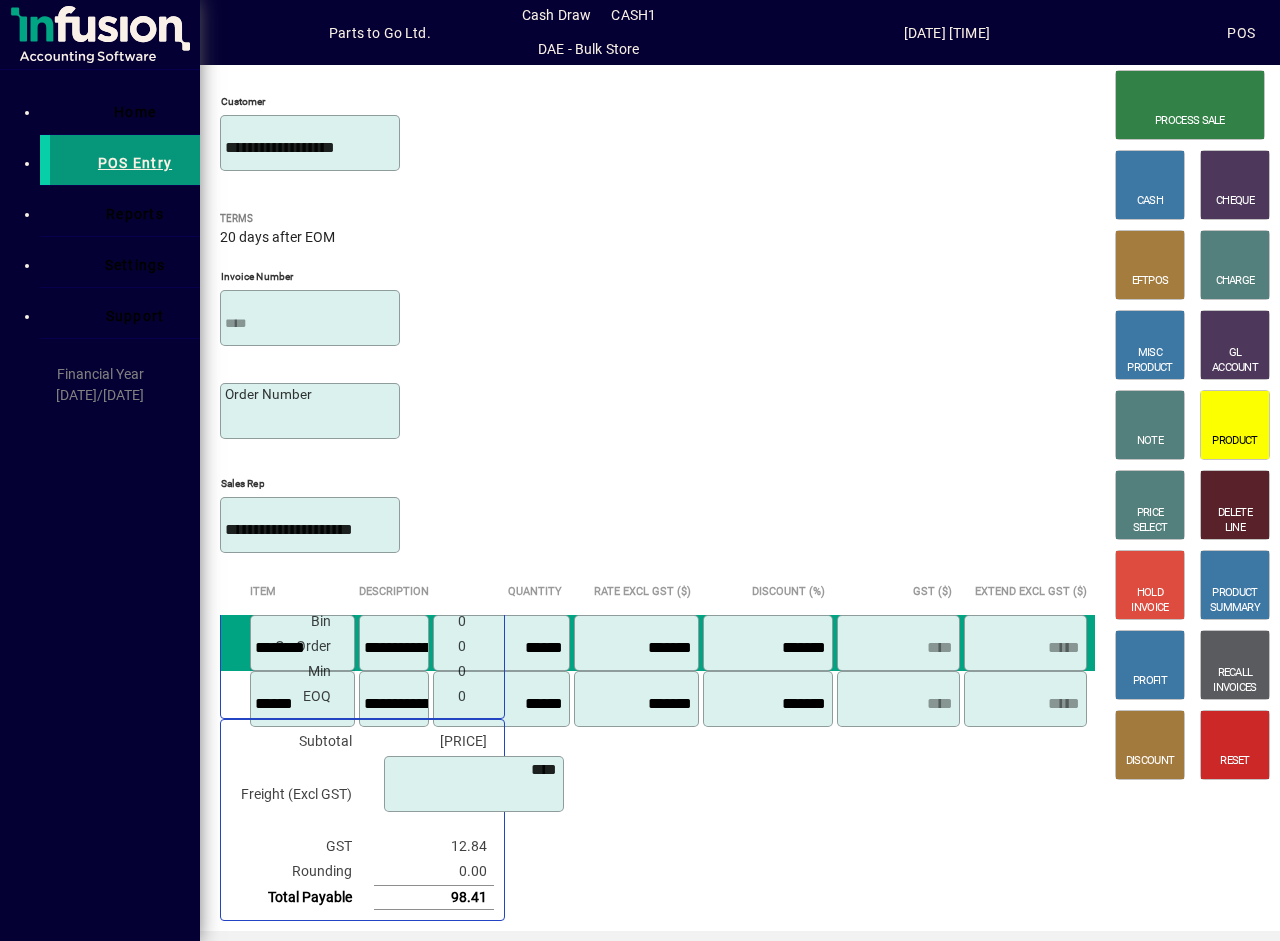 click on "POS Entry" at bounding box center (135, 163) 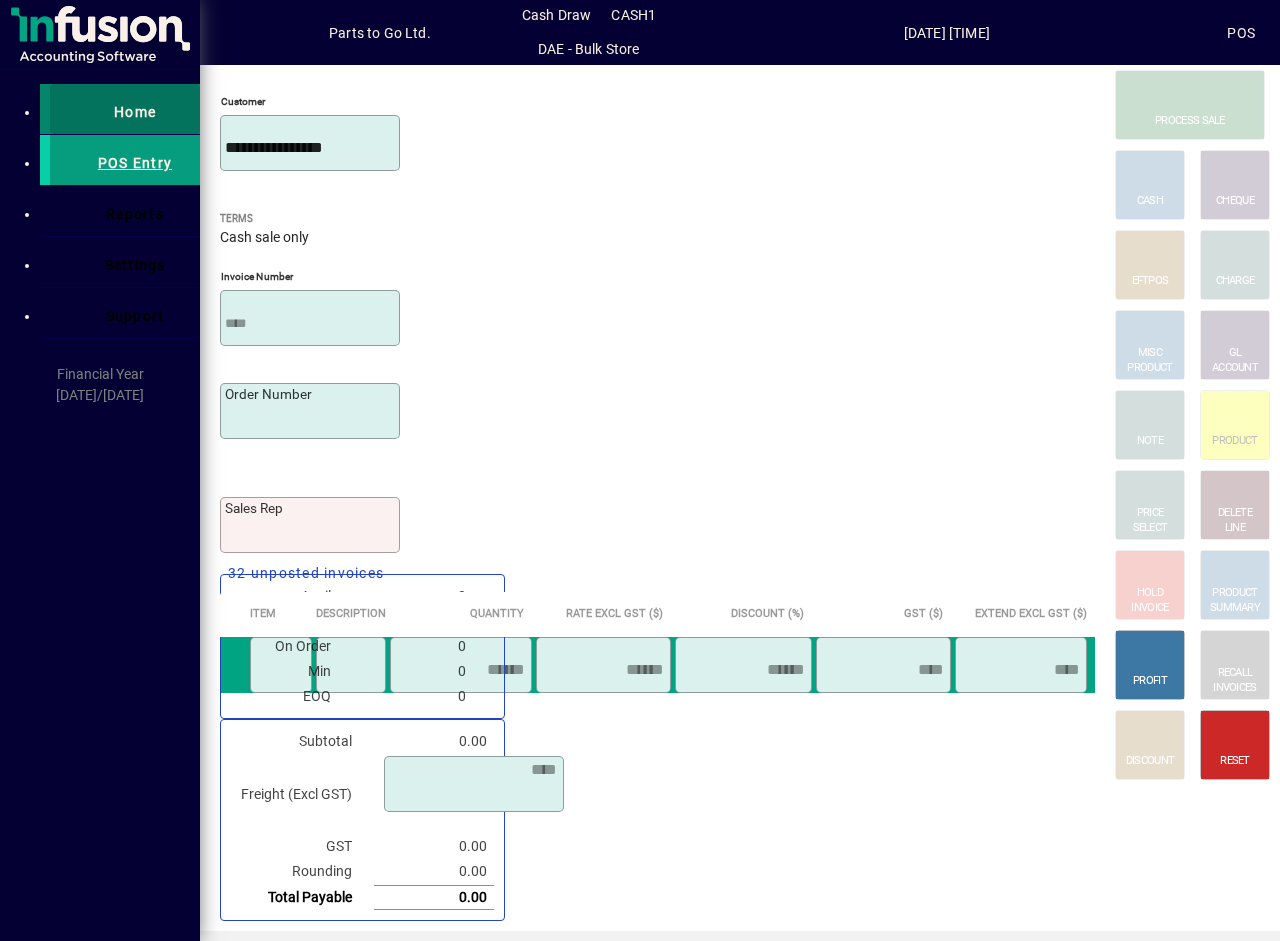 click on "Home" at bounding box center (135, 112) 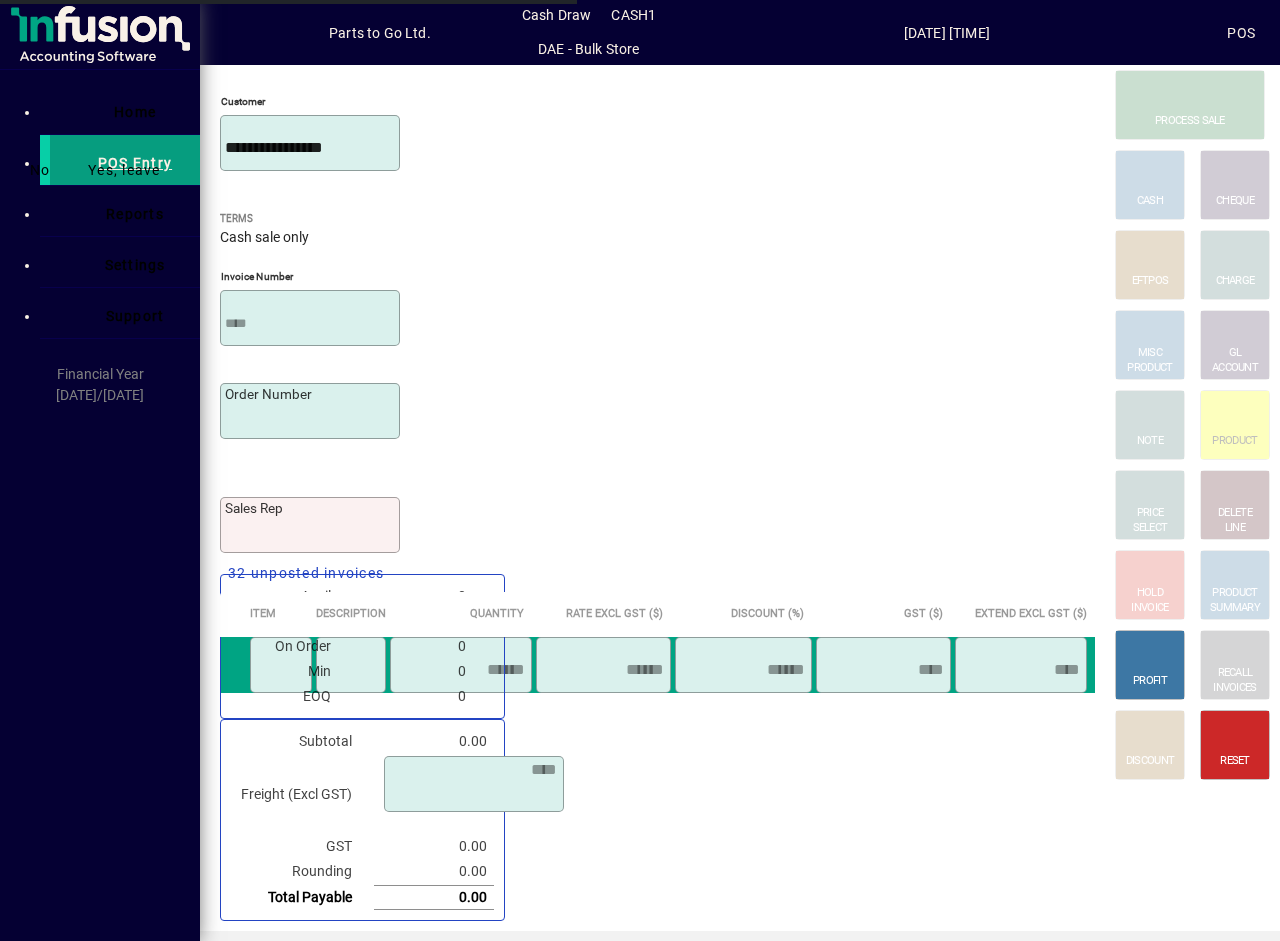 click on "Yes, leave" at bounding box center [124, 170] 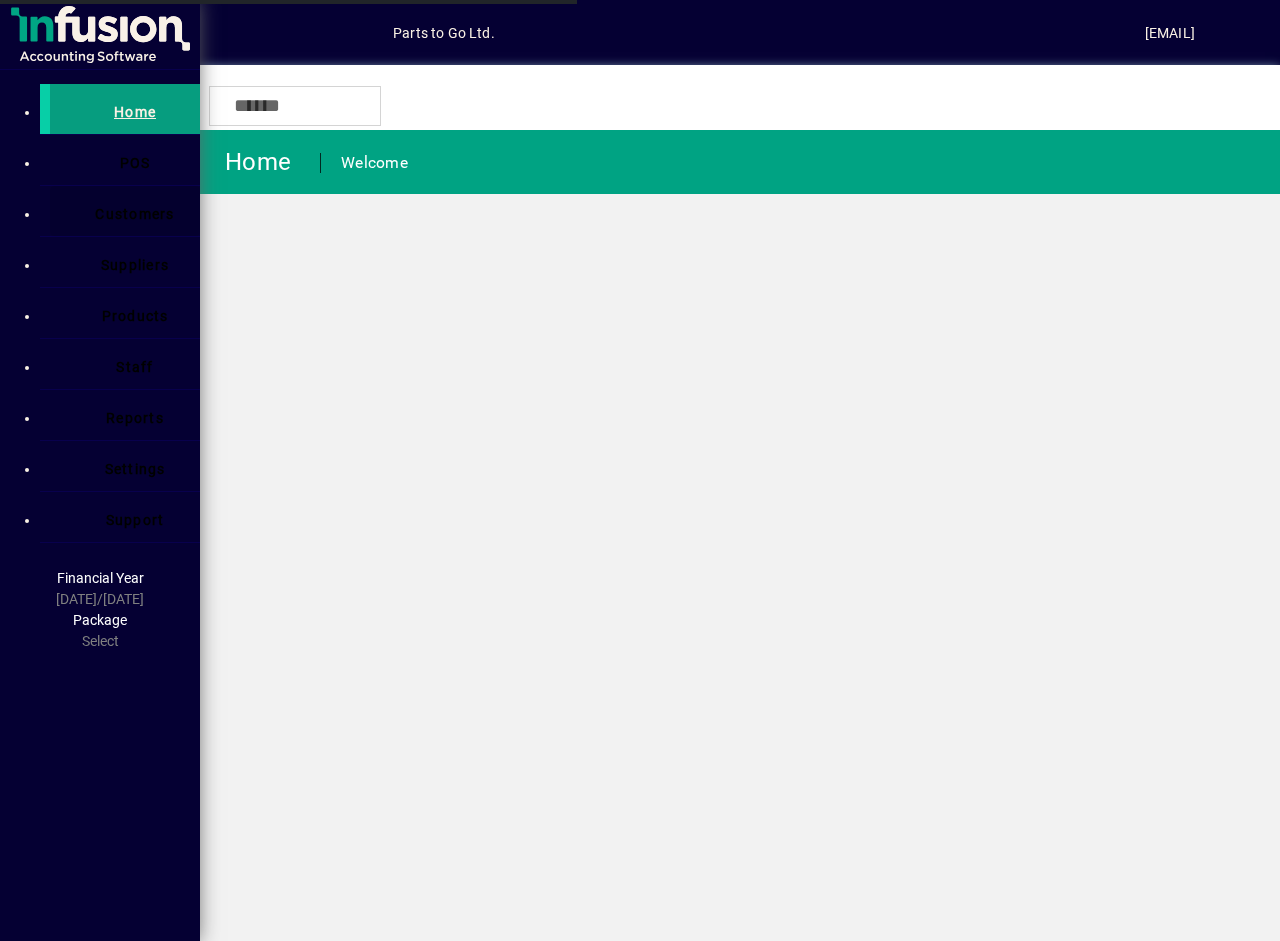 click on "Customers" at bounding box center (134, 214) 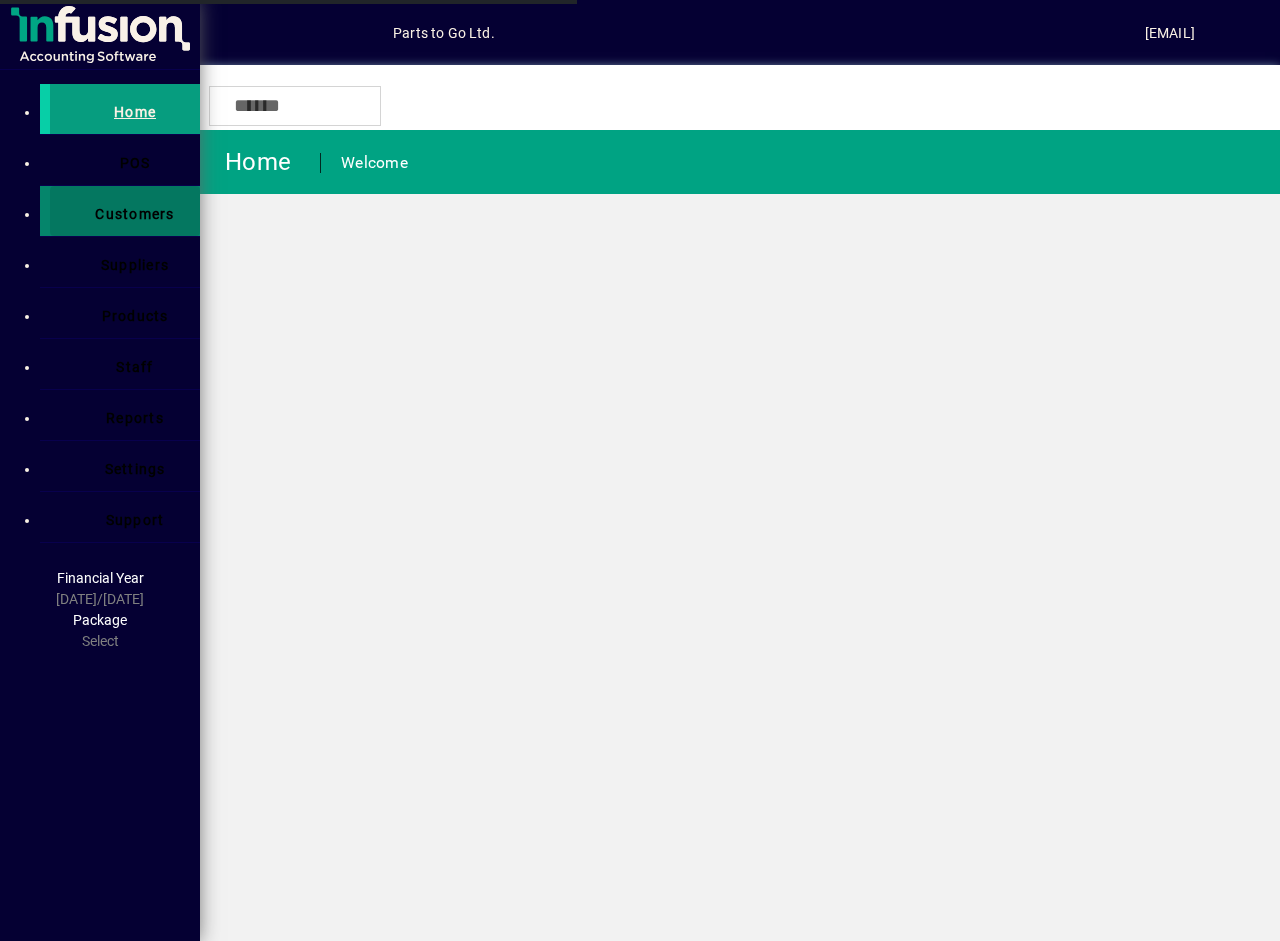 click on "Invoices" at bounding box center (150, 253) 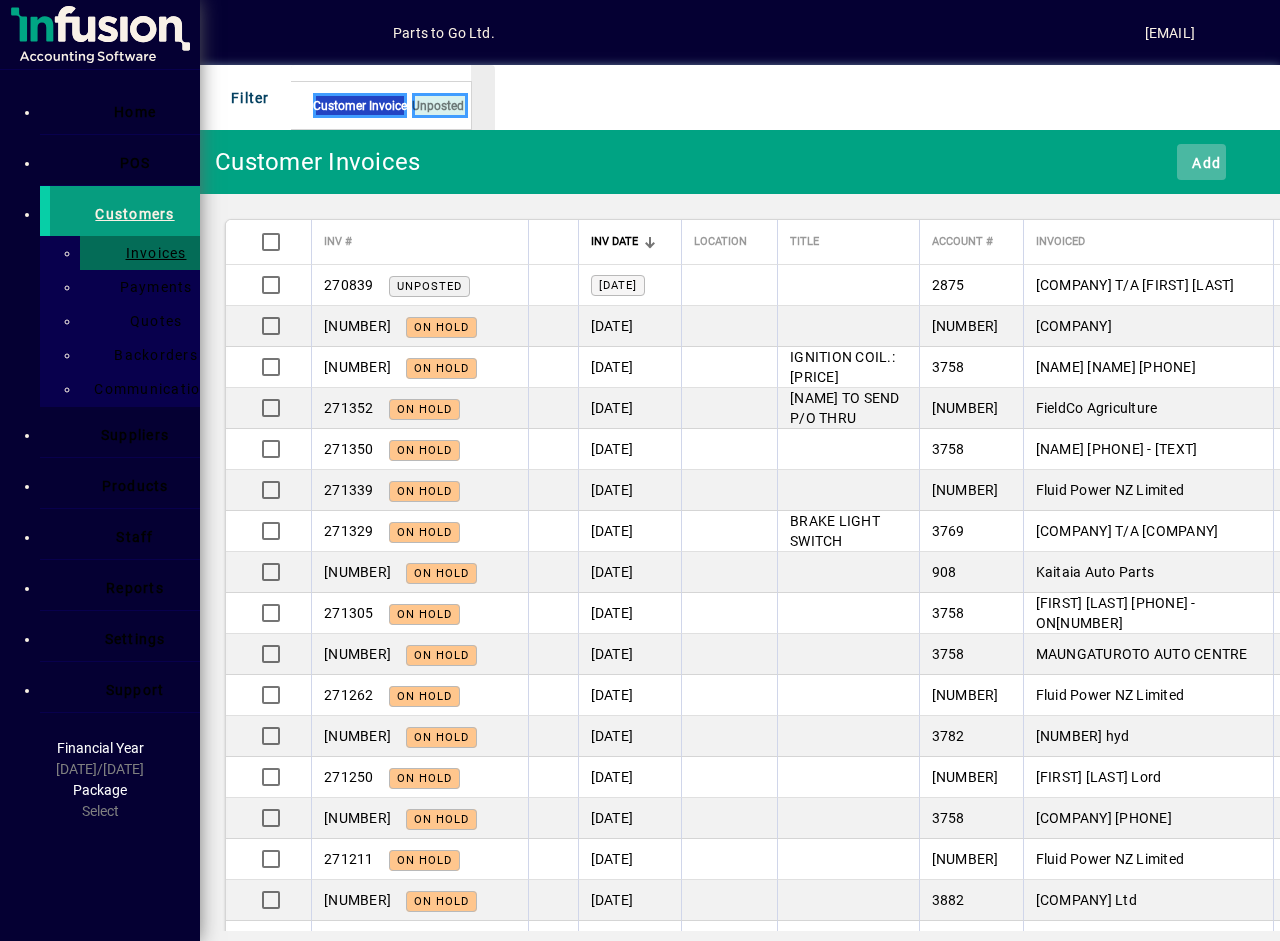 click on "Add" at bounding box center (1201, 162) 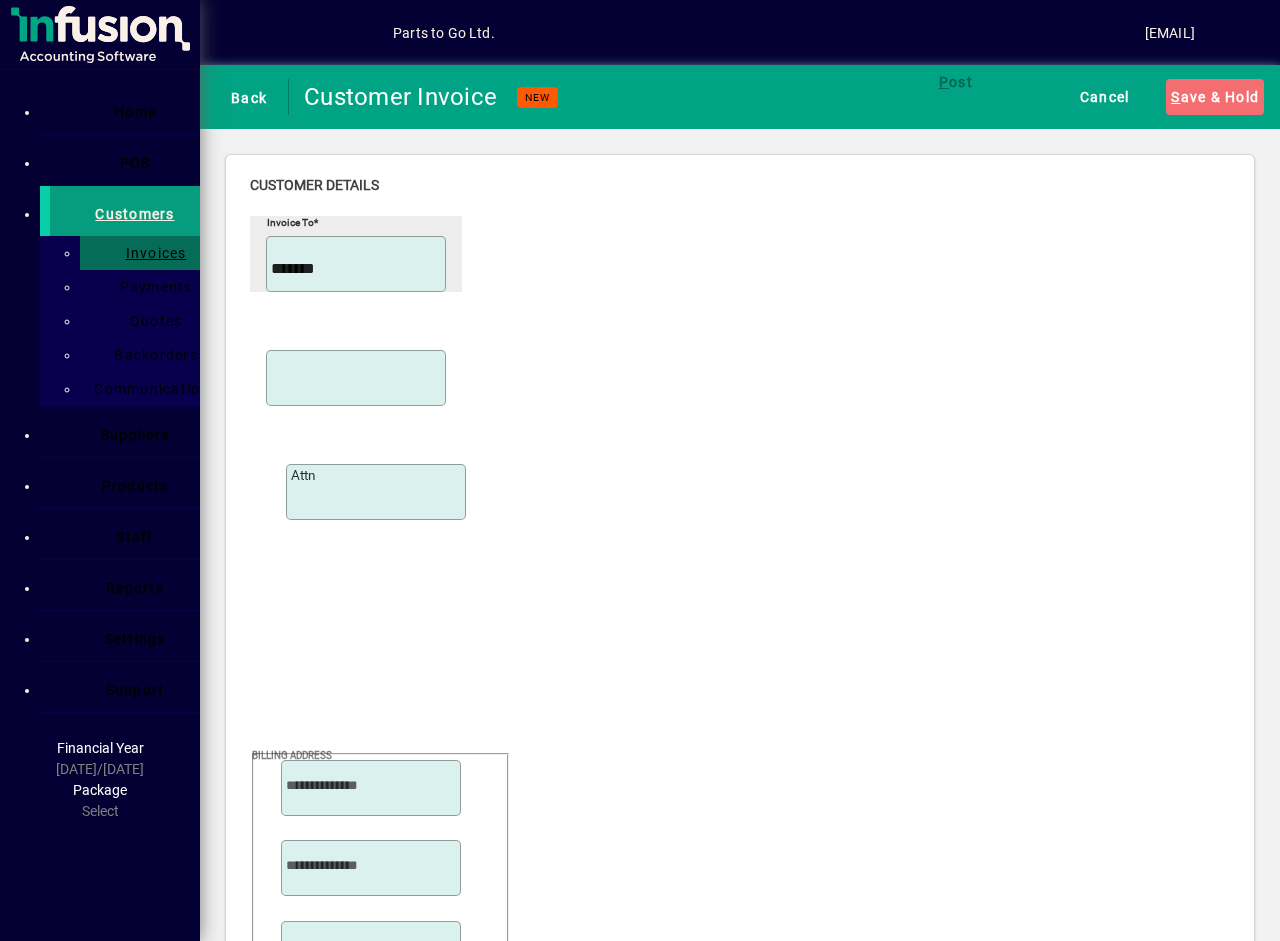 type on "*******" 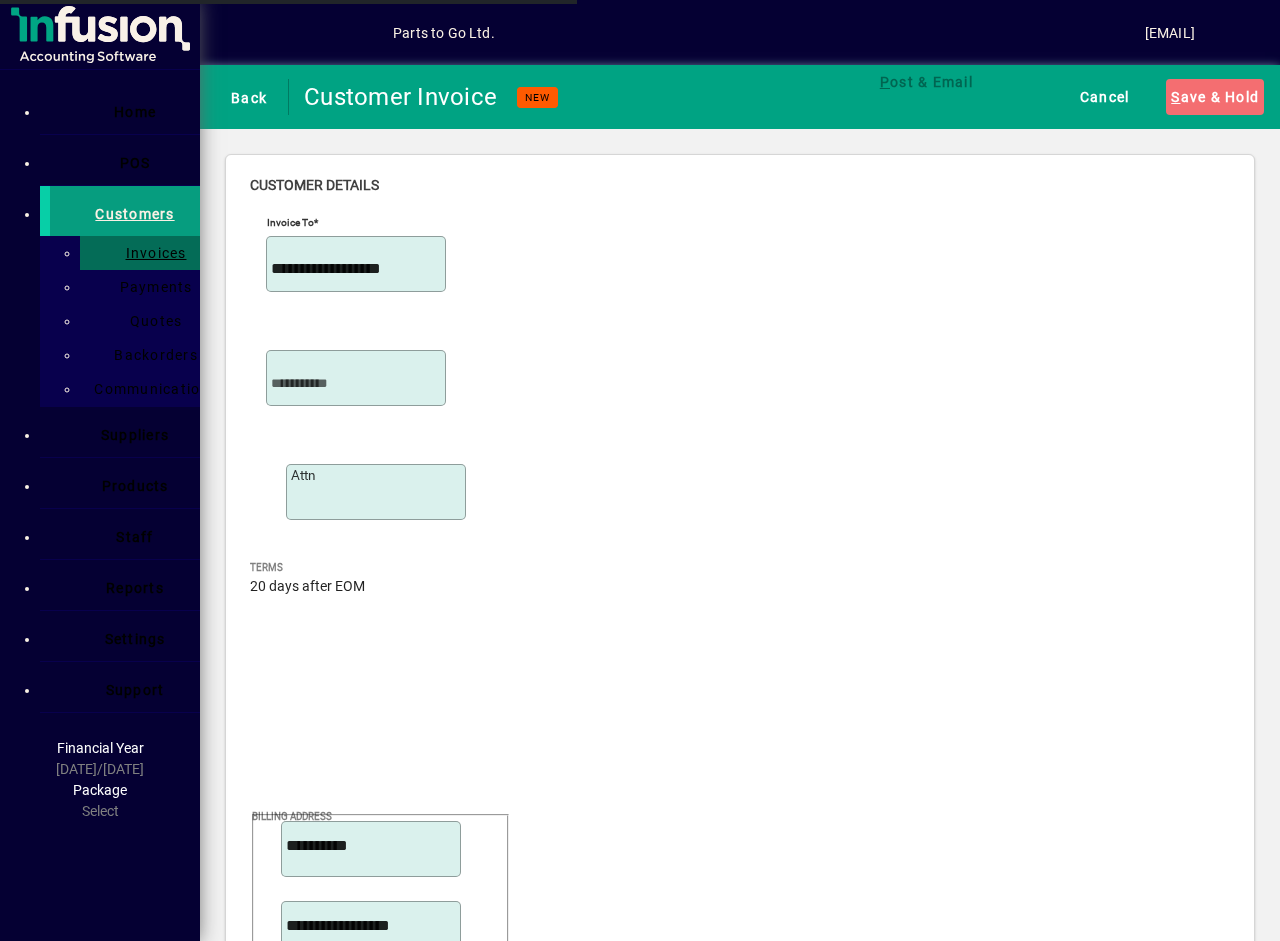 scroll, scrollTop: 300, scrollLeft: 0, axis: vertical 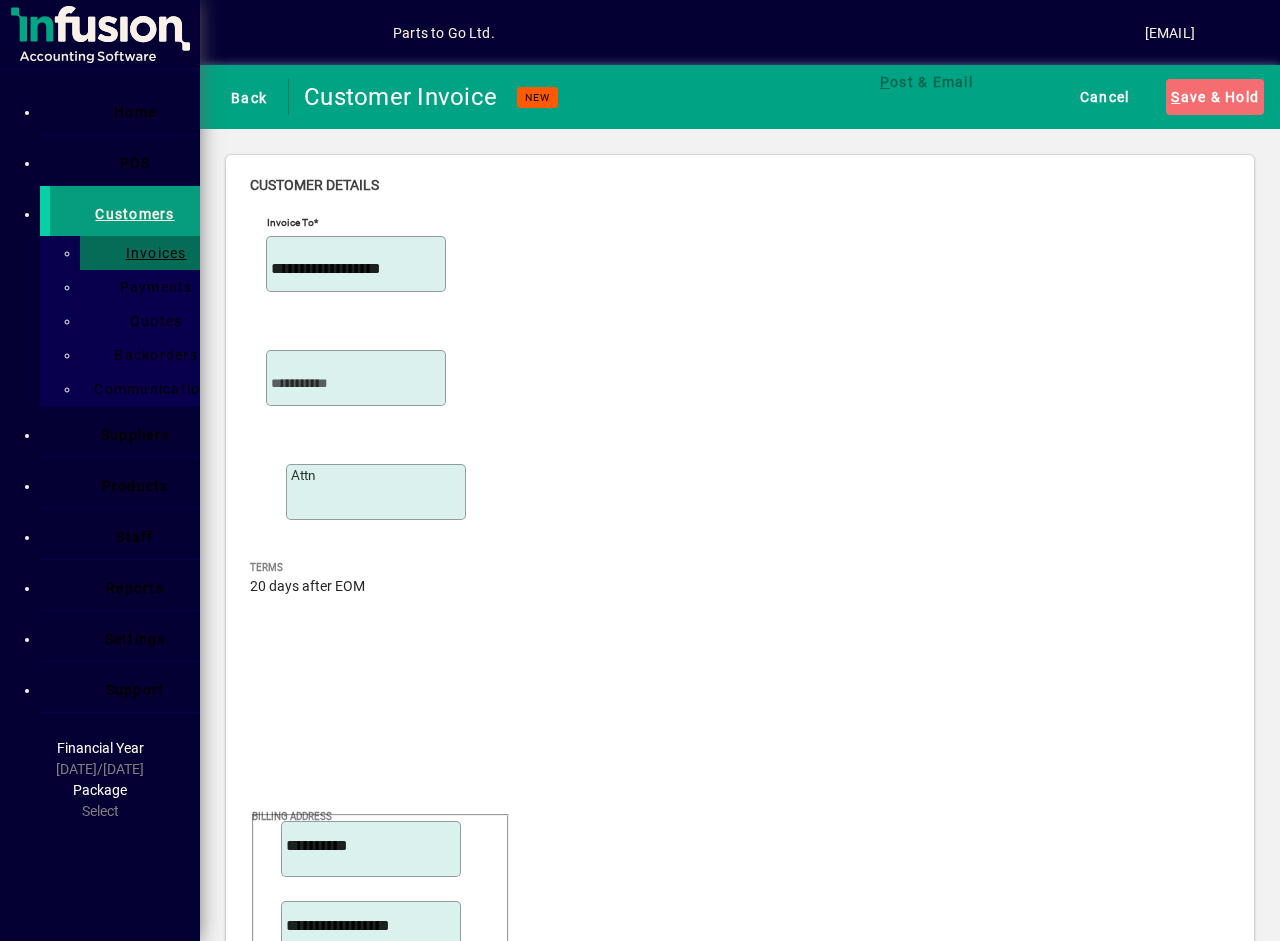 click on "Sold by" at bounding box center [356, 3489] 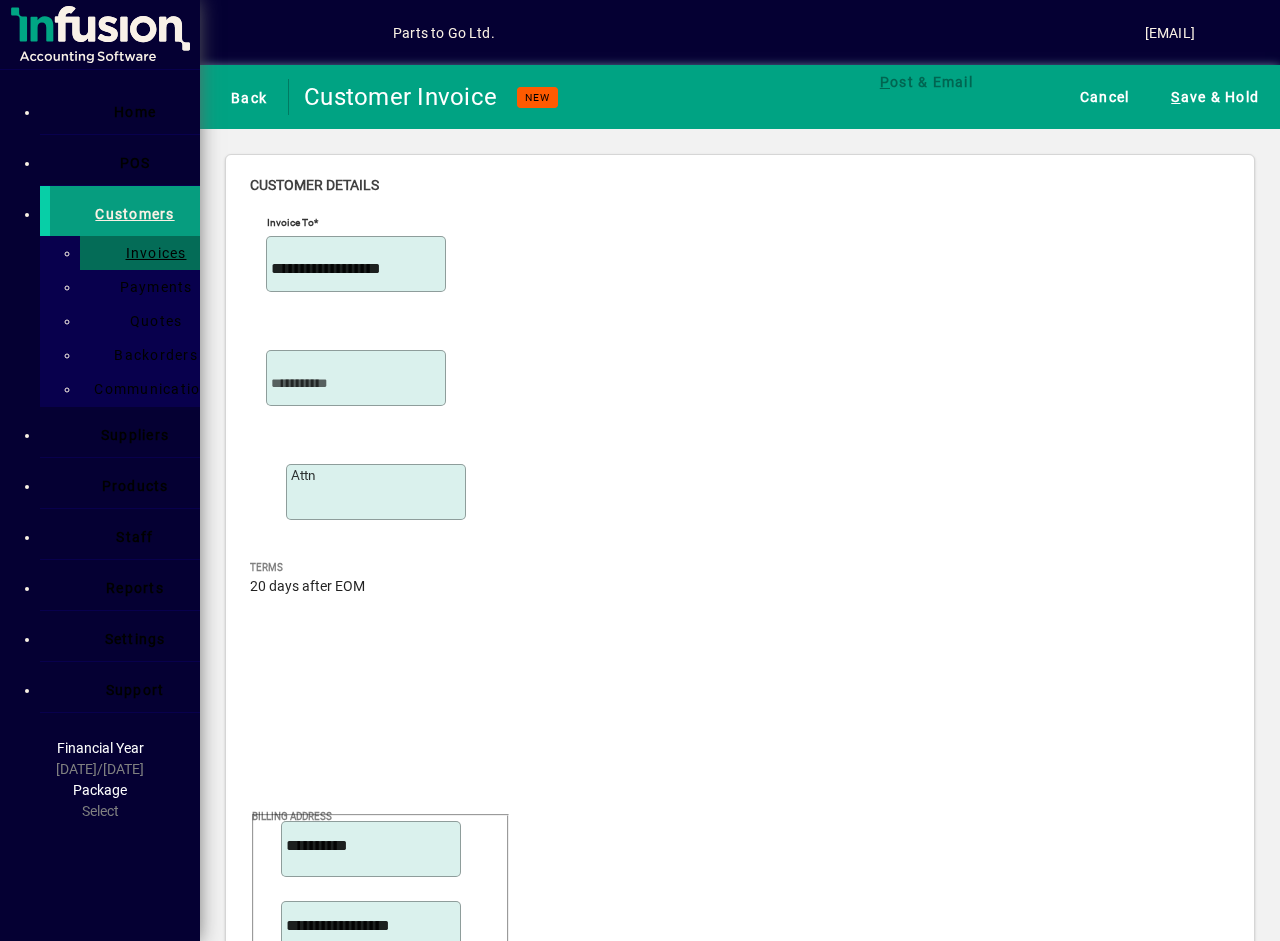 scroll, scrollTop: 607, scrollLeft: 0, axis: vertical 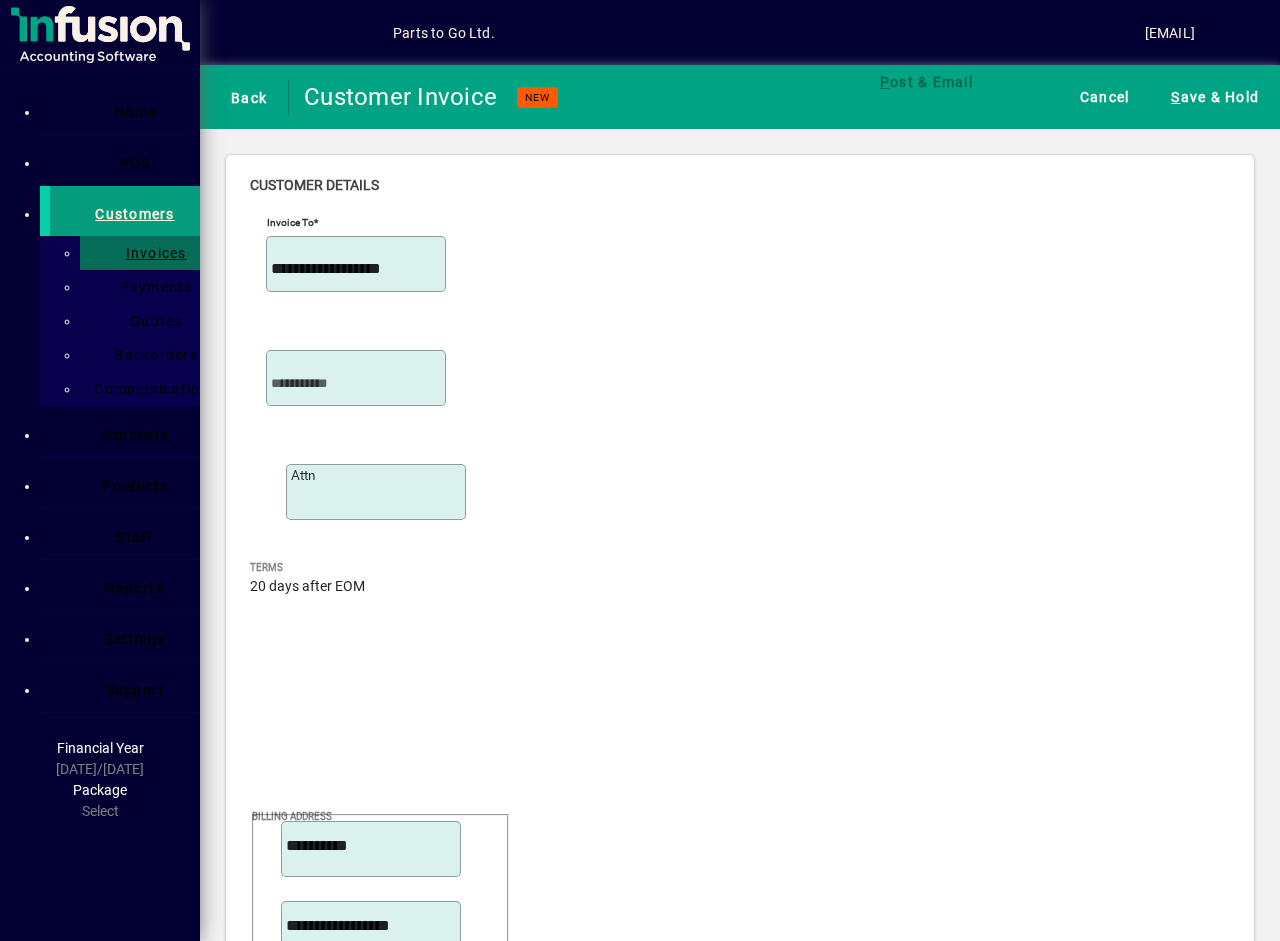 click on "Product" at bounding box center (951, 3914) 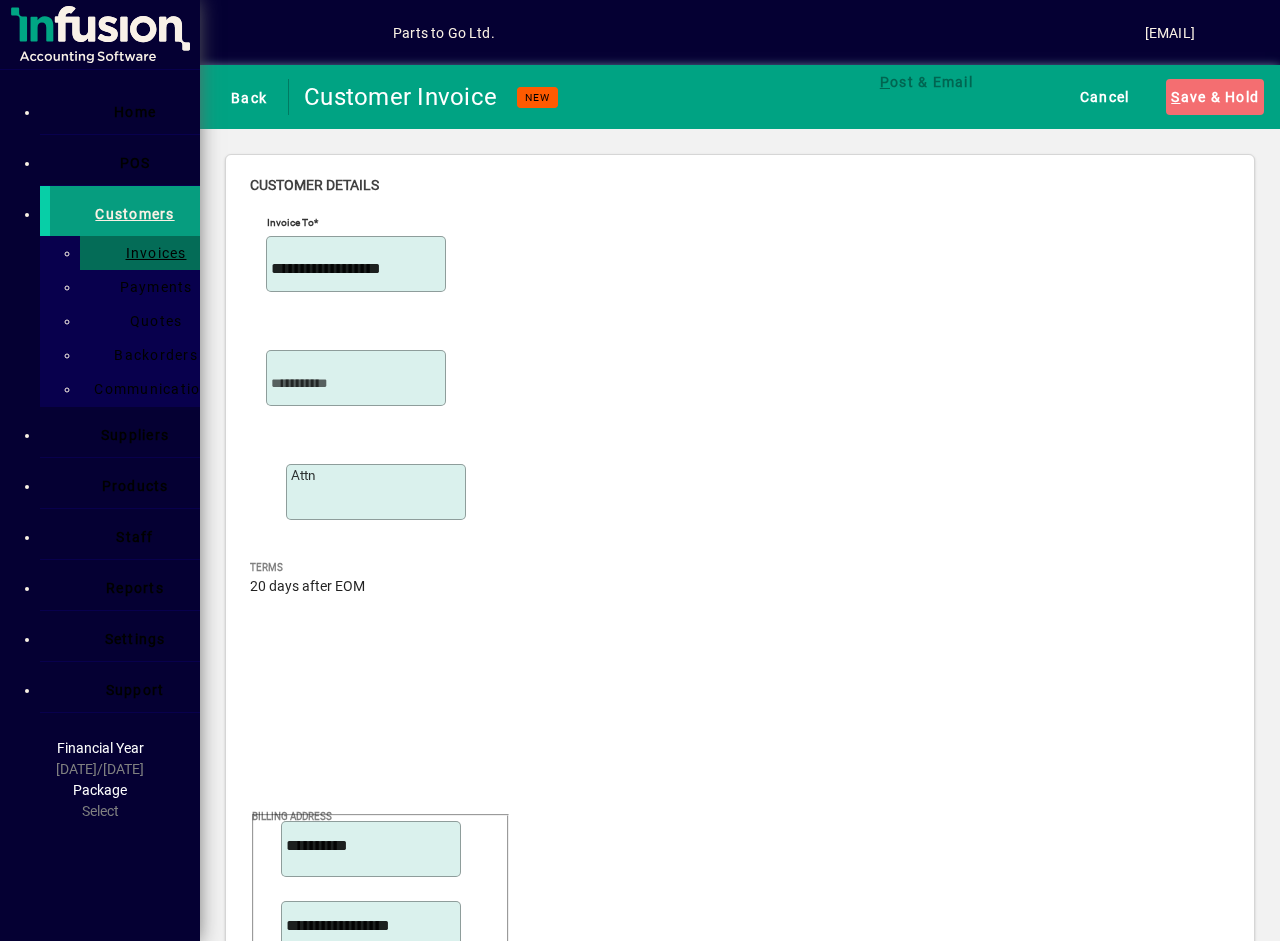 scroll, scrollTop: 0, scrollLeft: 0, axis: both 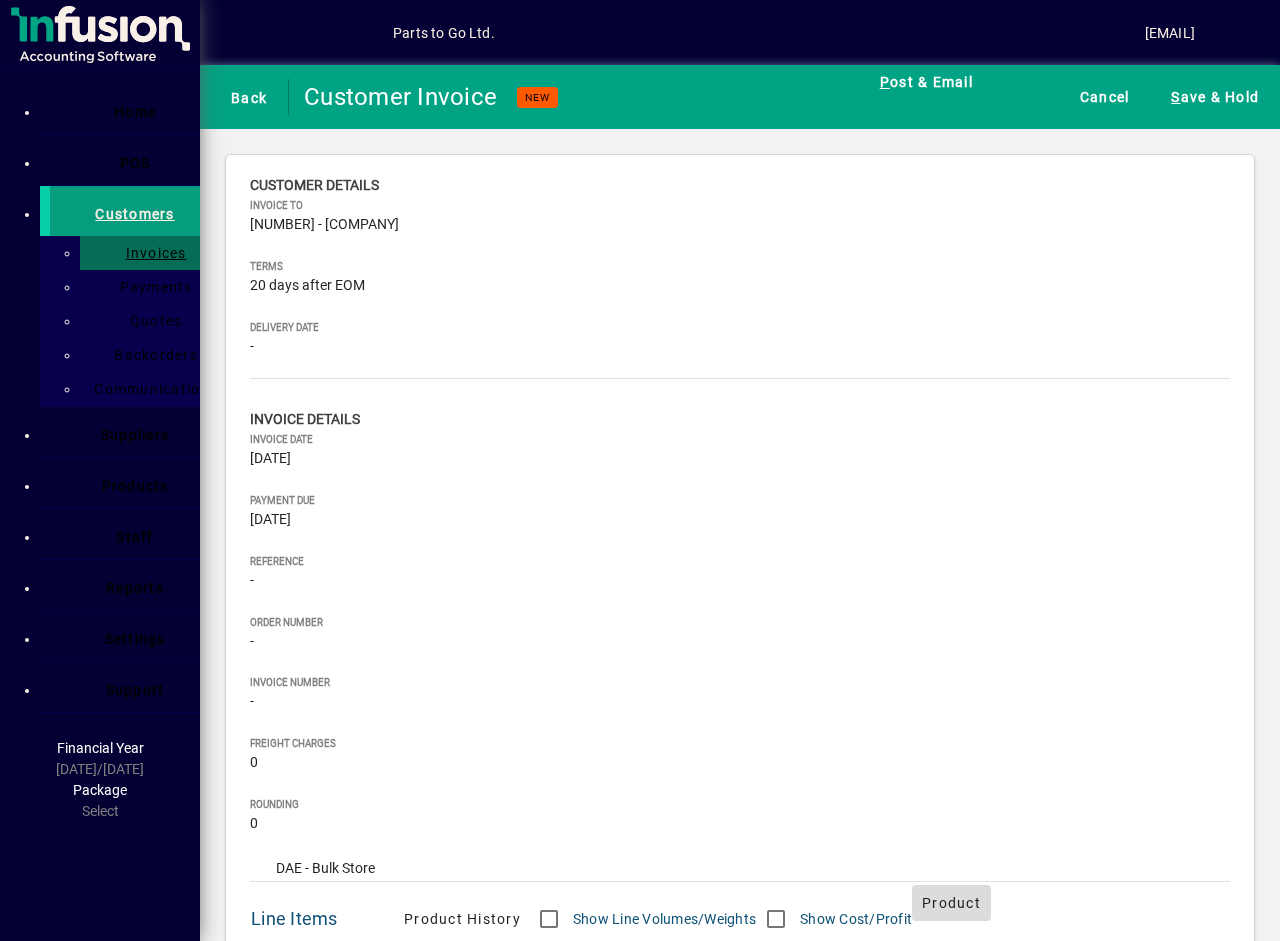 click on "Product" at bounding box center (951, 903) 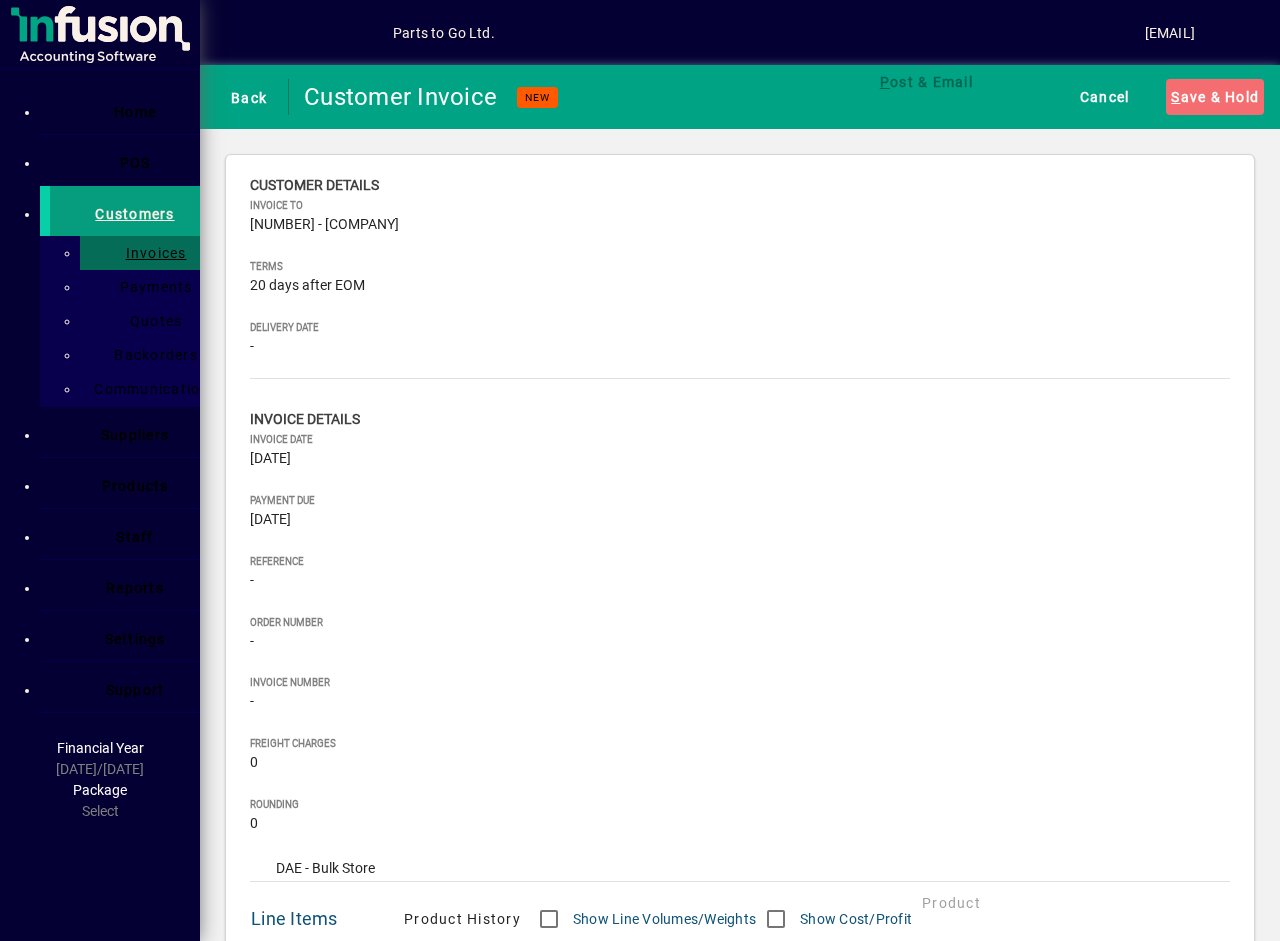 type on "[REDACTED]" 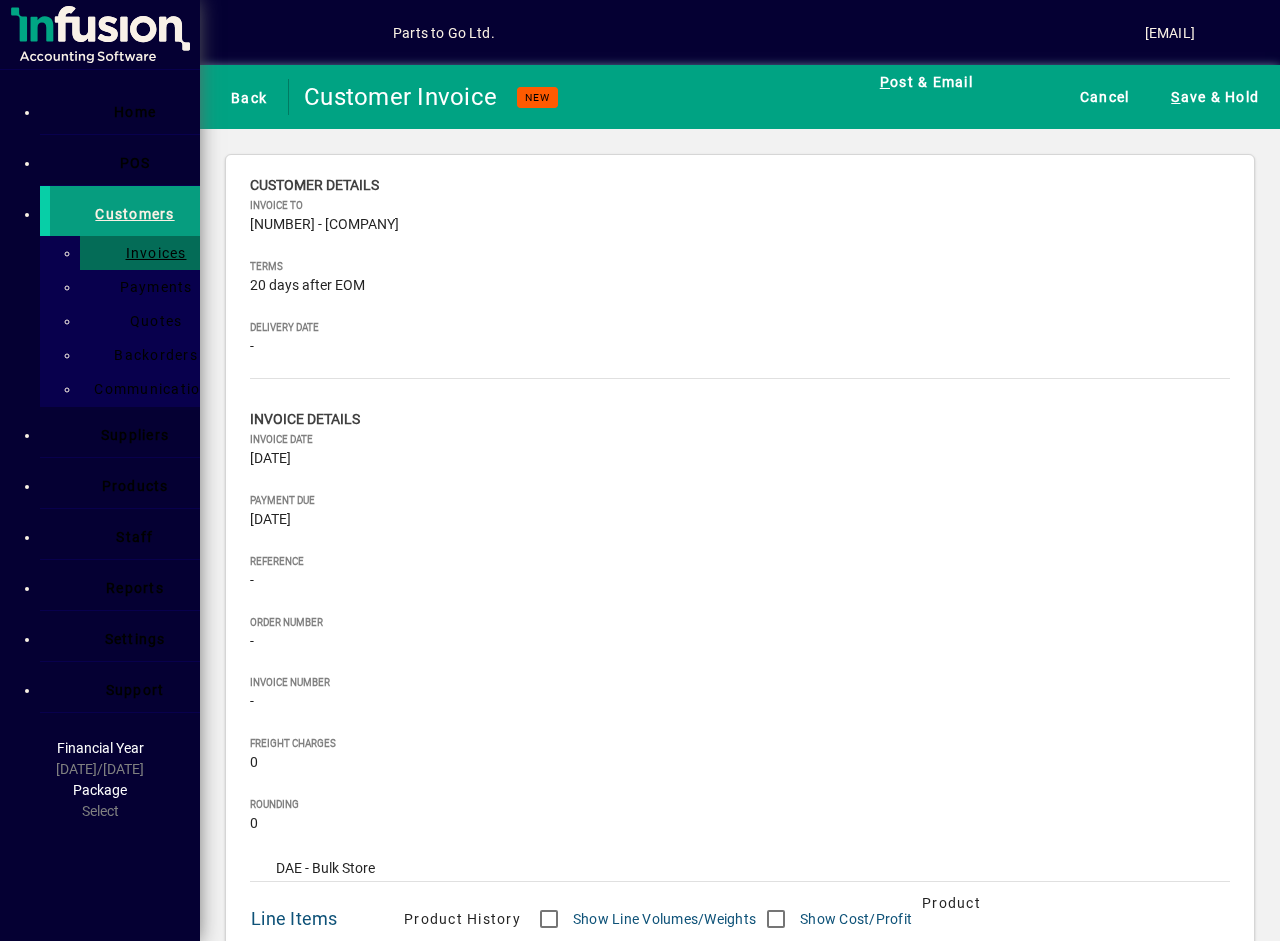 click on "Show Cost/Profit" at bounding box center [854, 919] 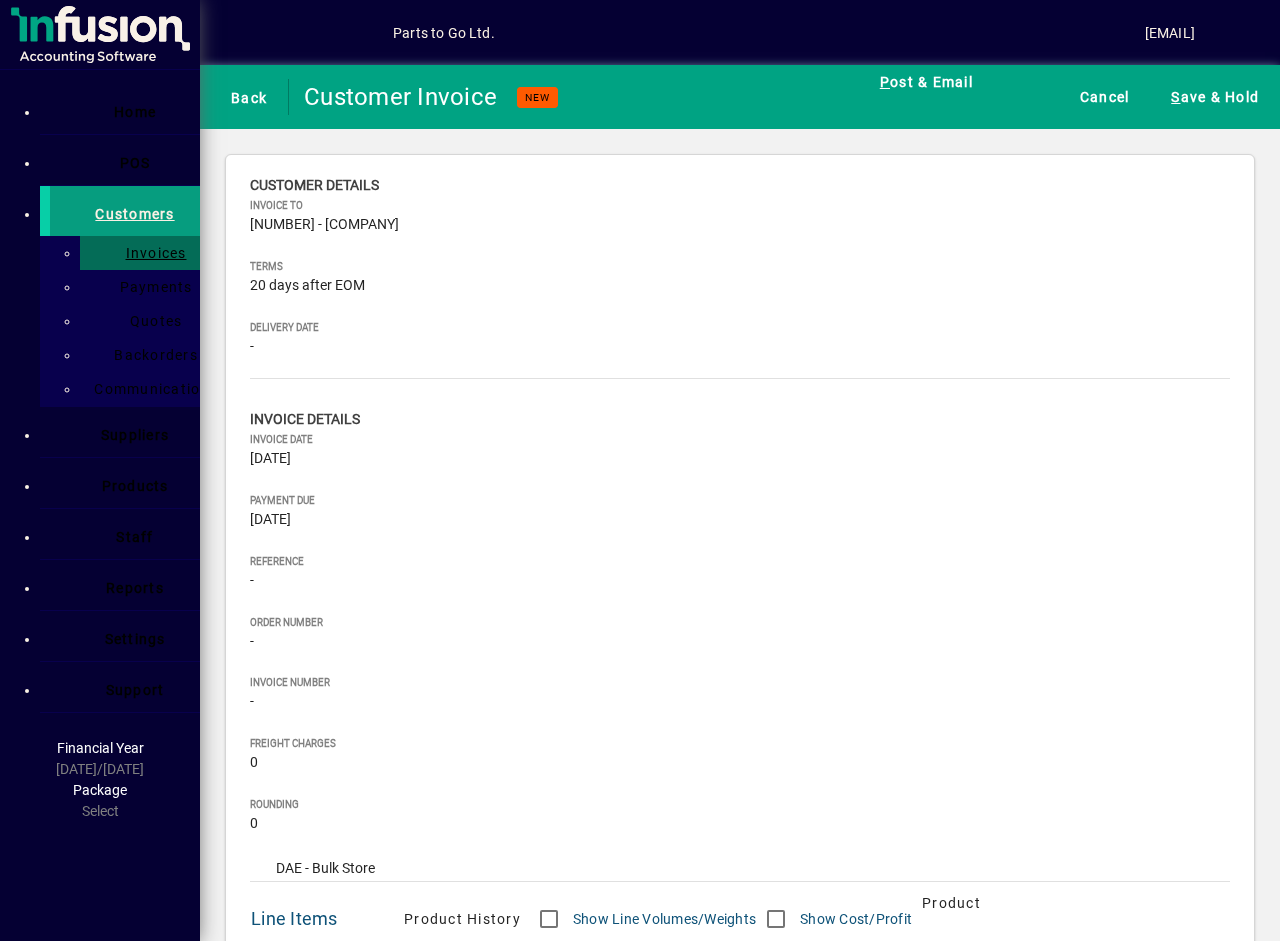 click on "Show Cost/Profit" at bounding box center [854, 919] 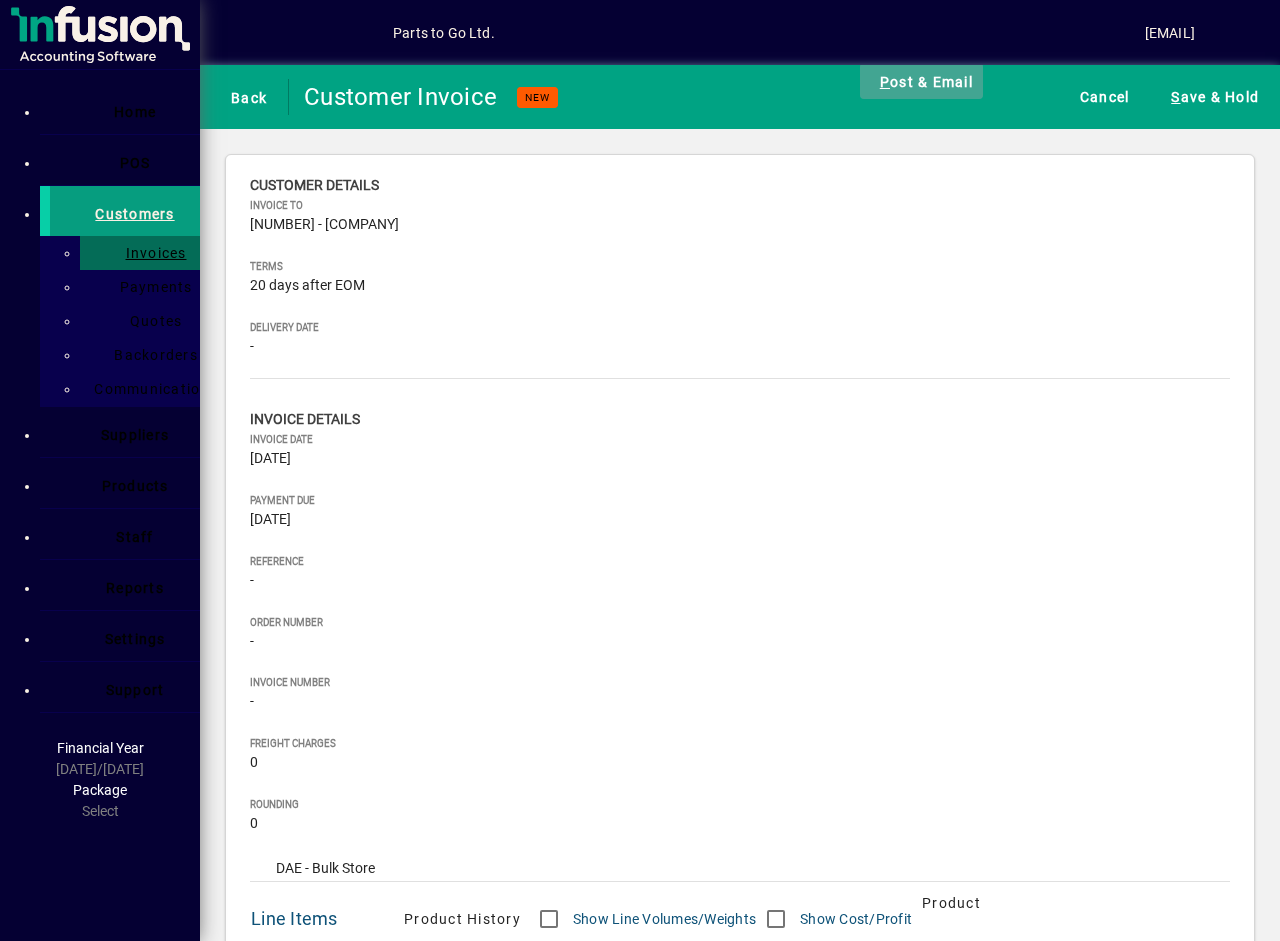 click on "P ost & Email" at bounding box center (921, 81) 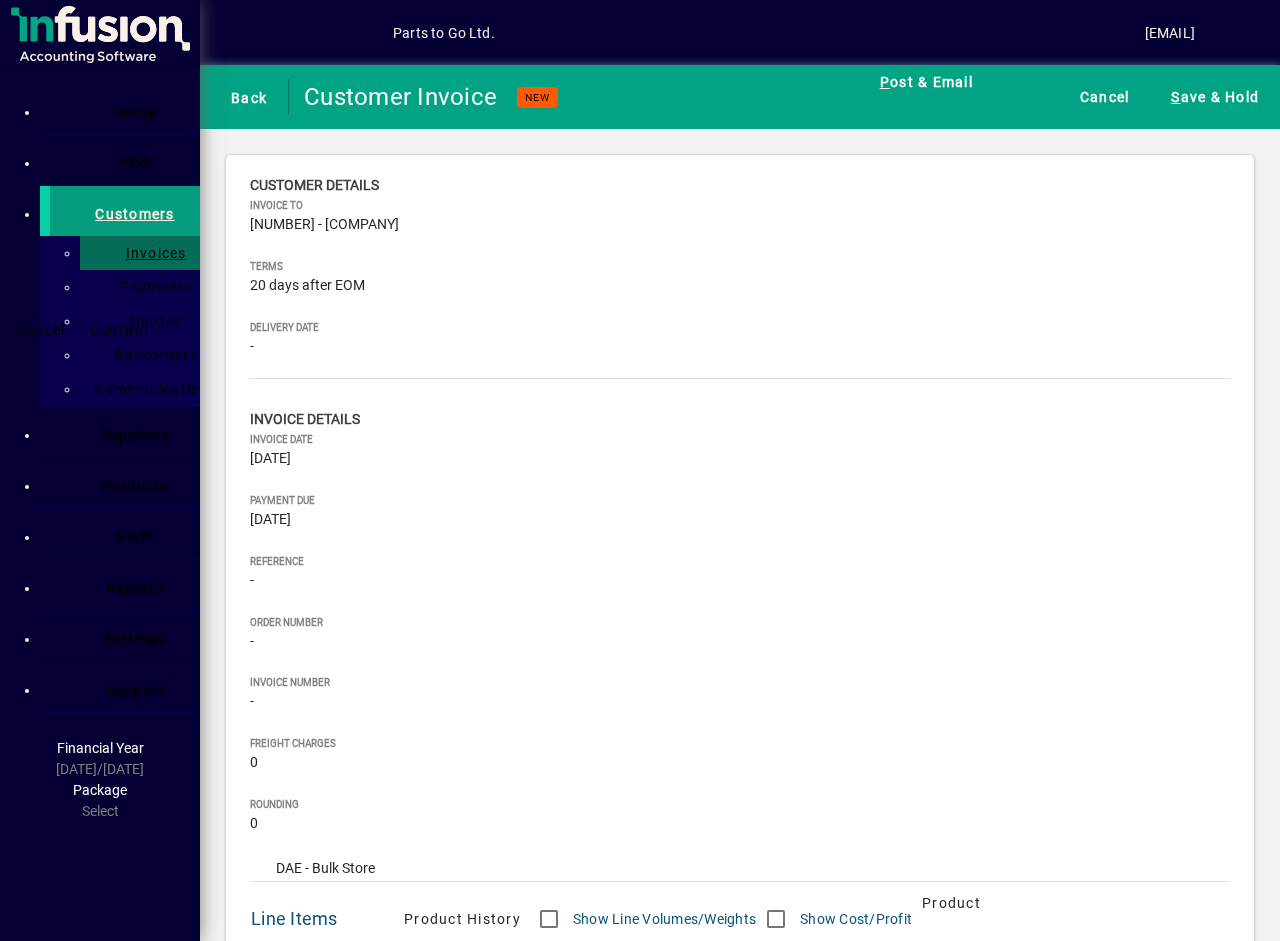 click on "Confirm" at bounding box center [119, 330] 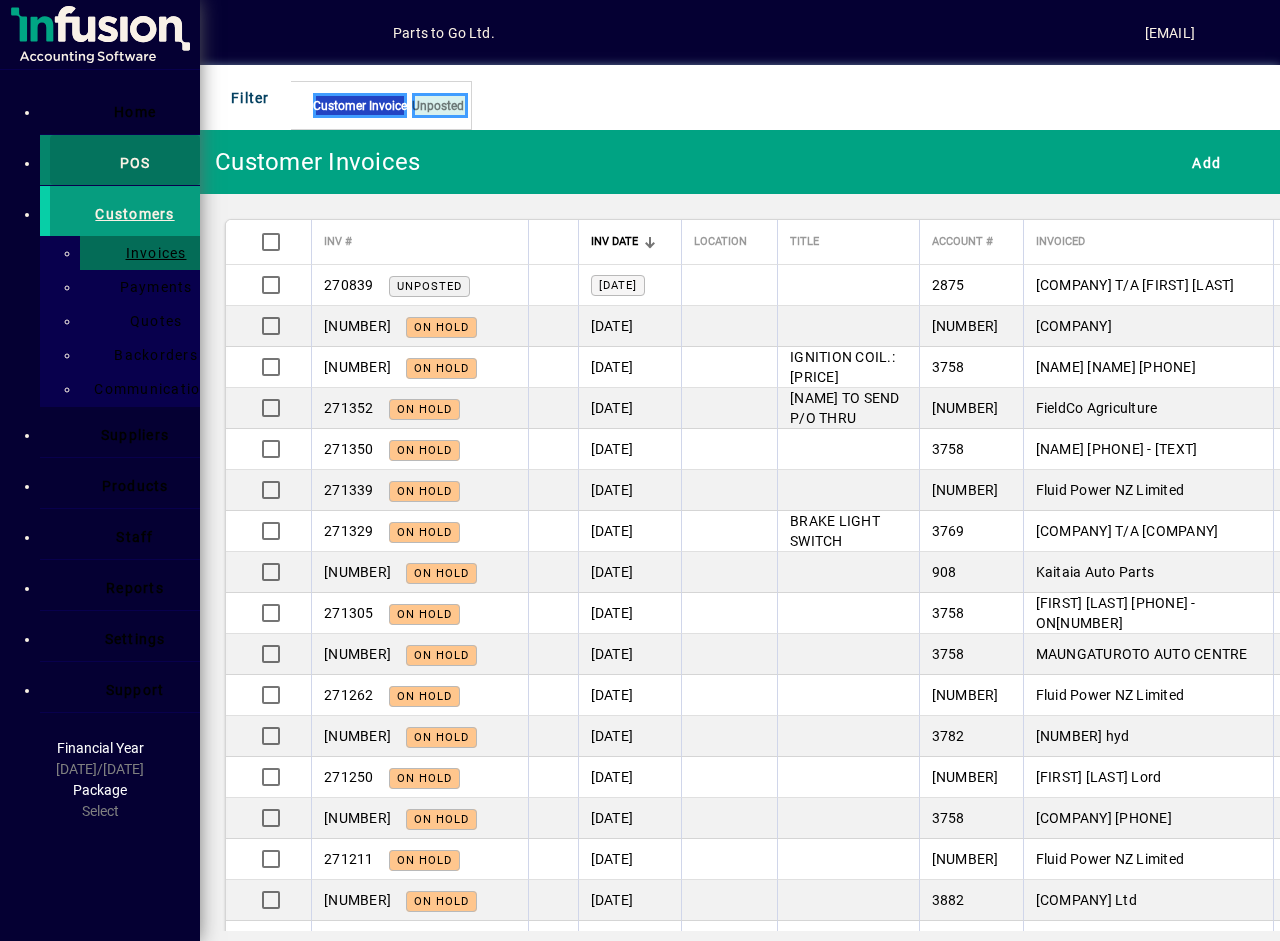 click at bounding box center (125, 160) 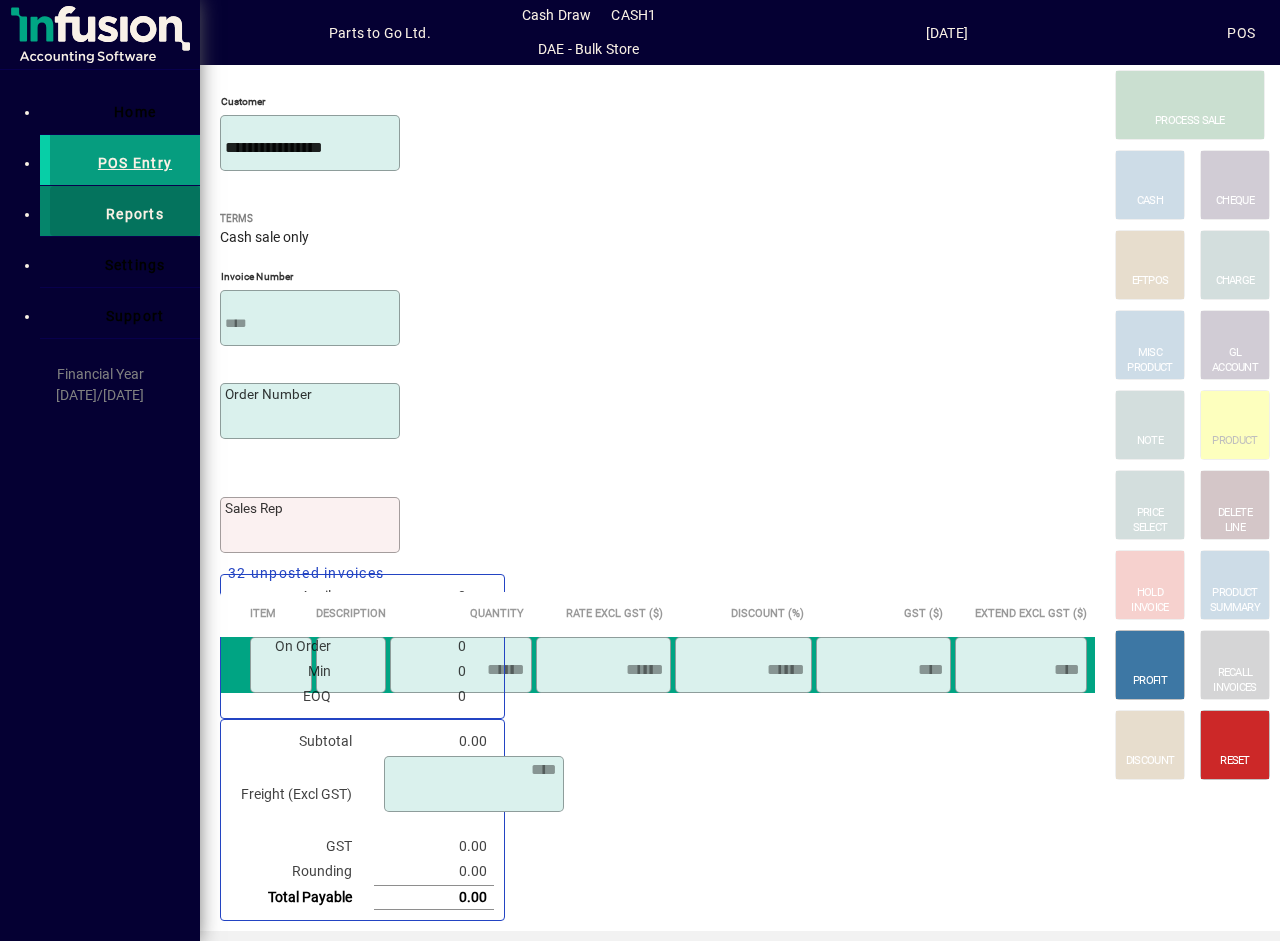 click at bounding box center [125, 211] 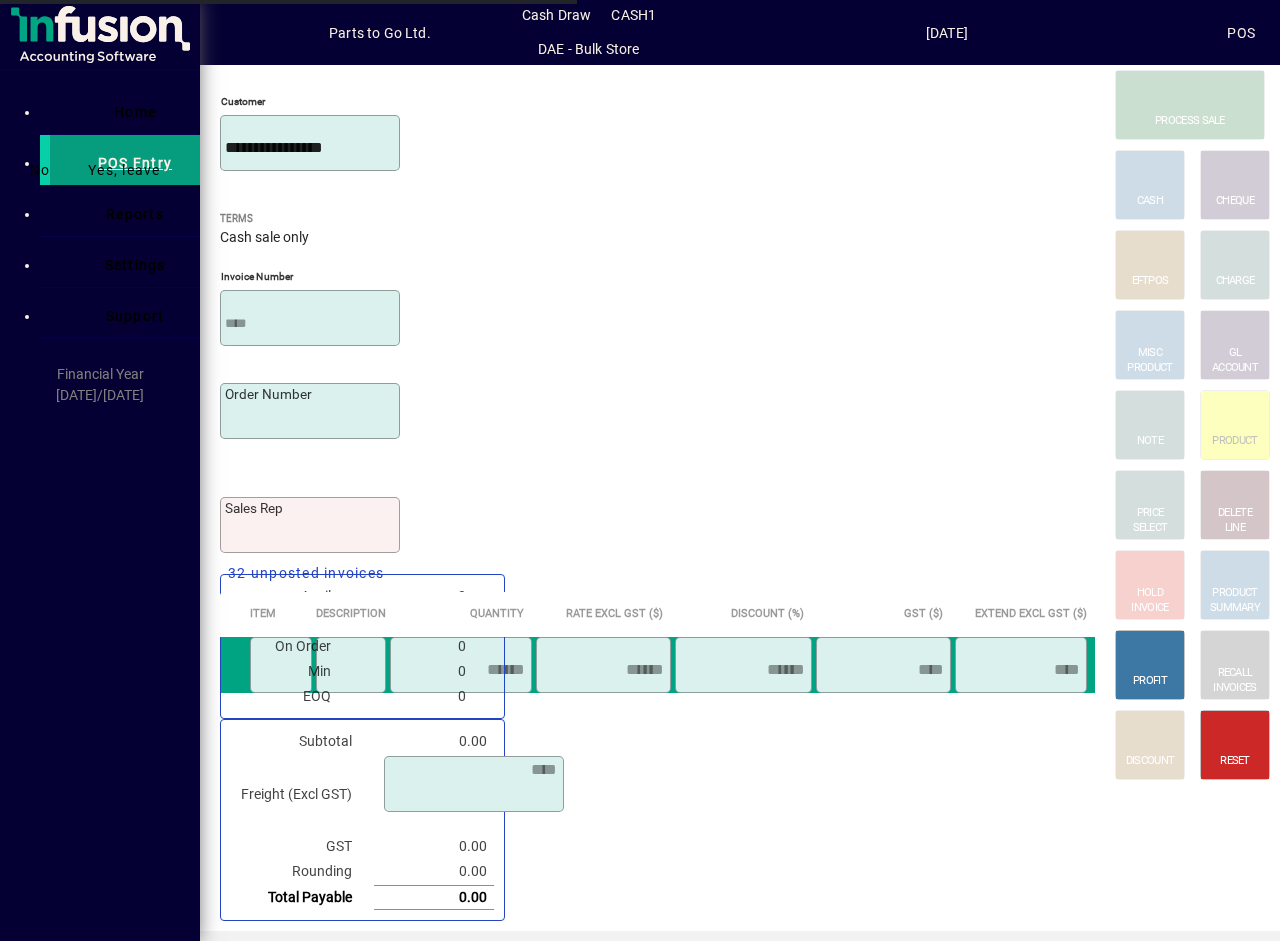 click at bounding box center (124, 170) 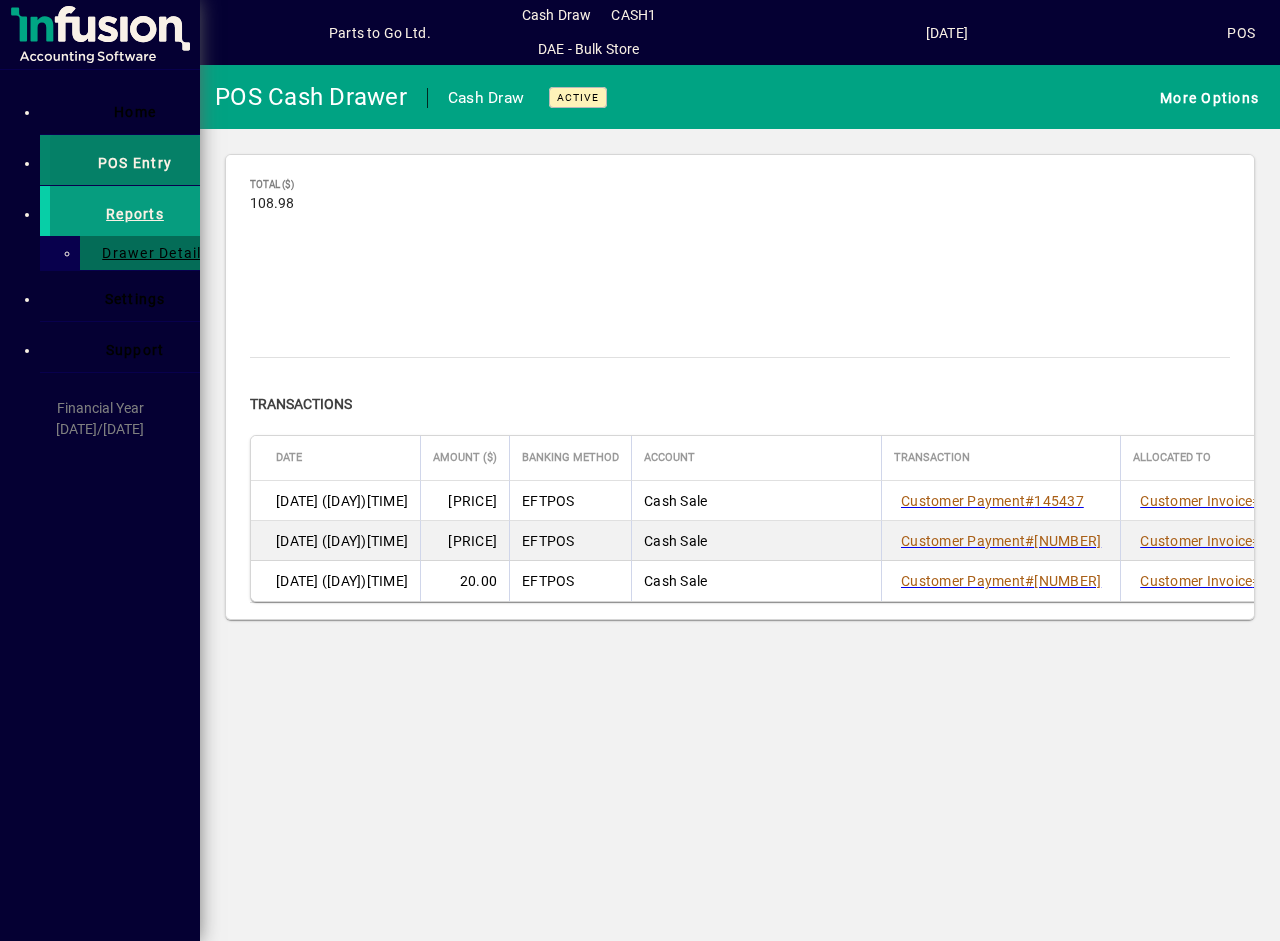 click on "POS Entry" at bounding box center (135, 163) 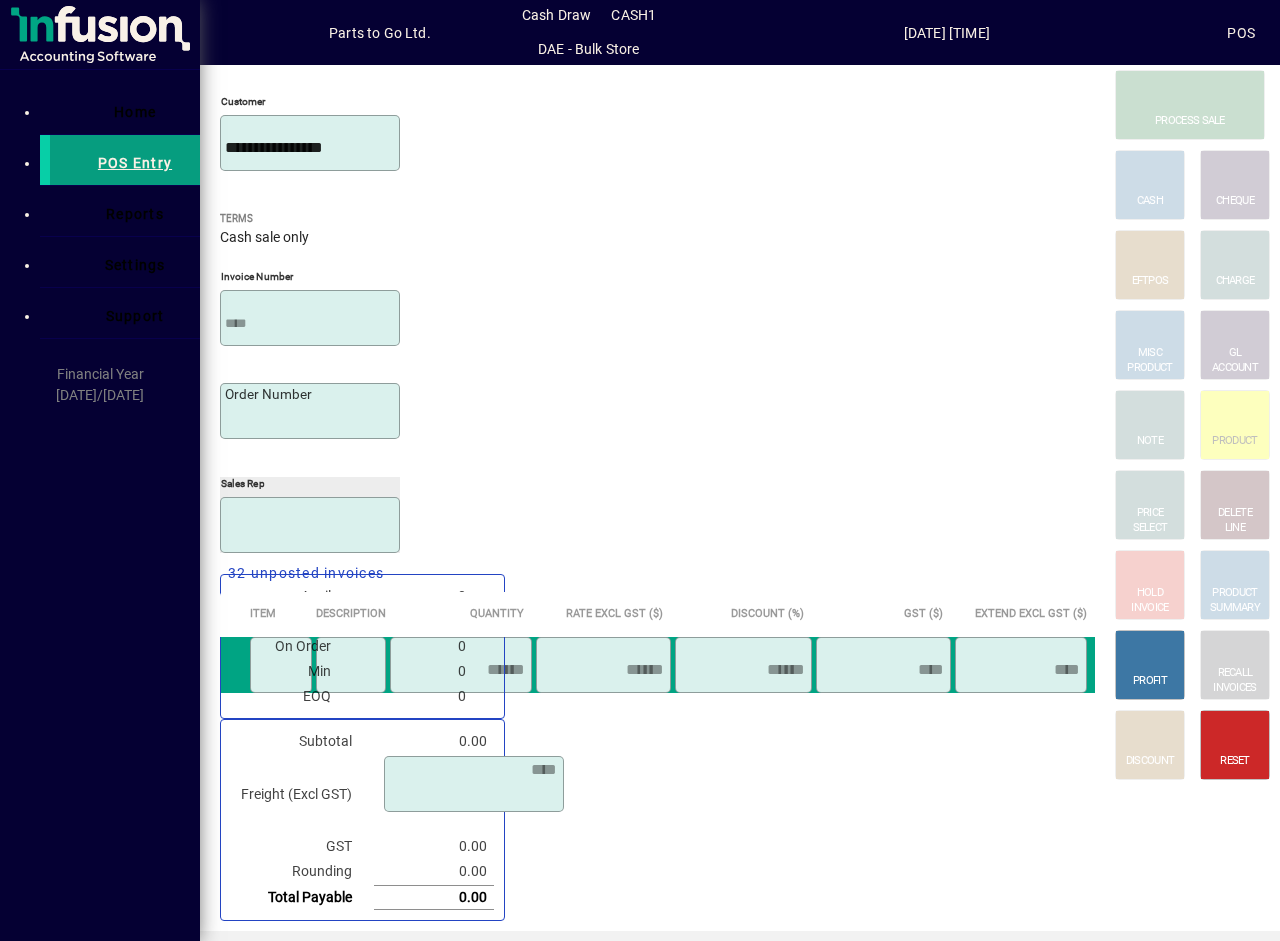 type 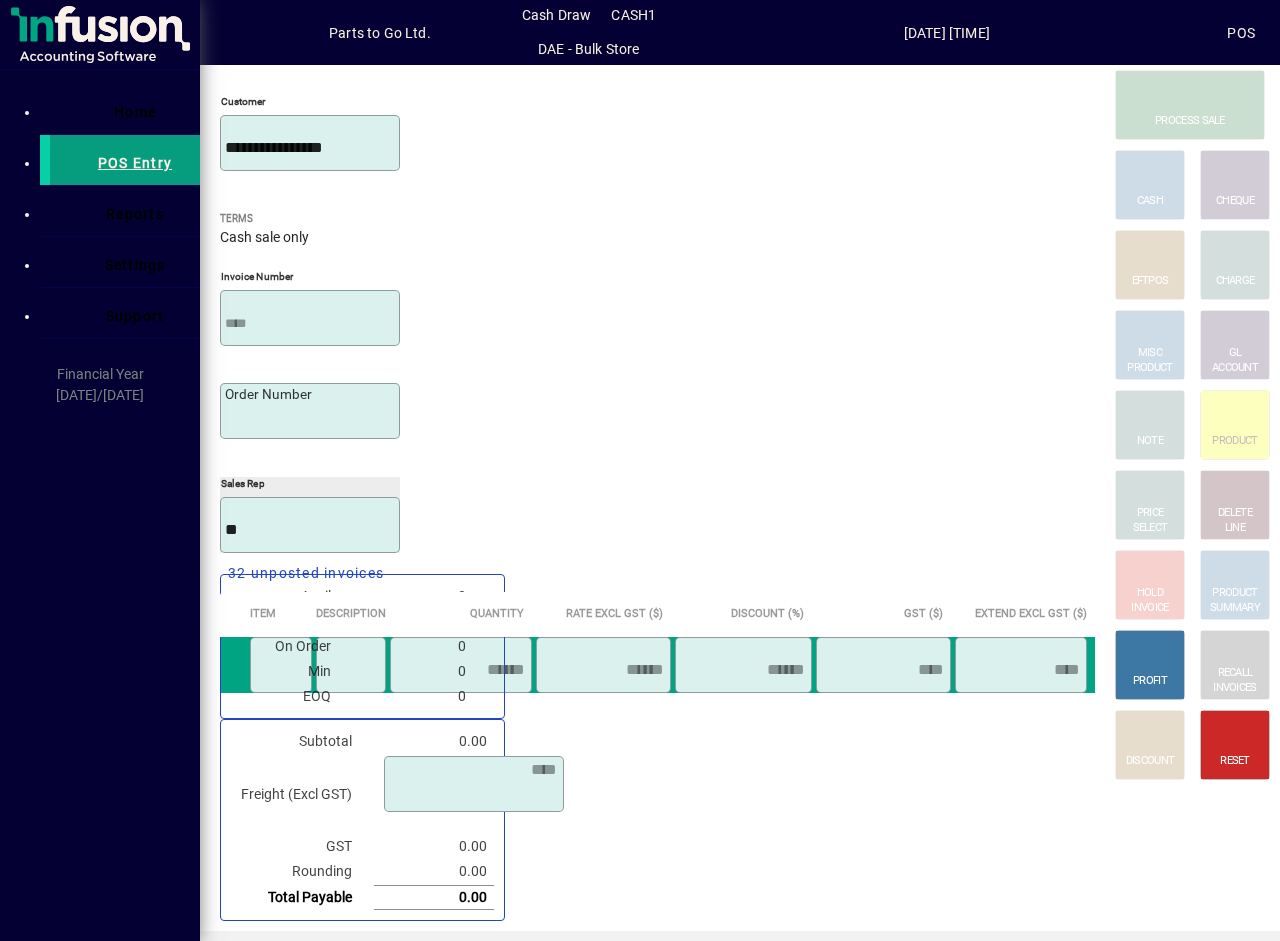 type on "**********" 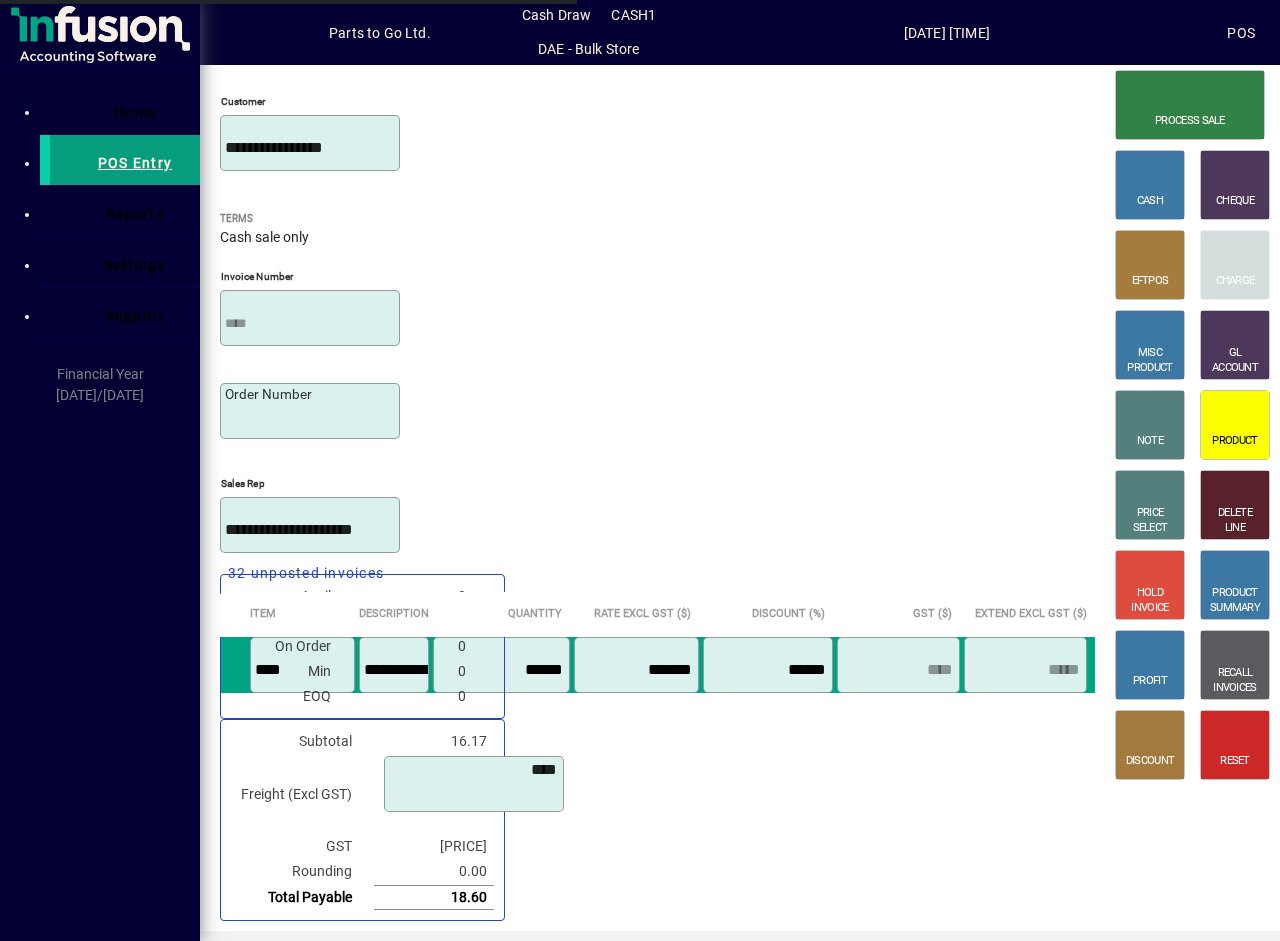 scroll, scrollTop: 0, scrollLeft: 0, axis: both 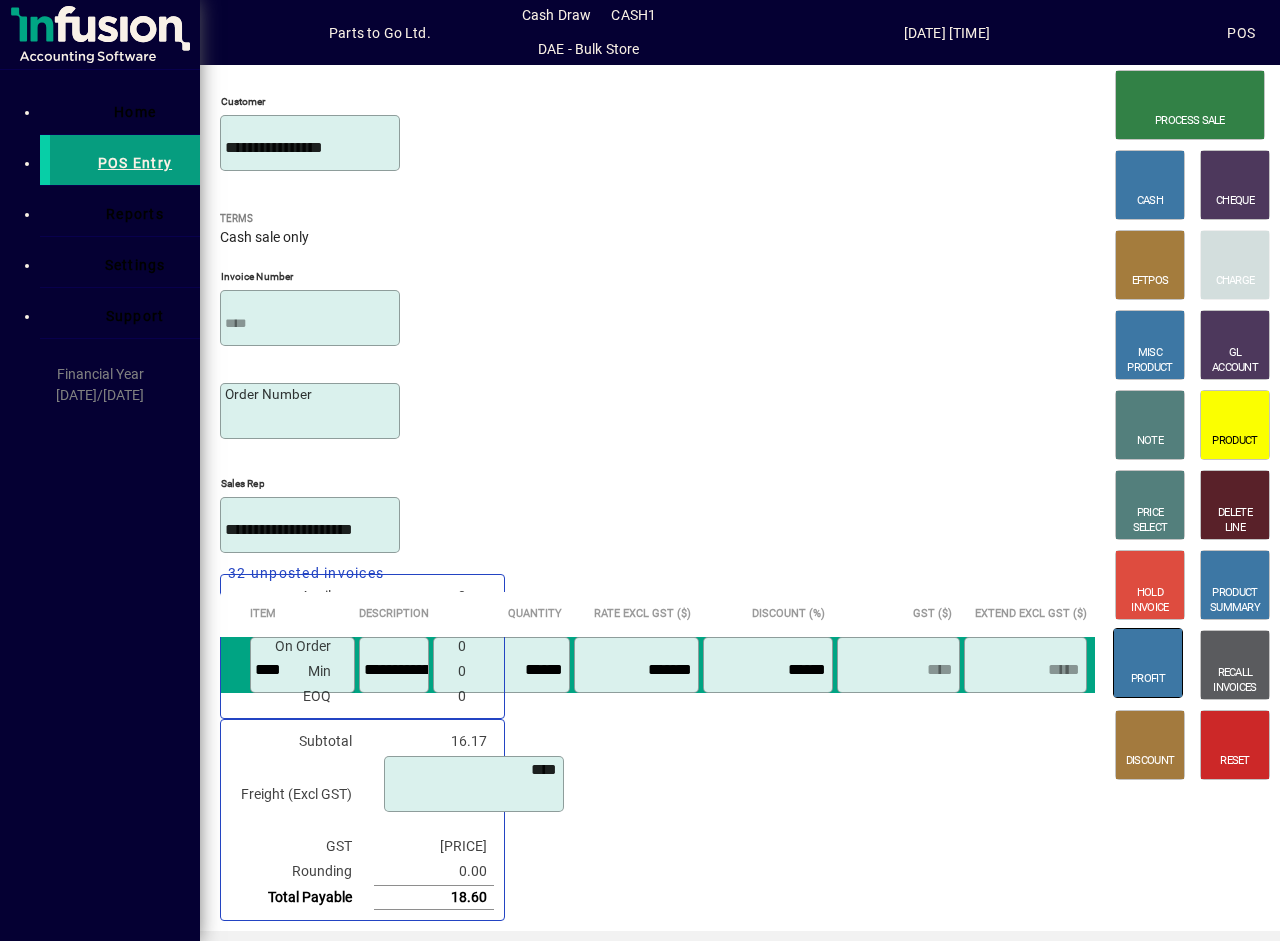 type on "****" 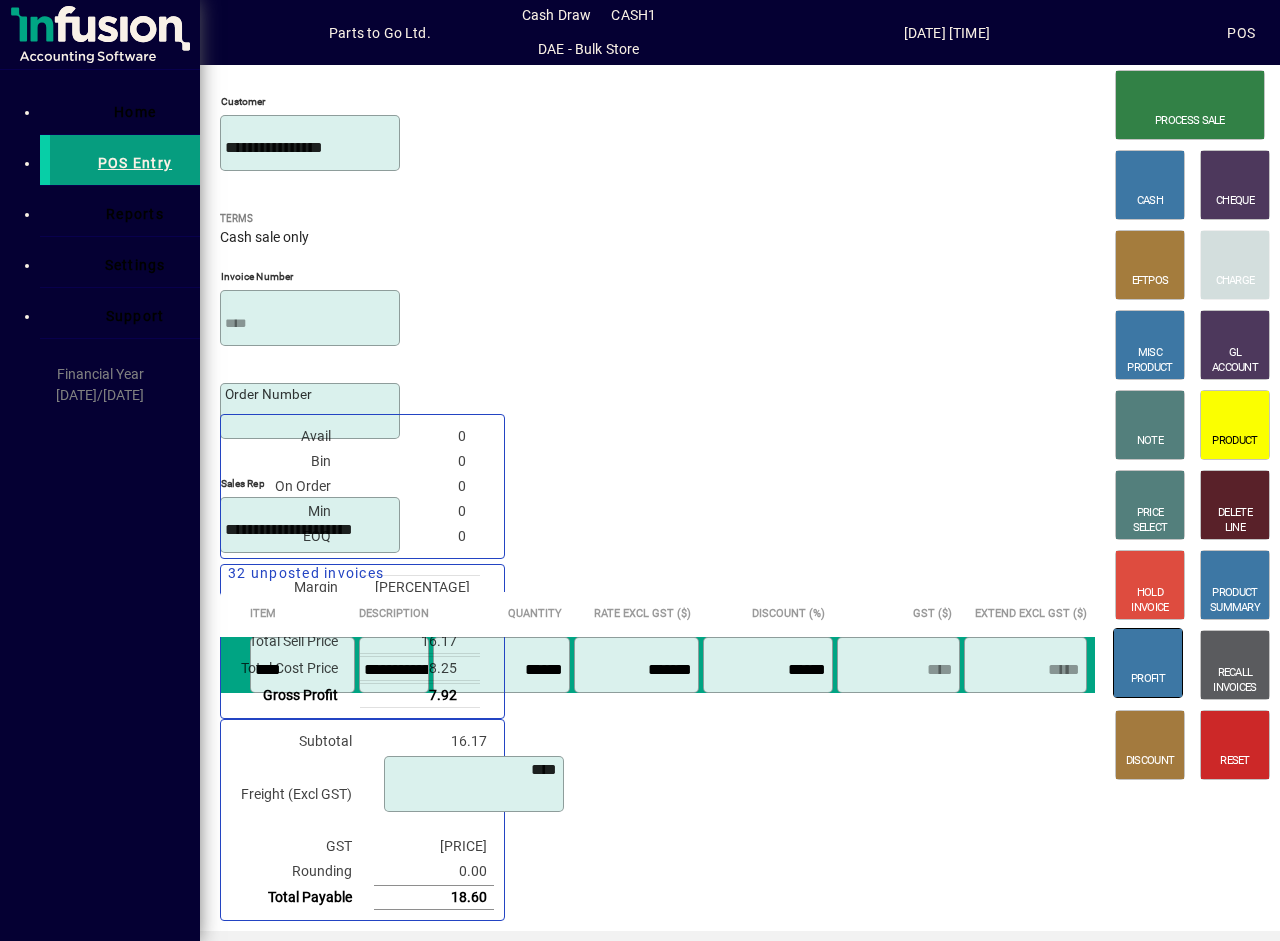 click at bounding box center (1136, 639) 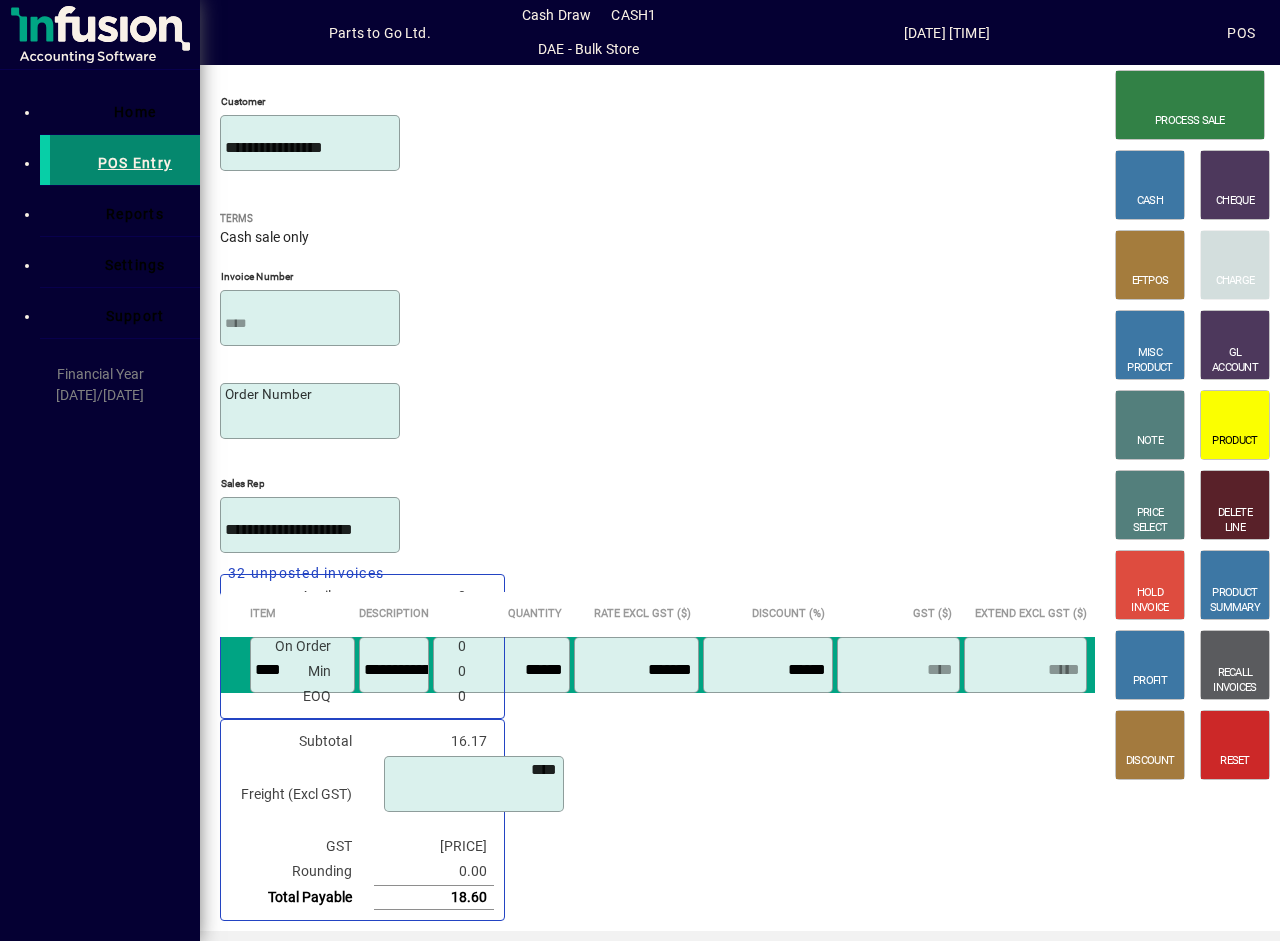 click on "POS Entry" at bounding box center (135, 163) 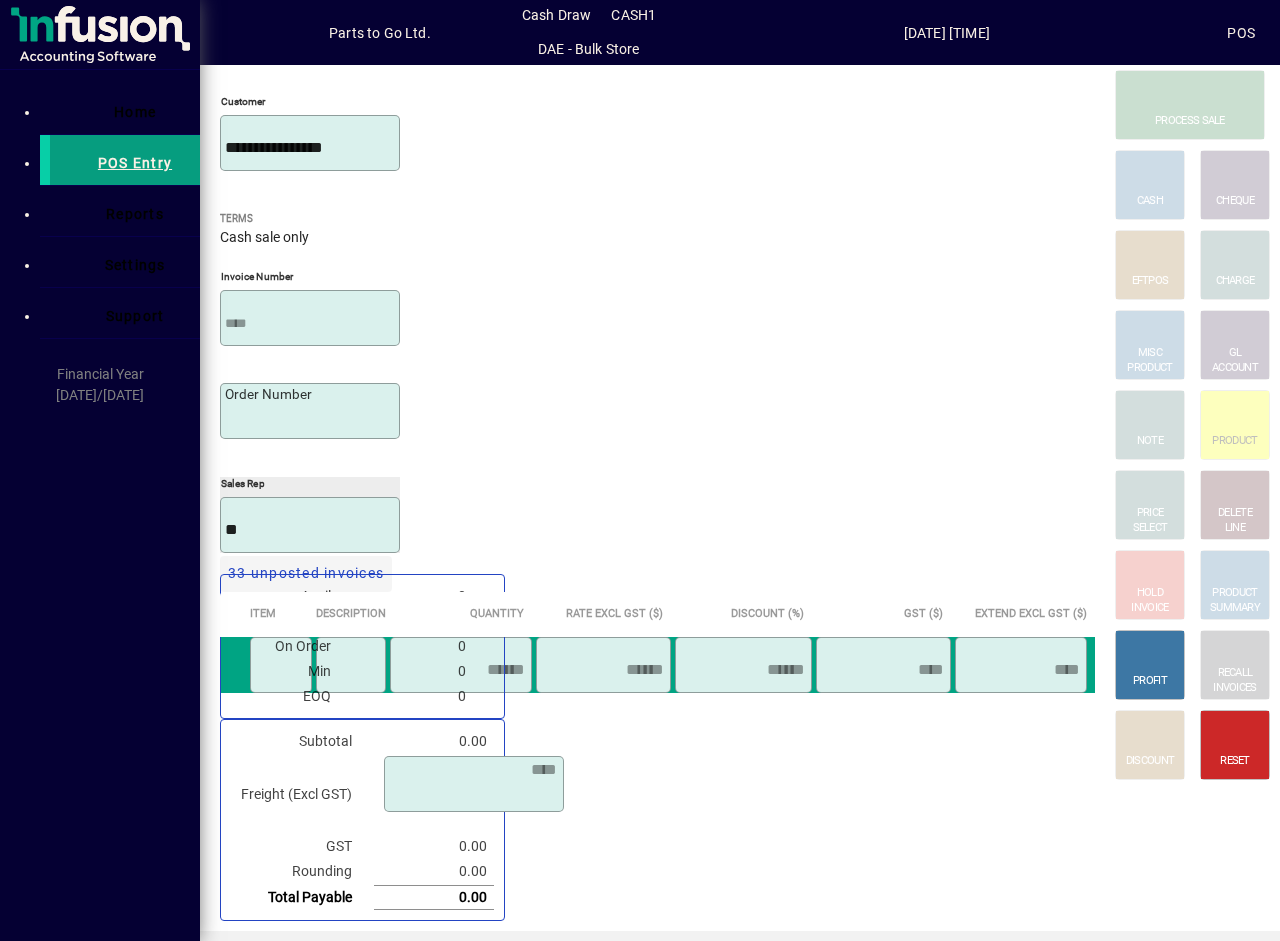 type on "**********" 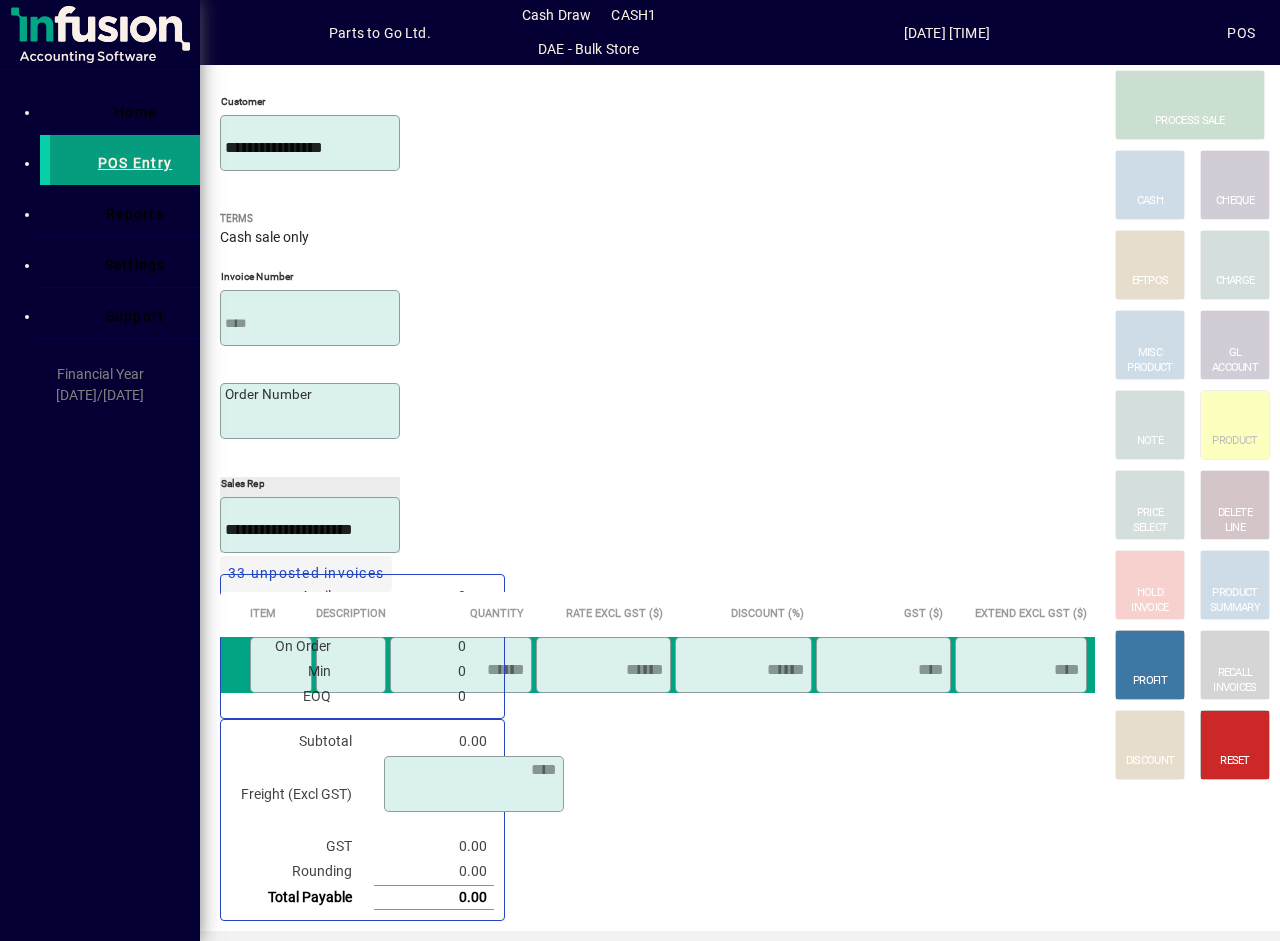 type 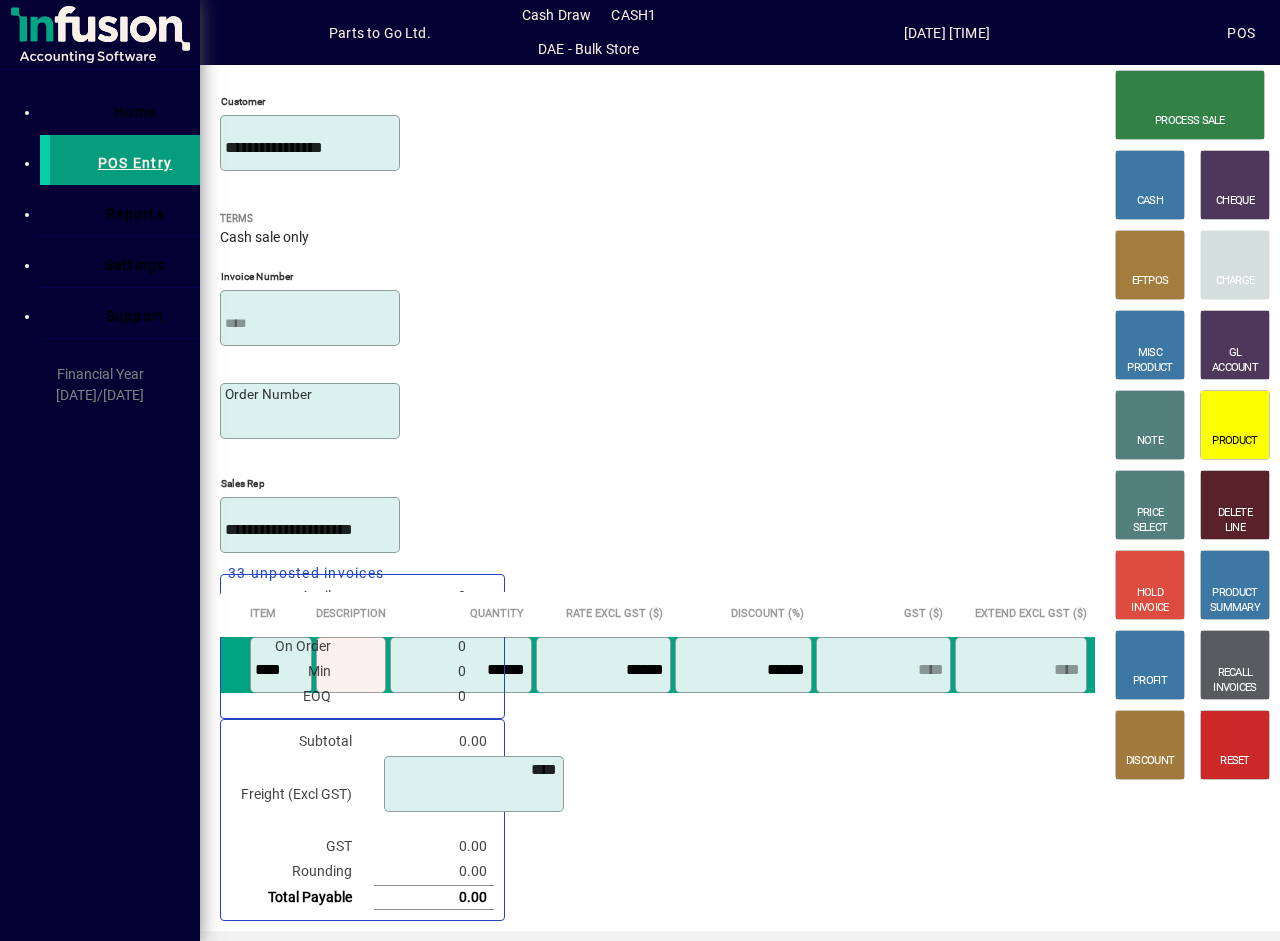 type on "****" 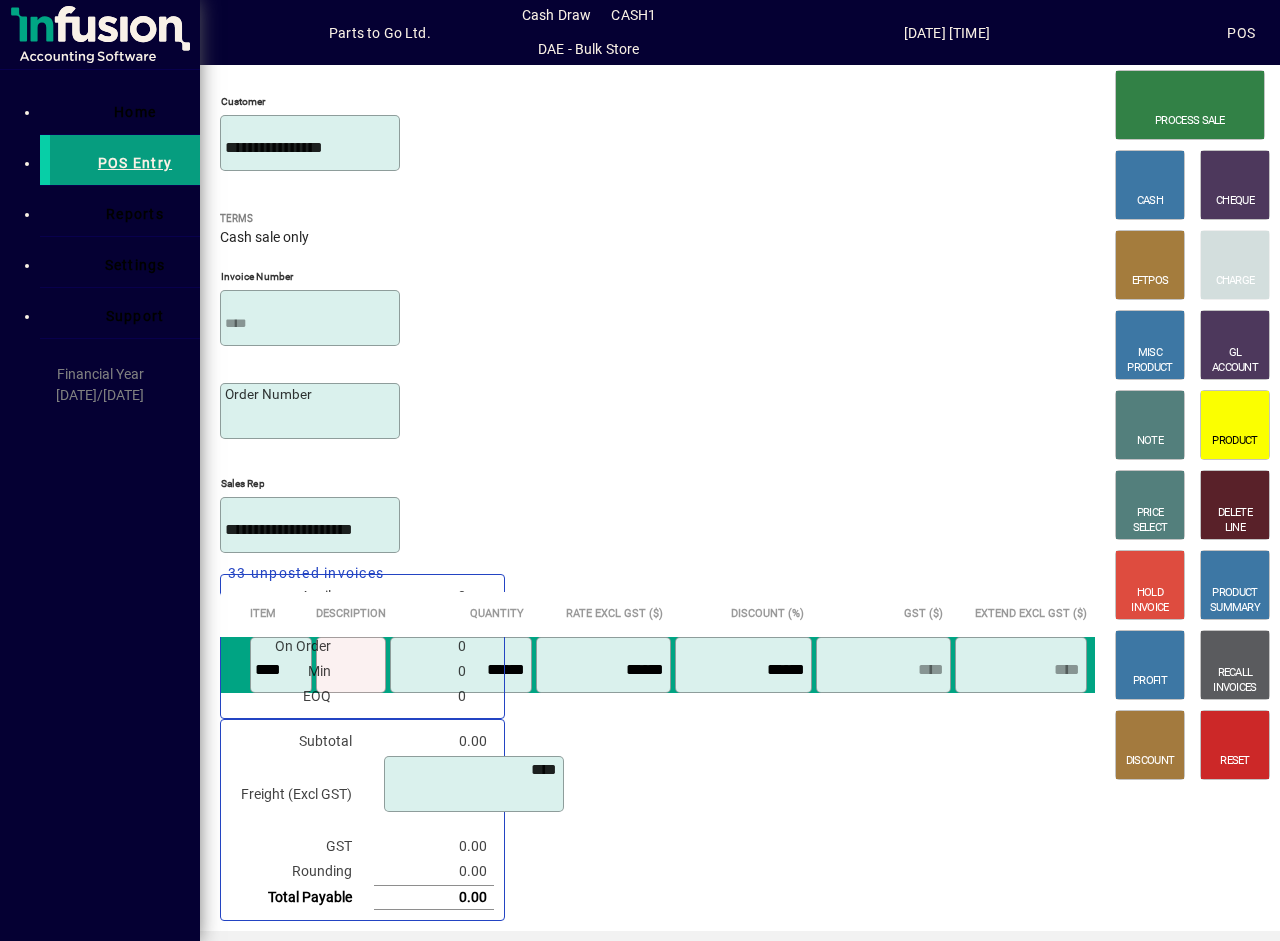 click on "ADDITIVE - ADDITIVE" at bounding box center (94, 55) 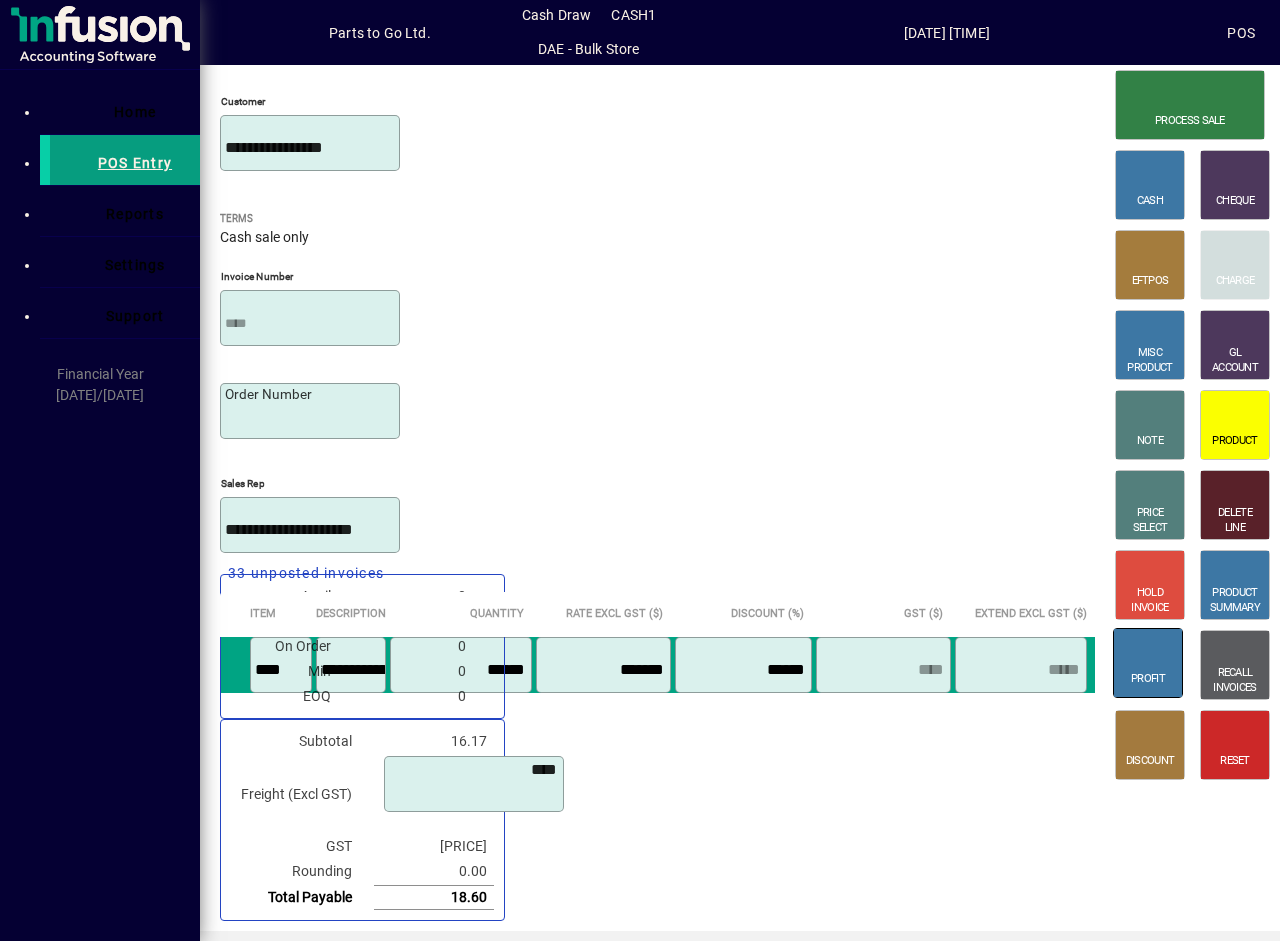 click on "PROFIT" at bounding box center [1148, 663] 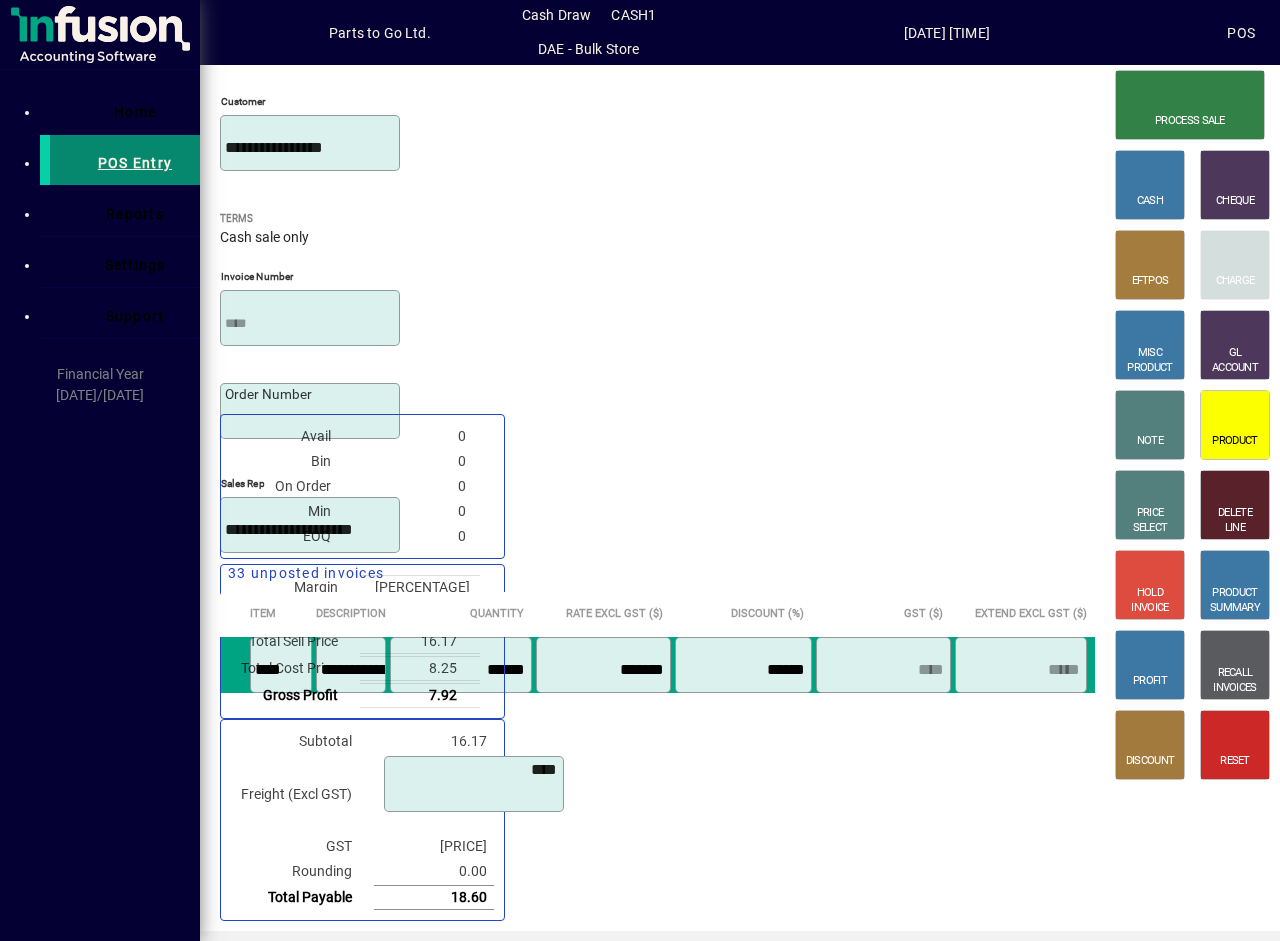 click on "POS Entry" at bounding box center (135, 163) 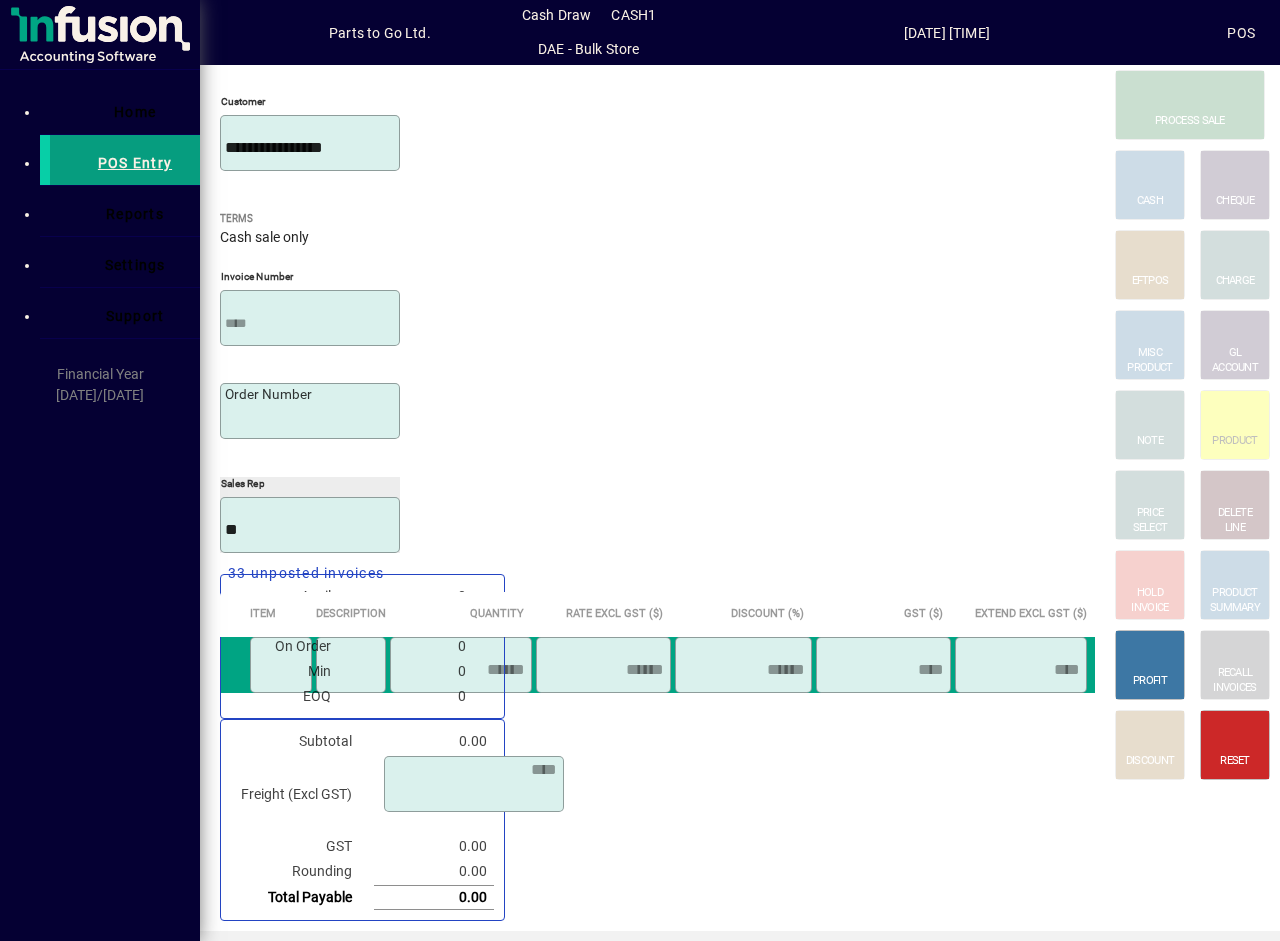 type on "**********" 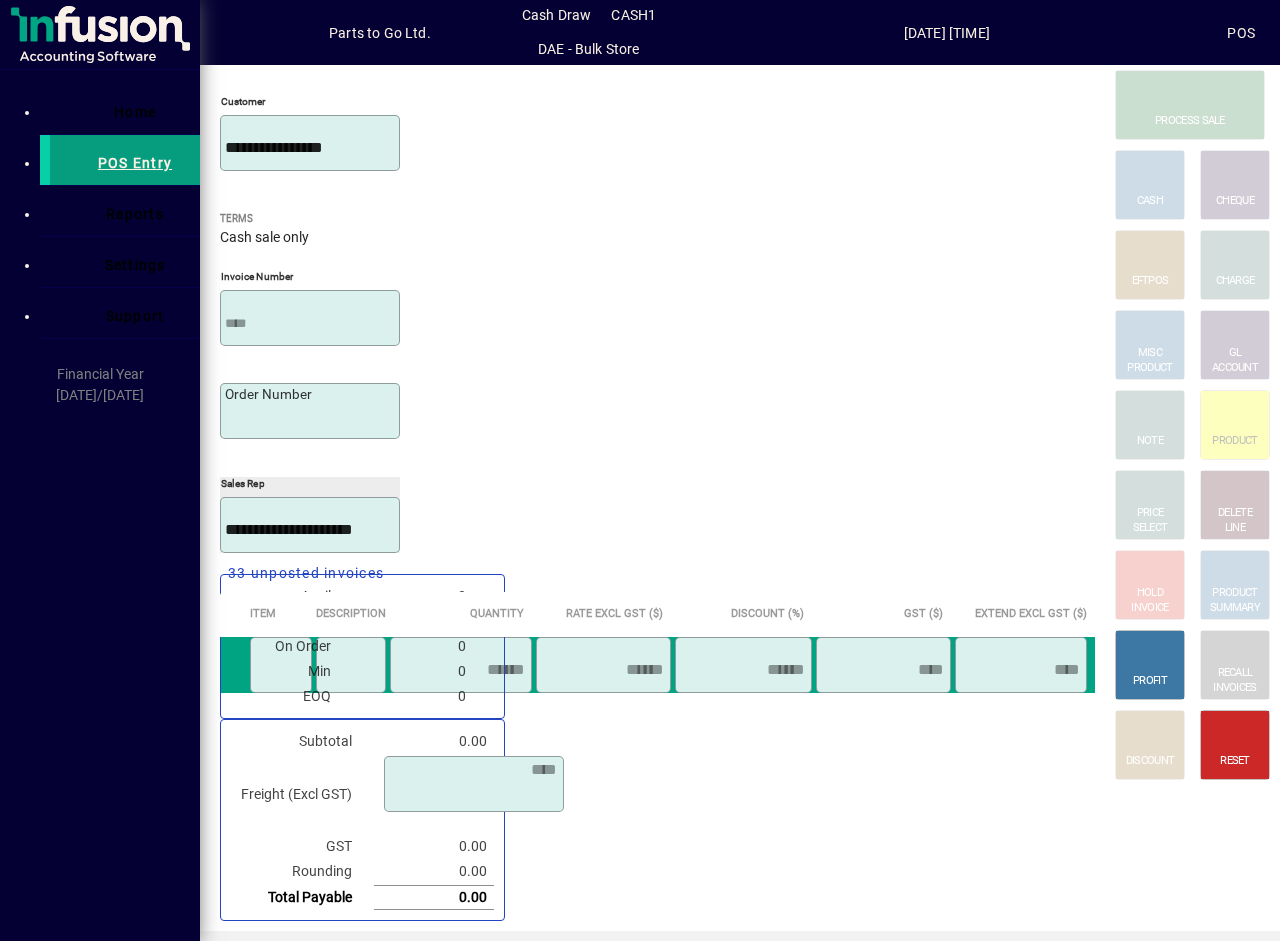 type 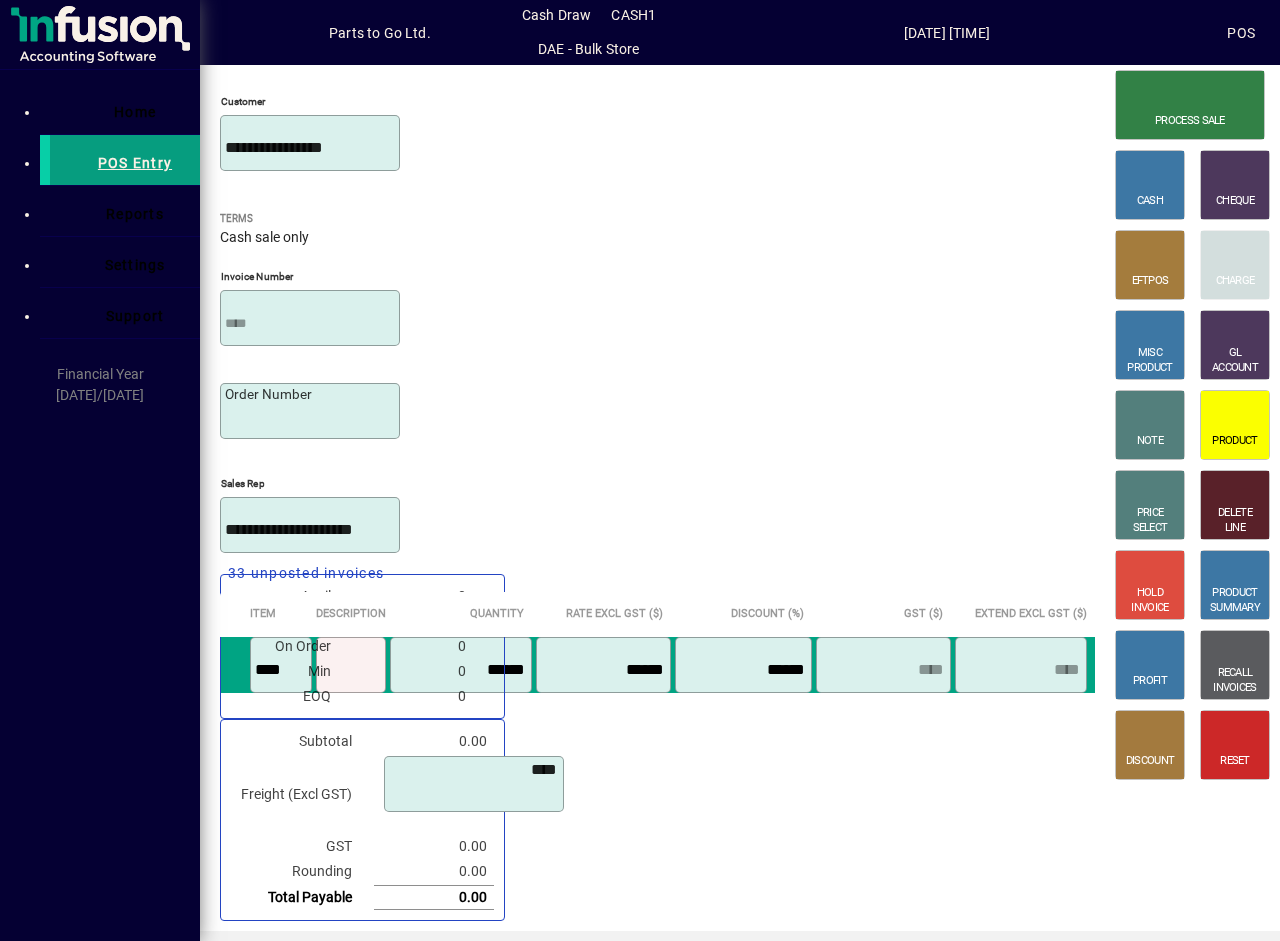 drag, startPoint x: 376, startPoint y: 448, endPoint x: 339, endPoint y: 448, distance: 37 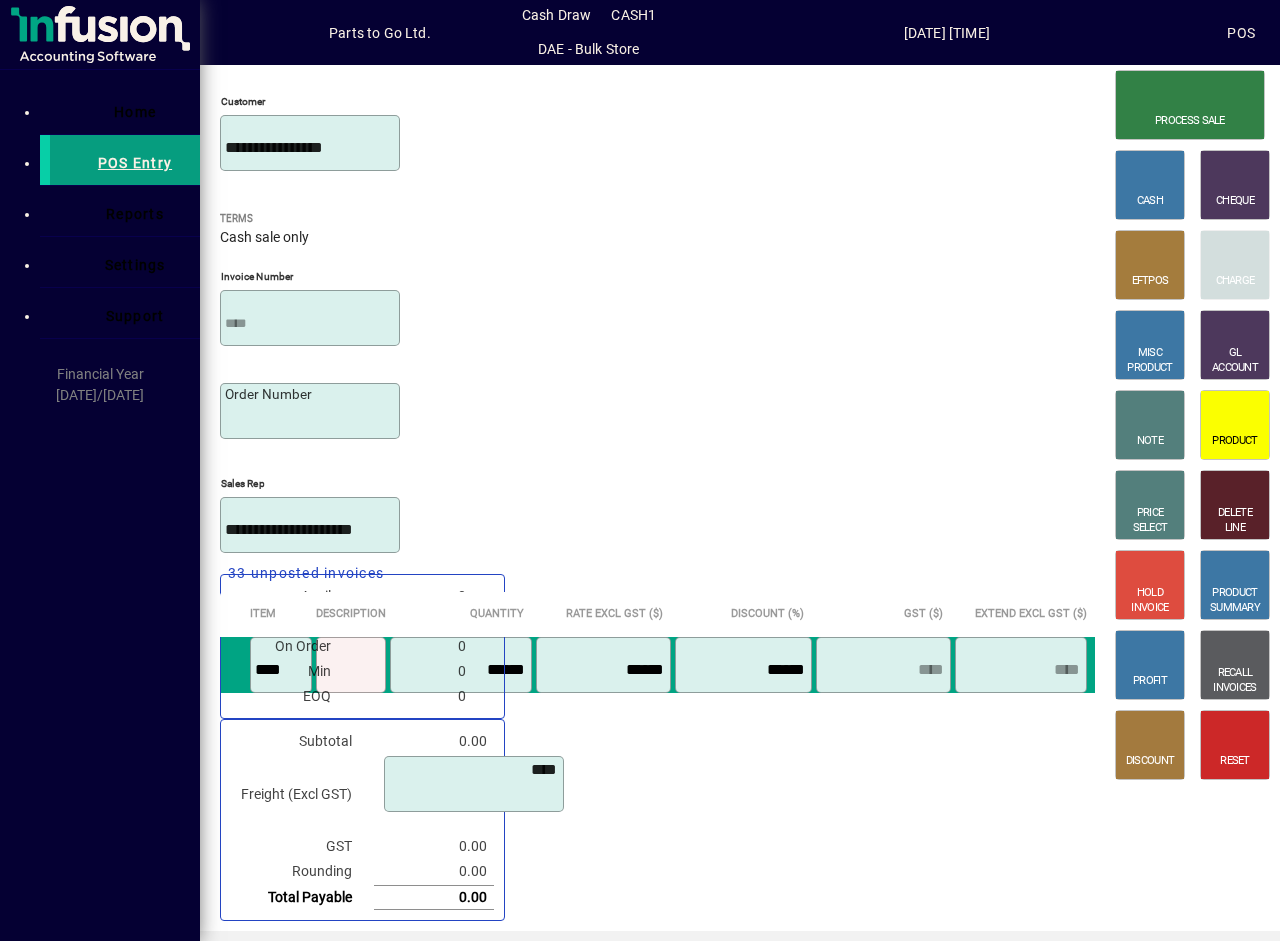 click on "SA-6 DC - Alpha 5/8in Cylindrical Burr" at bounding box center [137, 108] 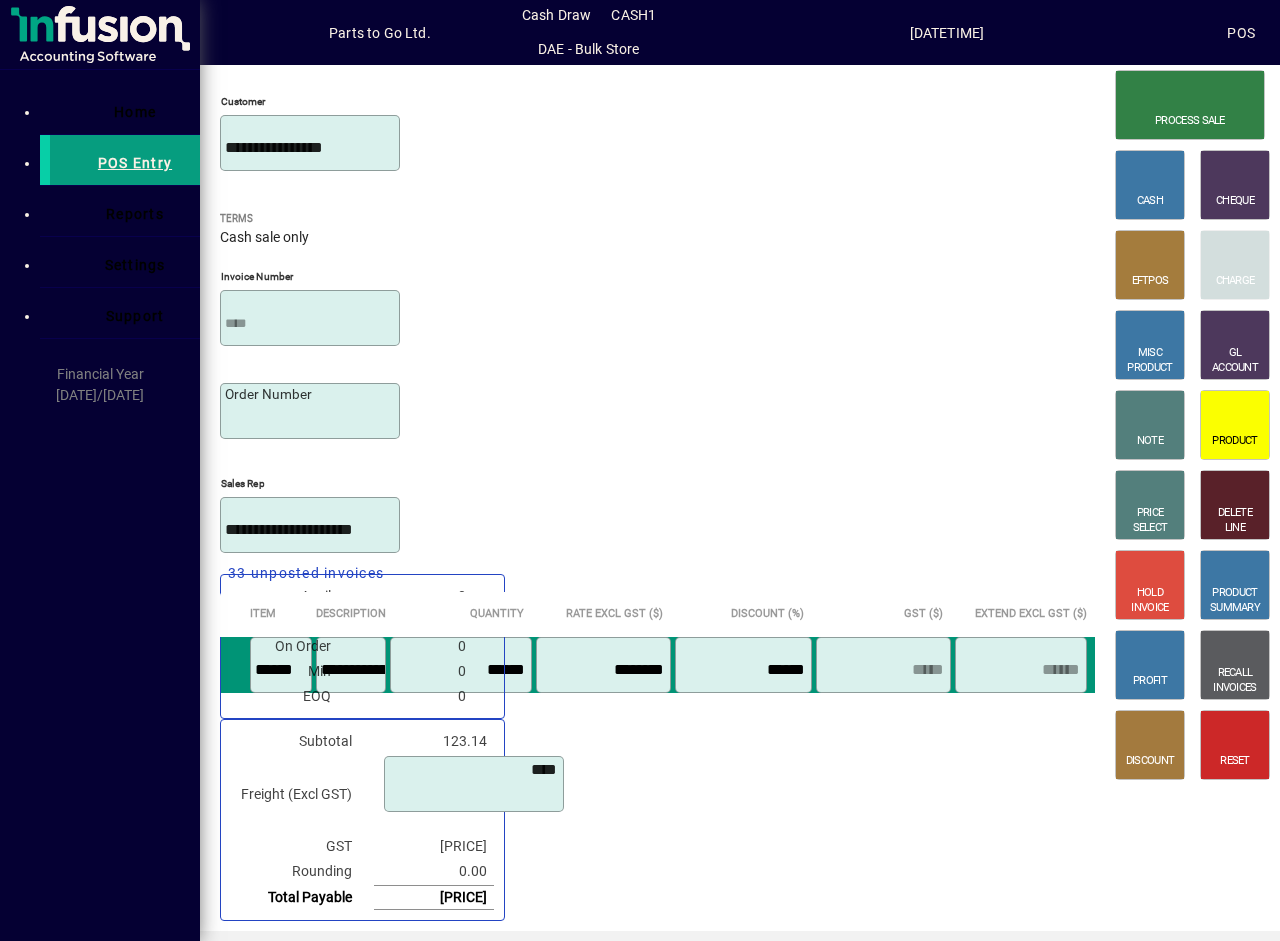 click on "[REDACTED]" at bounding box center [281, 670] 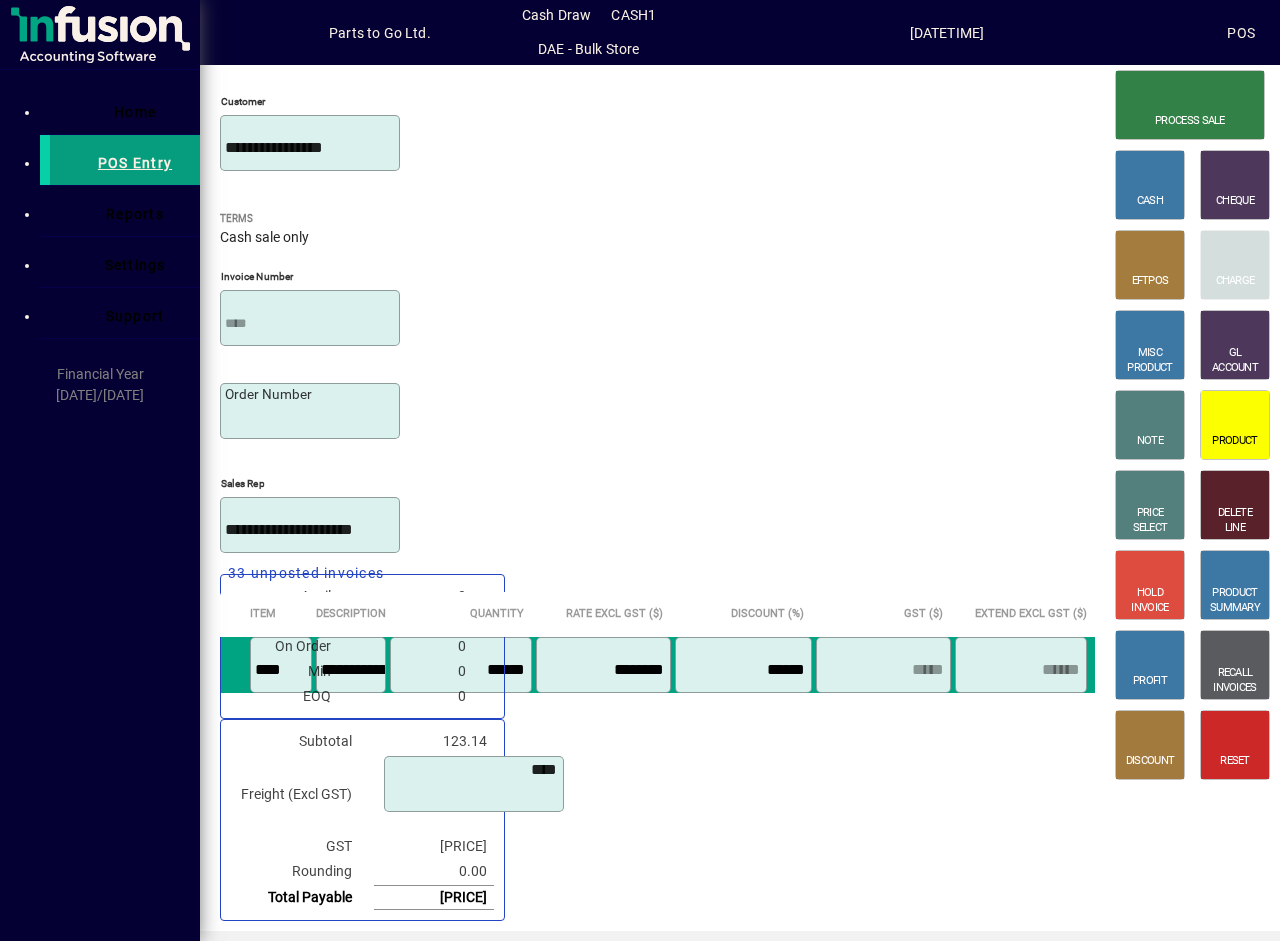 type on "****" 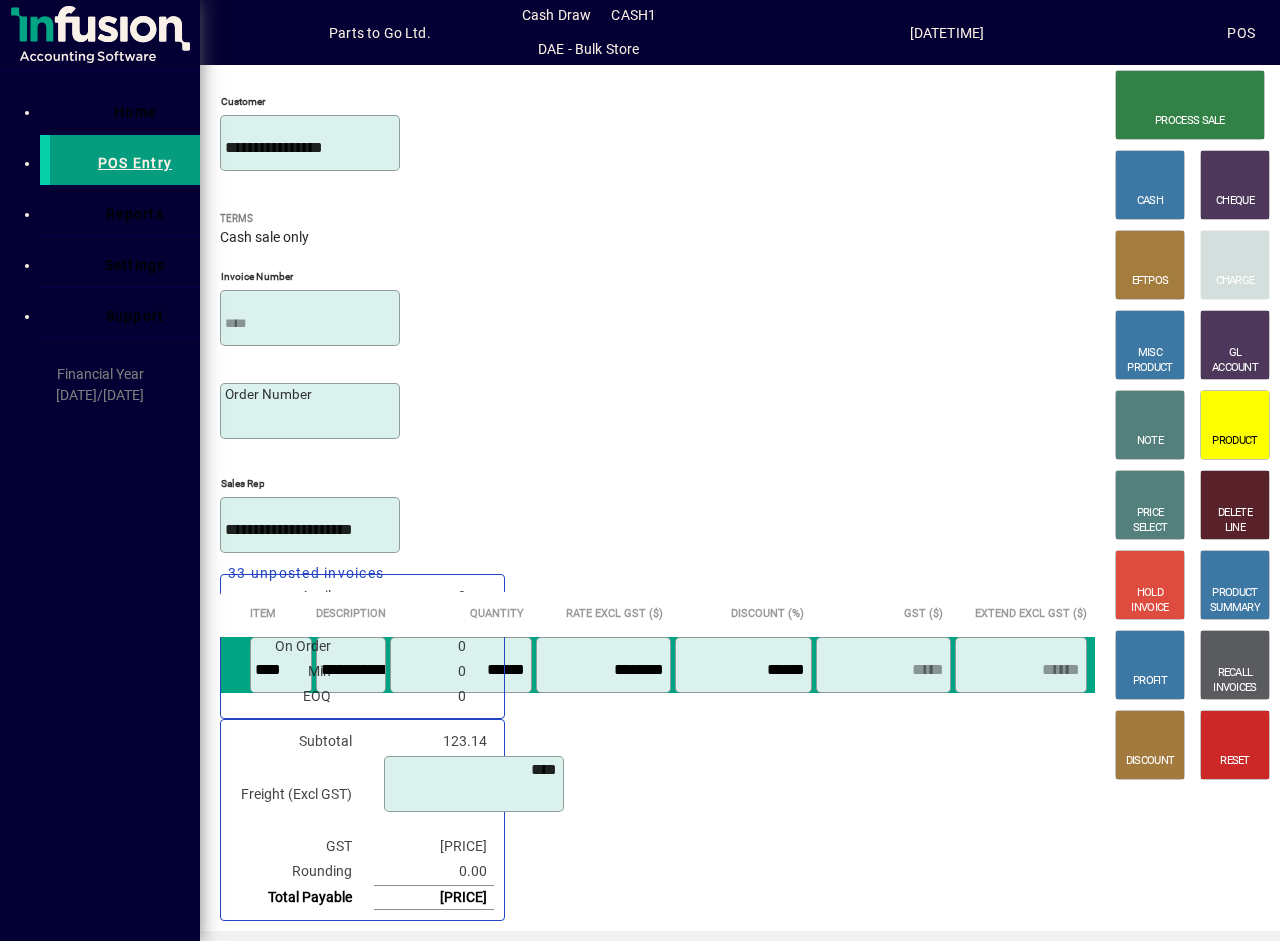 click on "TOOLS - TOOLS" at bounding box center [87, 55] 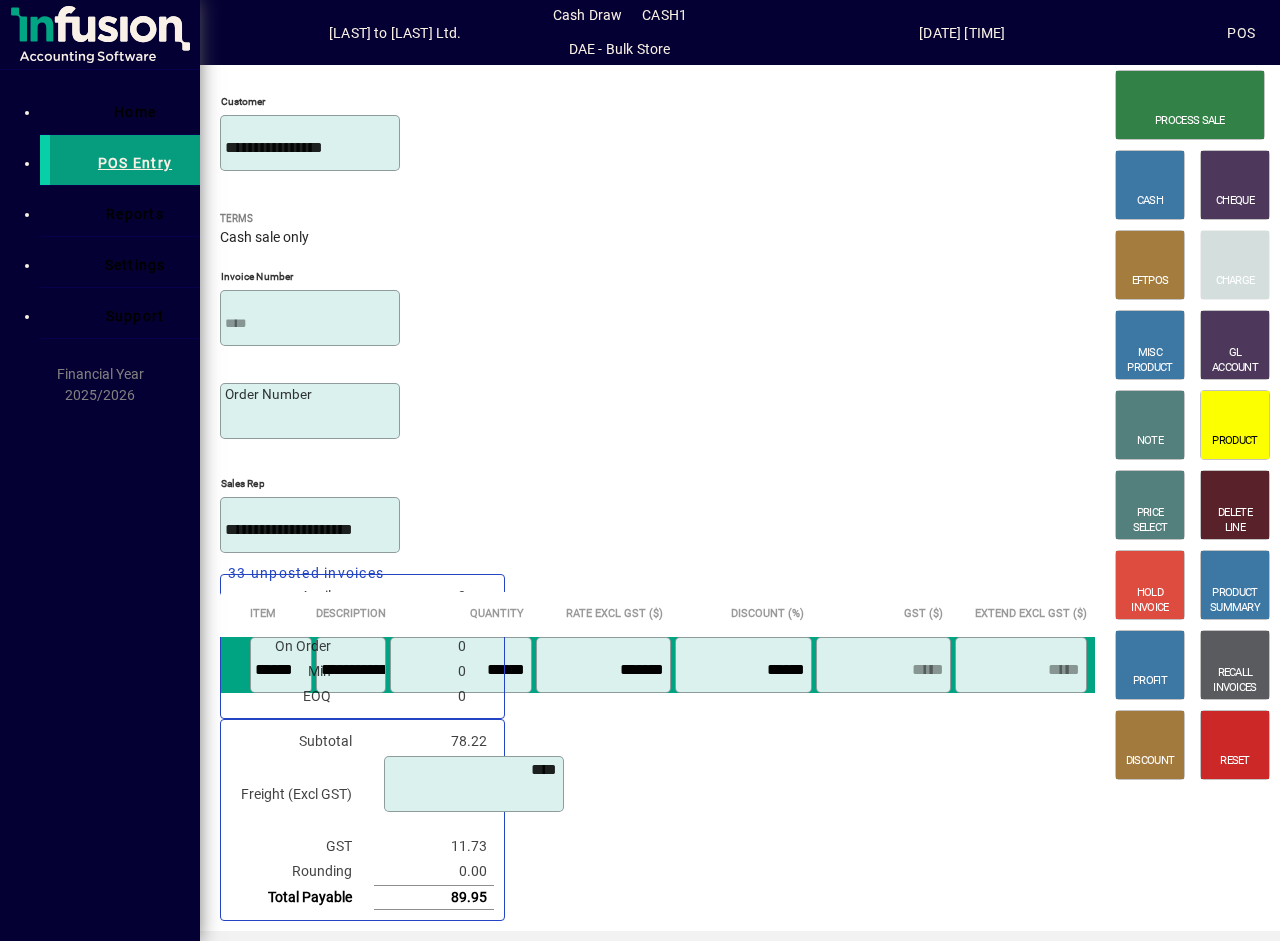 scroll, scrollTop: 0, scrollLeft: 0, axis: both 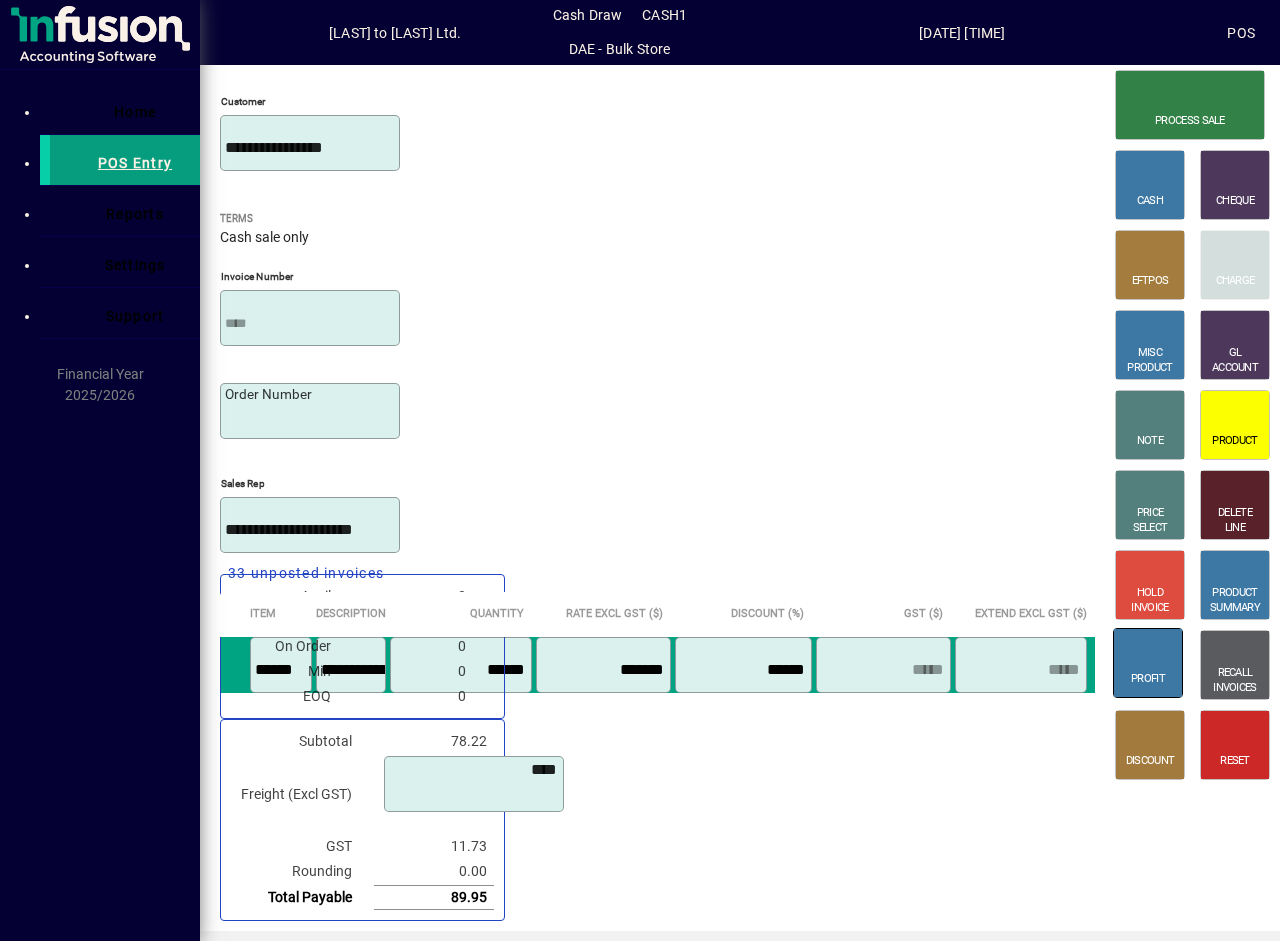 click at bounding box center [1136, 639] 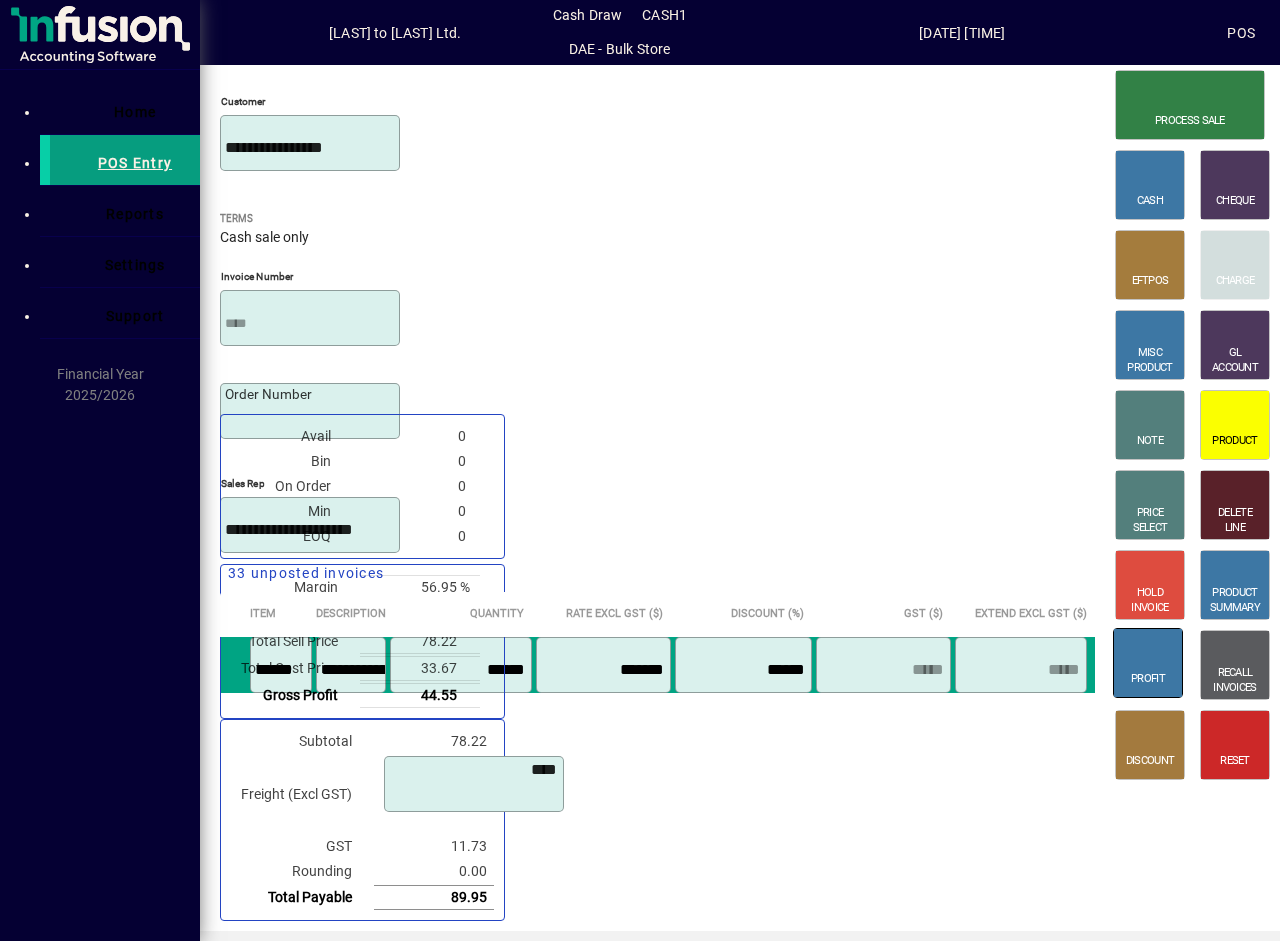 click at bounding box center [1136, 639] 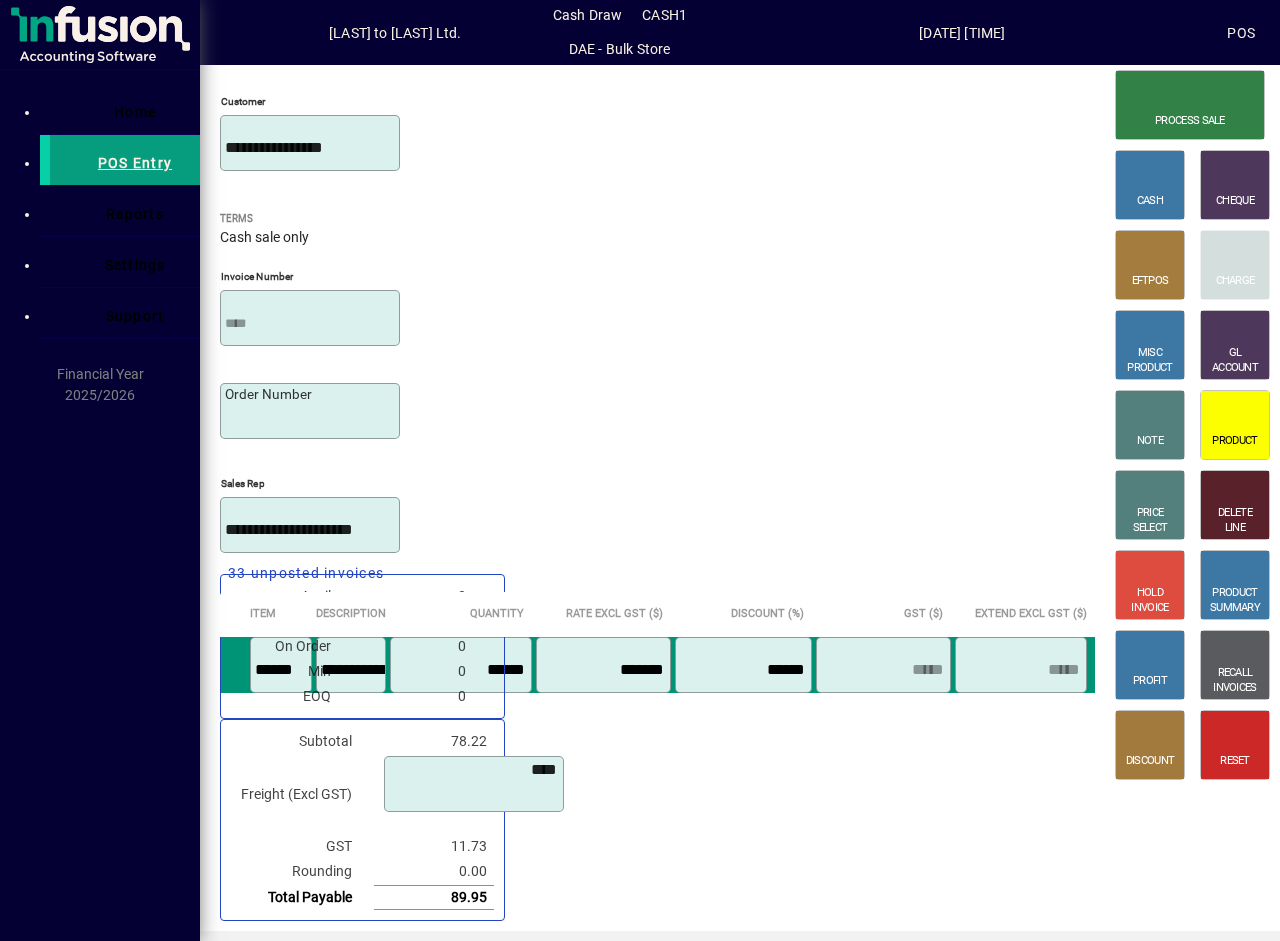 click on "******" at bounding box center (460, 665) 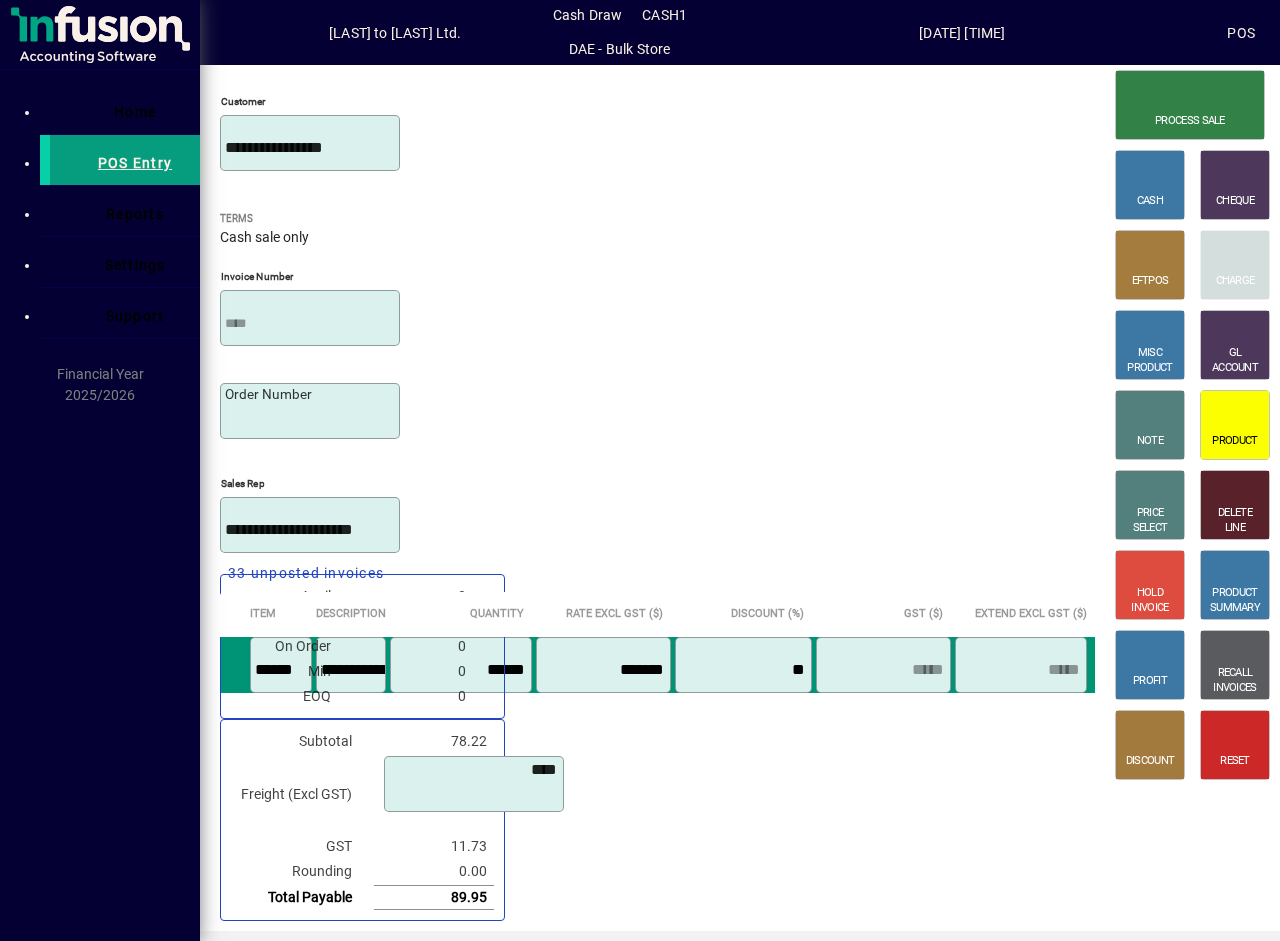 type on "**" 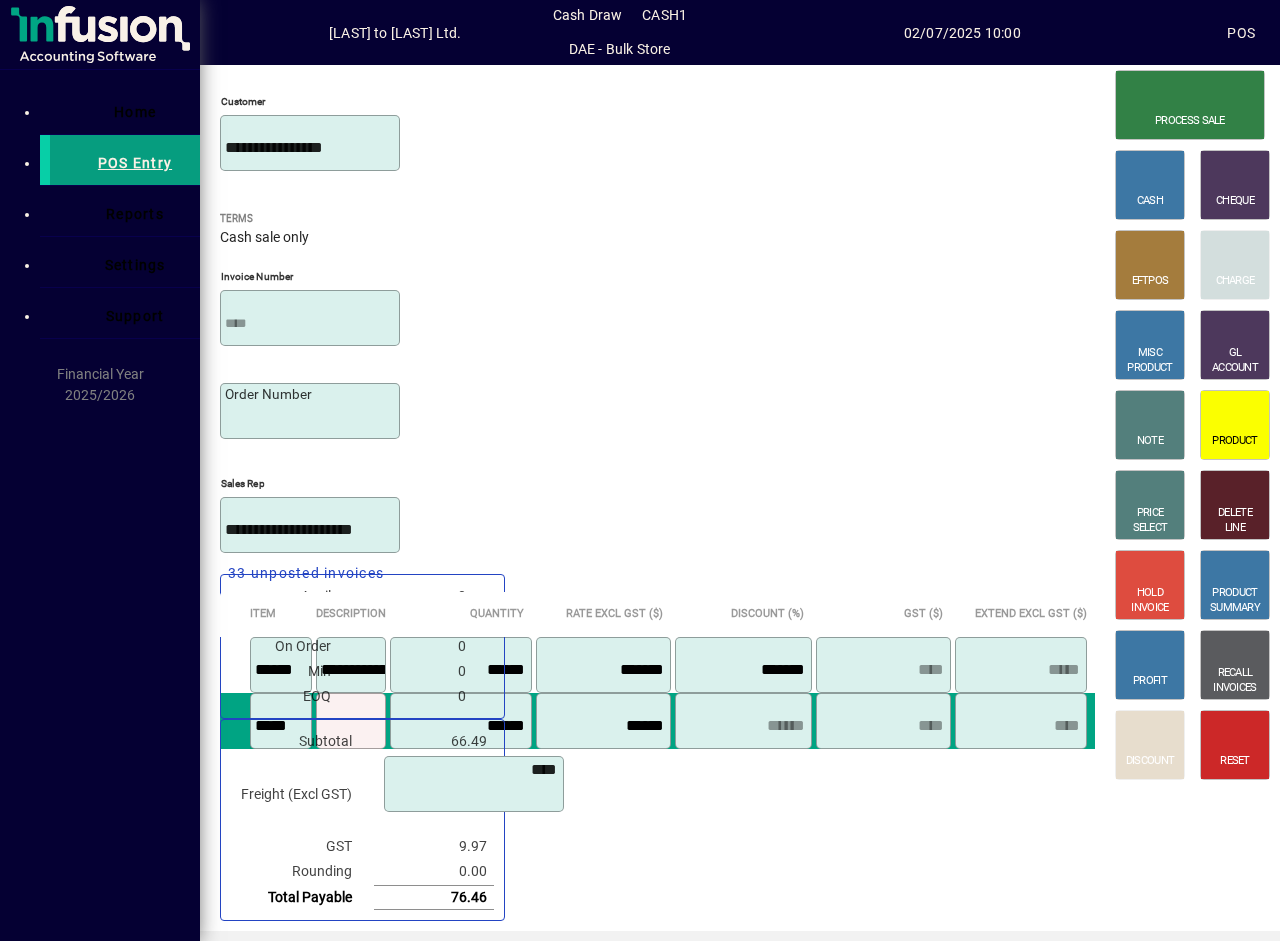 type on "*****" 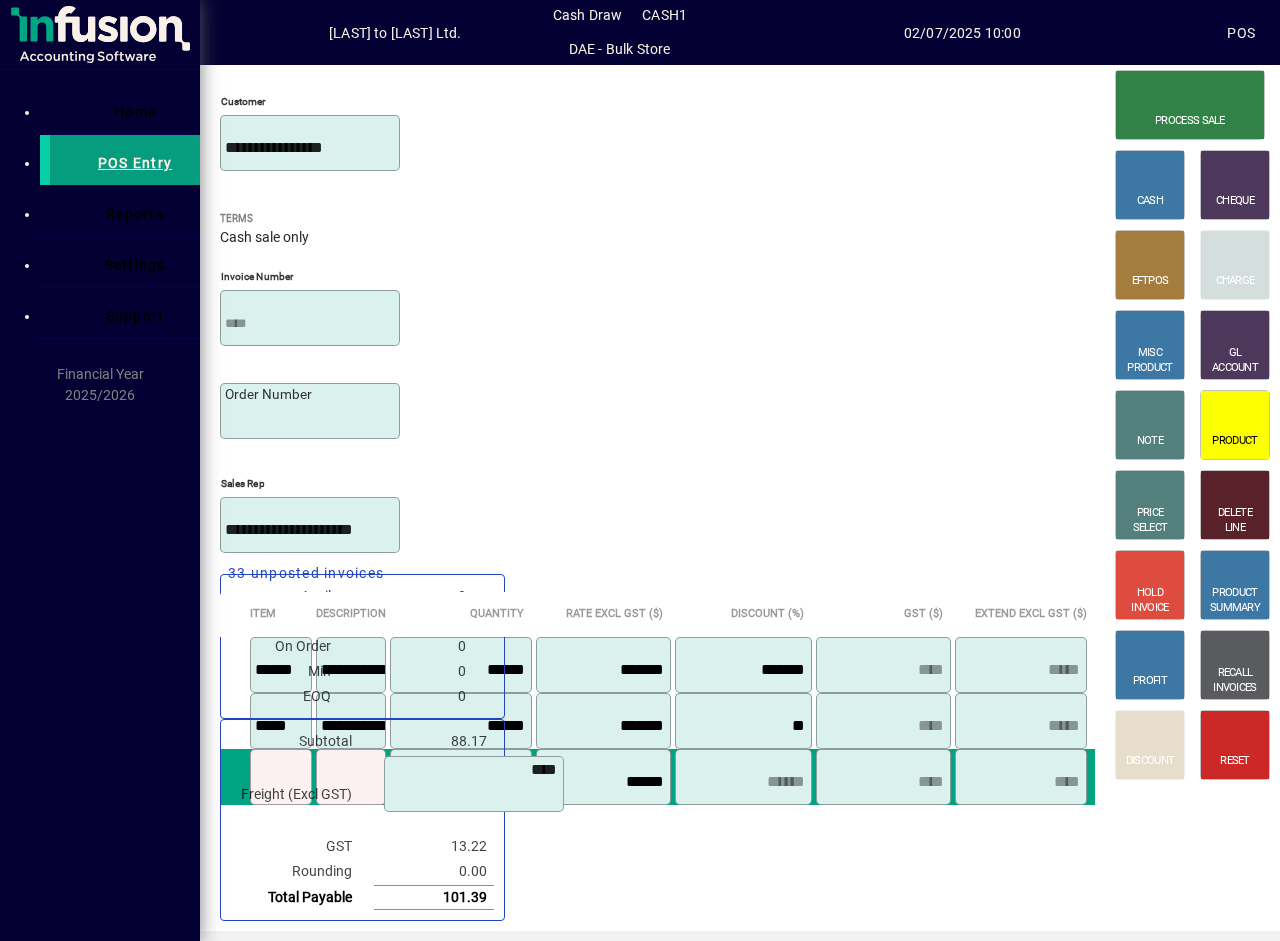 type on "**" 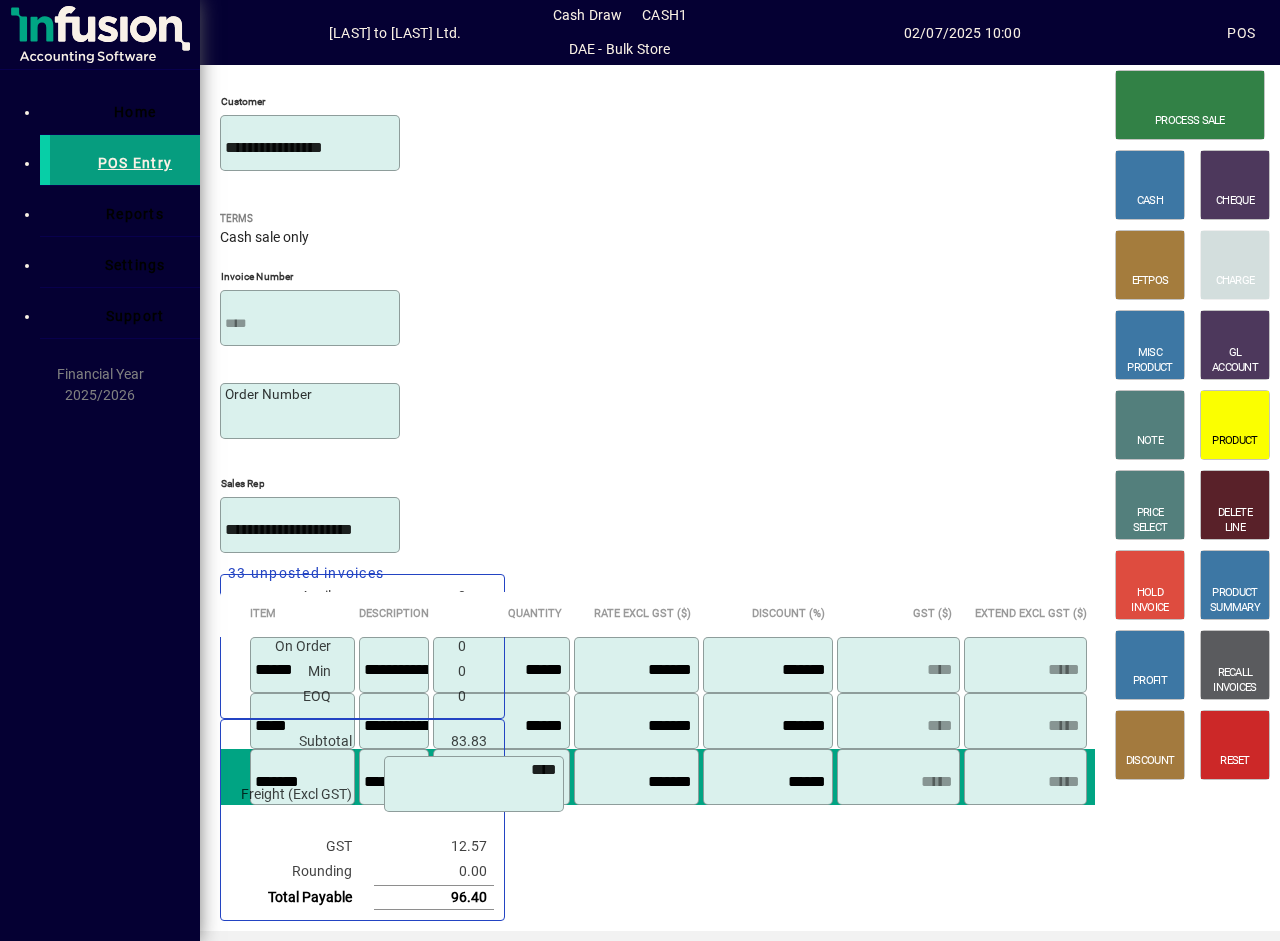 scroll, scrollTop: 0, scrollLeft: 0, axis: both 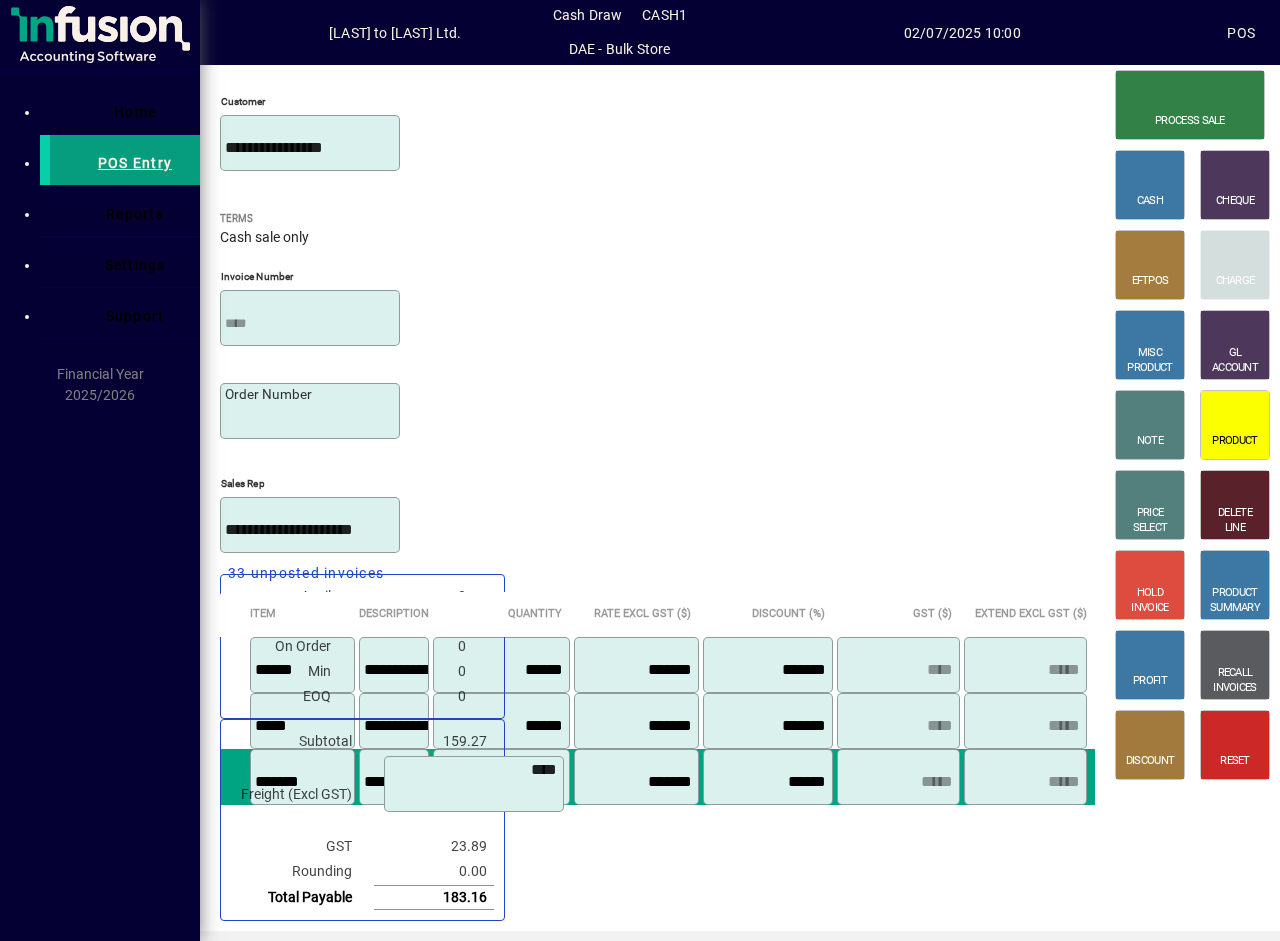 type on "*******" 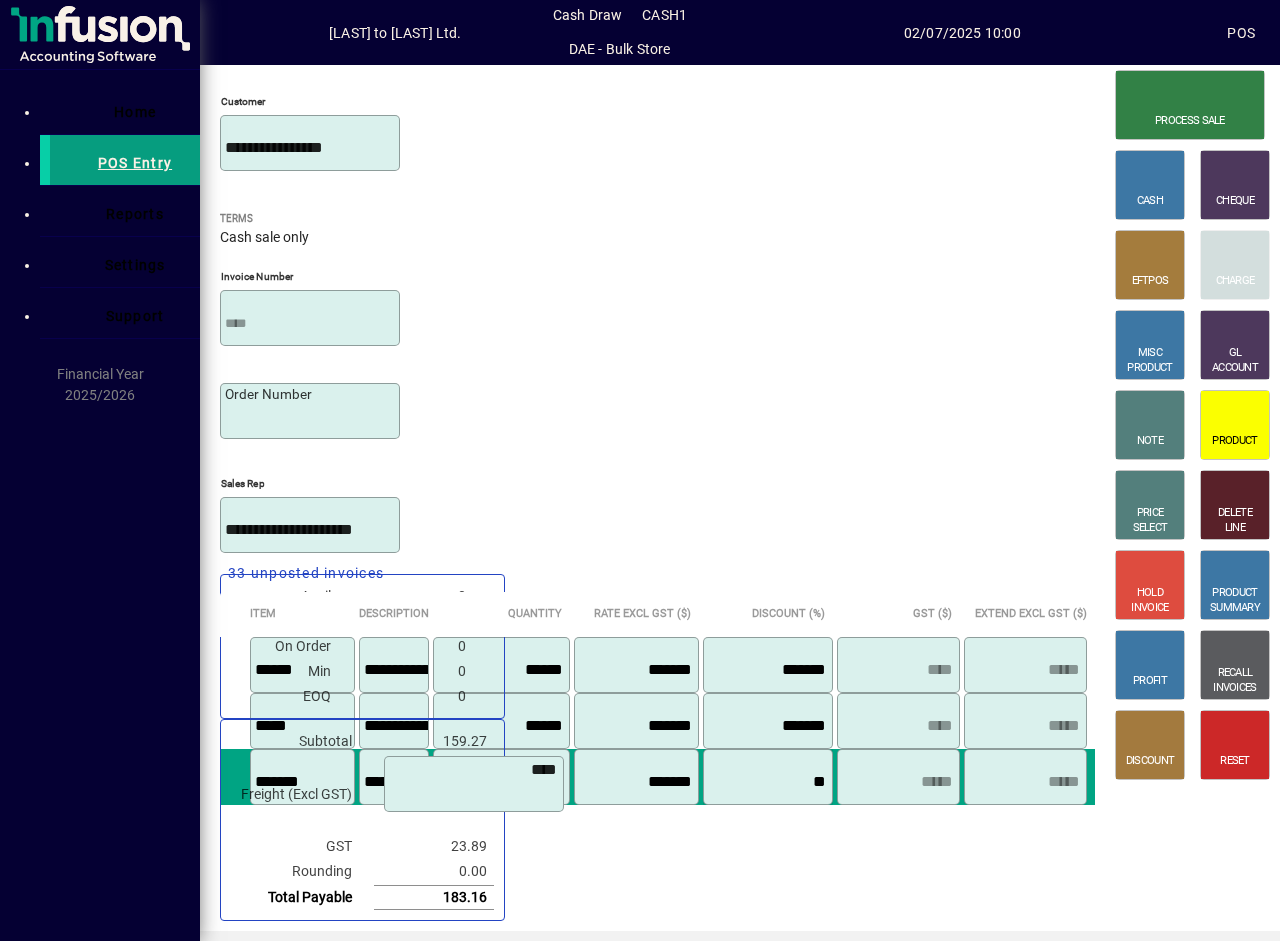 type on "**" 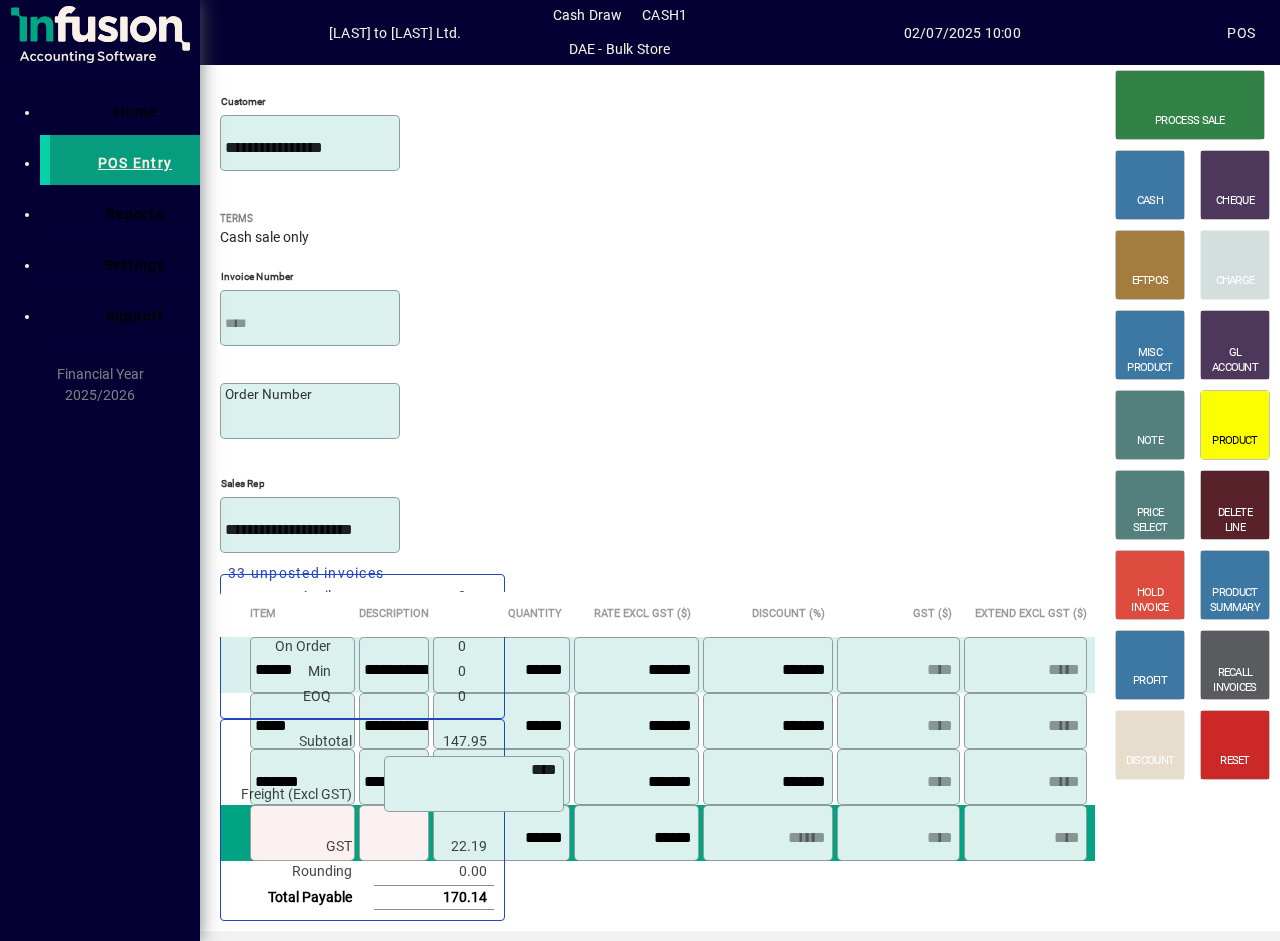 click on "******" at bounding box center (503, 670) 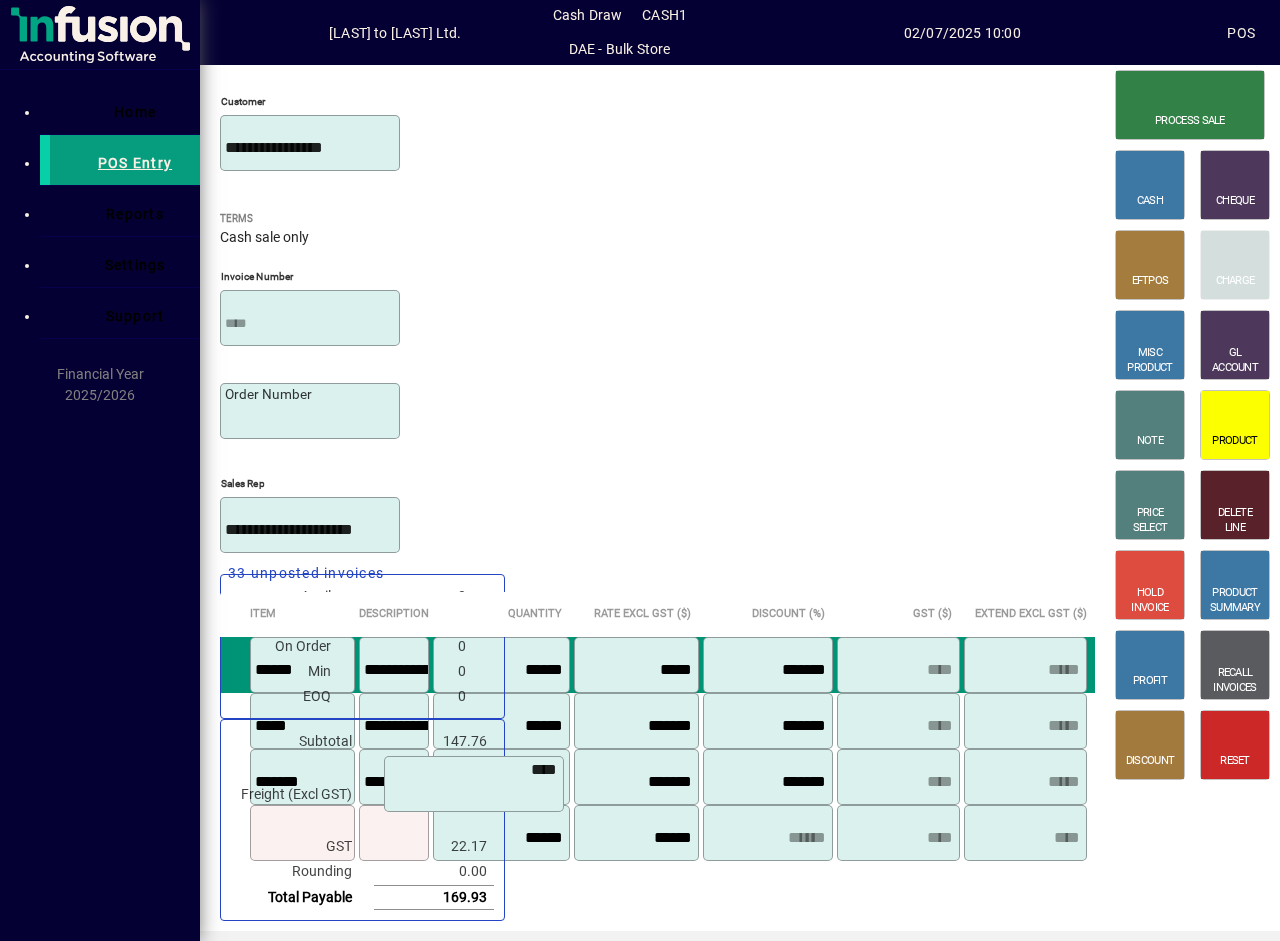 type on "*****" 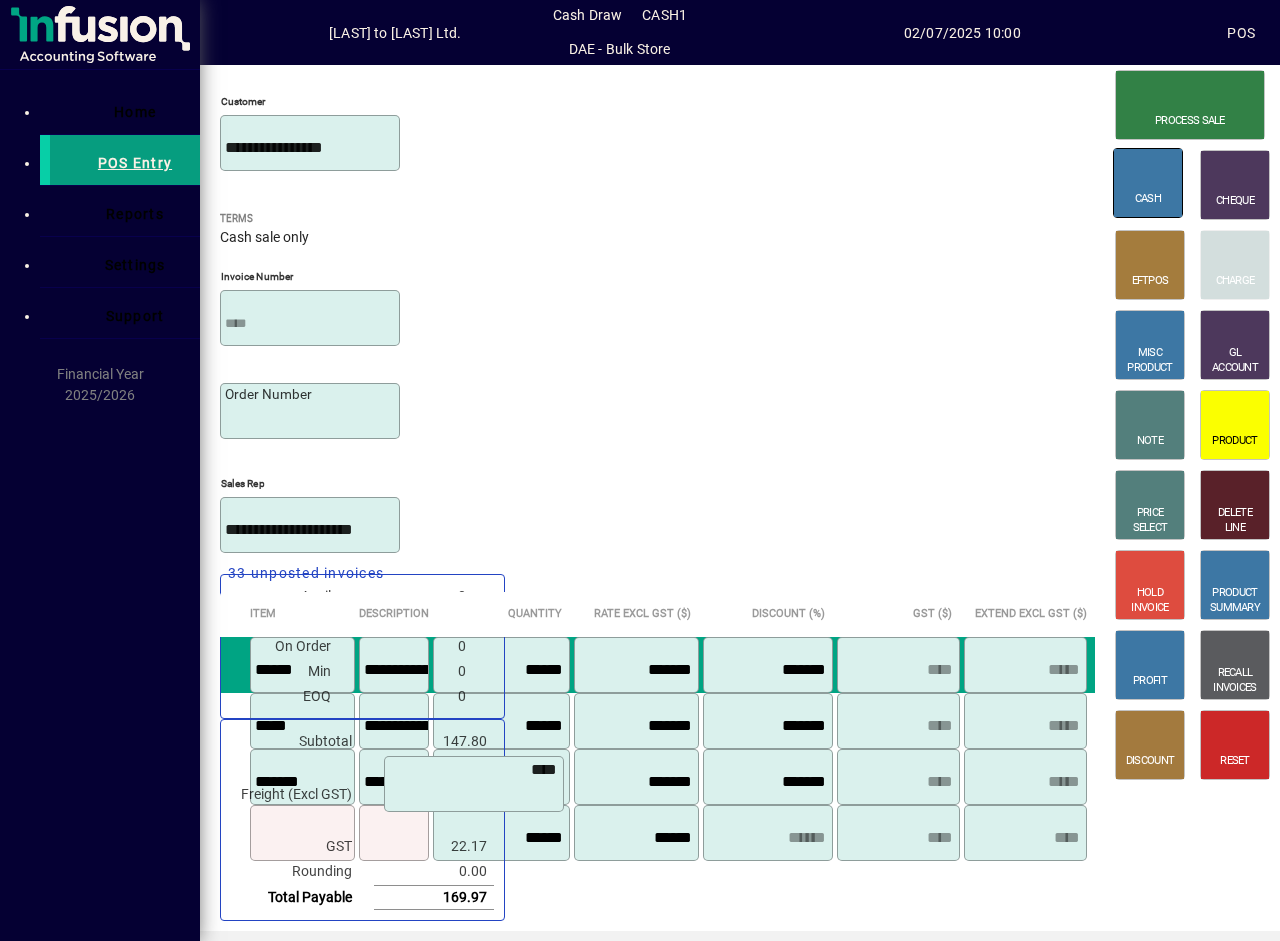 click at bounding box center [1136, 159] 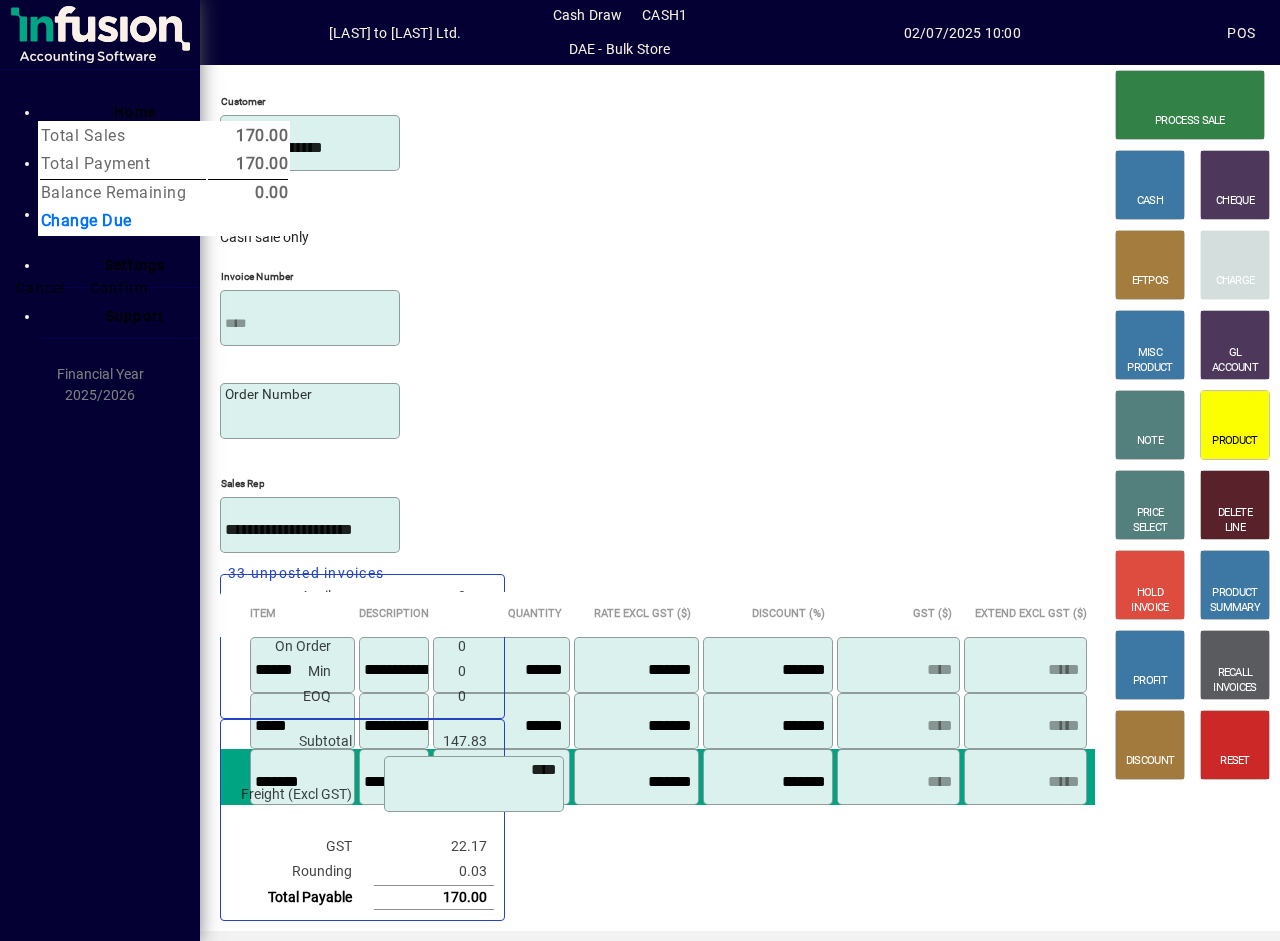 click on "Confirm" at bounding box center (119, 288) 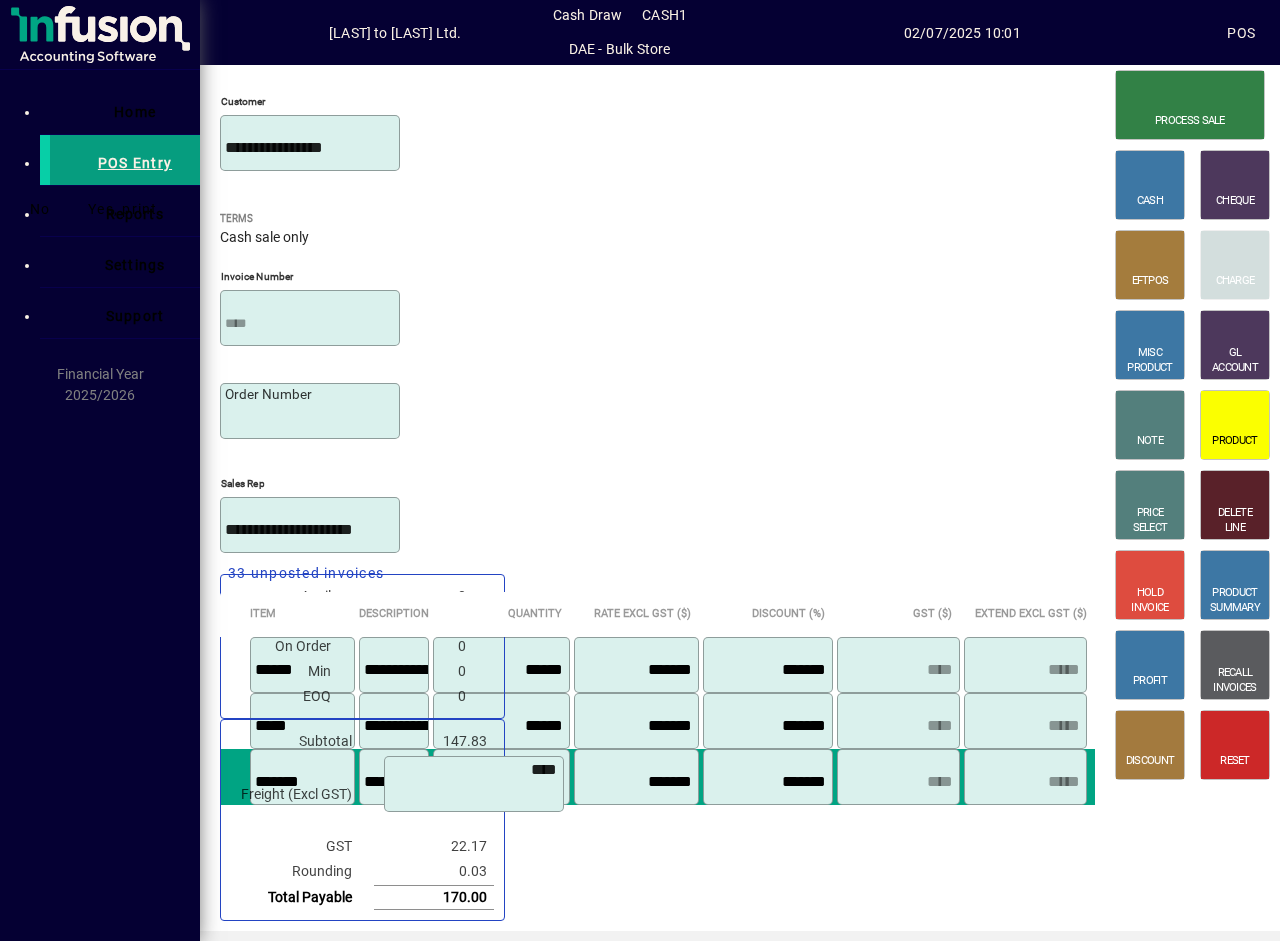 type 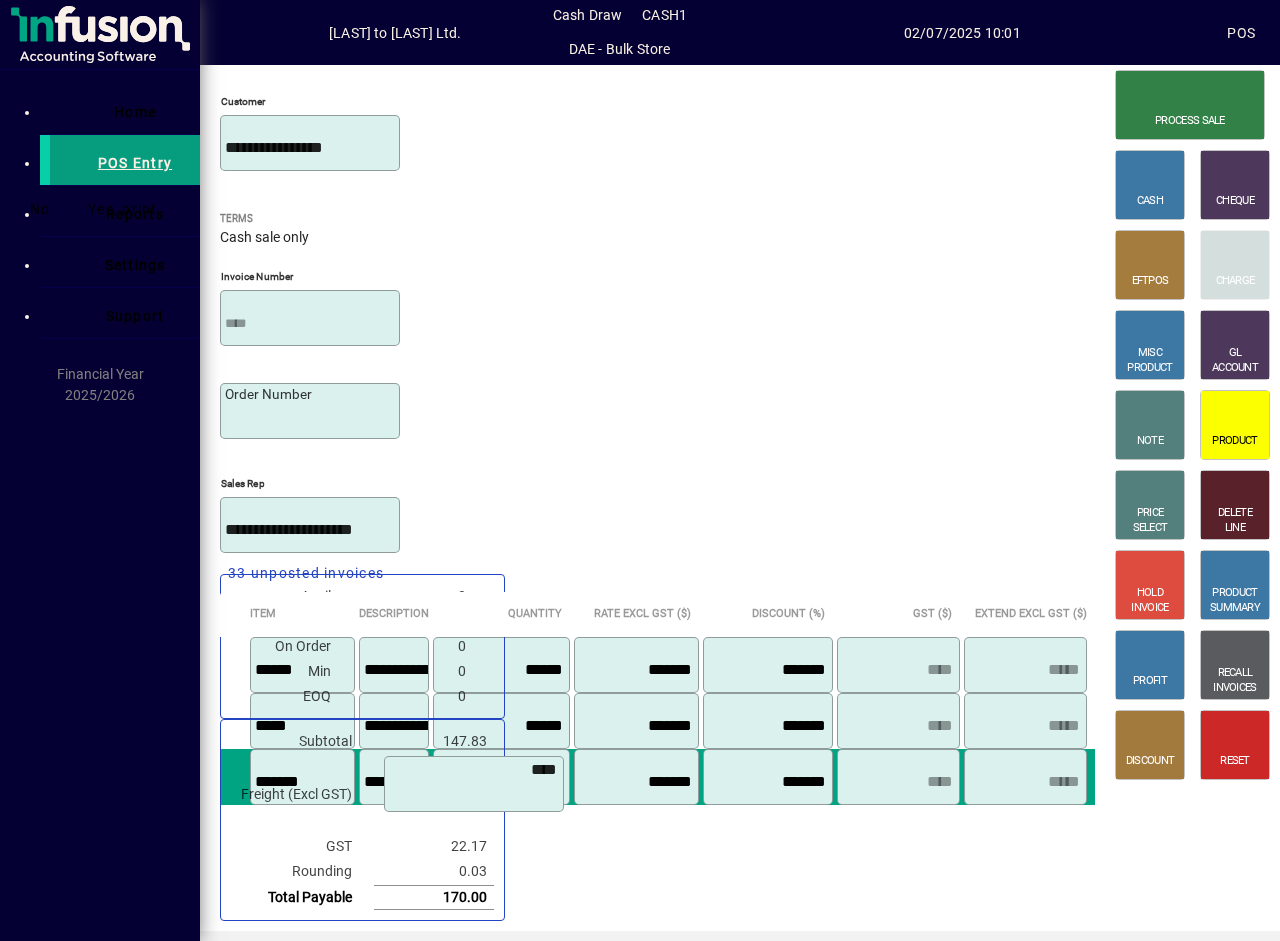 type 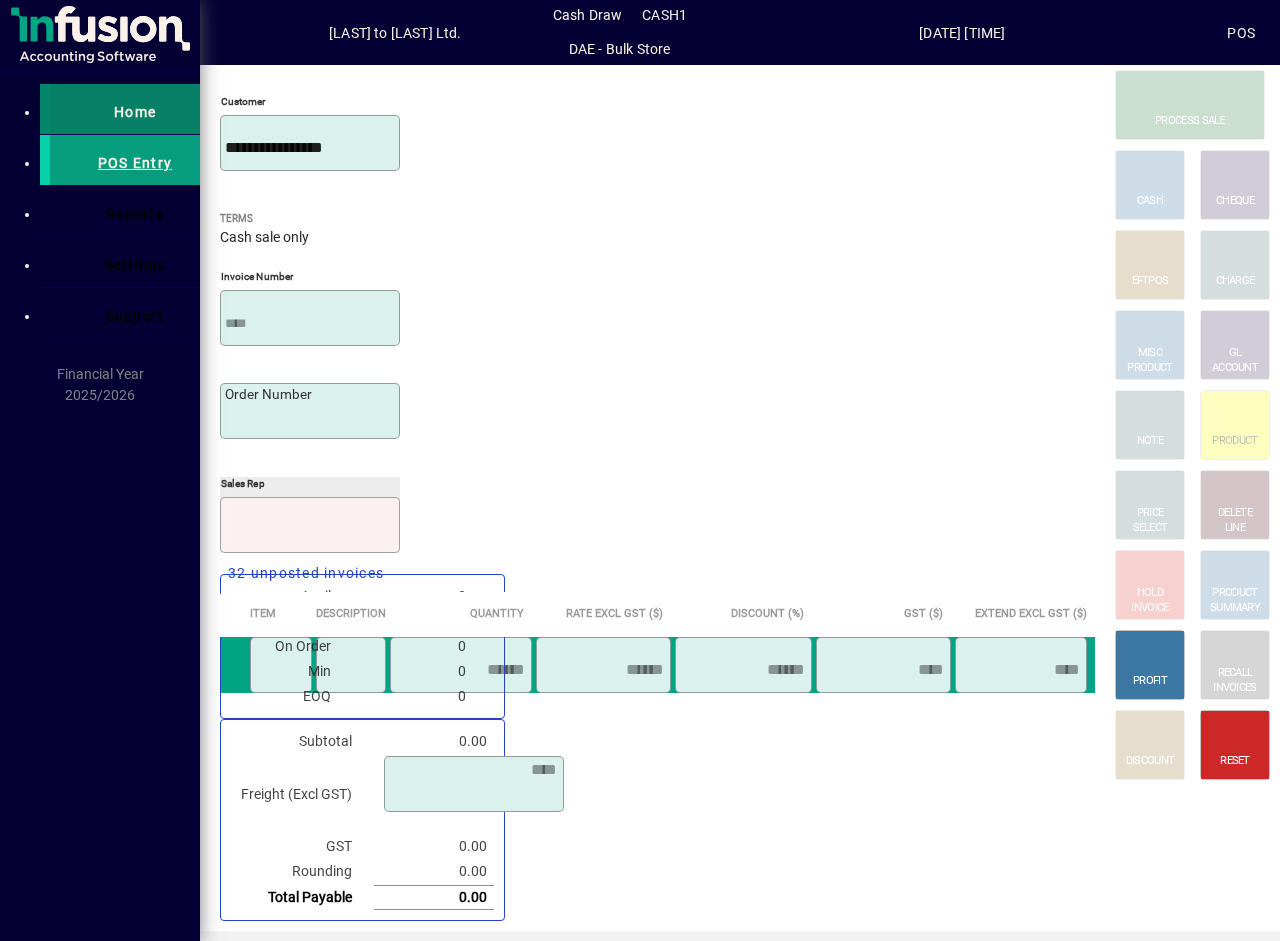 click on "Home" at bounding box center [135, 112] 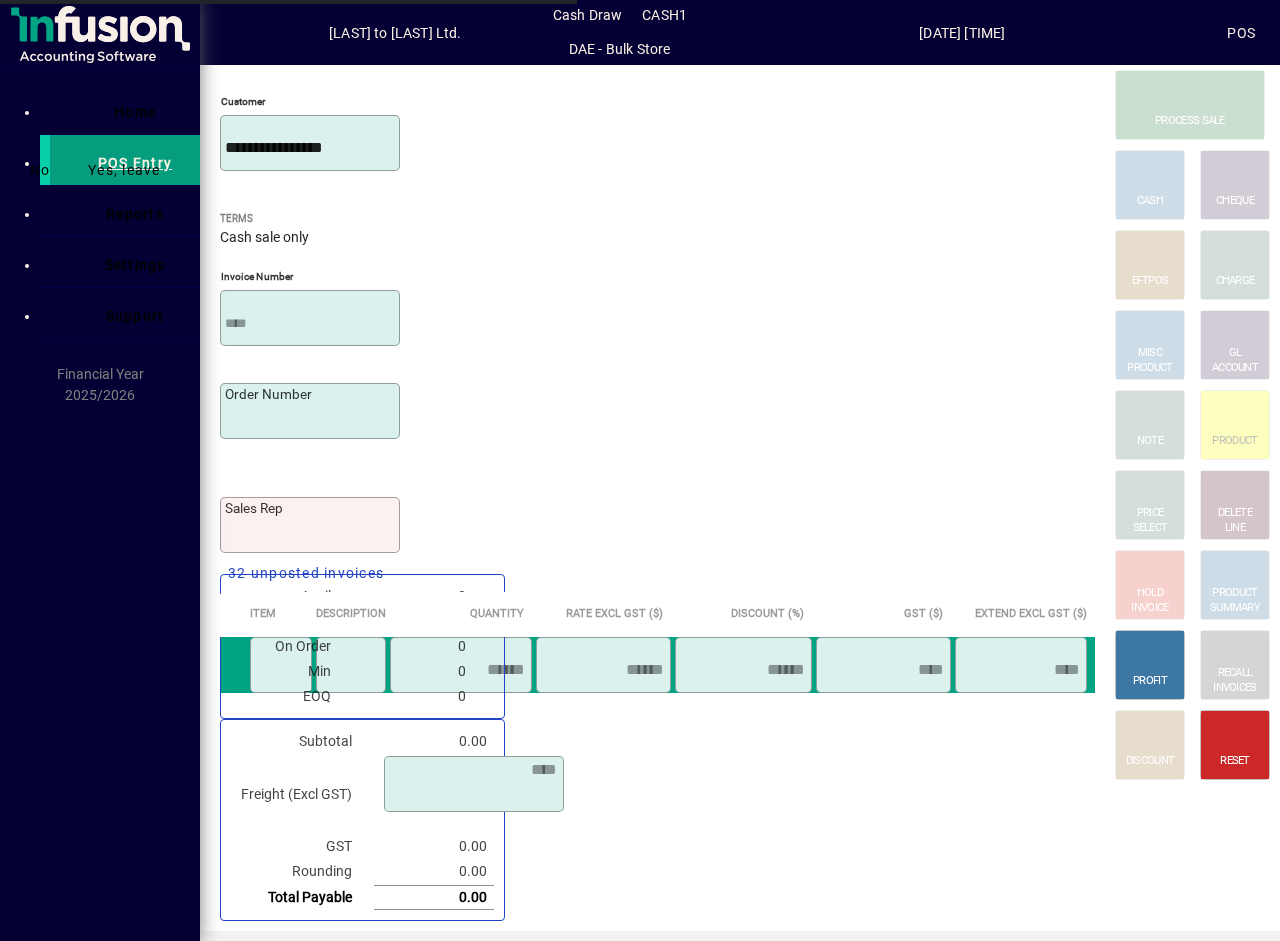 click on "Yes, leave" at bounding box center [124, 170] 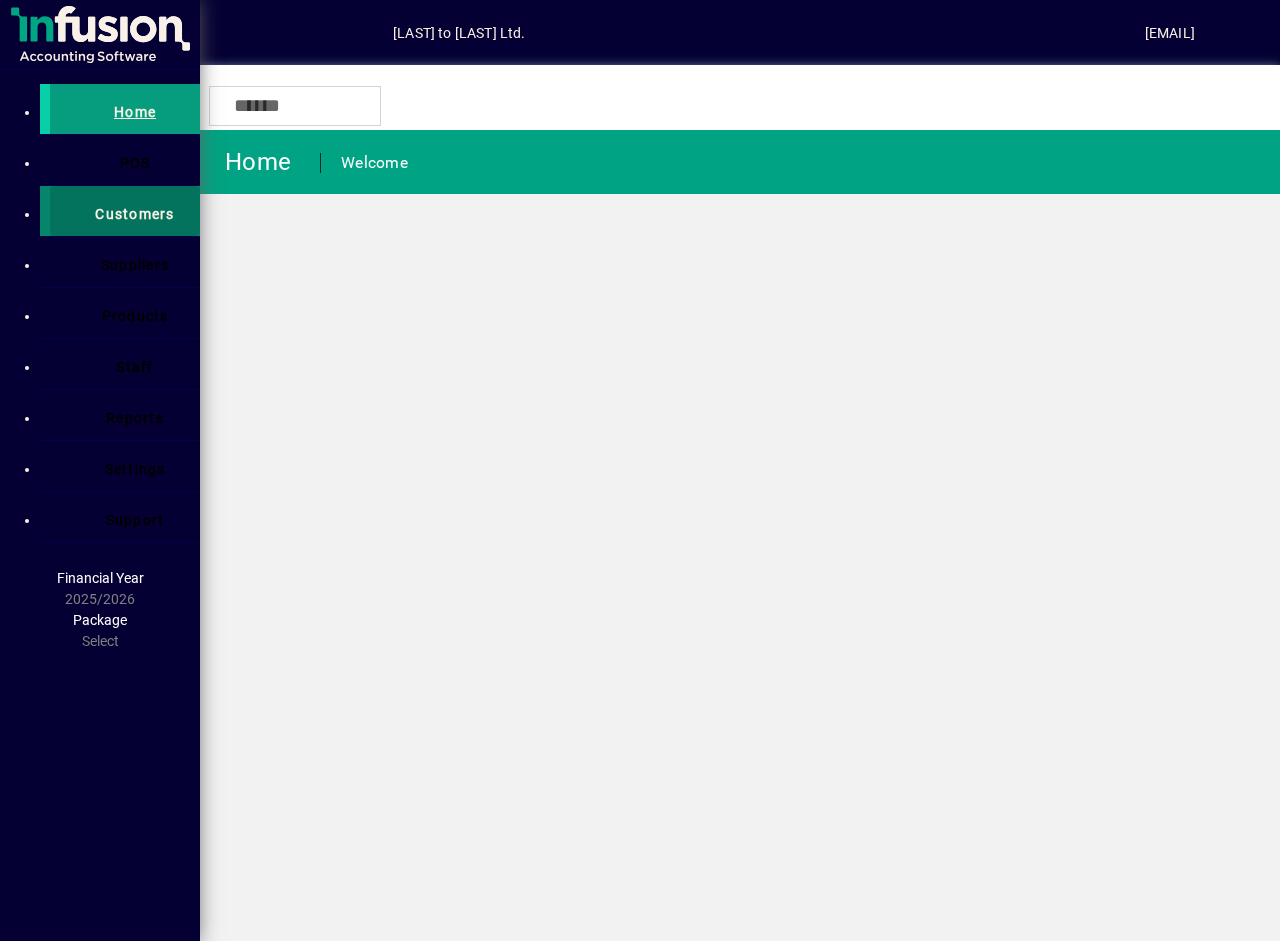 click on "Customers" at bounding box center (124, 211) 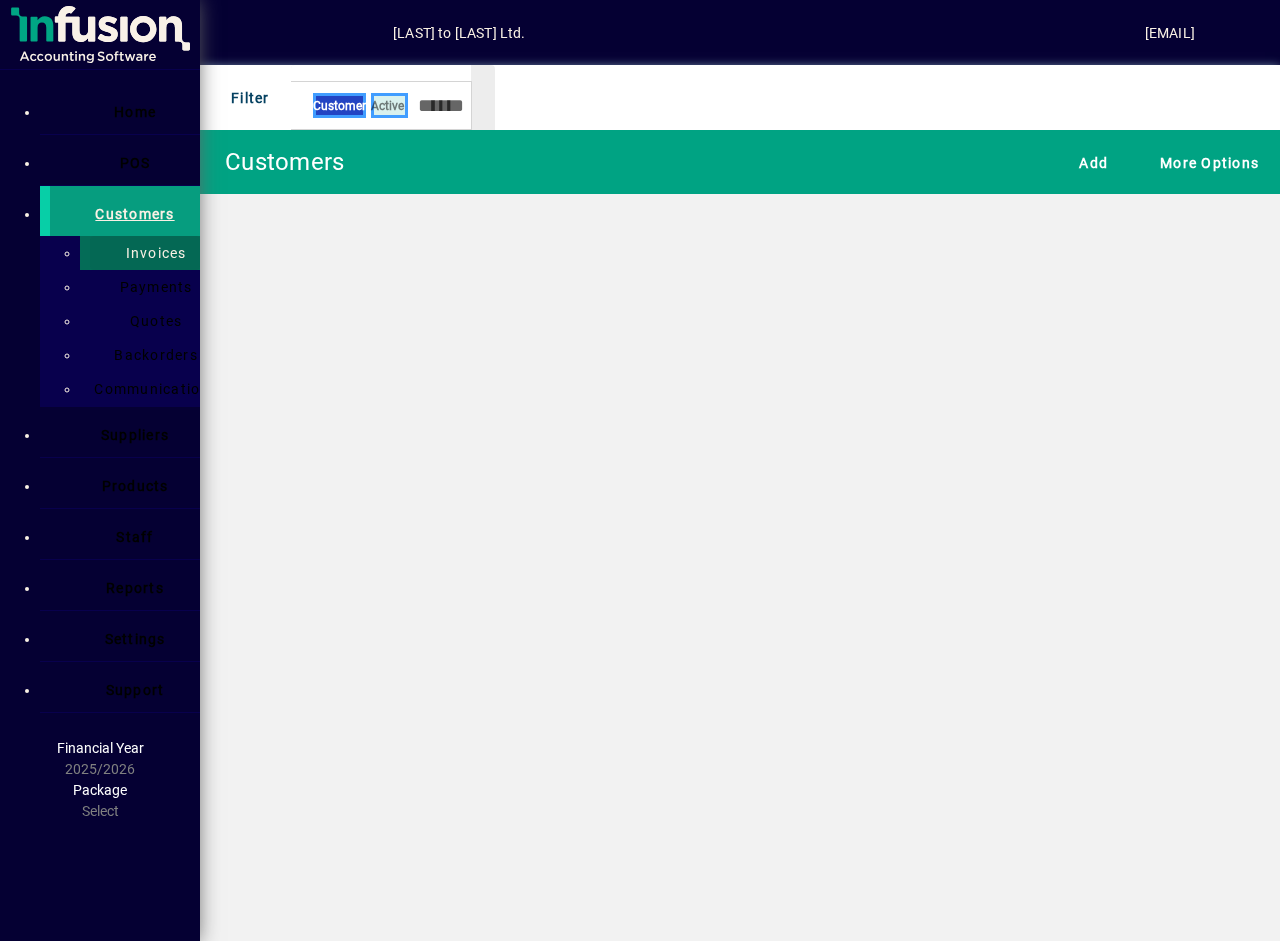 click on "Invoices" at bounding box center [150, 253] 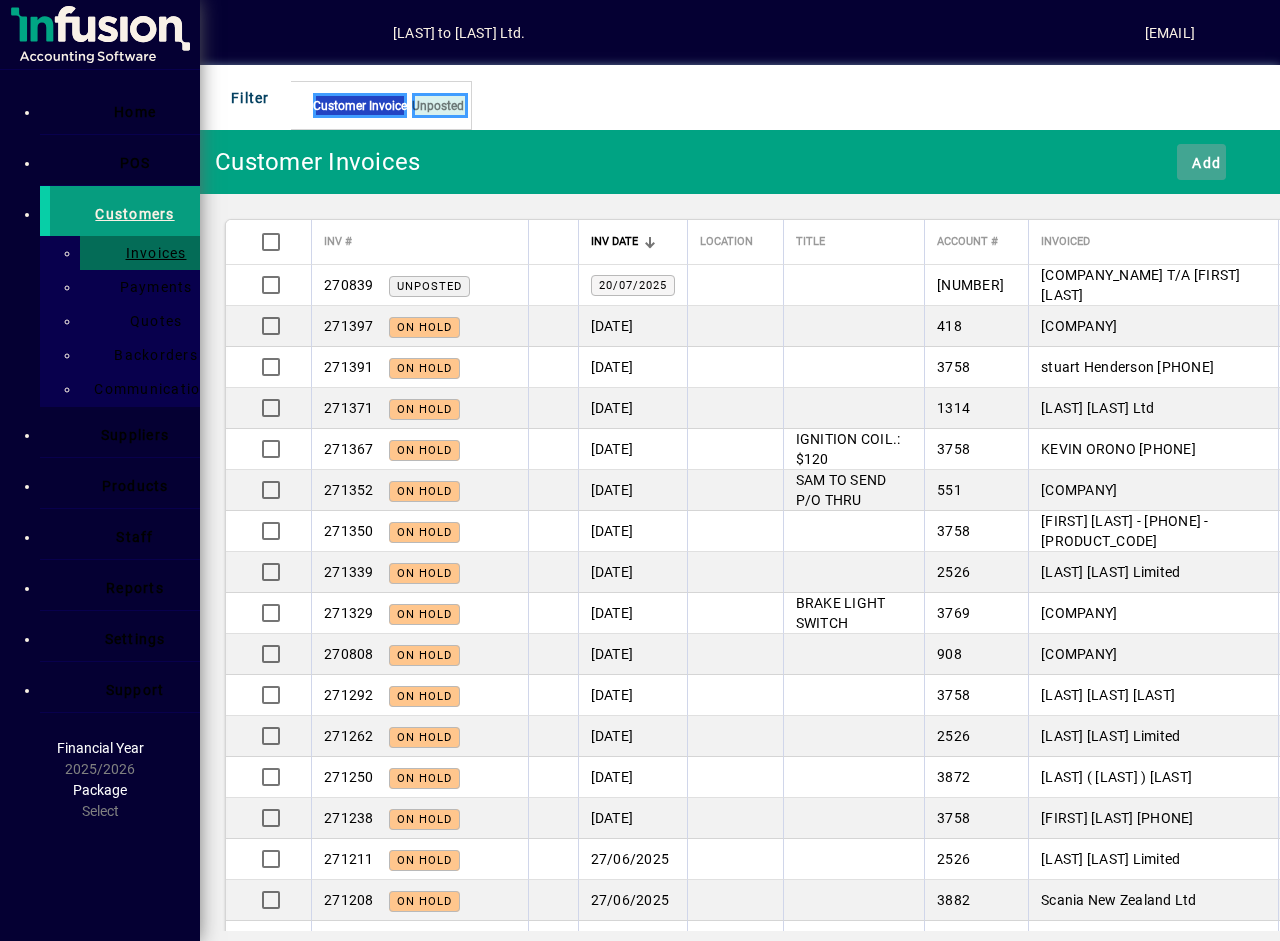 click on "Add" at bounding box center (1201, 162) 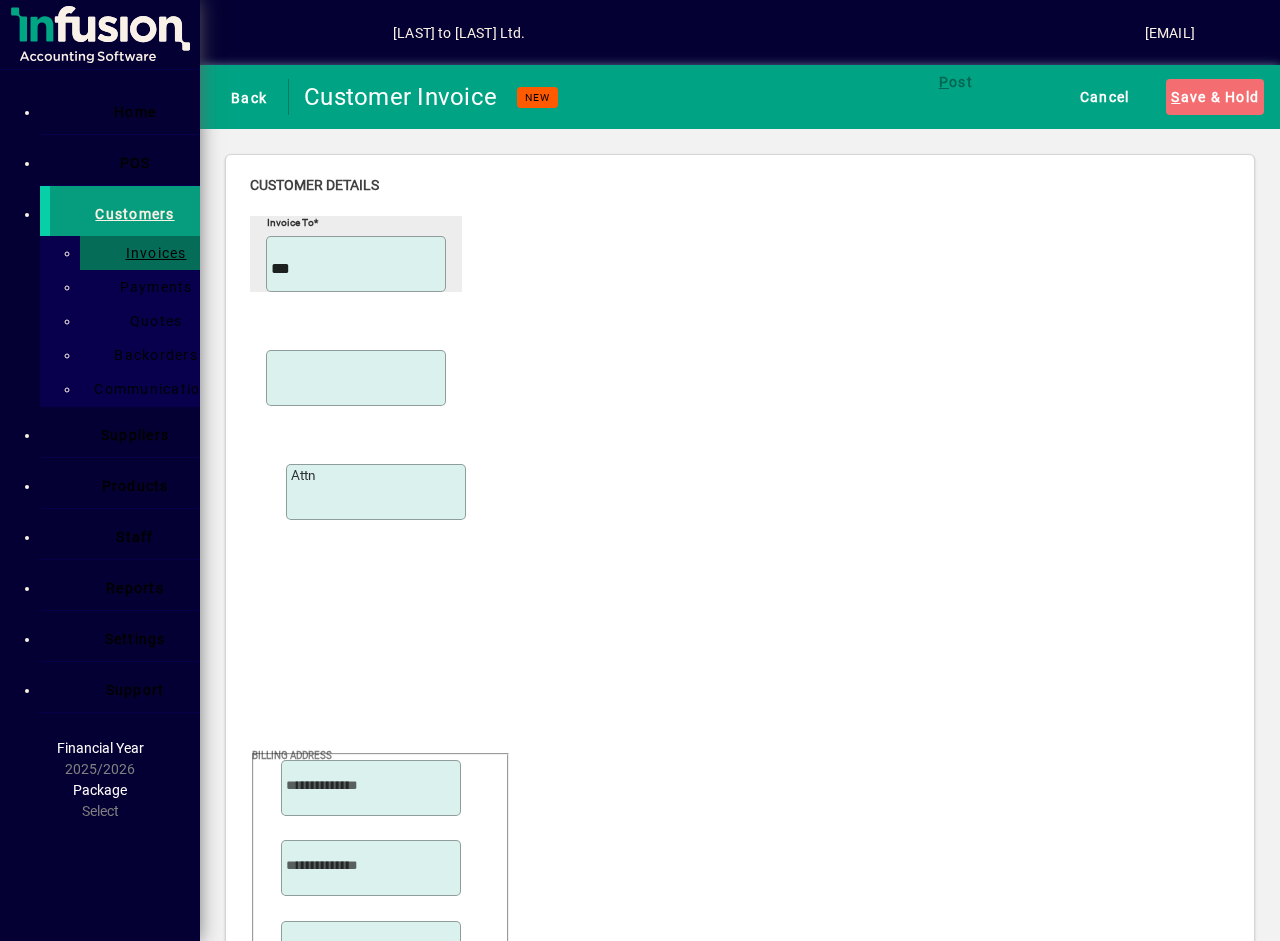 type on "***" 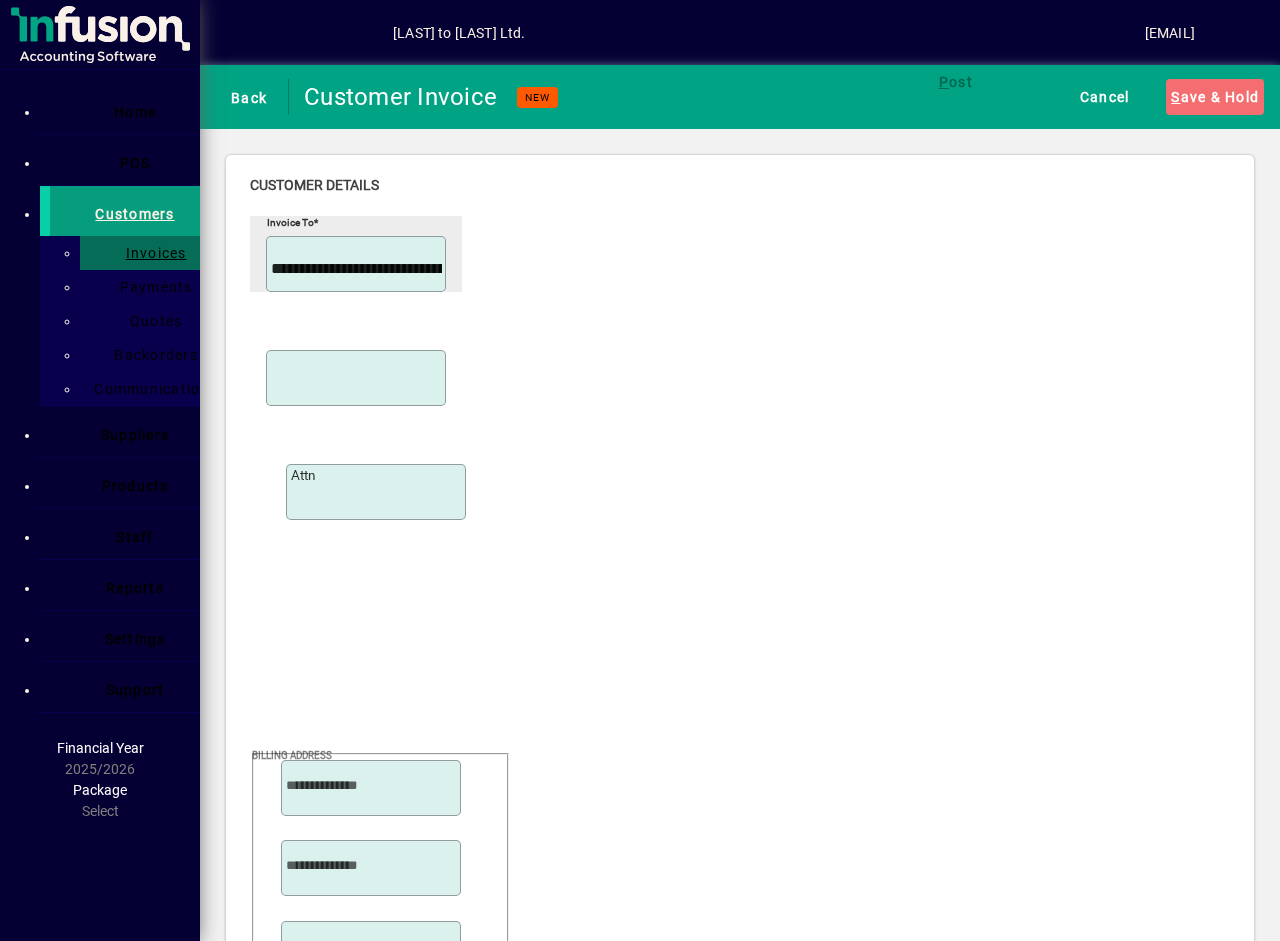 scroll, scrollTop: 0, scrollLeft: 0, axis: both 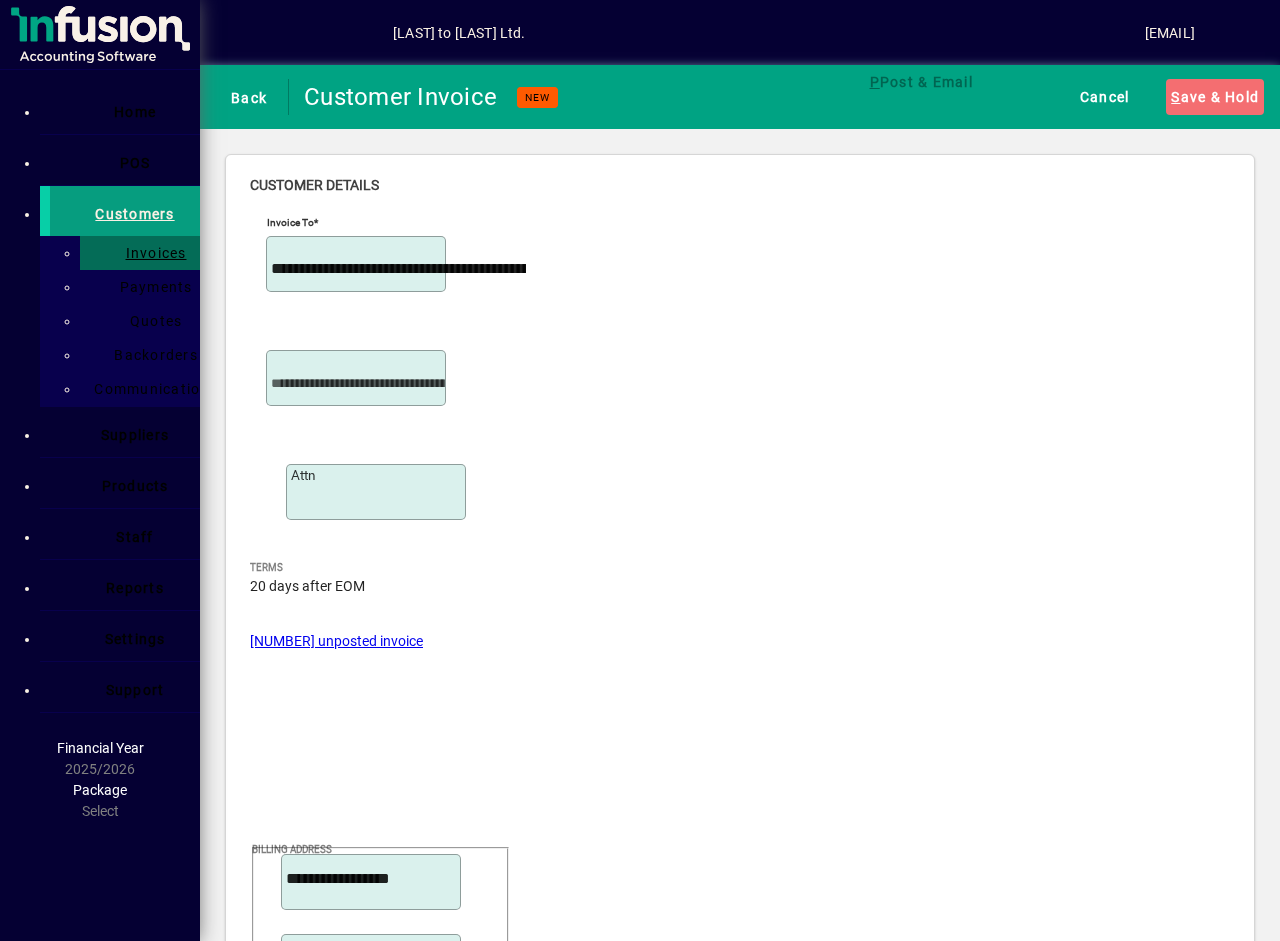 click on "Sold by" at bounding box center (356, 3522) 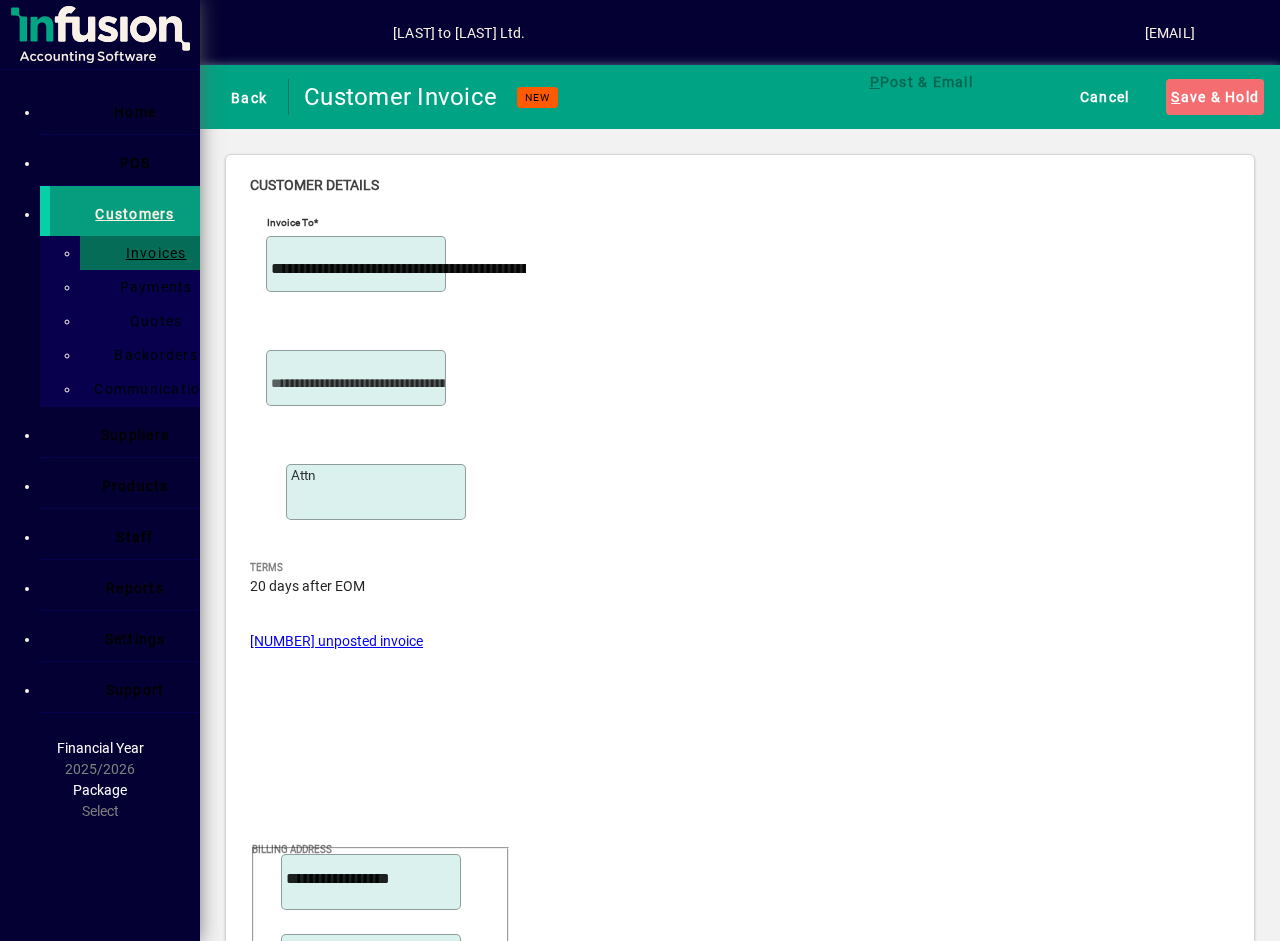 type on "**********" 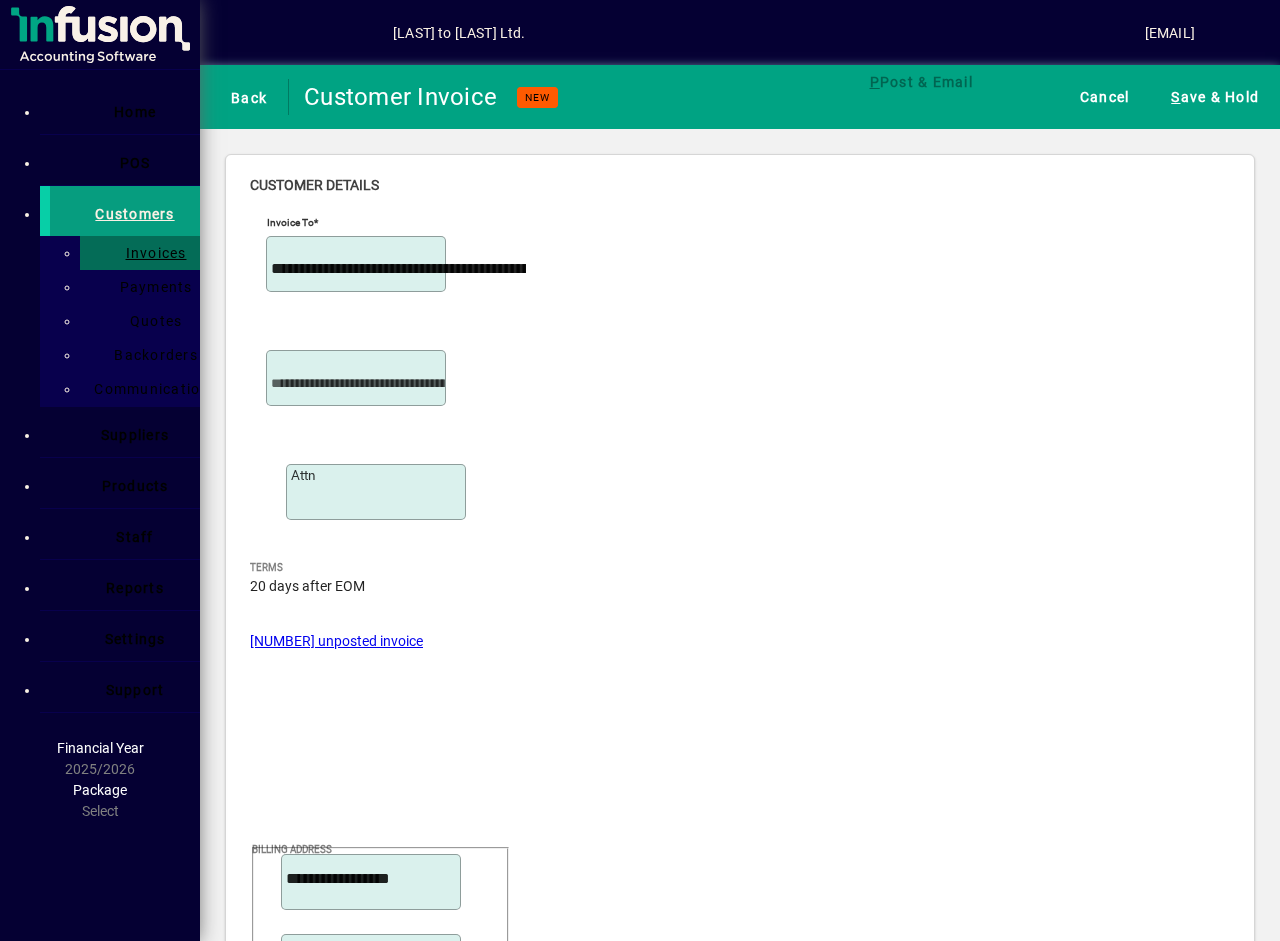 scroll, scrollTop: 607, scrollLeft: 0, axis: vertical 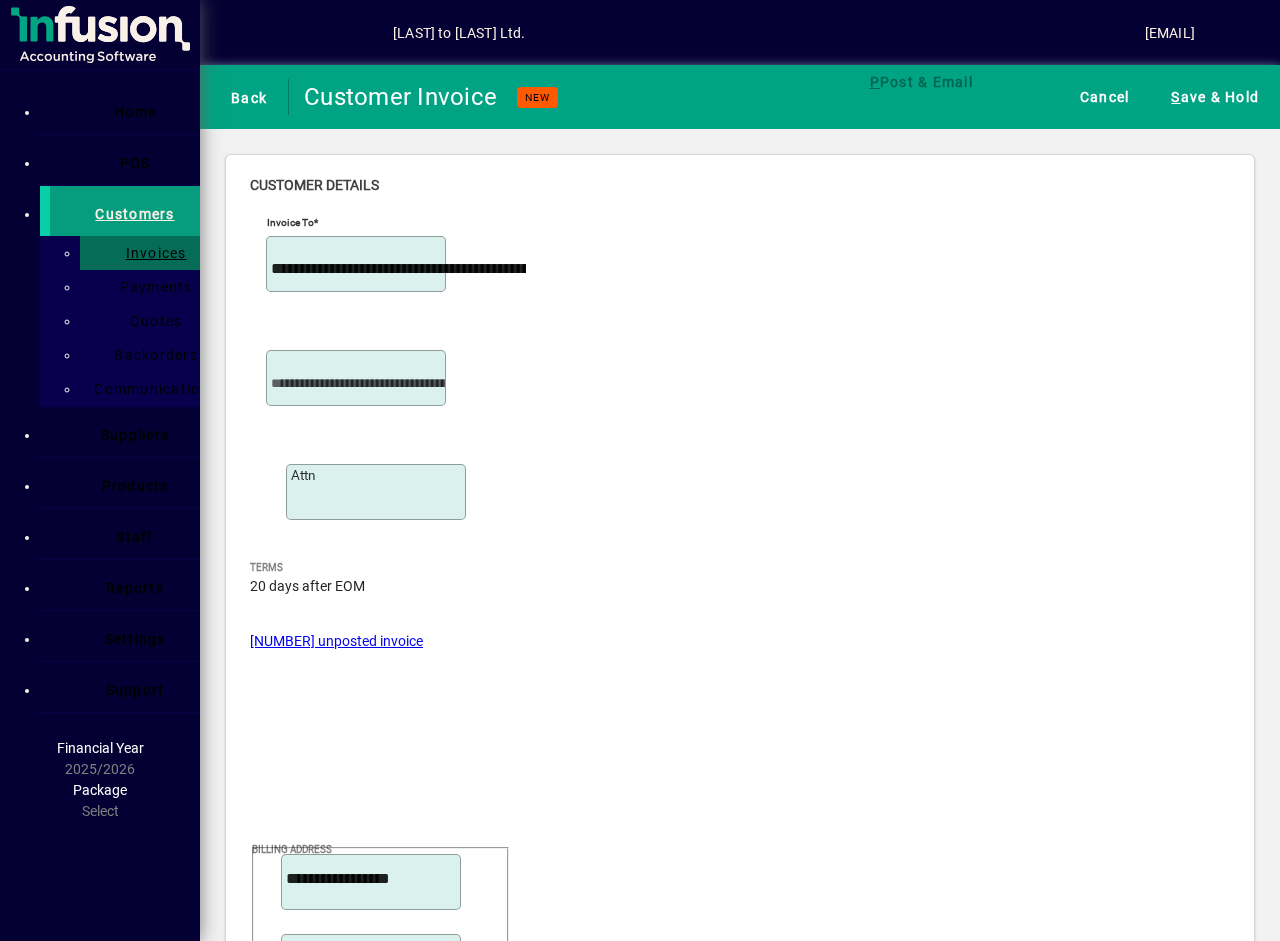 click on "Product" at bounding box center [951, 3947] 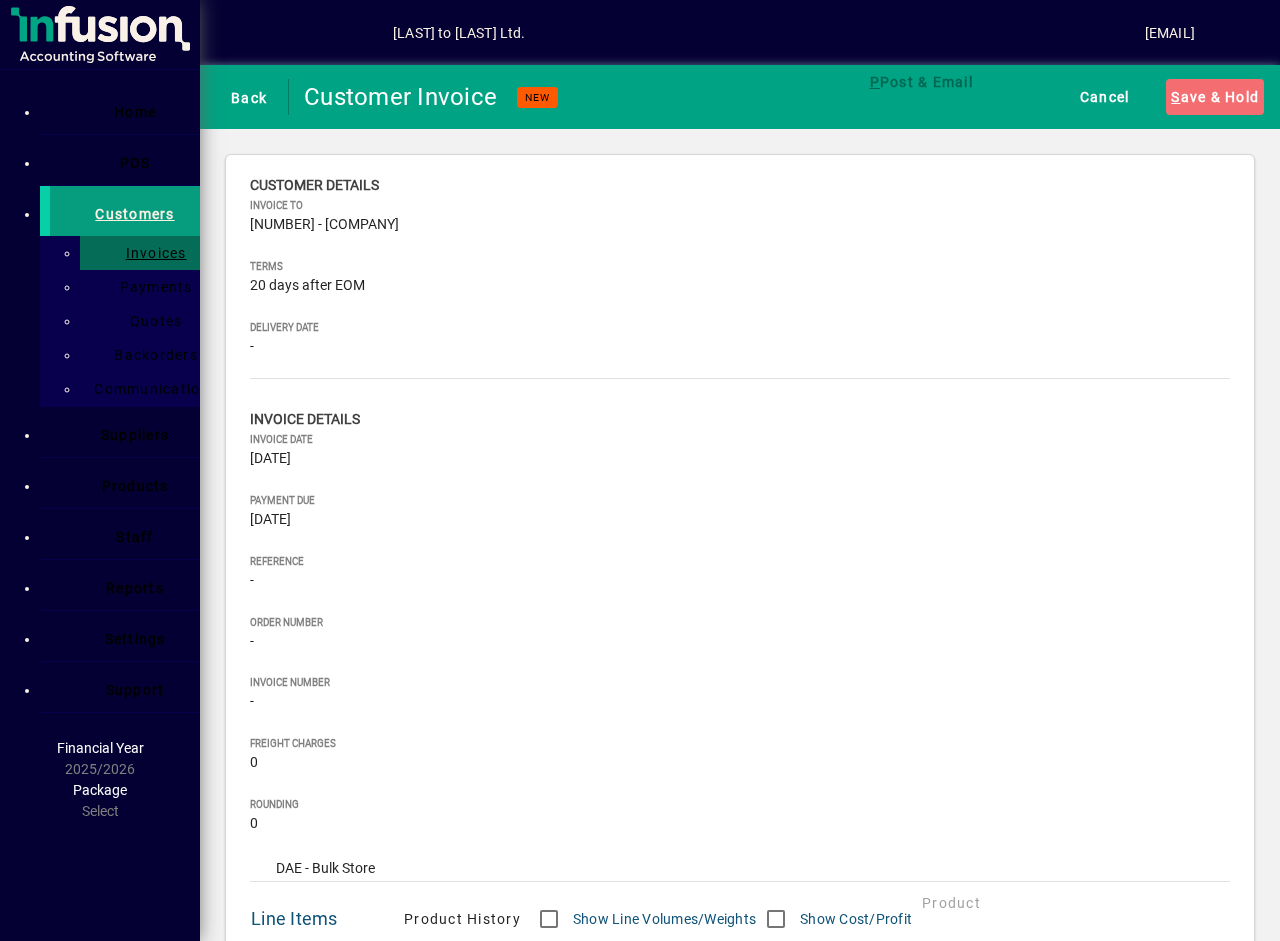 scroll, scrollTop: 0, scrollLeft: 0, axis: both 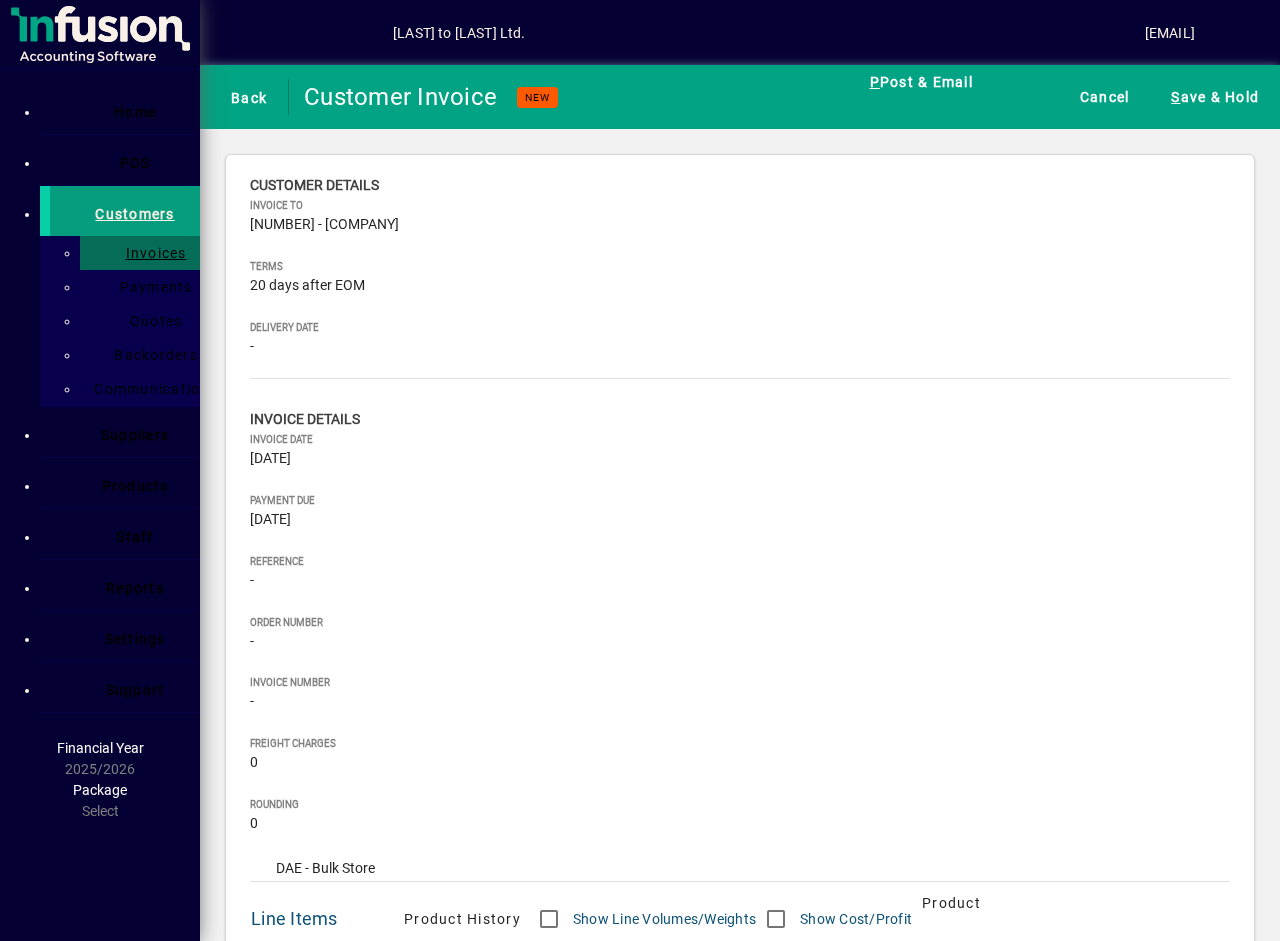 type on "*" 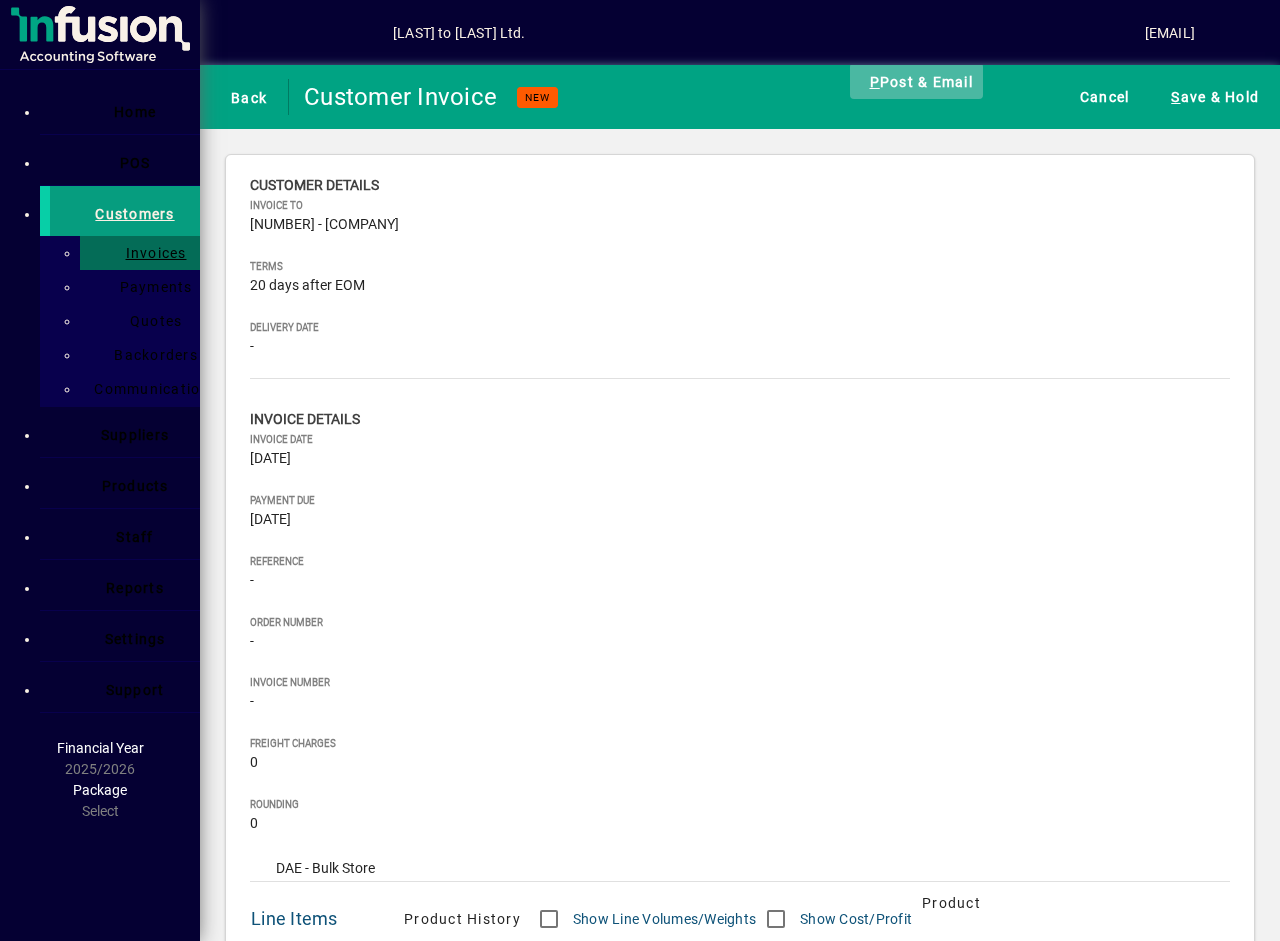 click at bounding box center [916, 81] 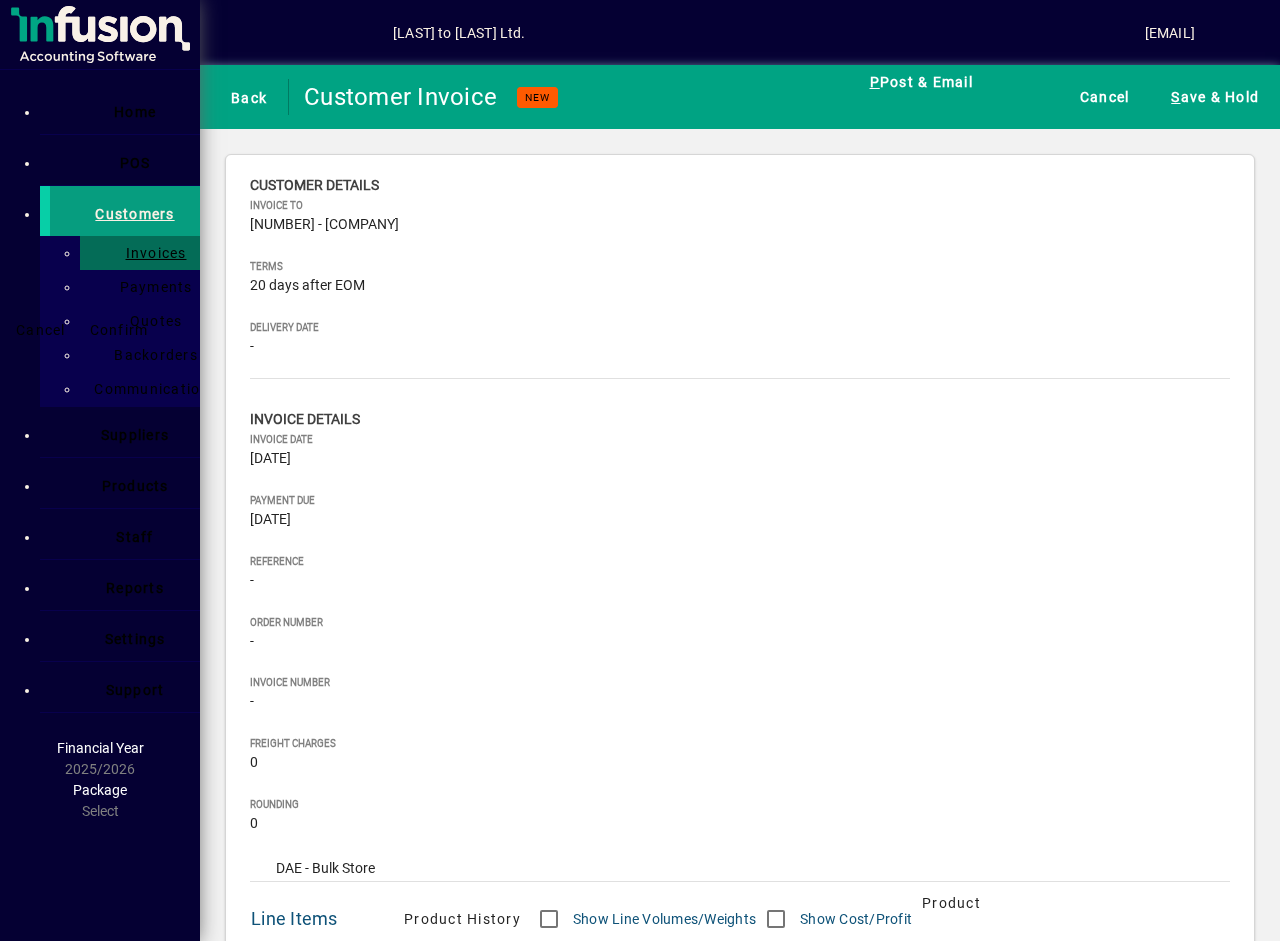 click on "Confirm" at bounding box center [119, 330] 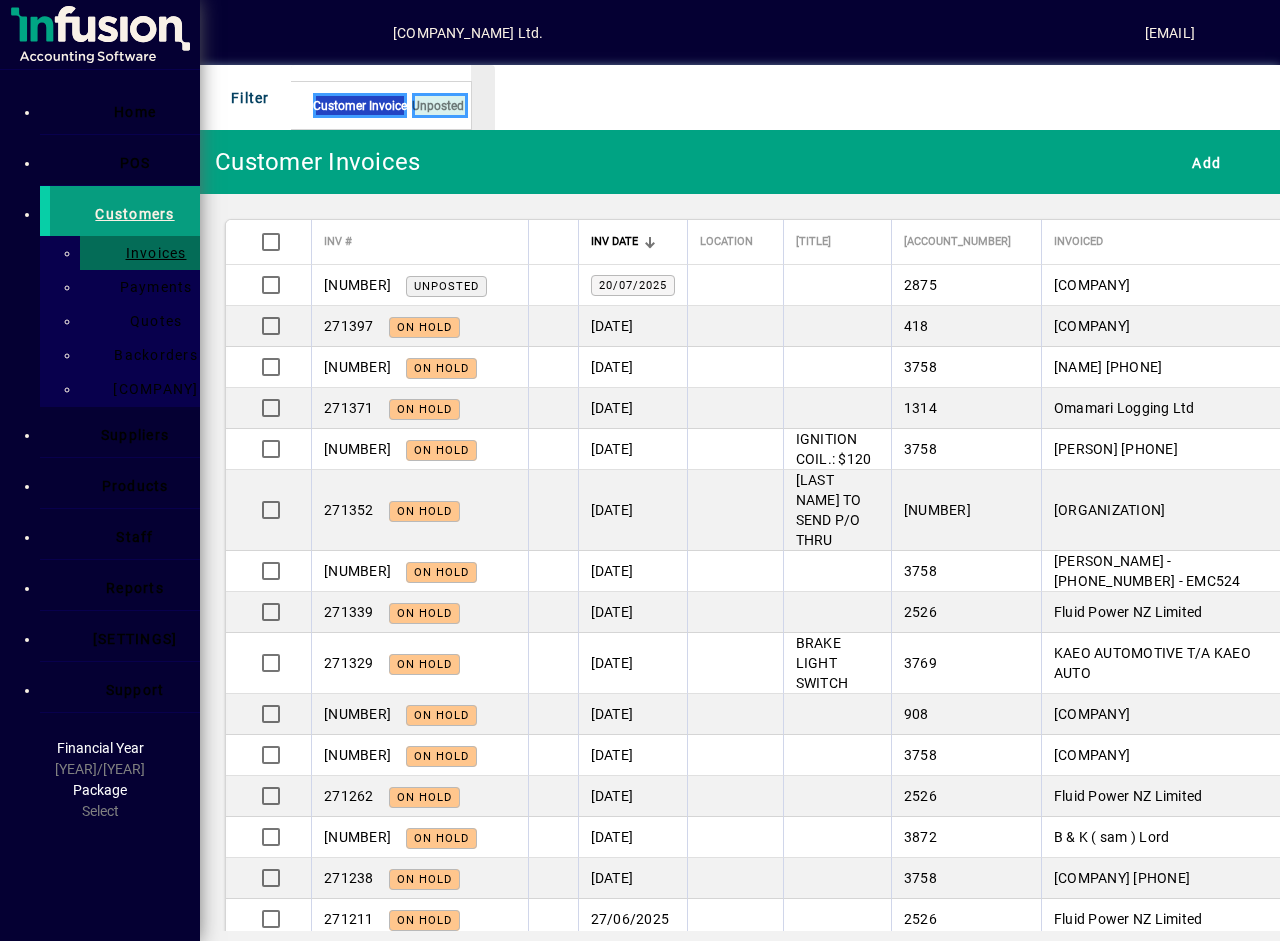 scroll, scrollTop: 0, scrollLeft: 0, axis: both 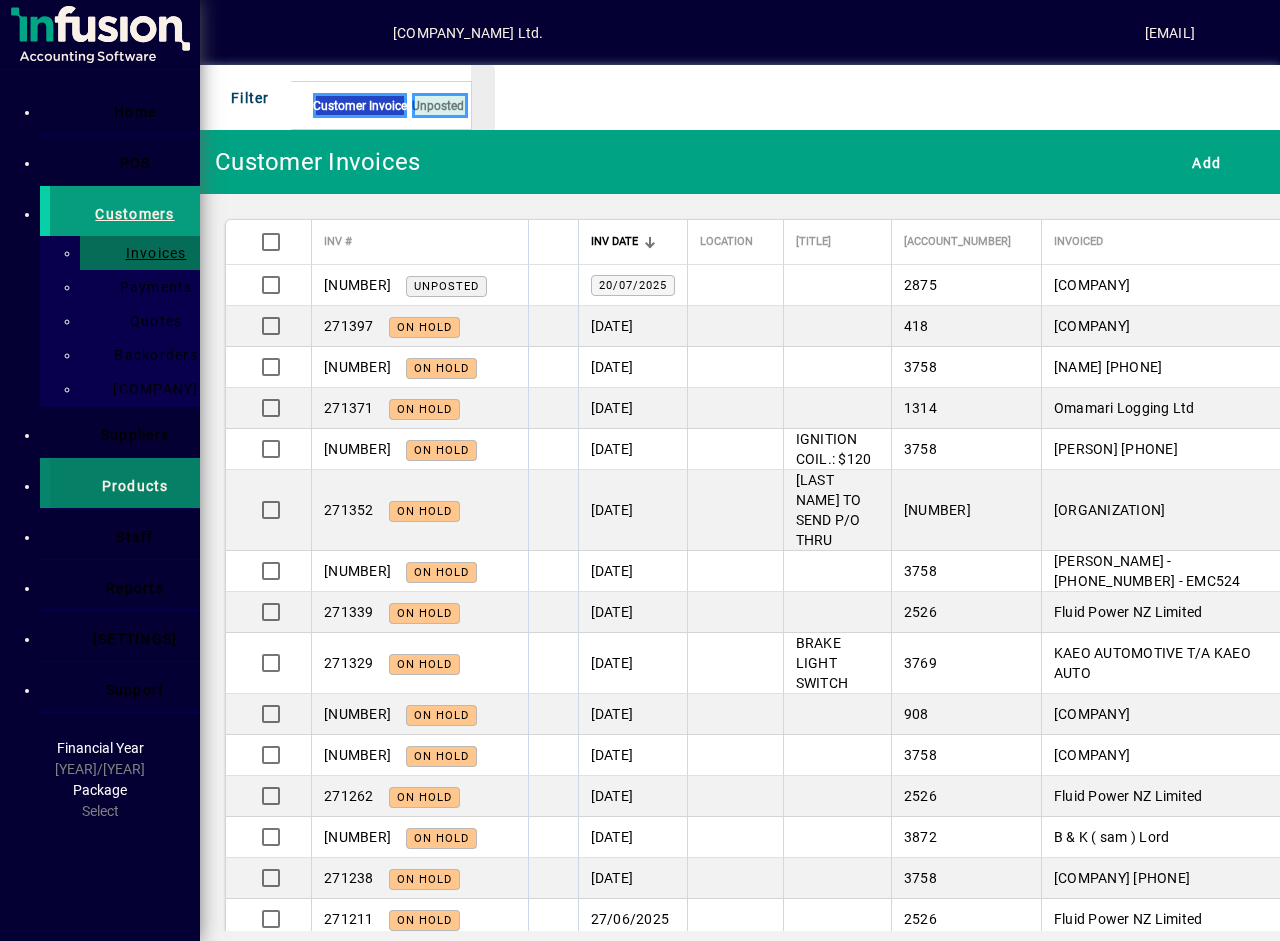 click at bounding box center [125, 483] 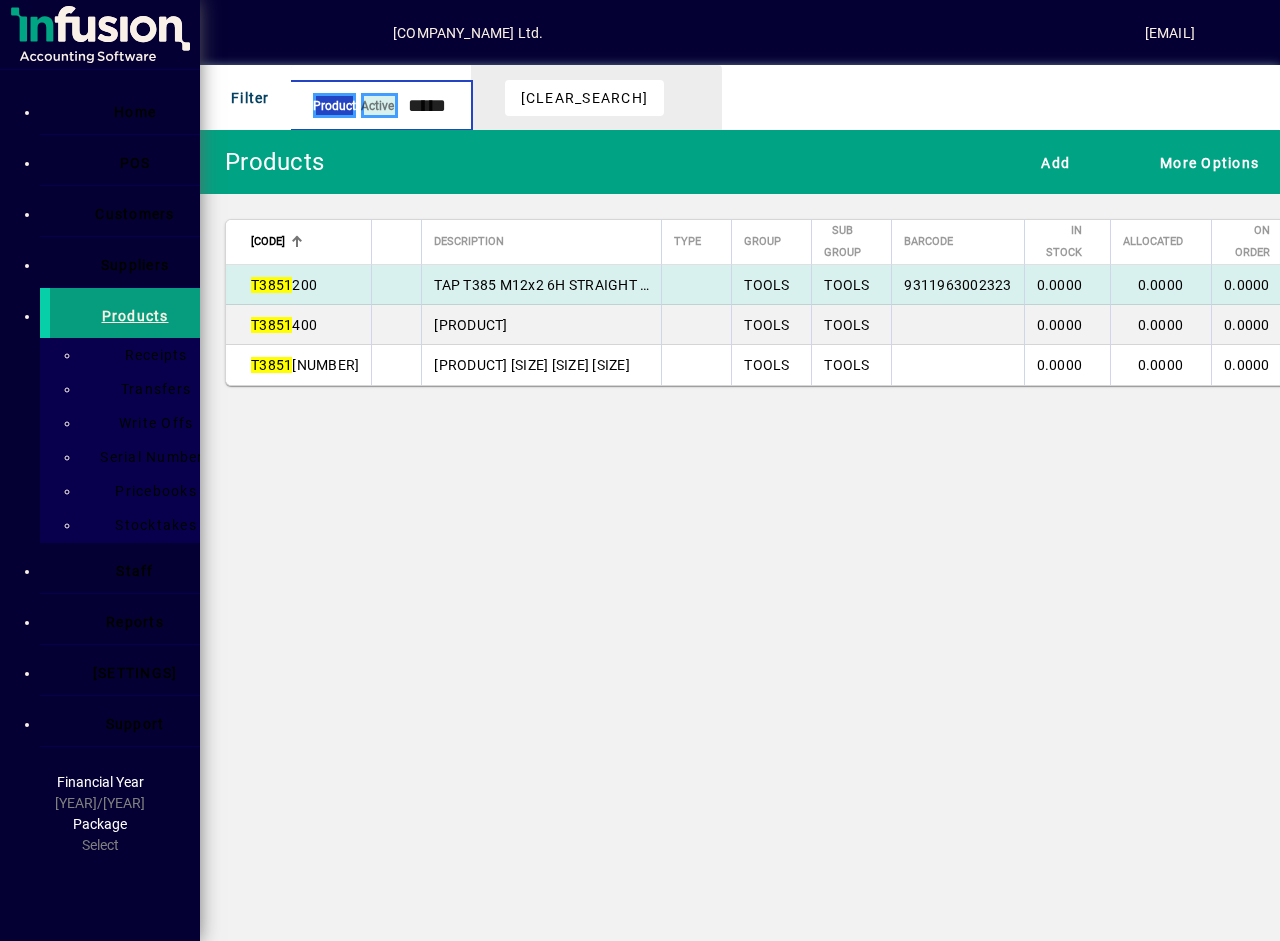 type on "*****" 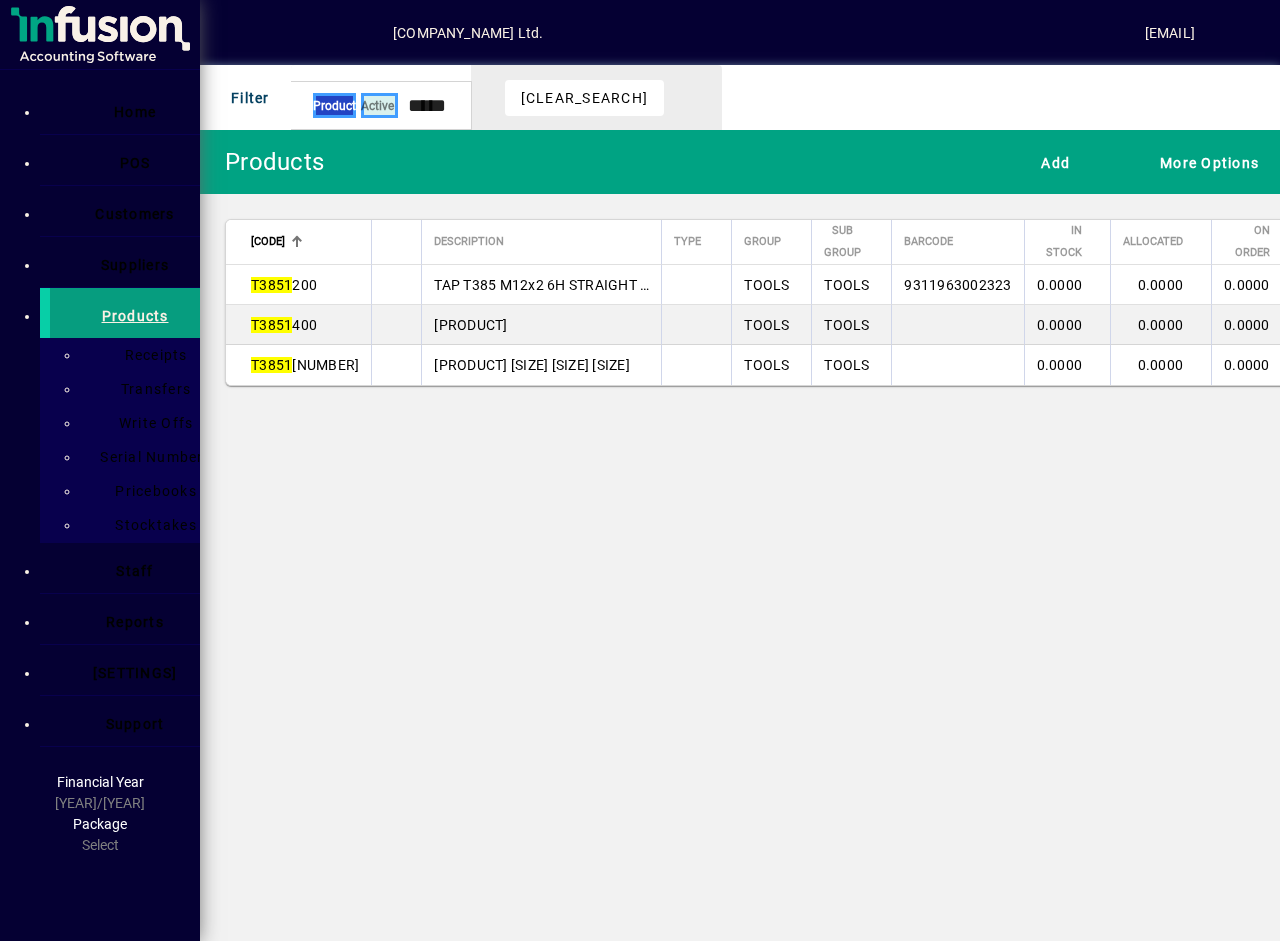 click on "TAP T385 M12x2 6H STRAIGHT N ISO529 INTER HSS" at bounding box center [604, 285] 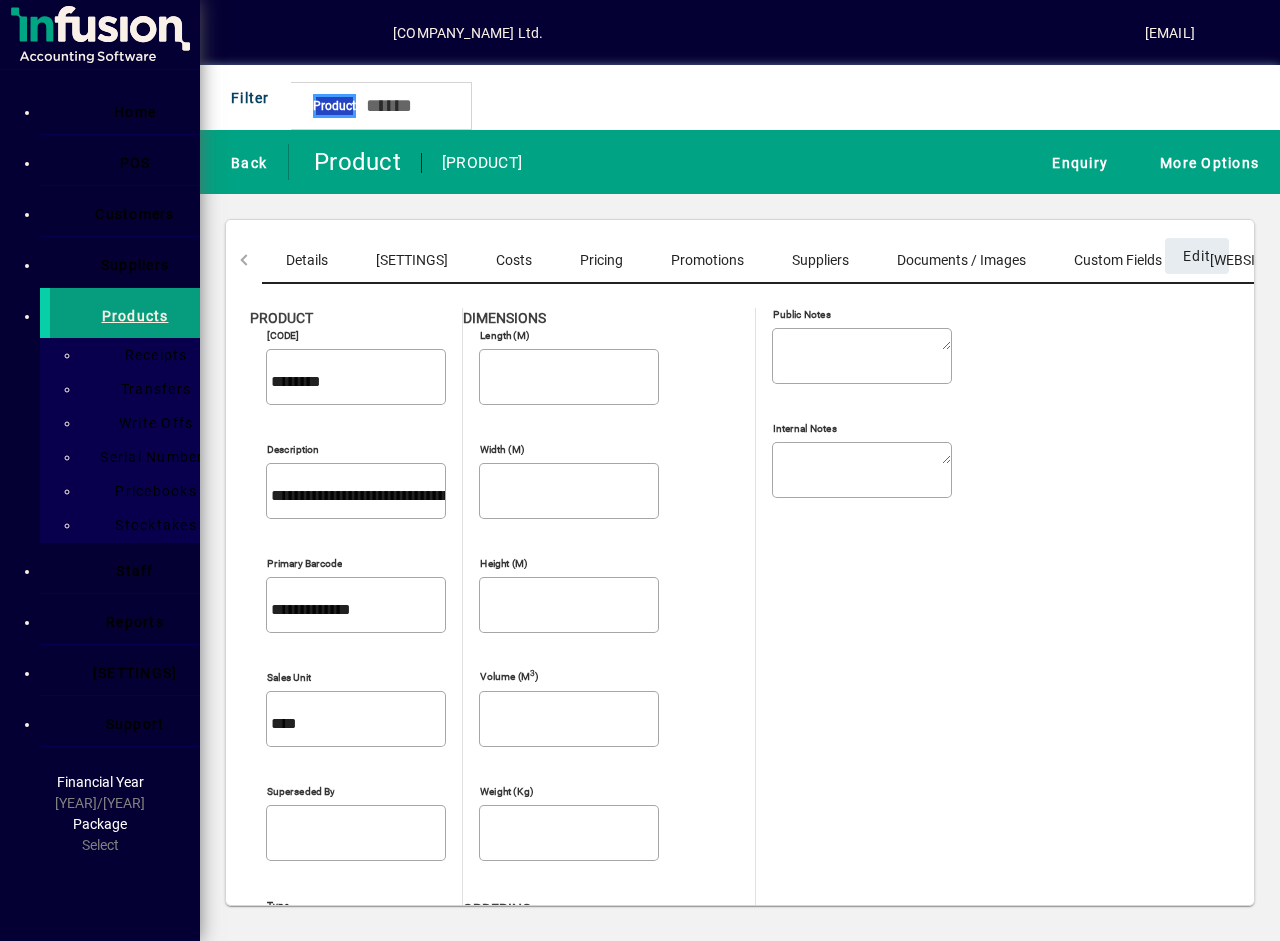 click on "Pricing" at bounding box center (601, 260) 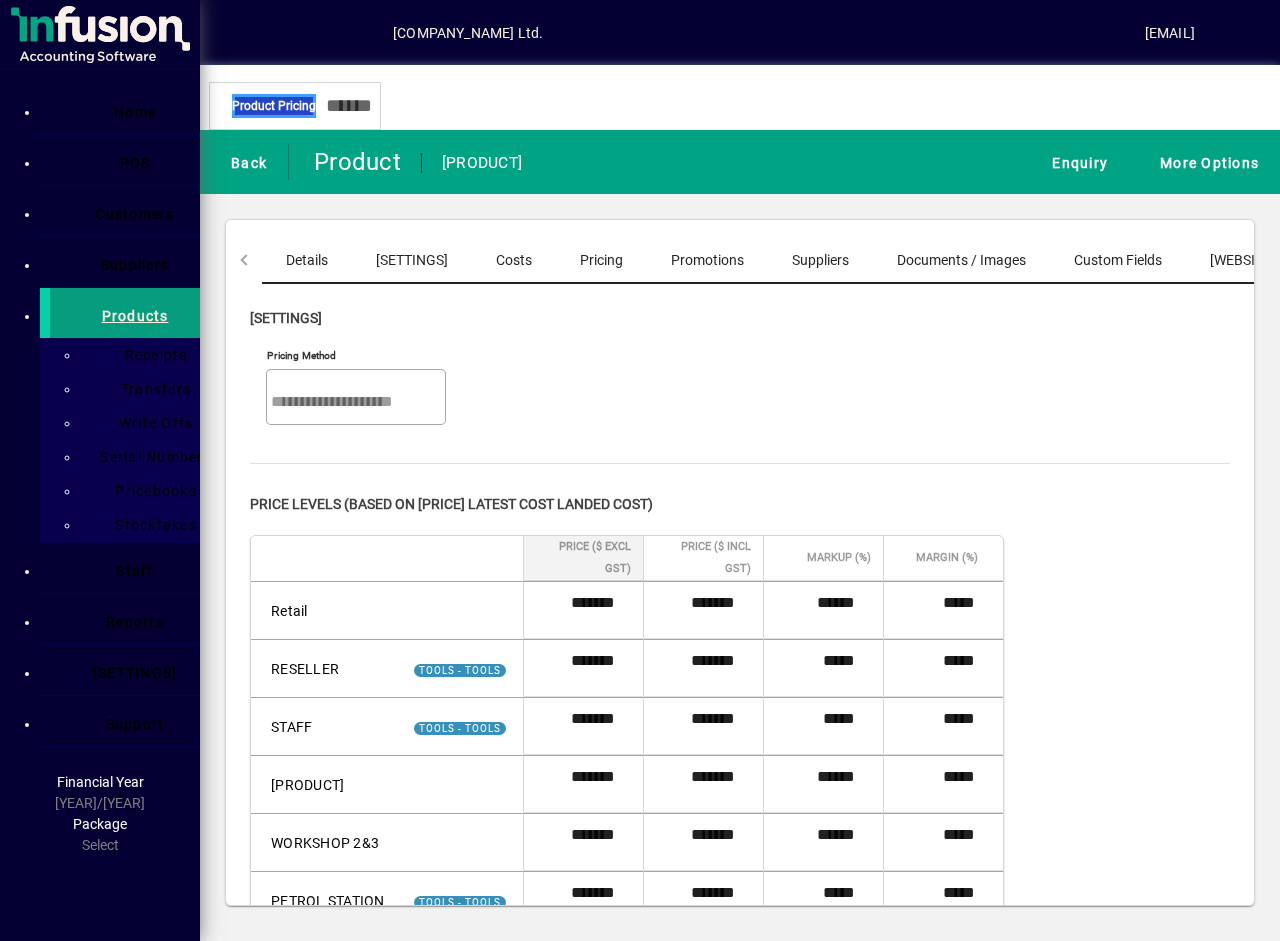 click on "Costs" at bounding box center [514, 260] 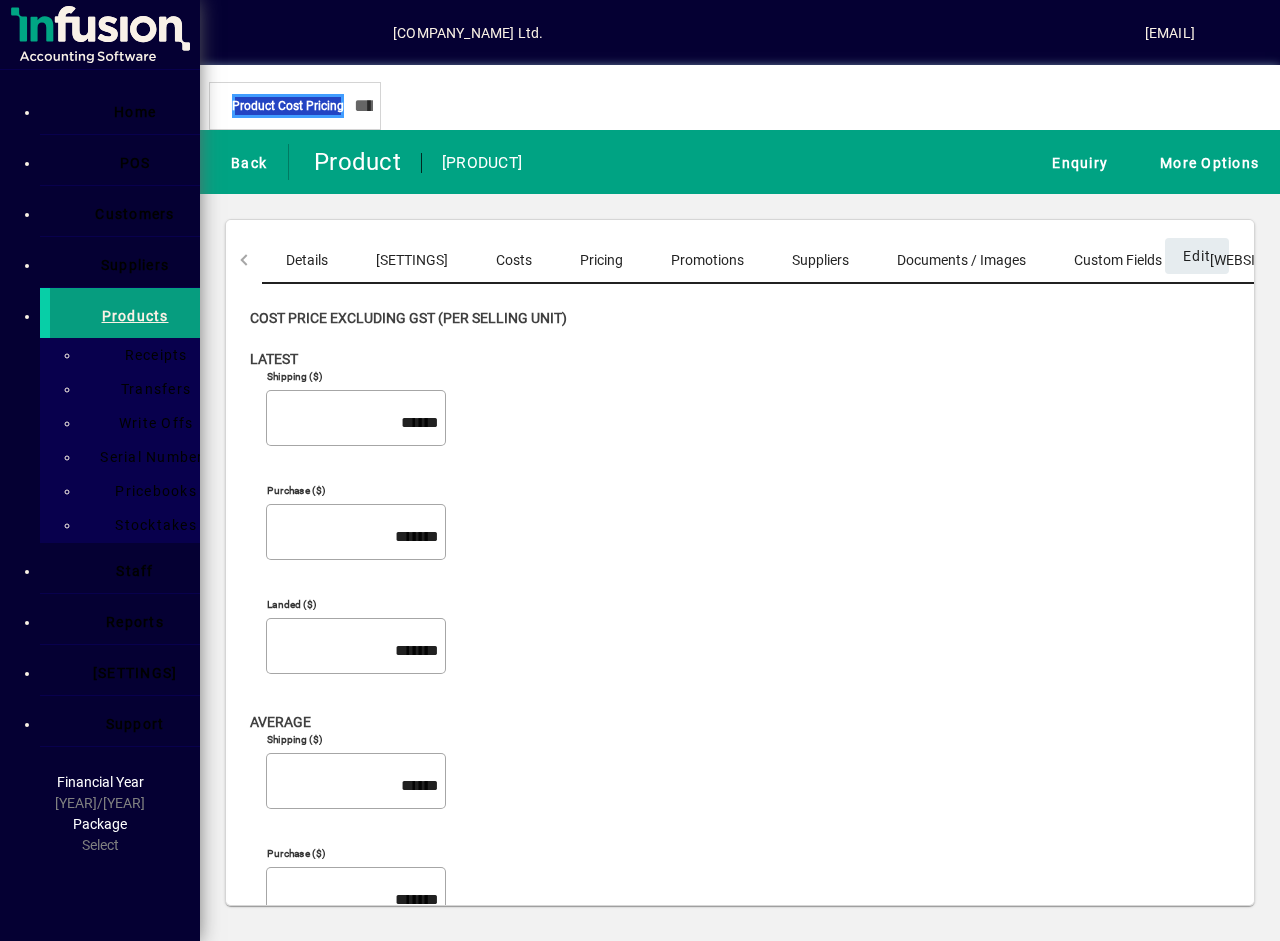 click on "Pricing" at bounding box center (601, 260) 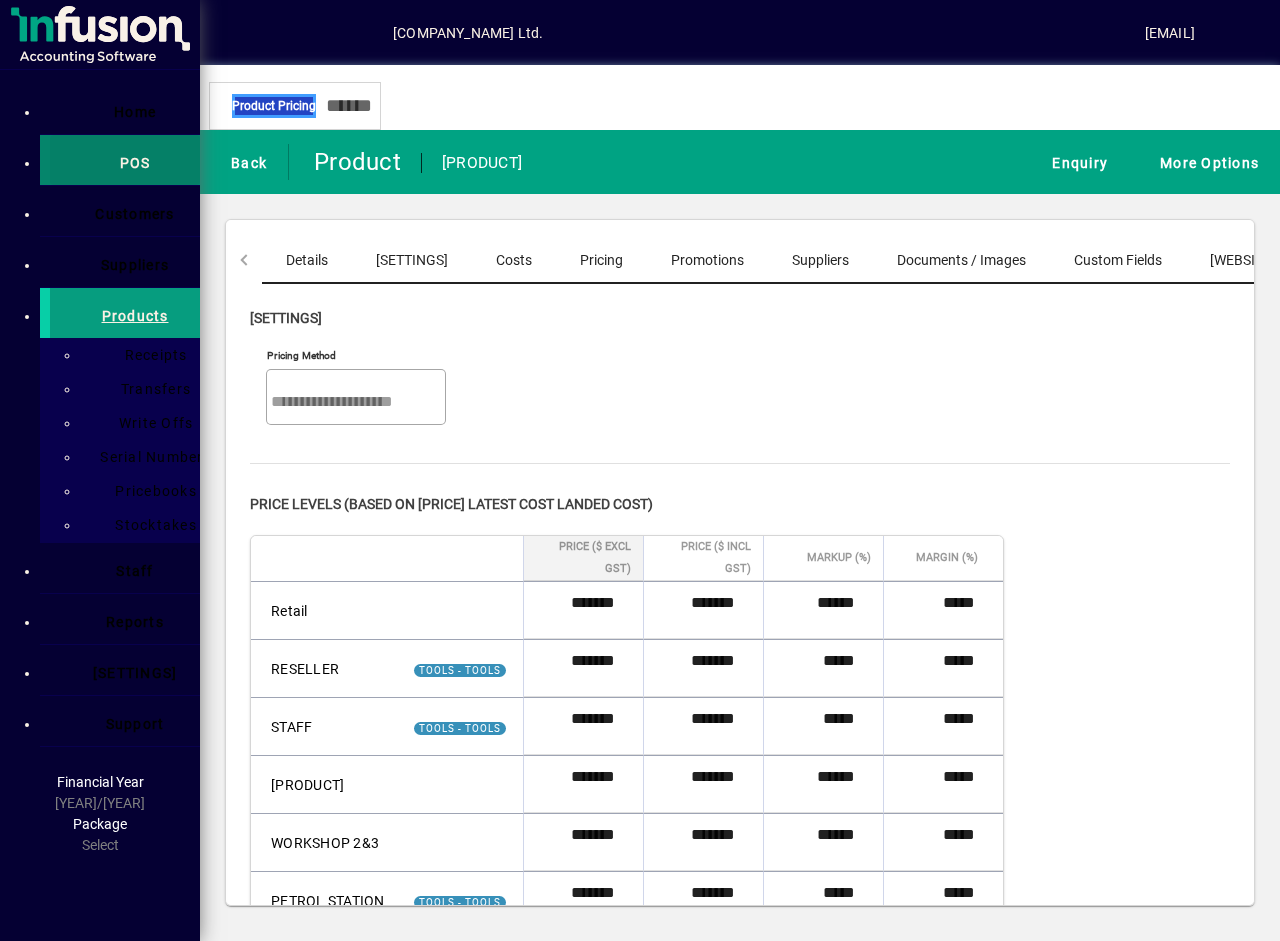 click on "POS" at bounding box center [135, 163] 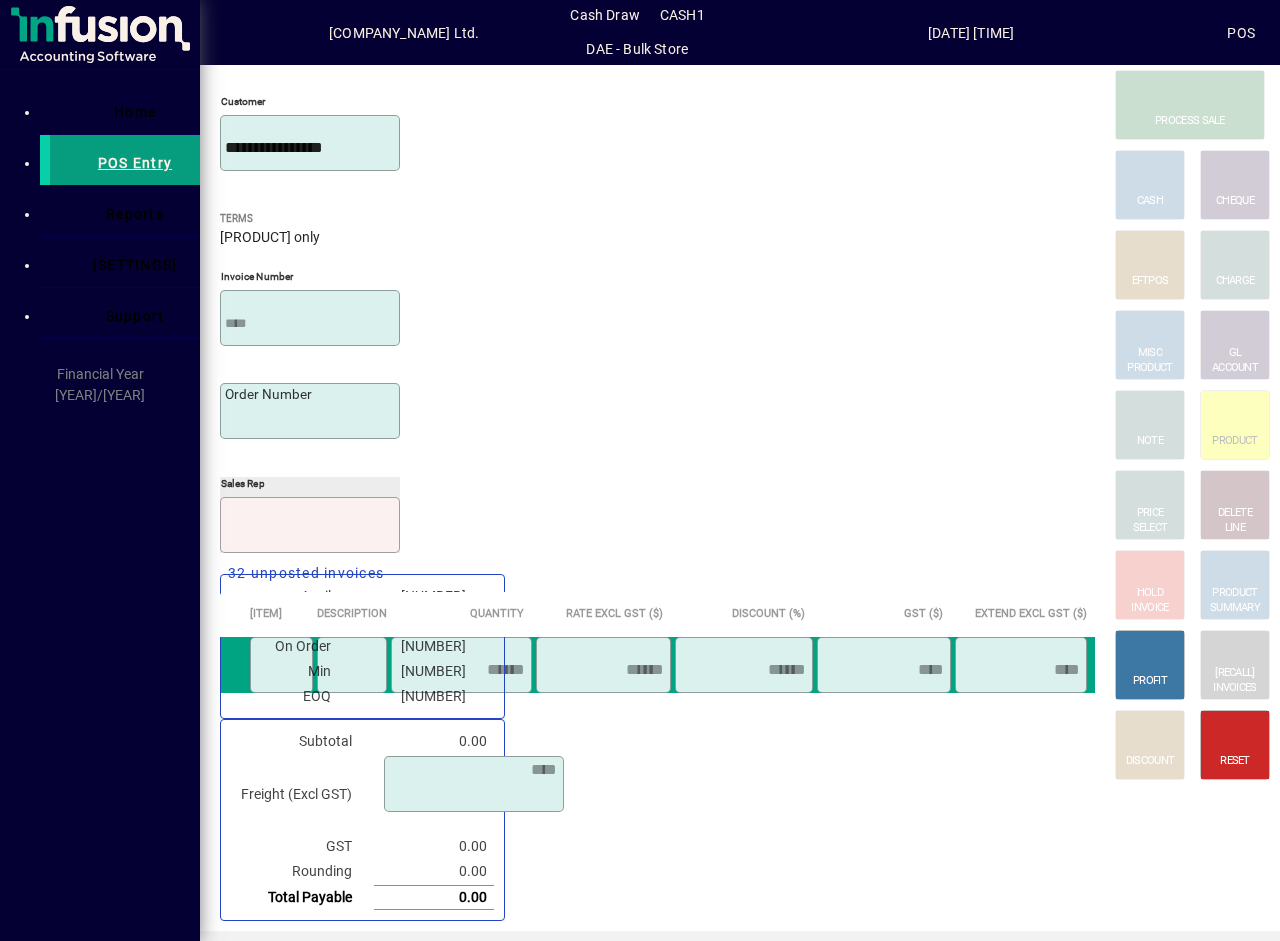 click on "Sales rep" at bounding box center [310, 530] 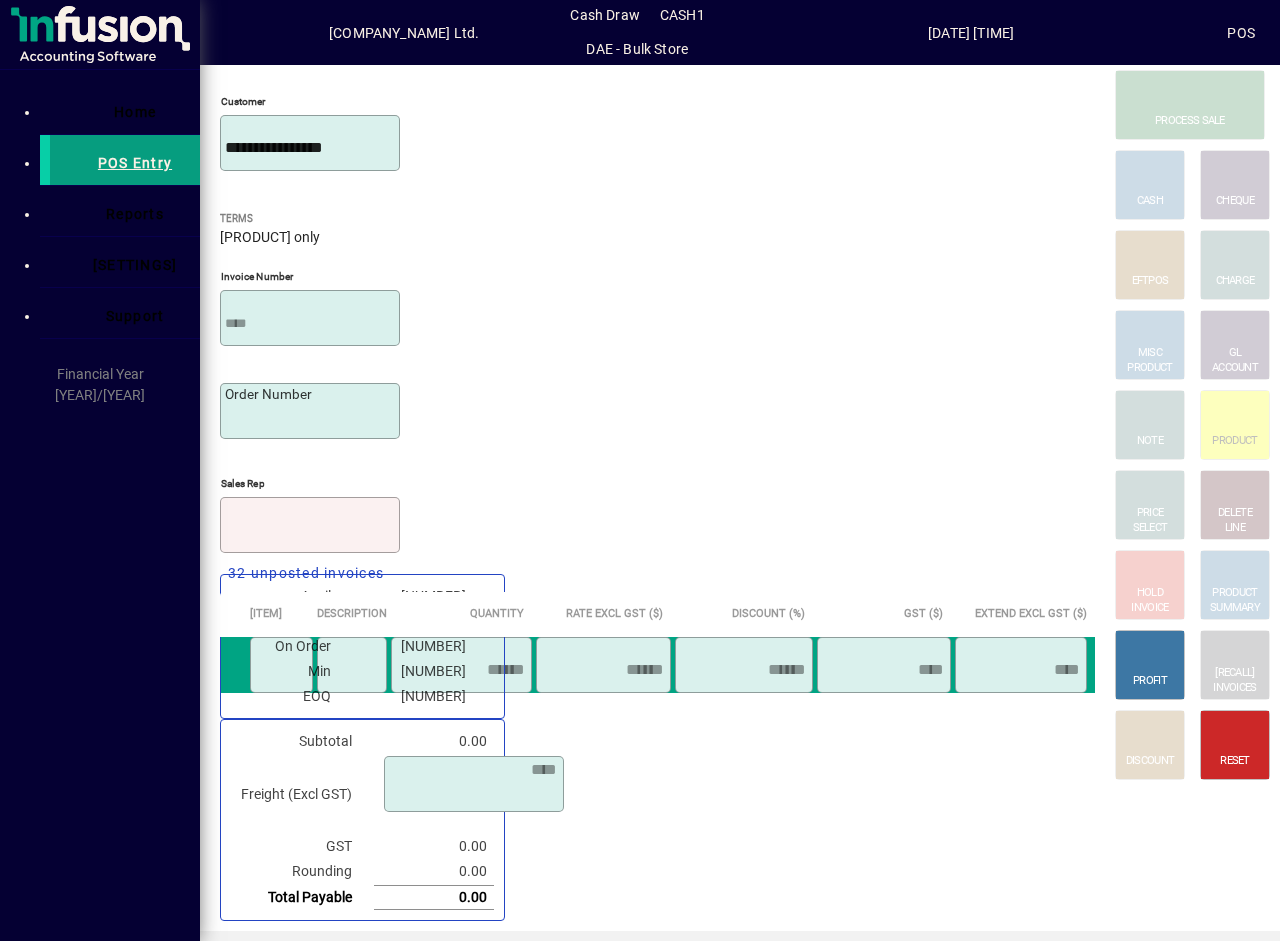 click on "[INITIALS] - [FIRST] [LAST]" at bounding box center [103, 140] 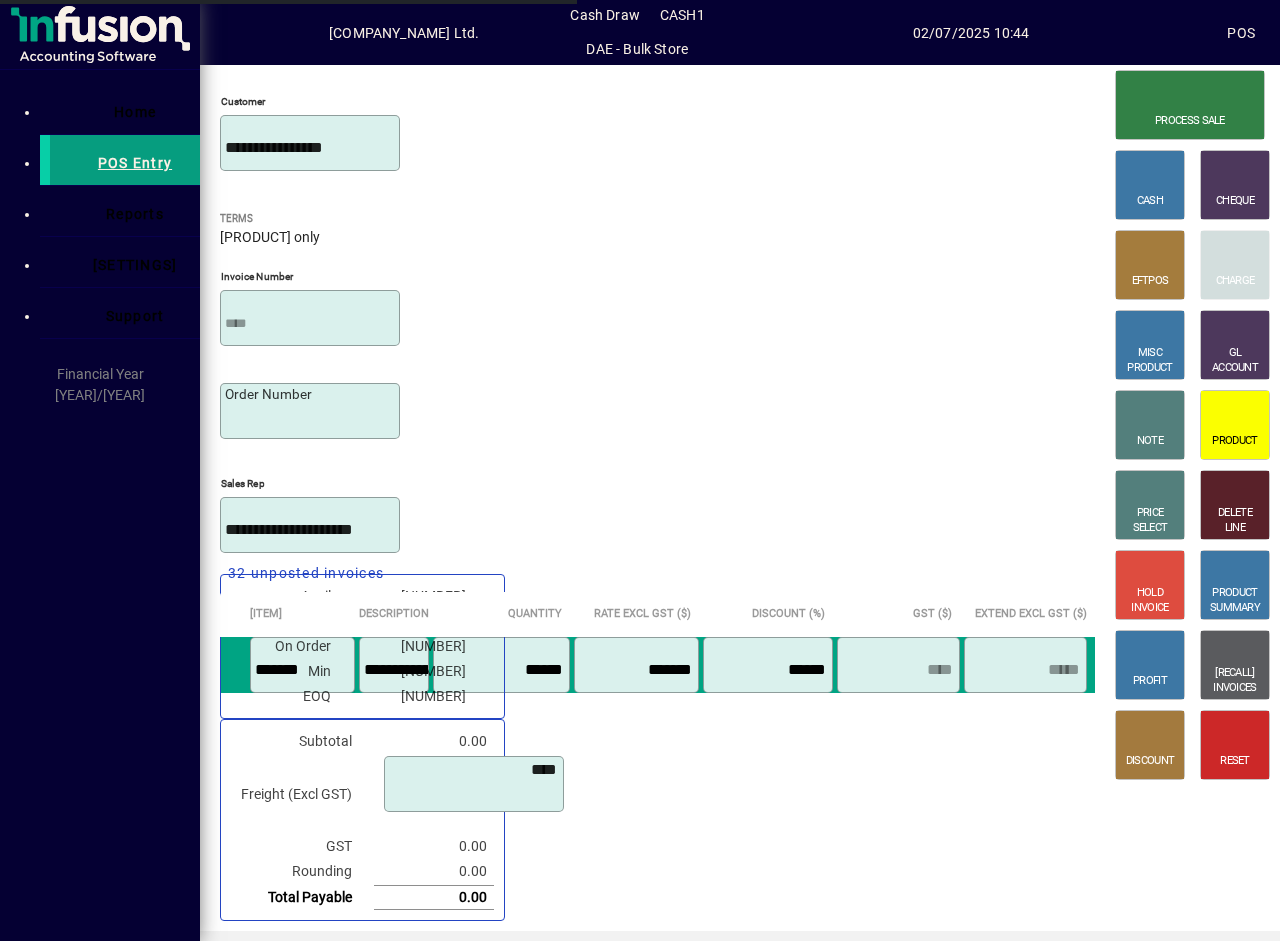 scroll, scrollTop: 0, scrollLeft: 0, axis: both 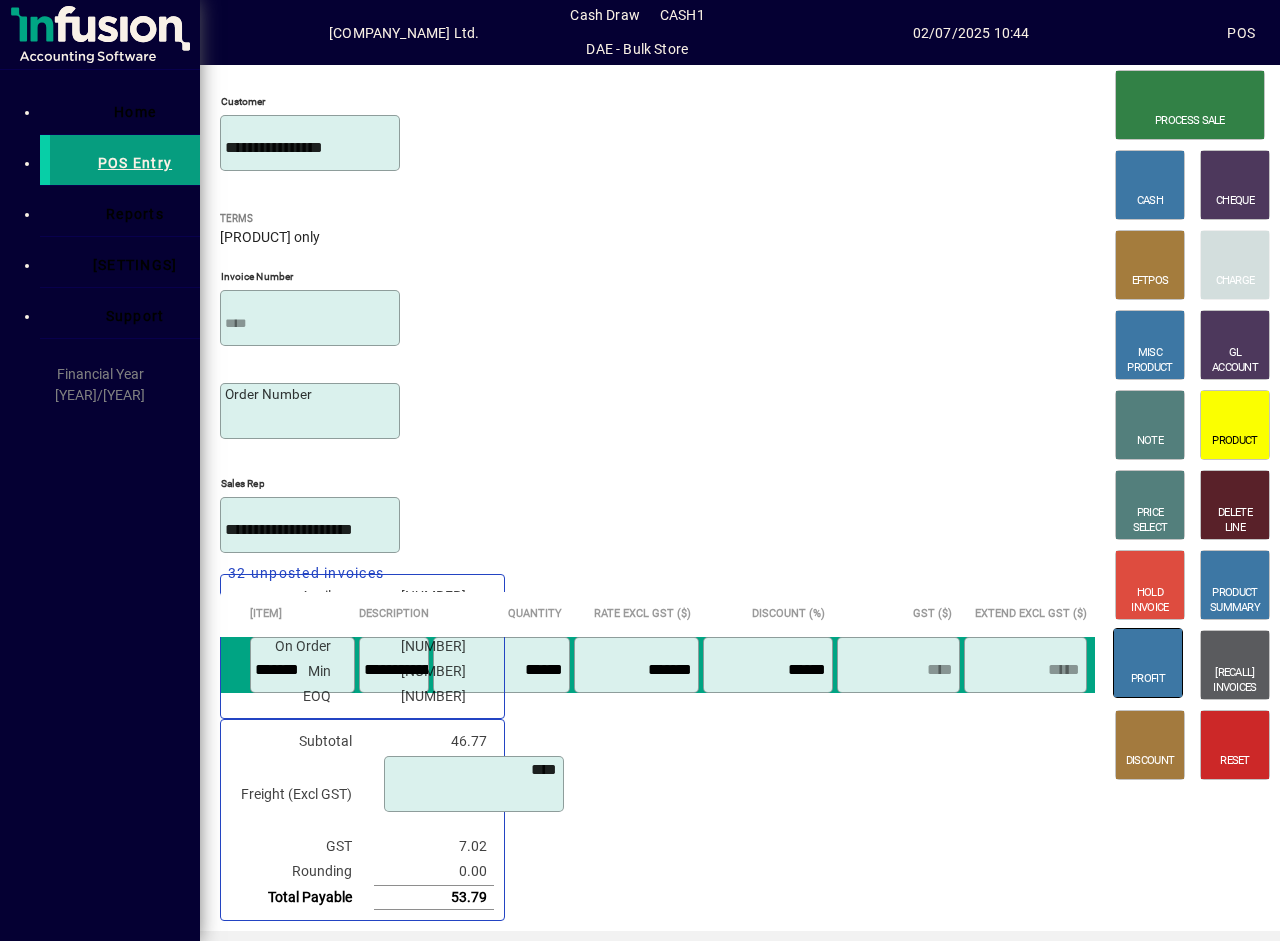 type on "*******" 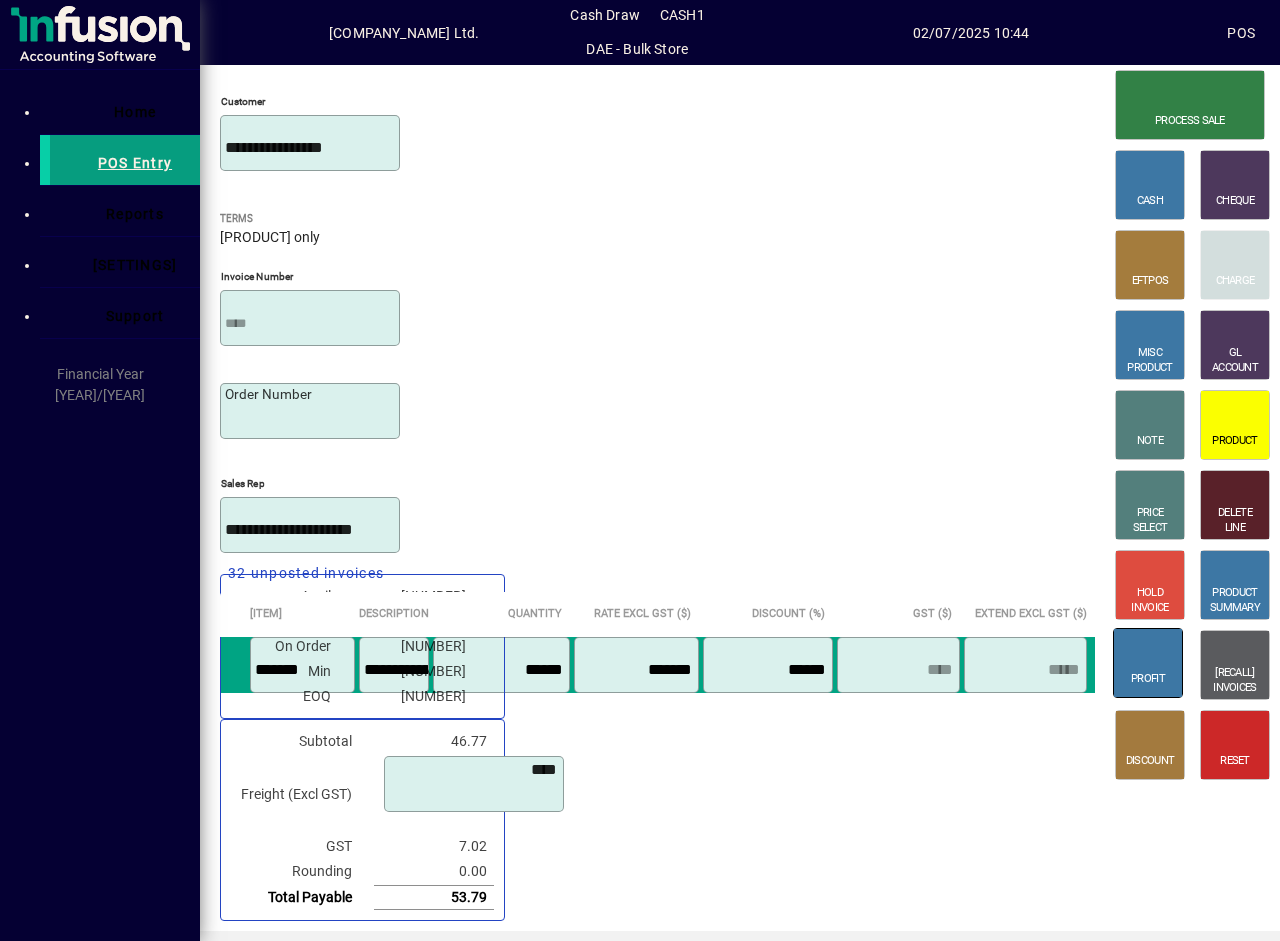 click on "PROFIT" at bounding box center [1148, 663] 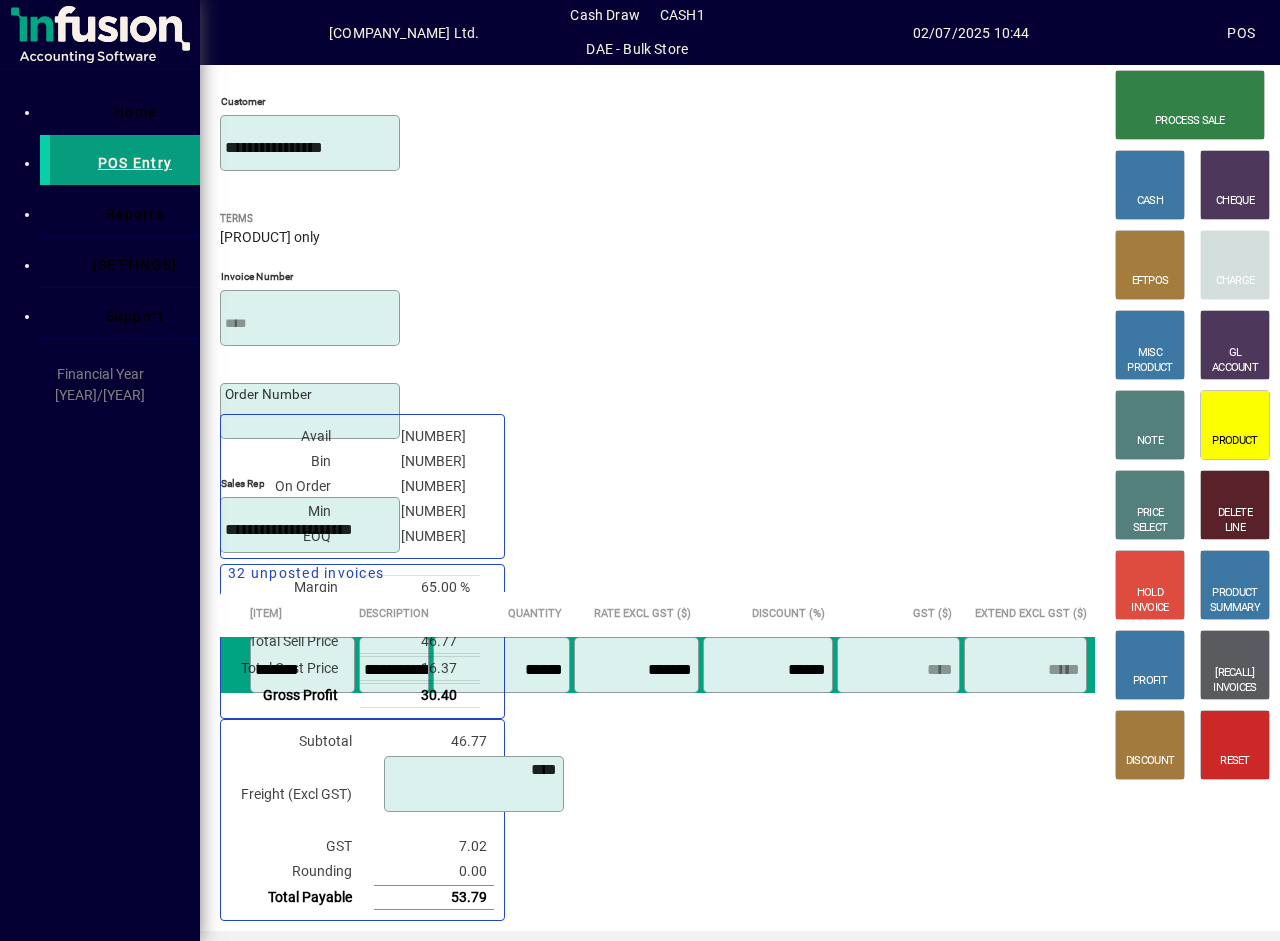 drag, startPoint x: 1130, startPoint y: 647, endPoint x: 1095, endPoint y: 630, distance: 38.910152 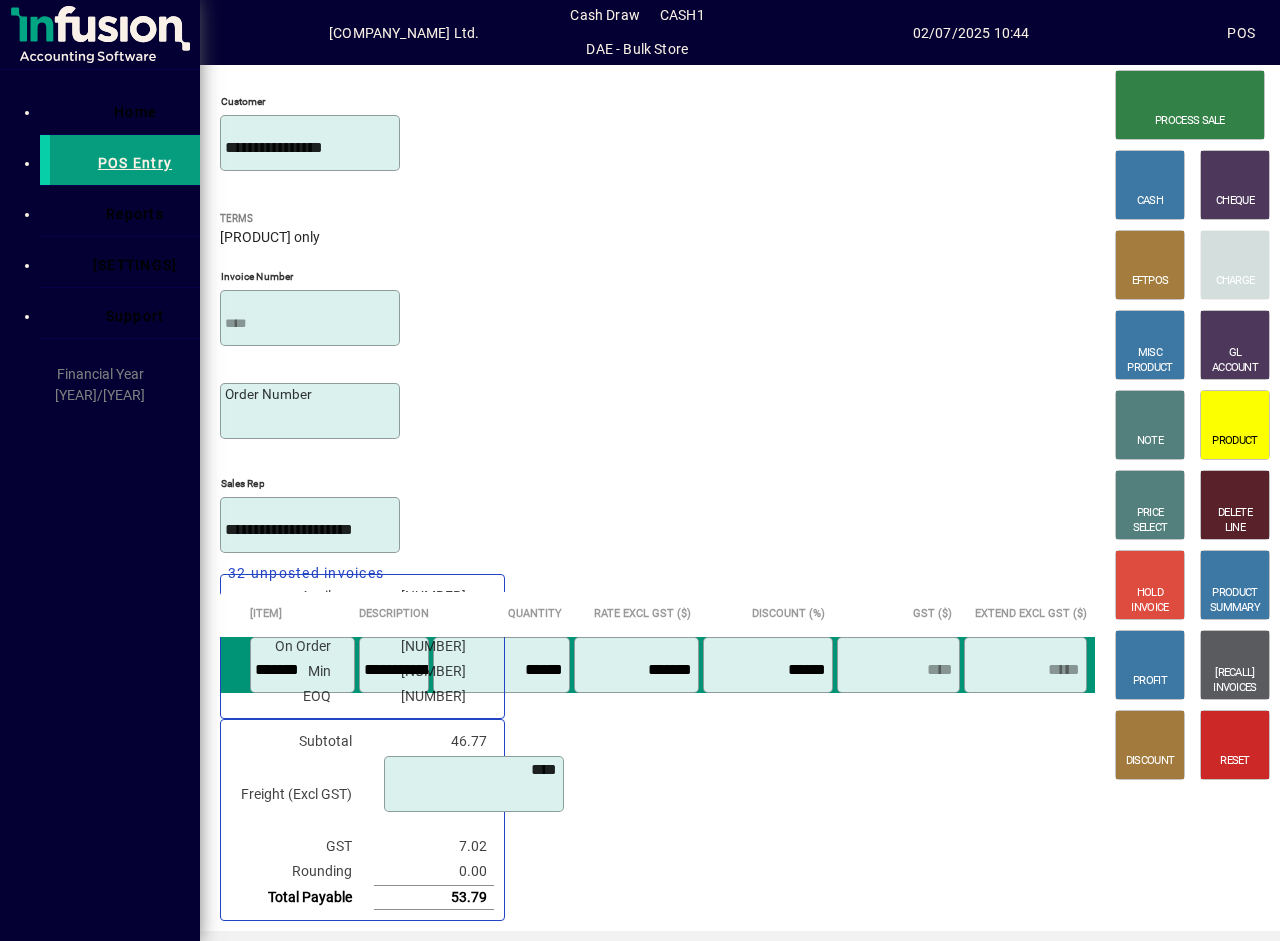 click on "[REDACTED]" at bounding box center (503, 670) 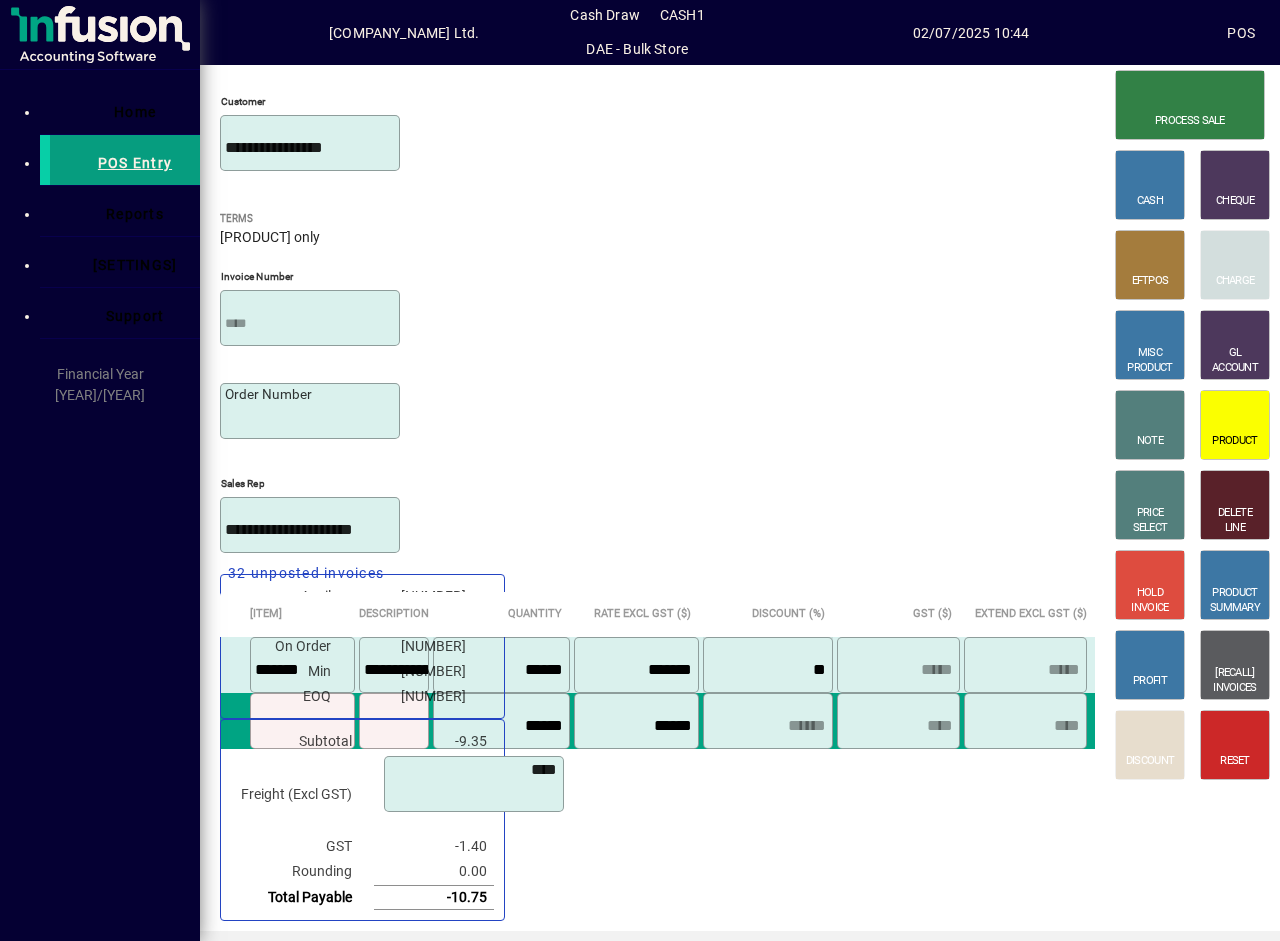 type on "**" 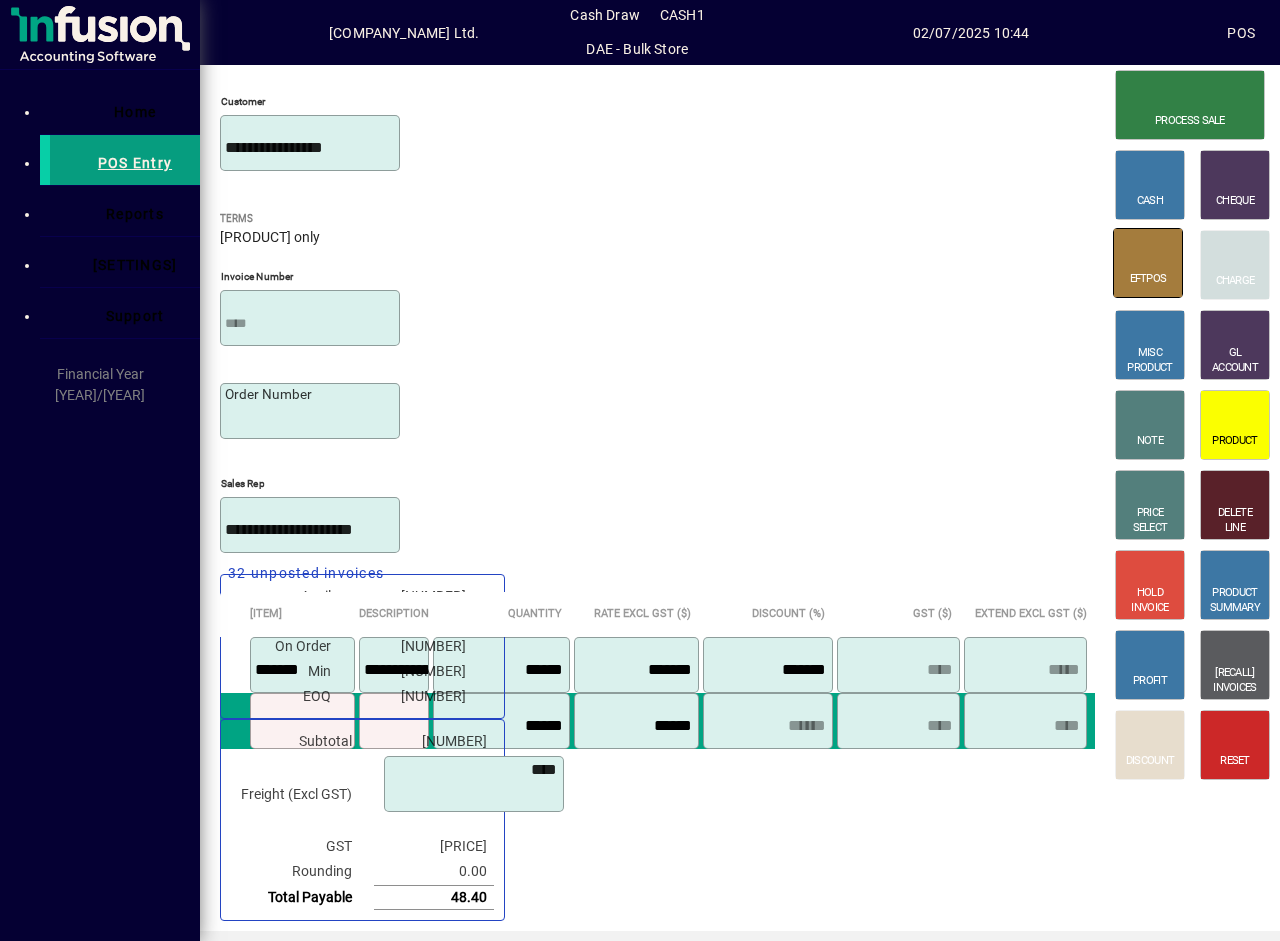 click at bounding box center (1148, 251) 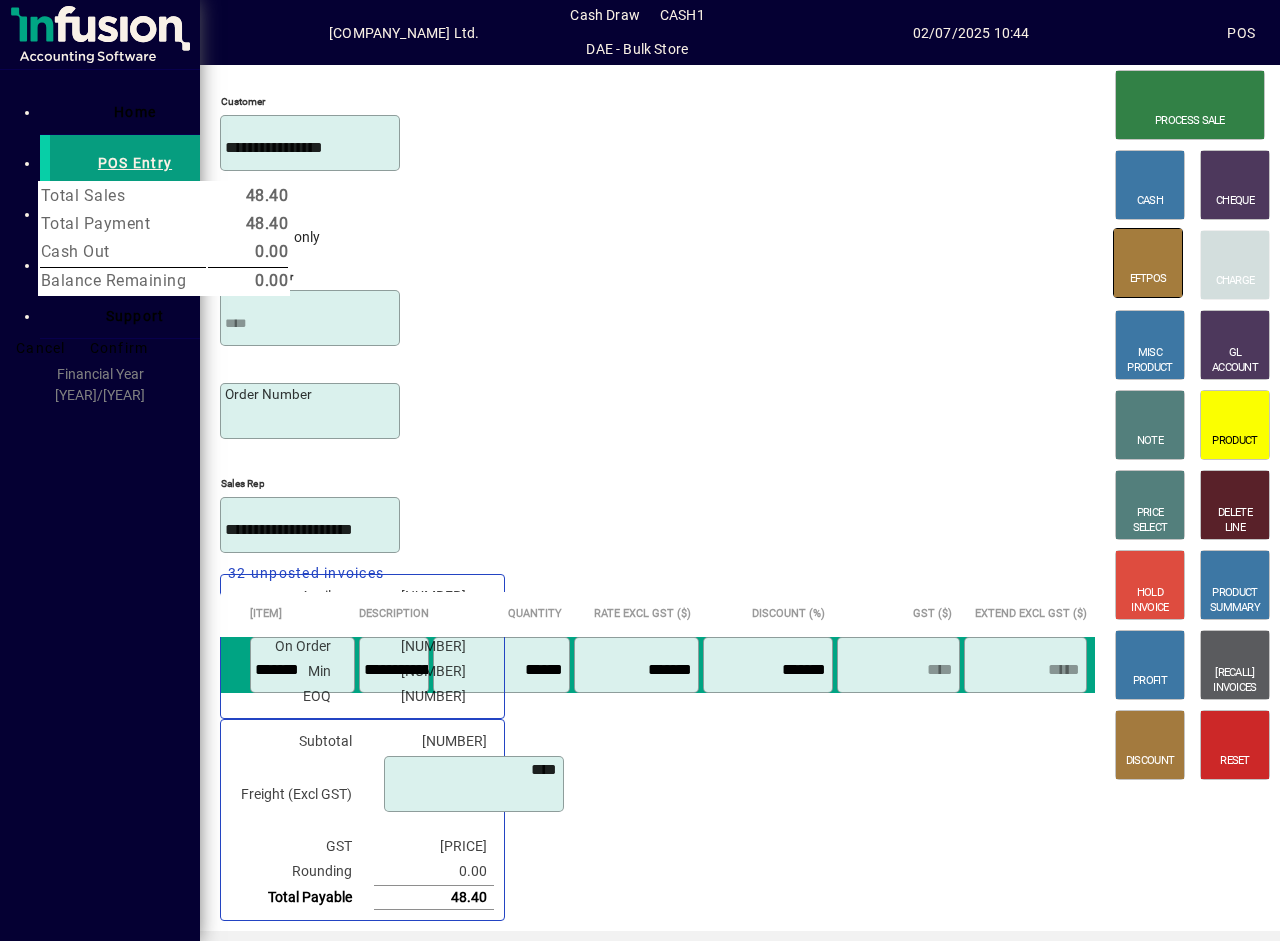 type 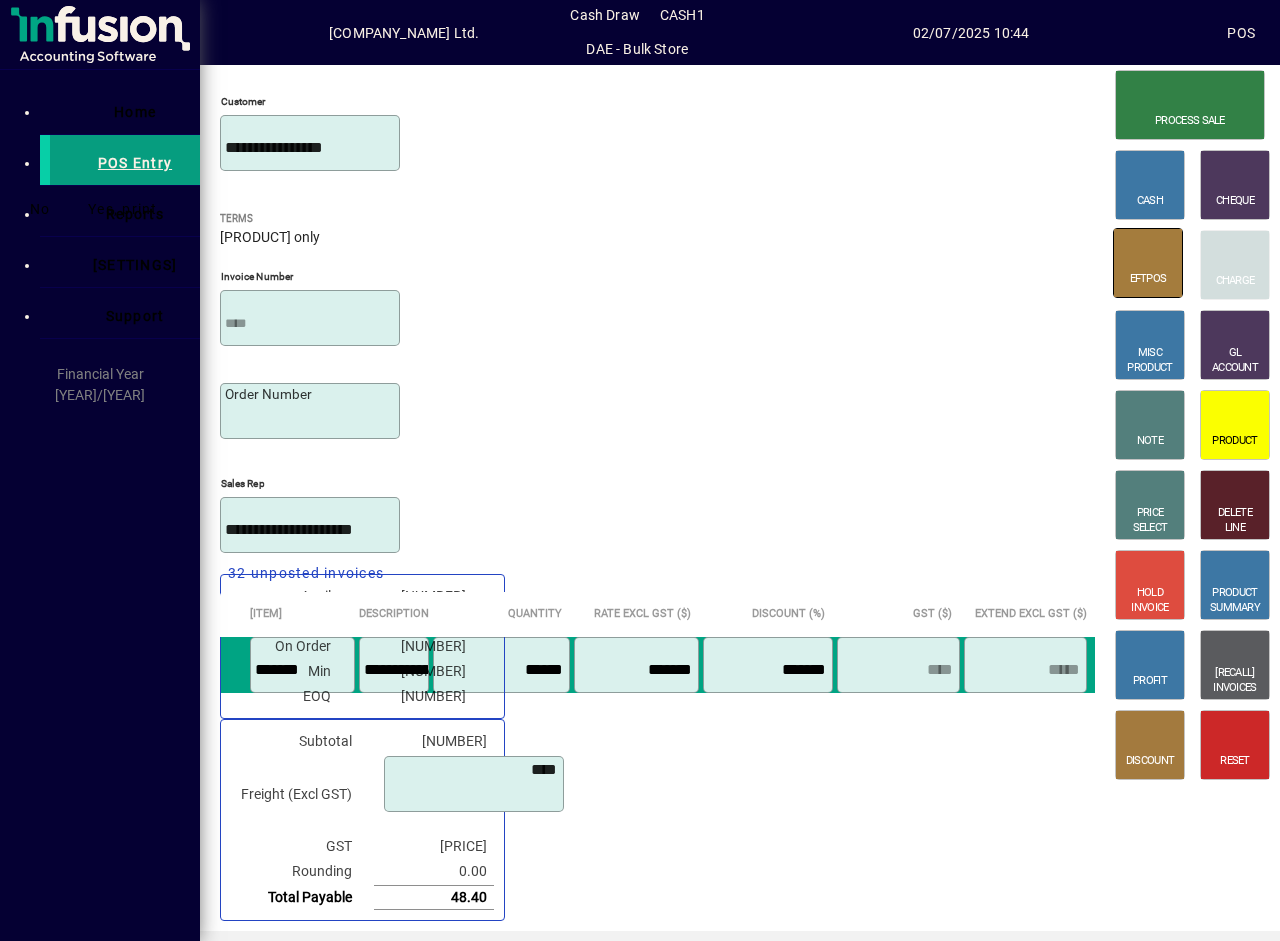 type 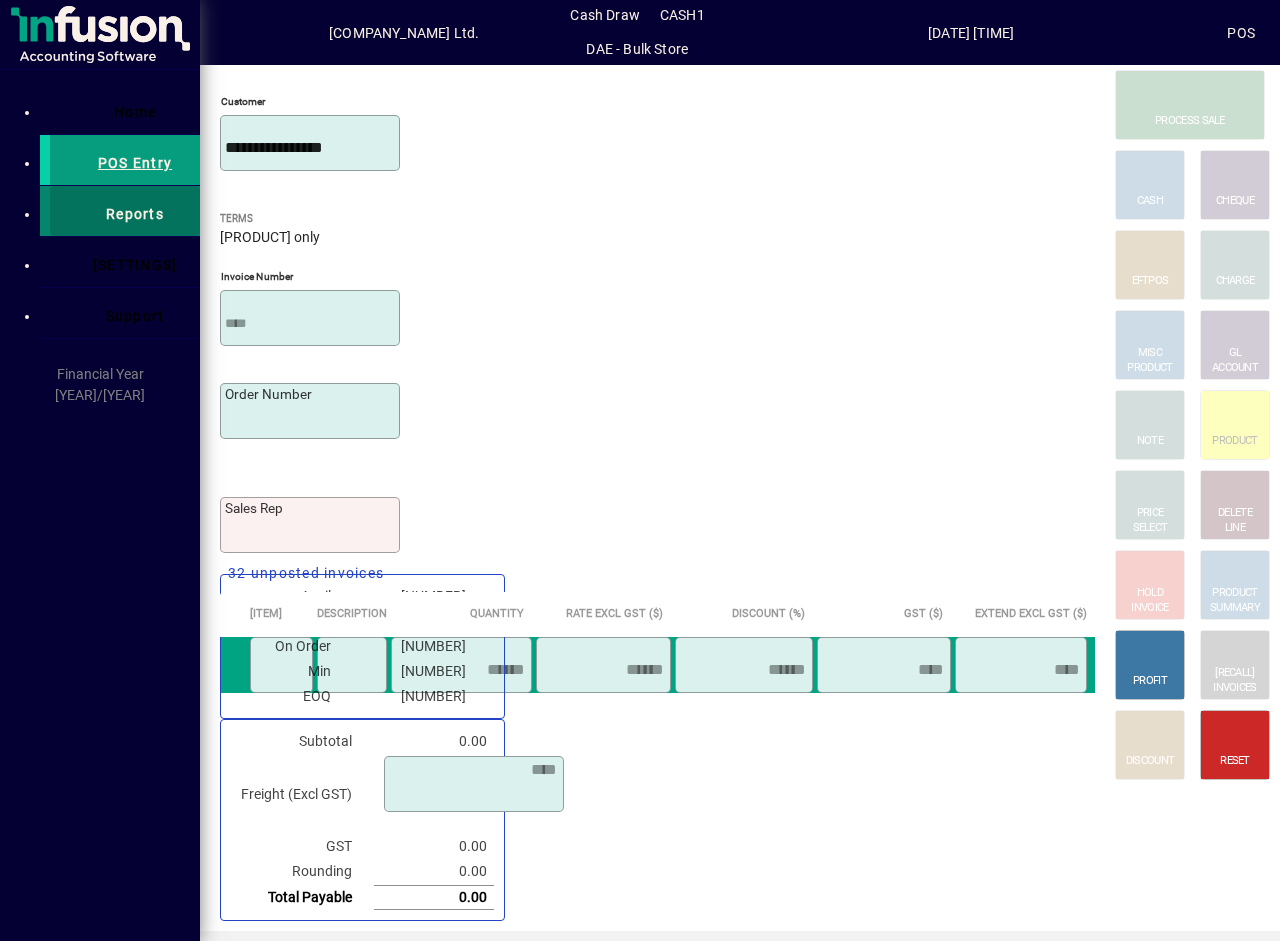click at bounding box center [125, 211] 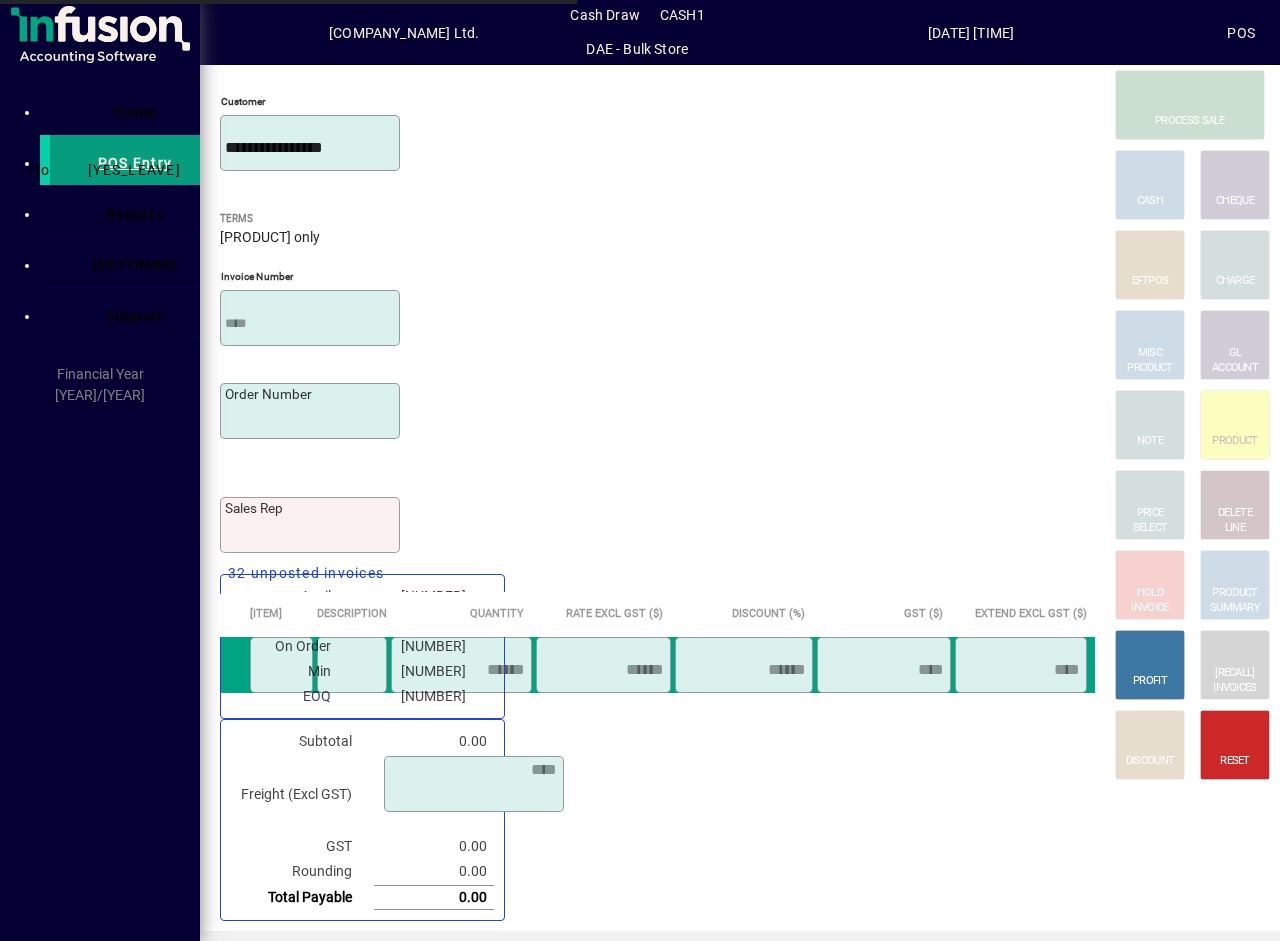 click on "[YES_LEAVE]" at bounding box center (134, 170) 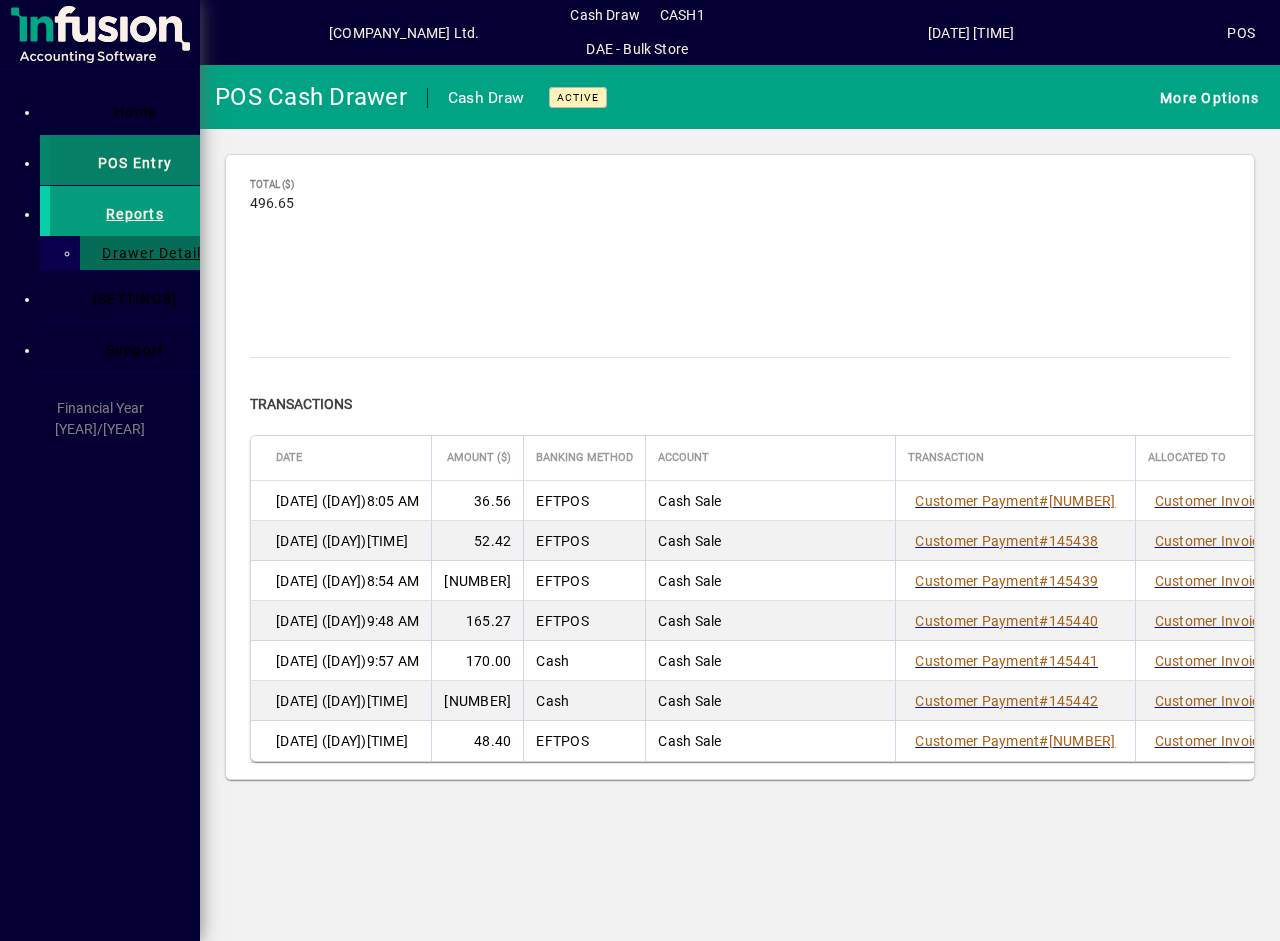click on "POS Entry" at bounding box center [135, 163] 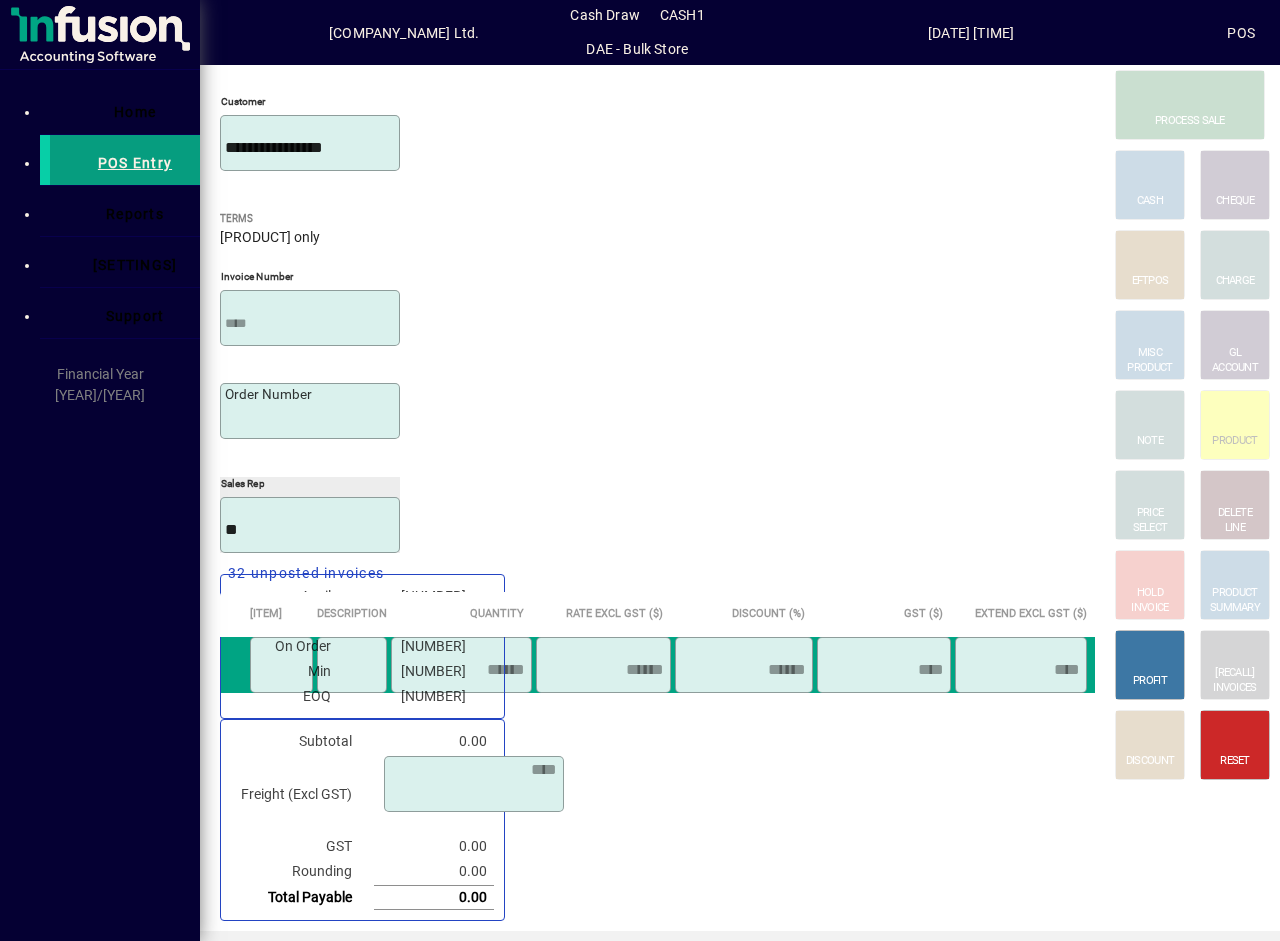 type on "**********" 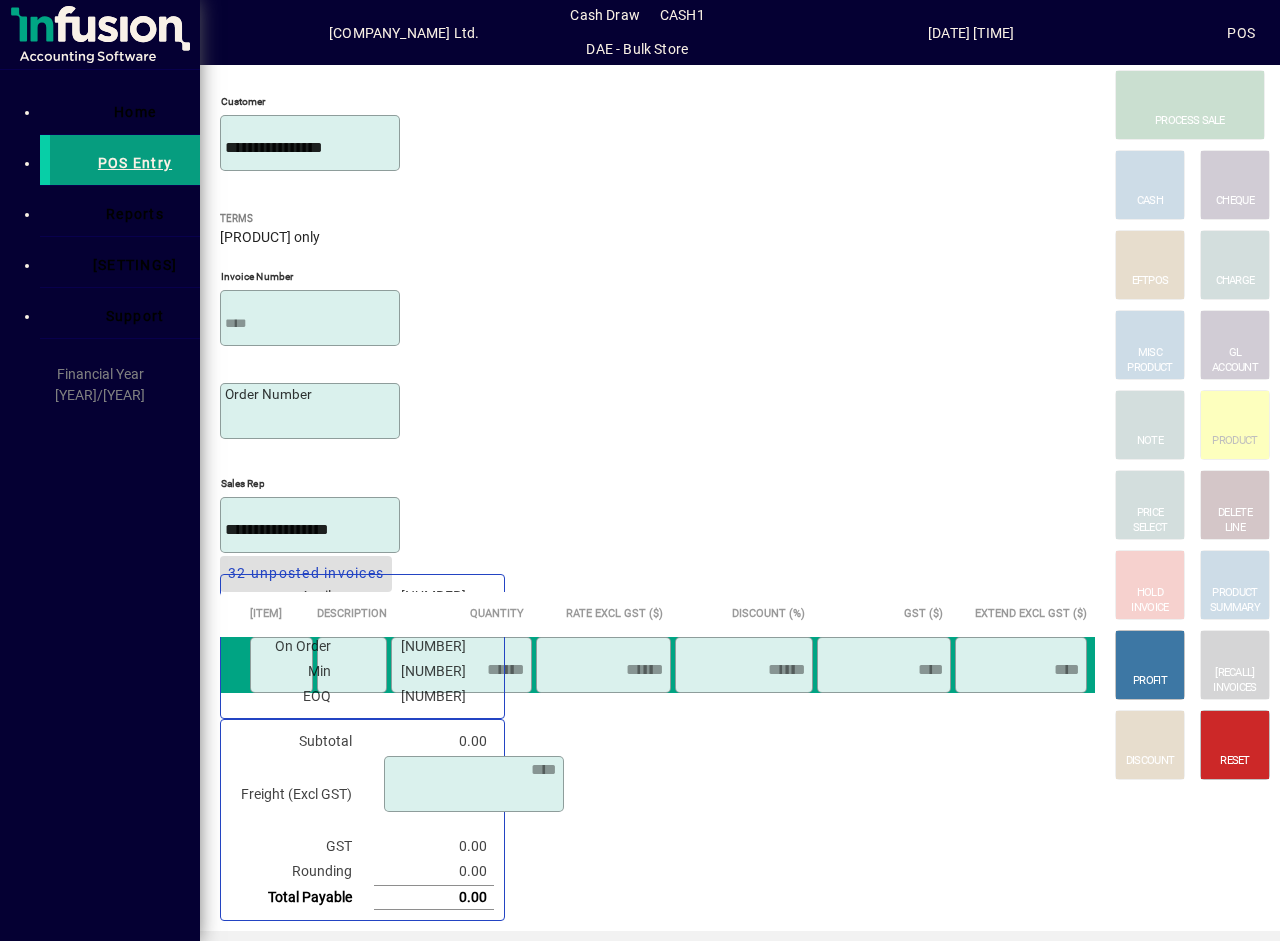 type 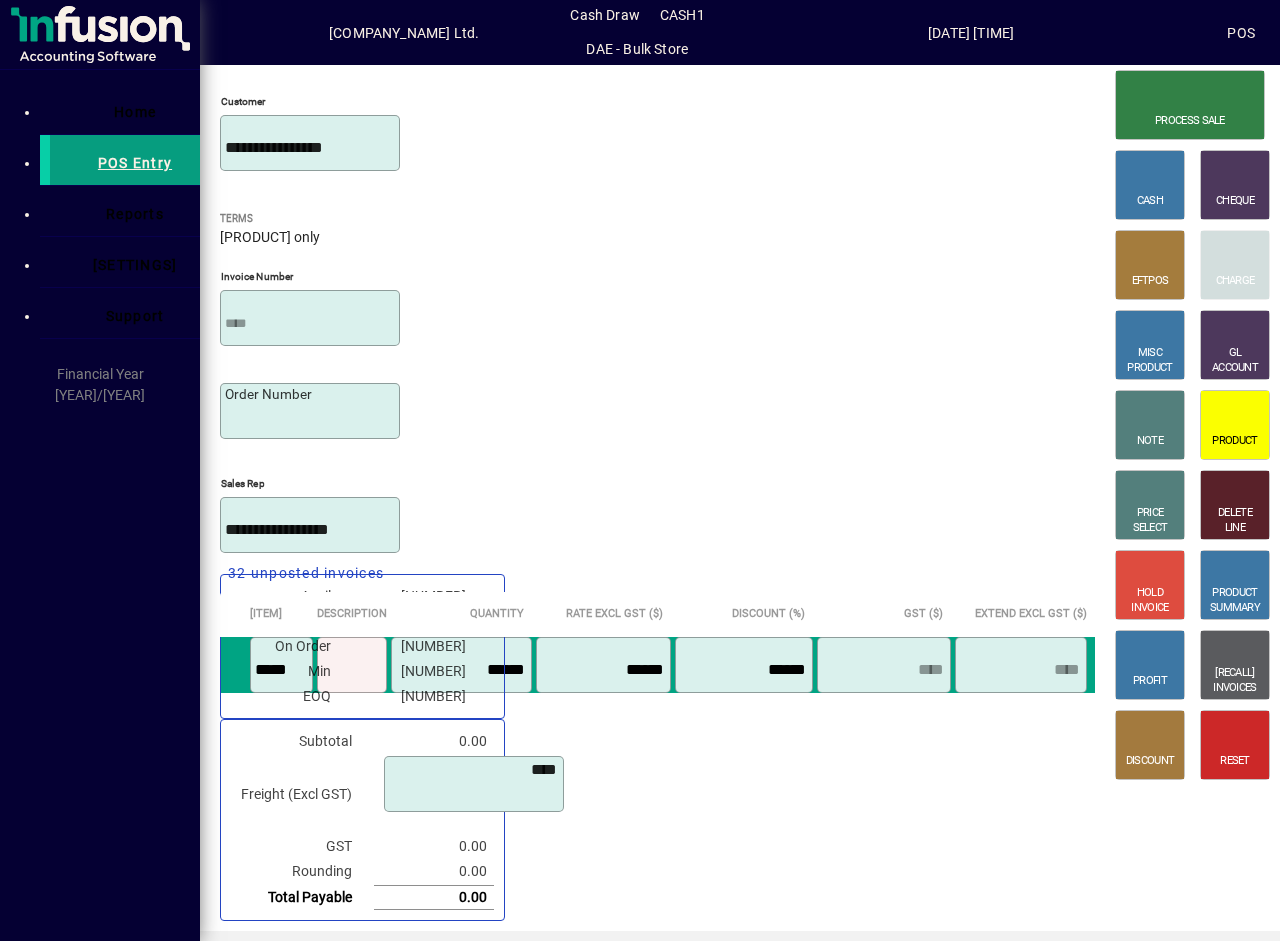 type on "*****" 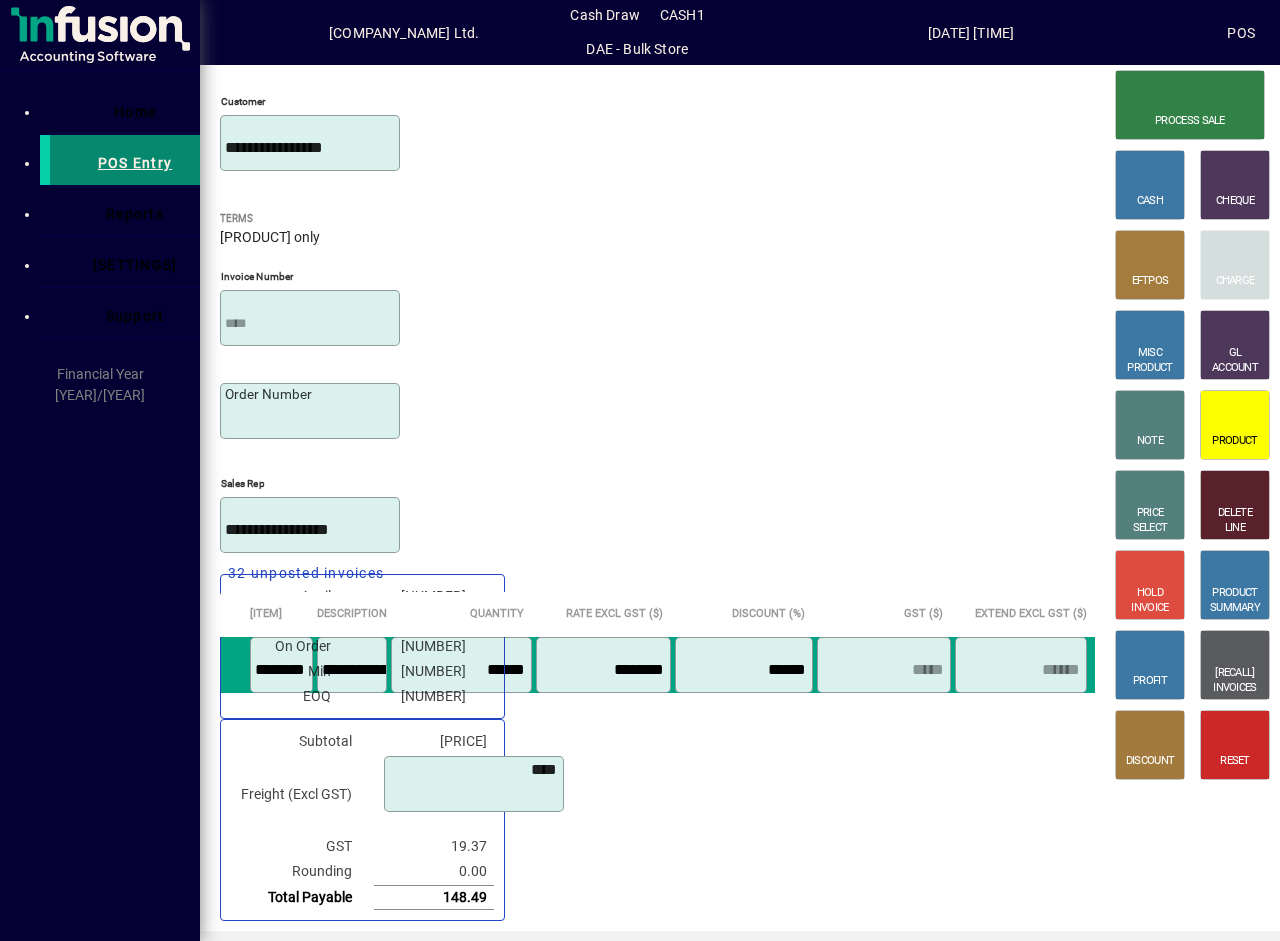 click on "POS Entry" at bounding box center (135, 163) 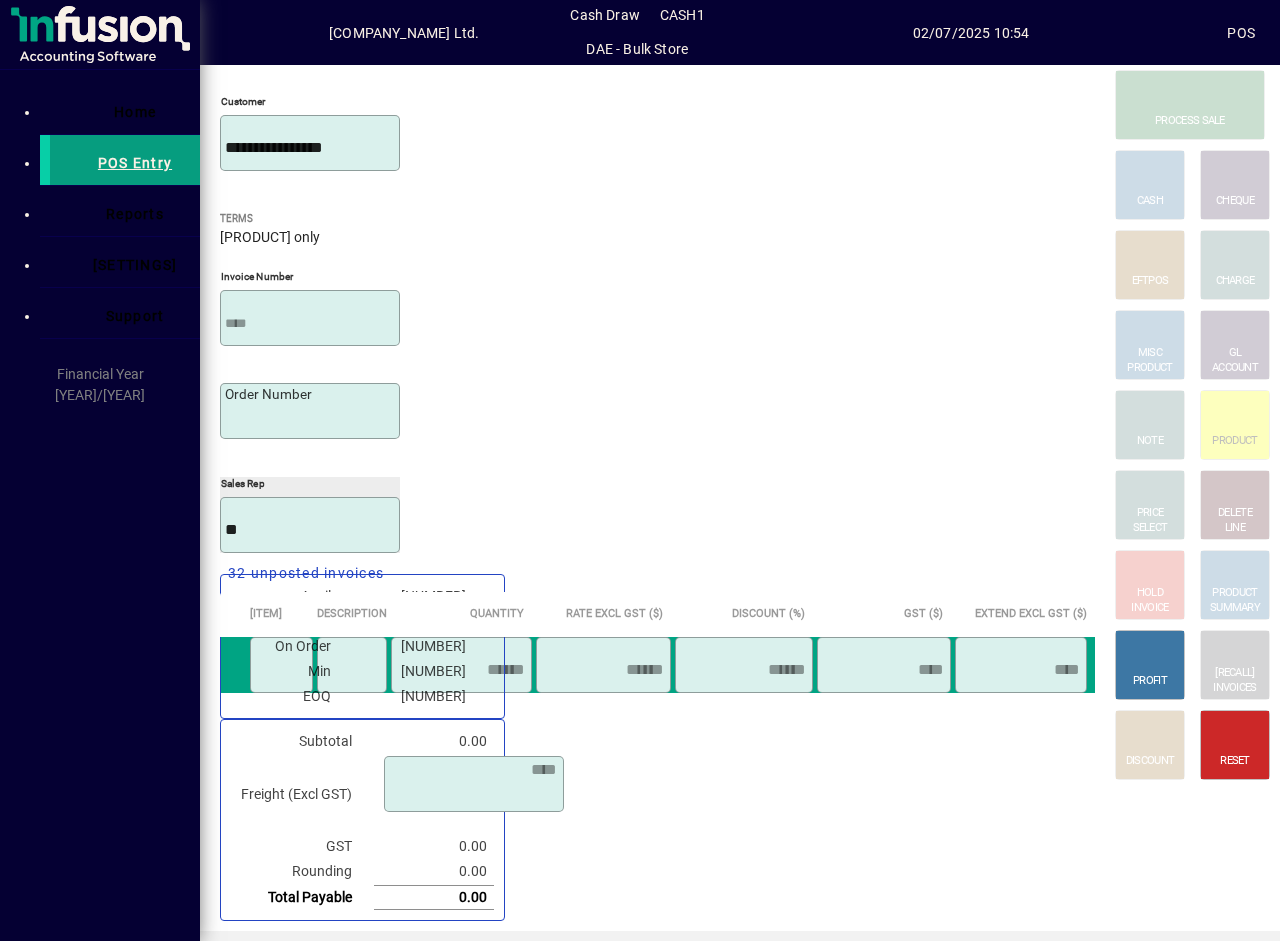 type on "**********" 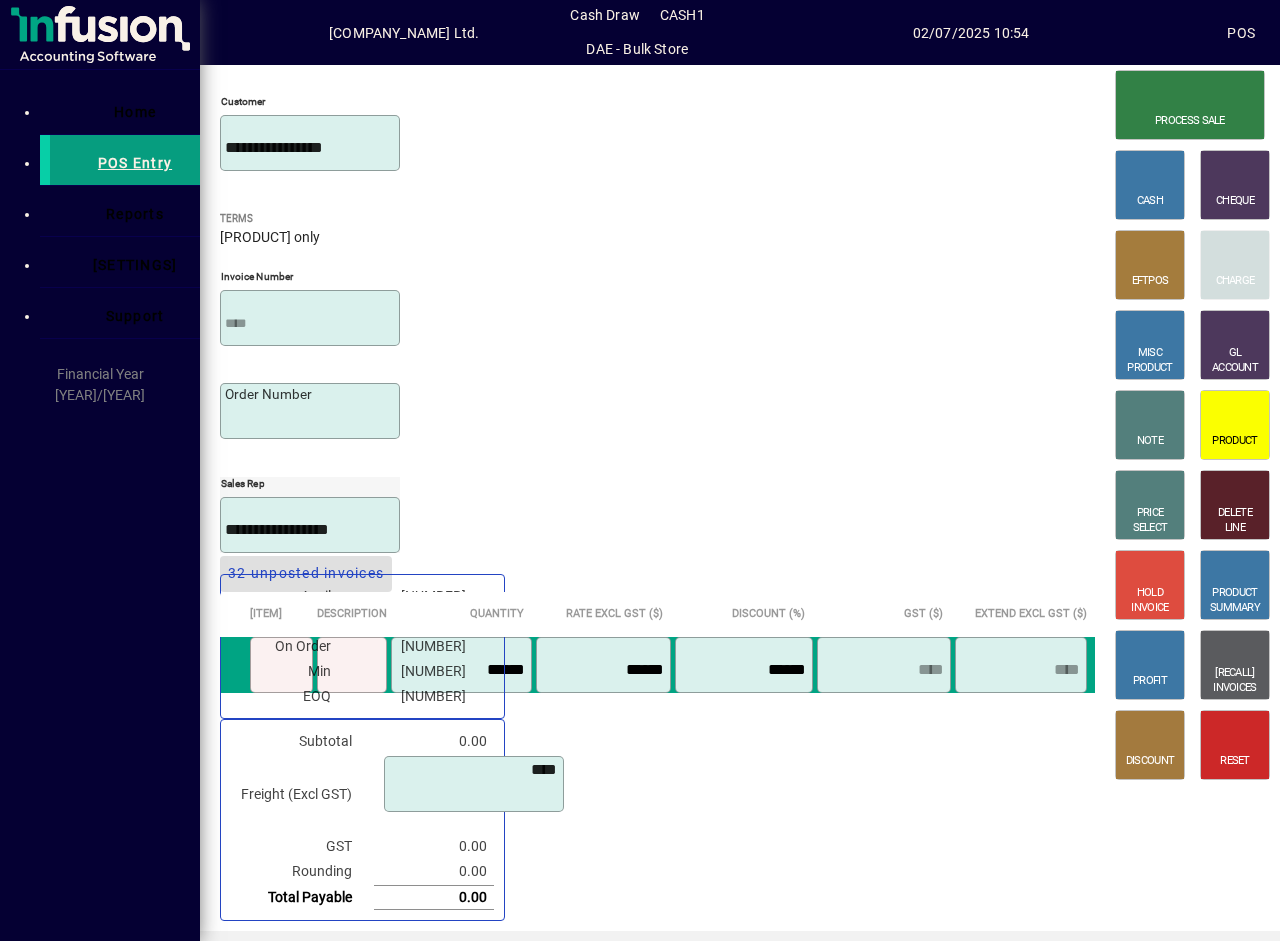 type 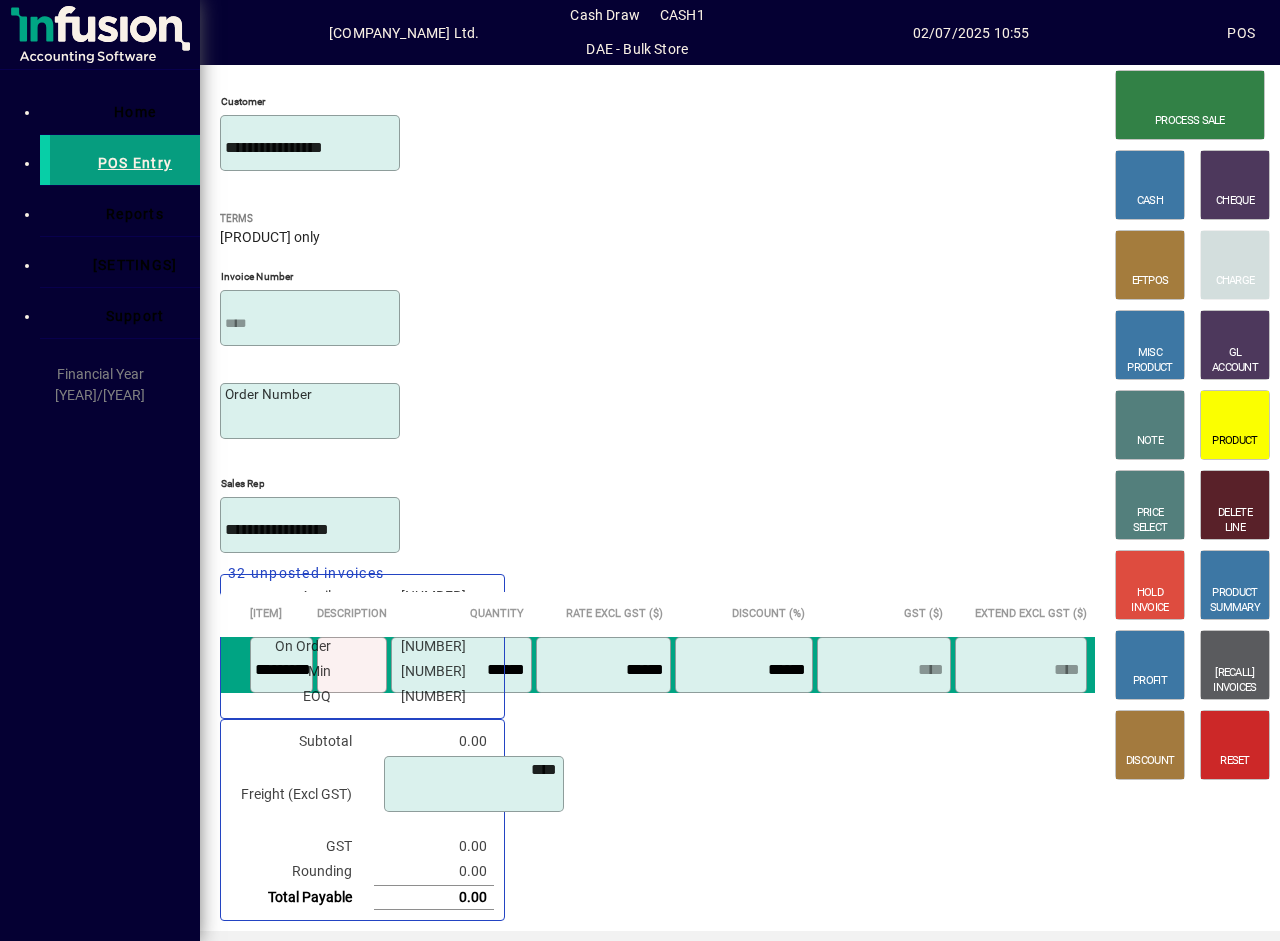 scroll, scrollTop: 983, scrollLeft: 0, axis: vertical 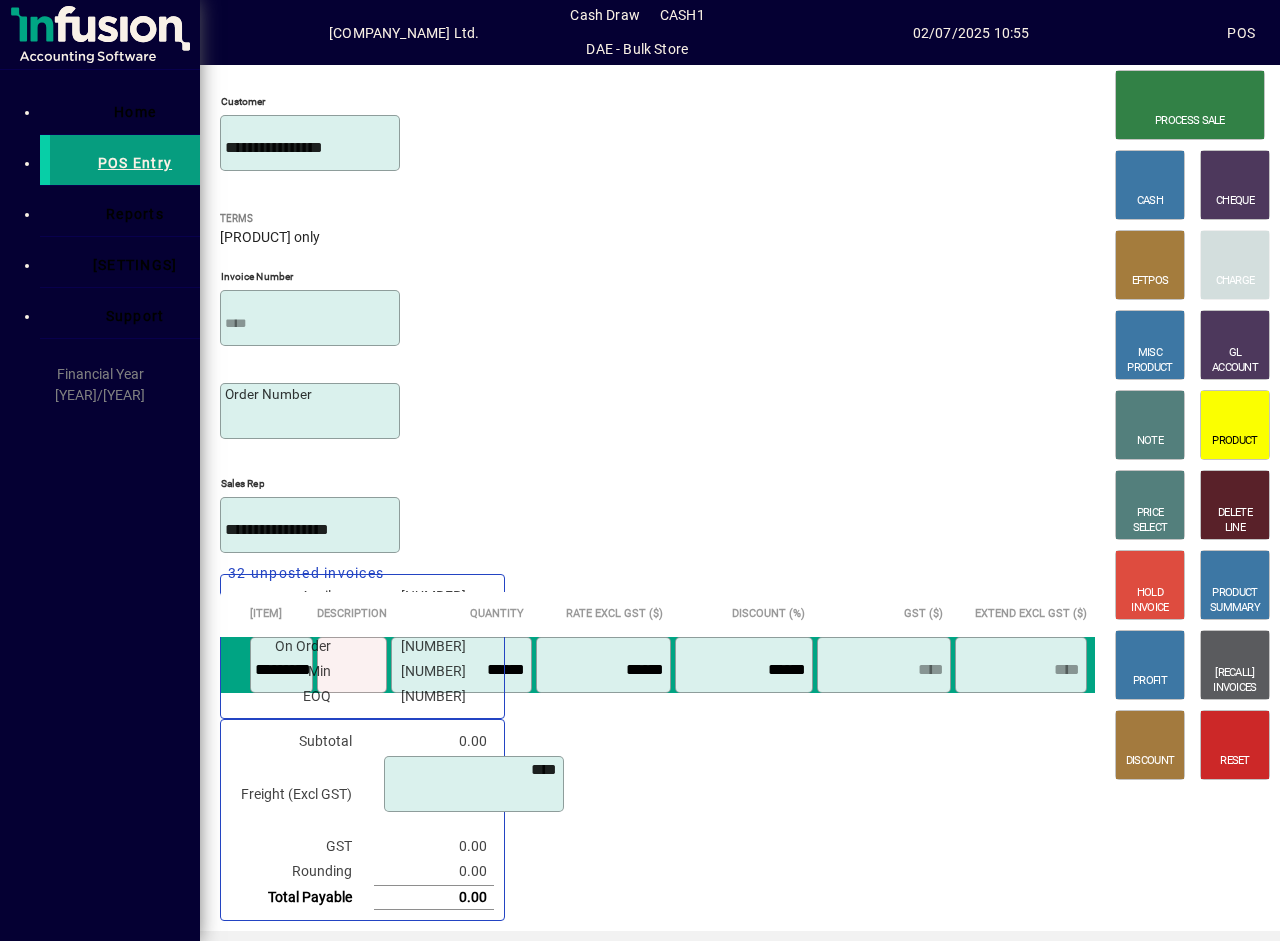 type on "*********" 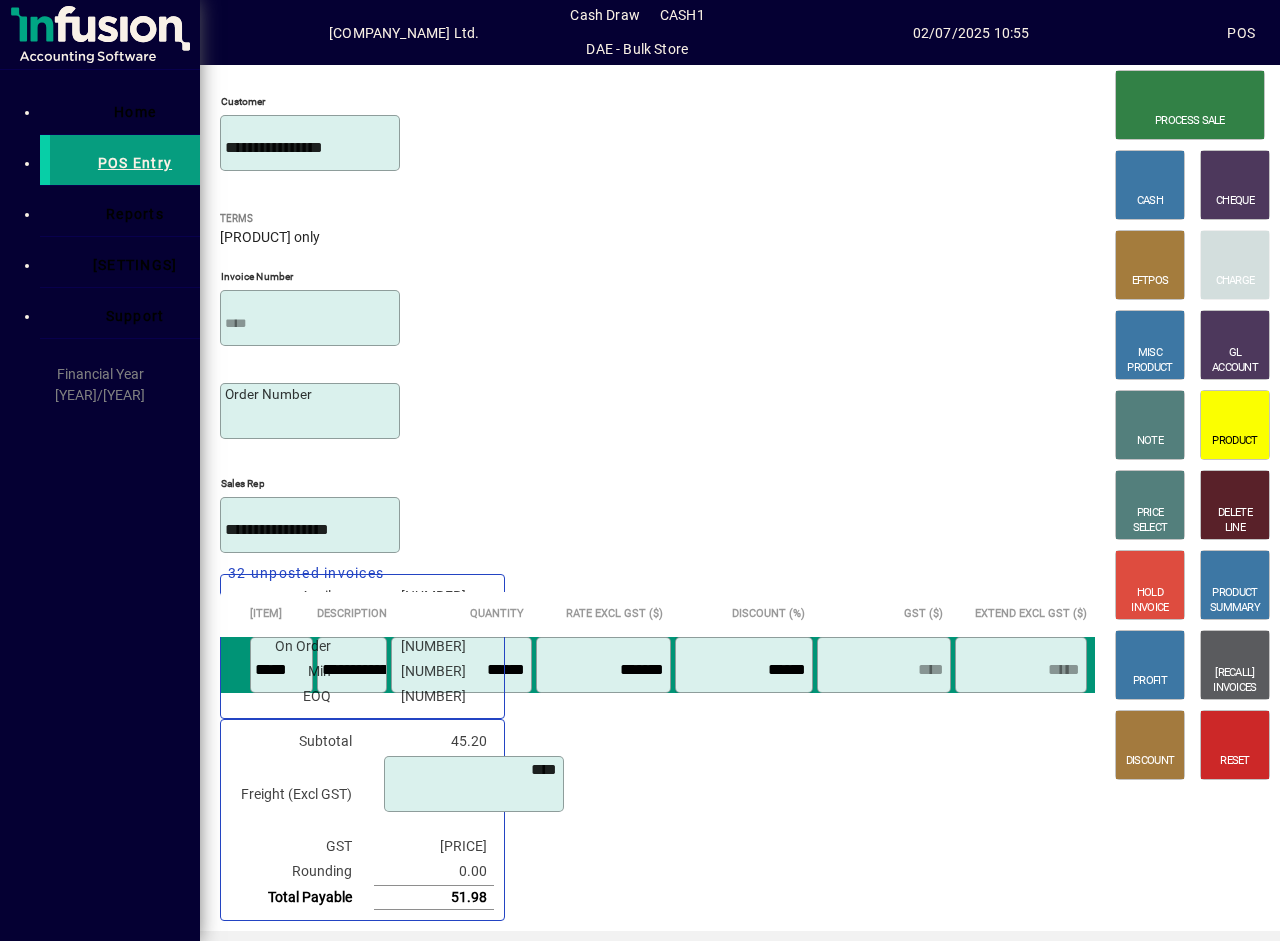 click on "**********" at bounding box center [657, 665] 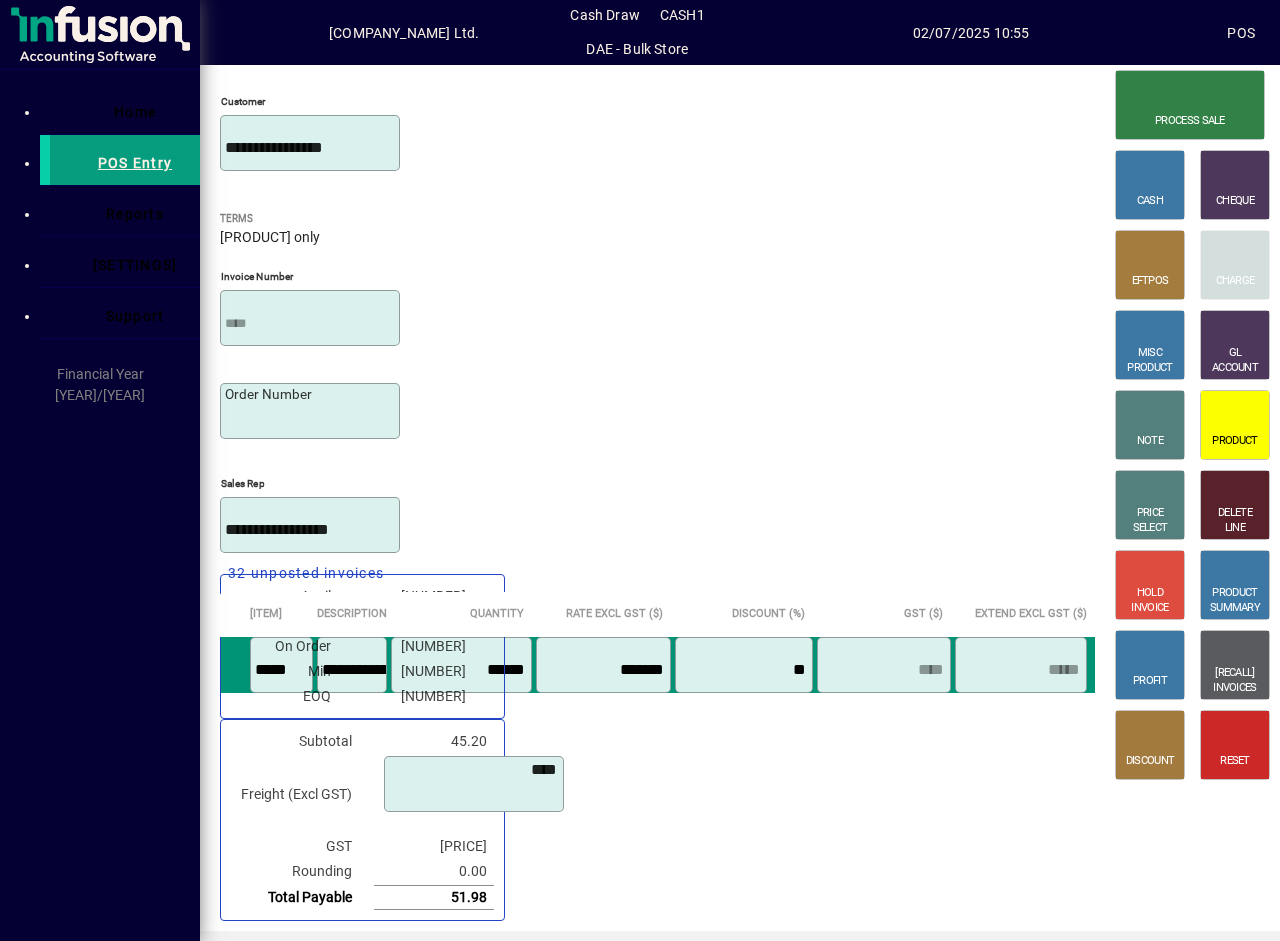 type on "**" 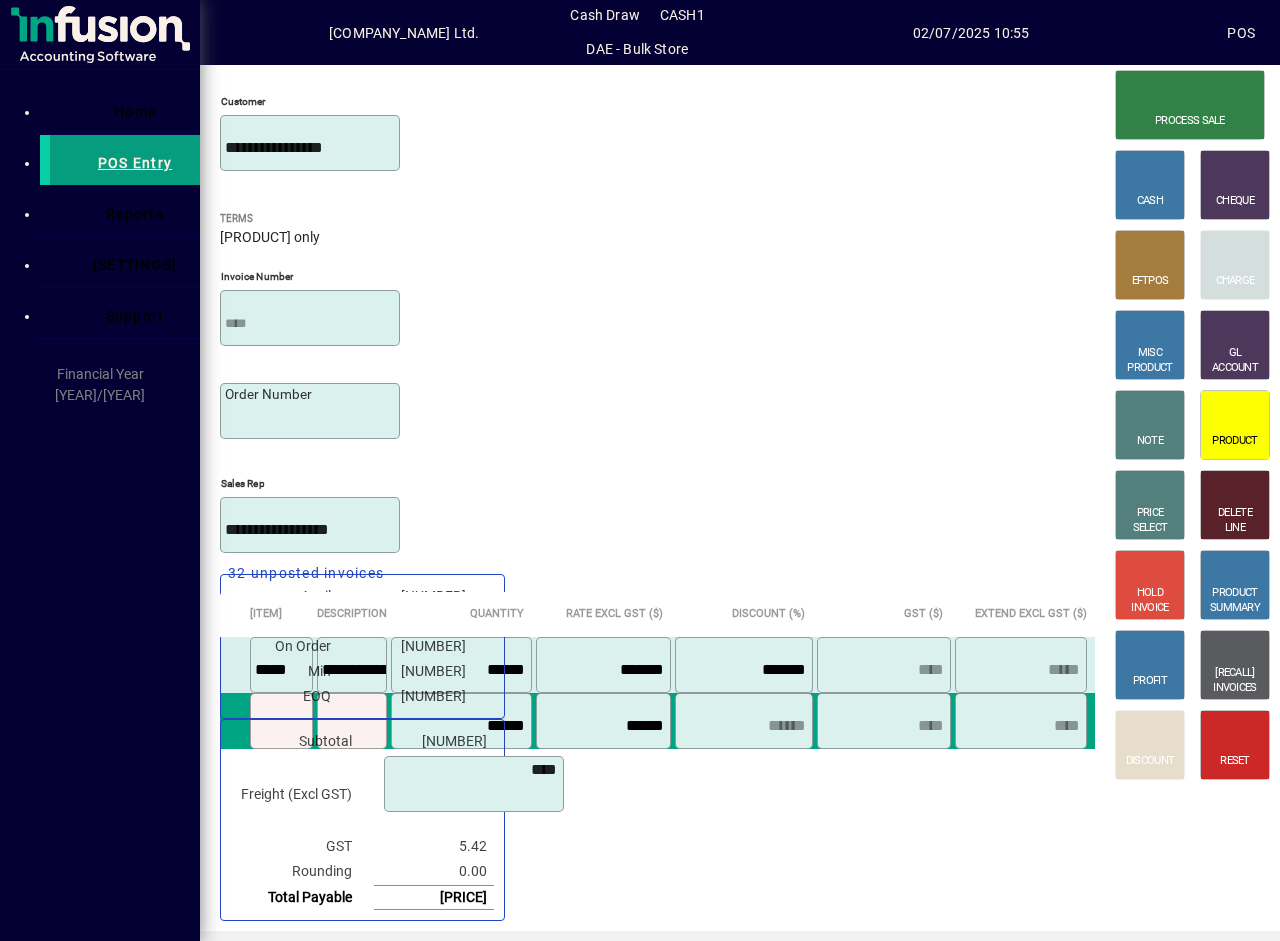 click on "*******" at bounding box center (746, 670) 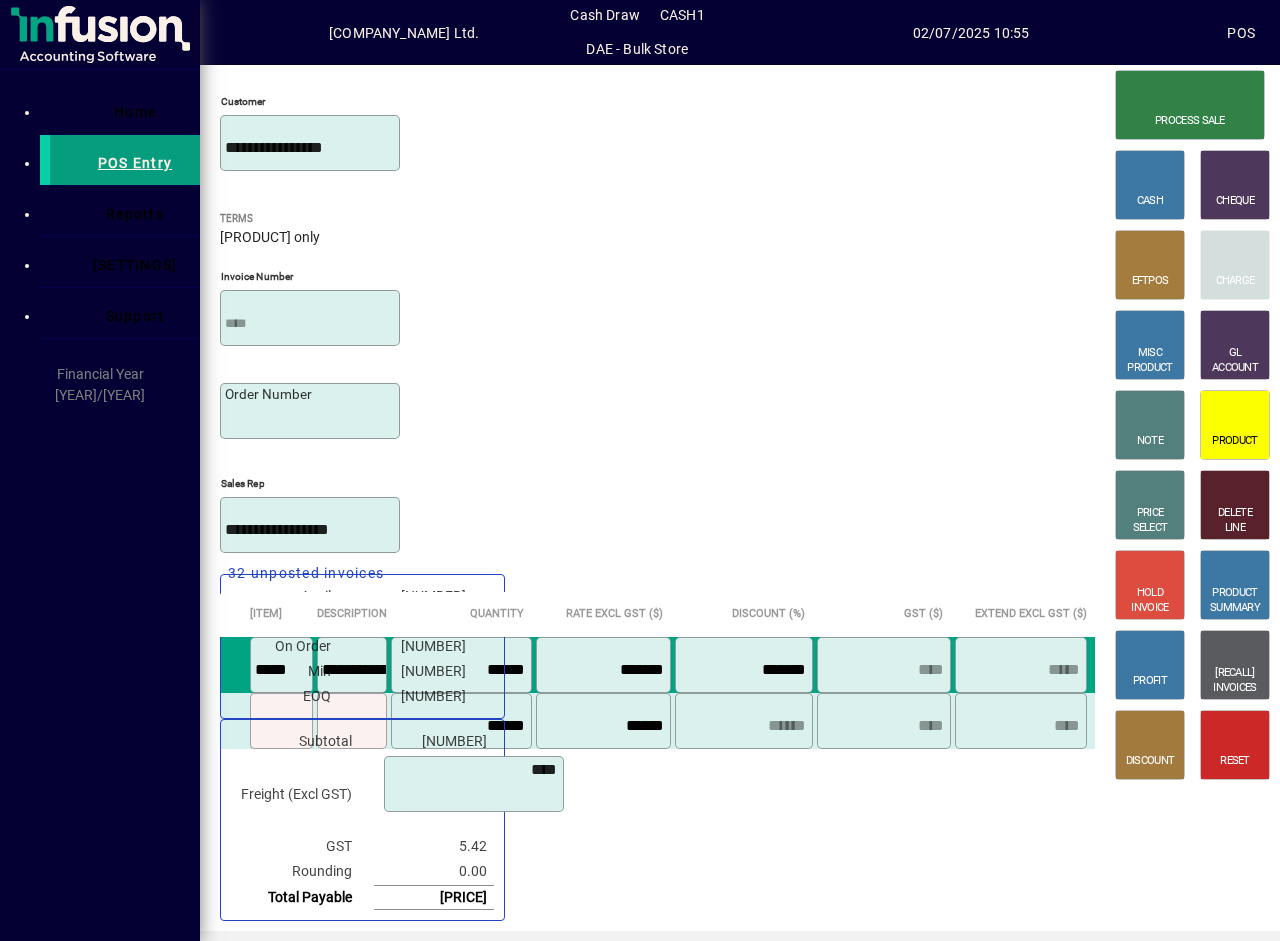 click on "Product" at bounding box center (282, 726) 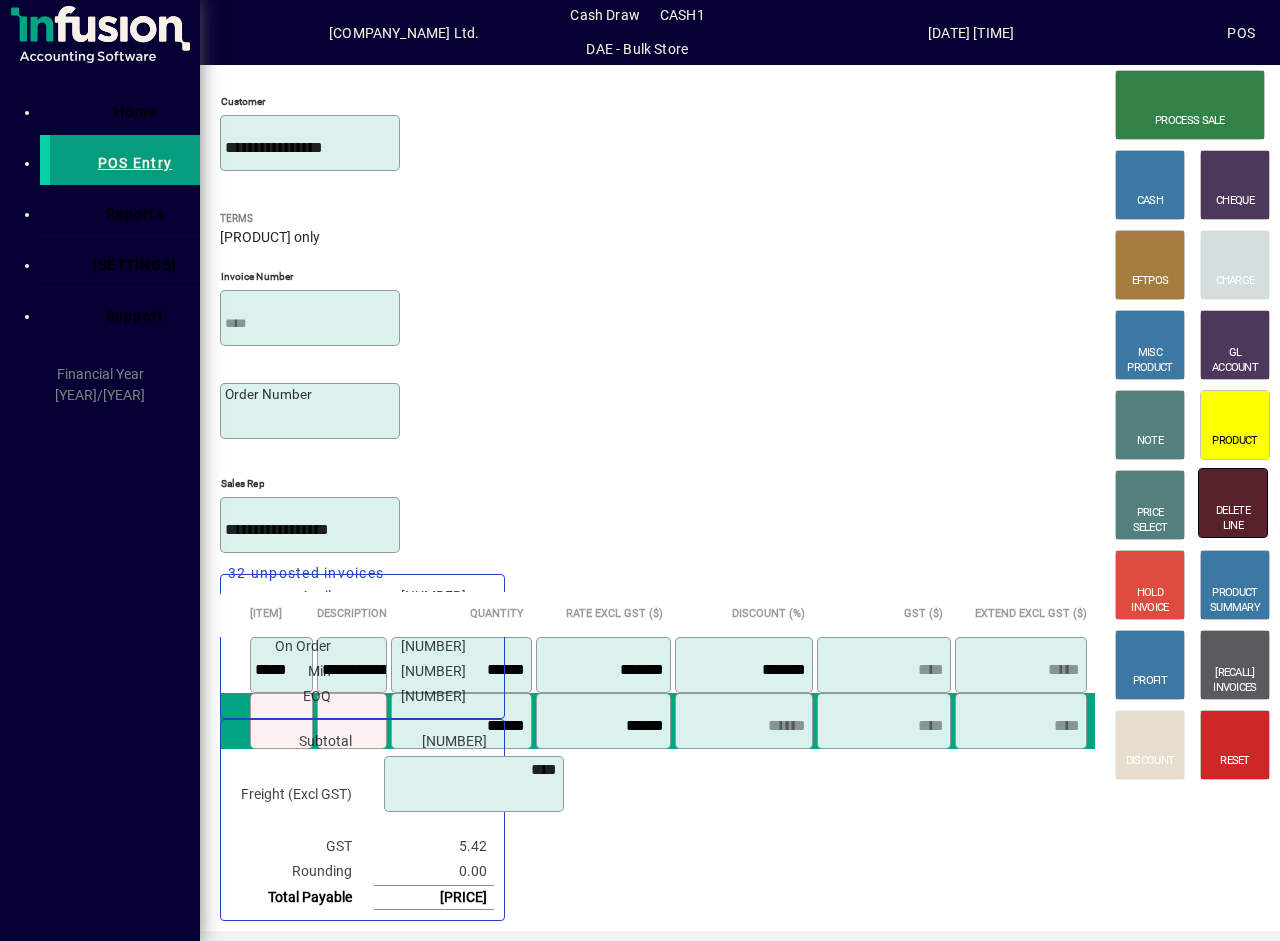 click on "DELETE" at bounding box center (1233, 511) 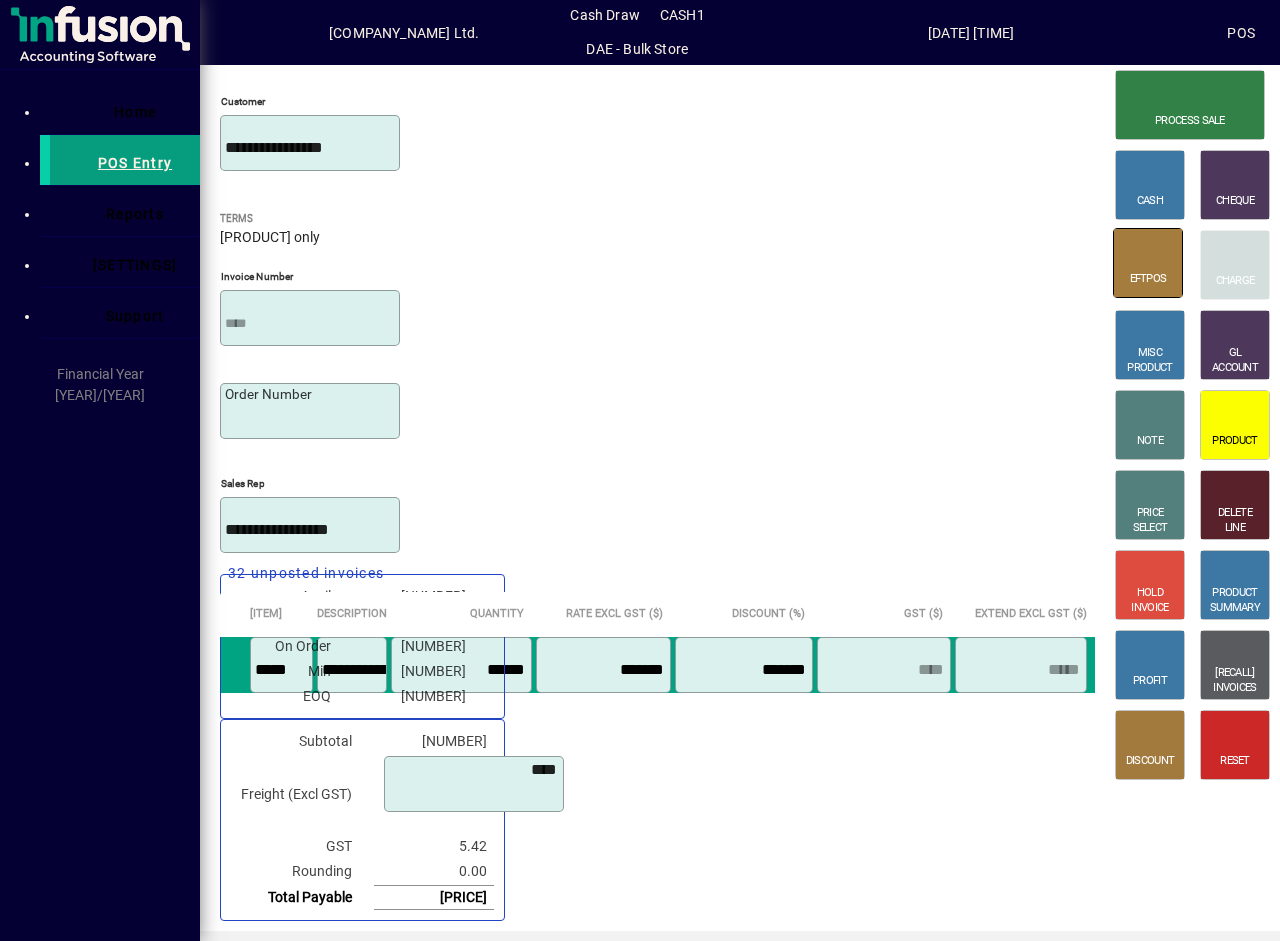 click on "EFTPOS" at bounding box center [1148, 279] 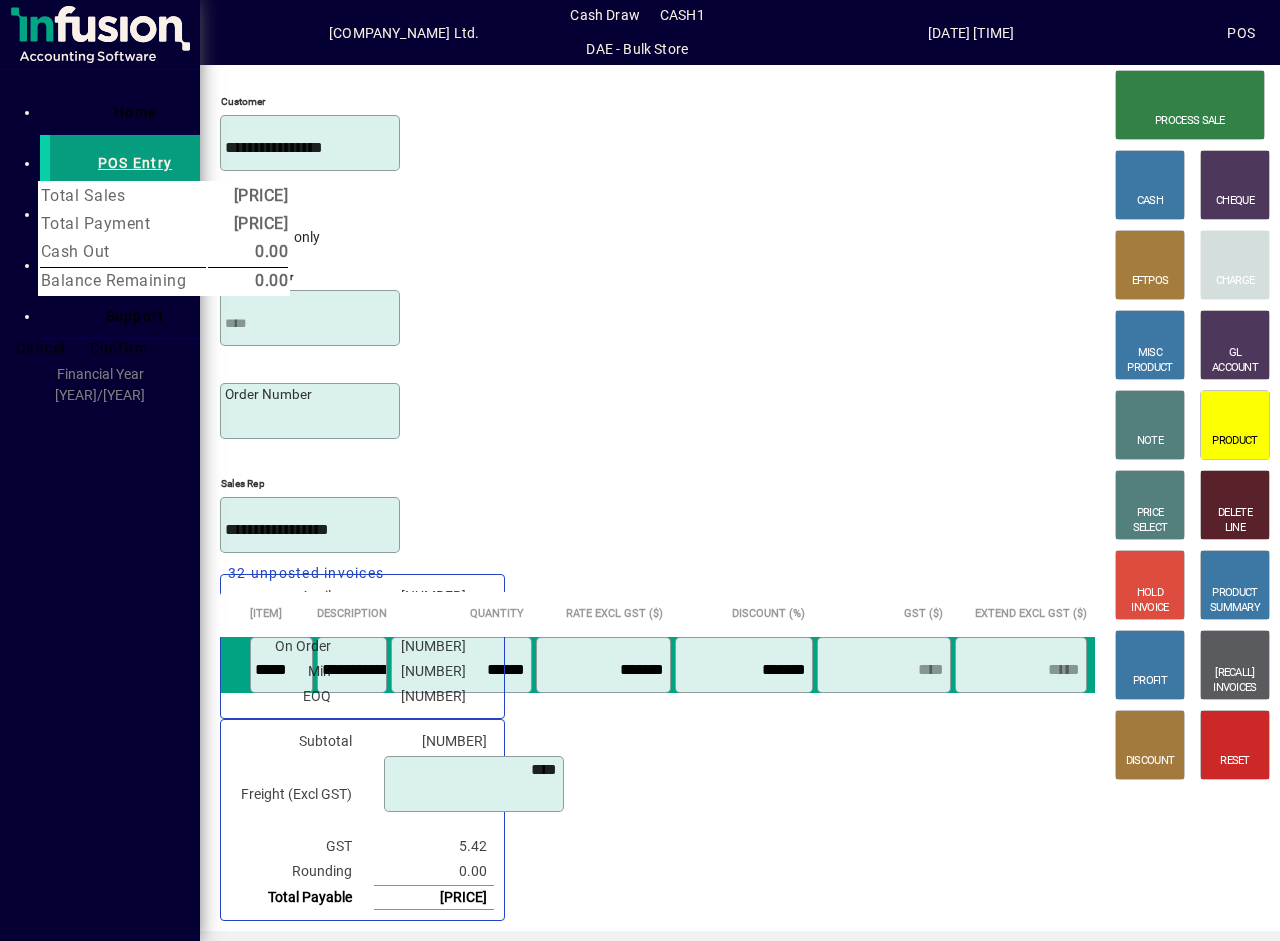 click on "Confirm" at bounding box center [119, 348] 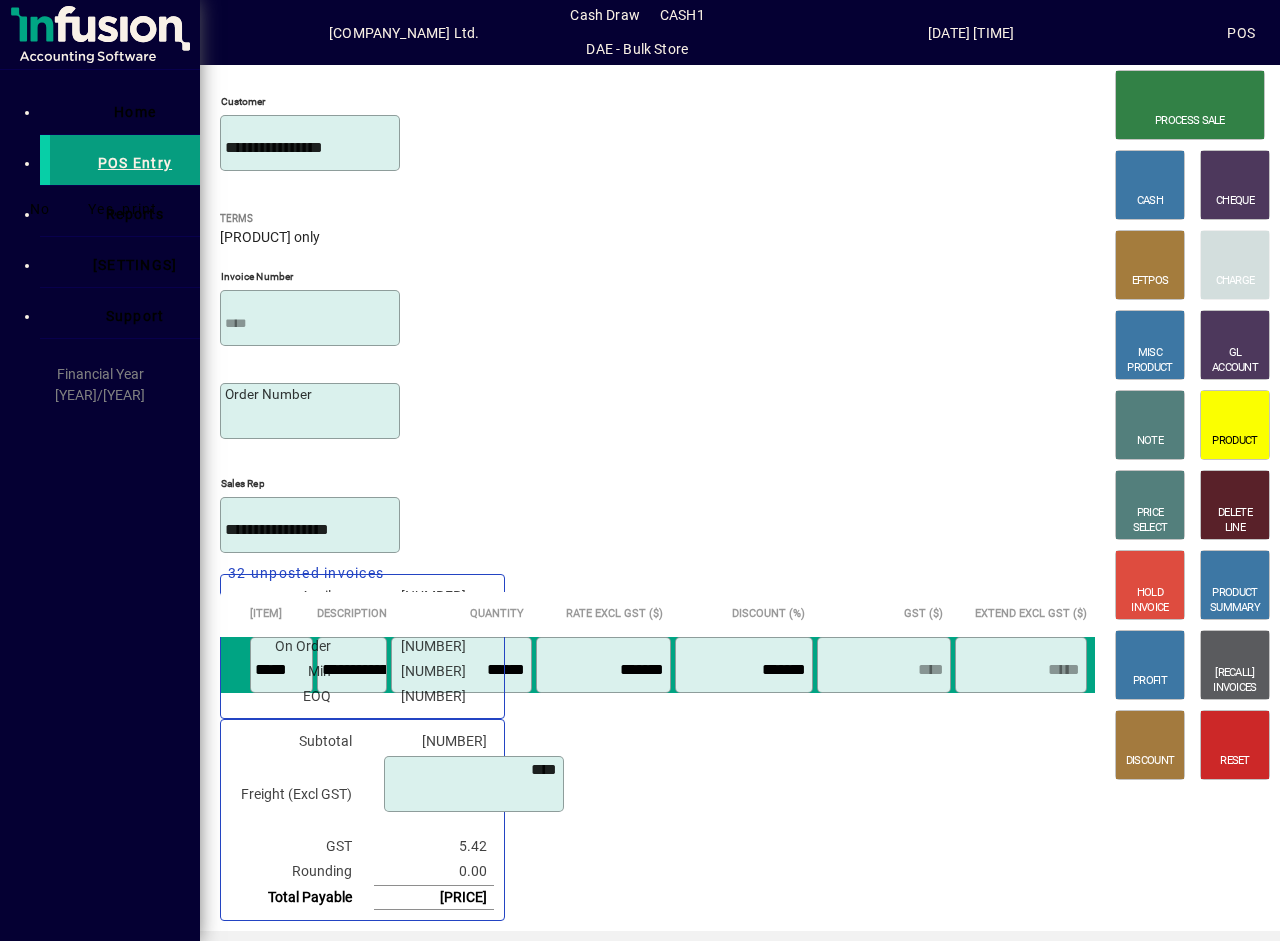 click on "Yes, print" at bounding box center (123, 209) 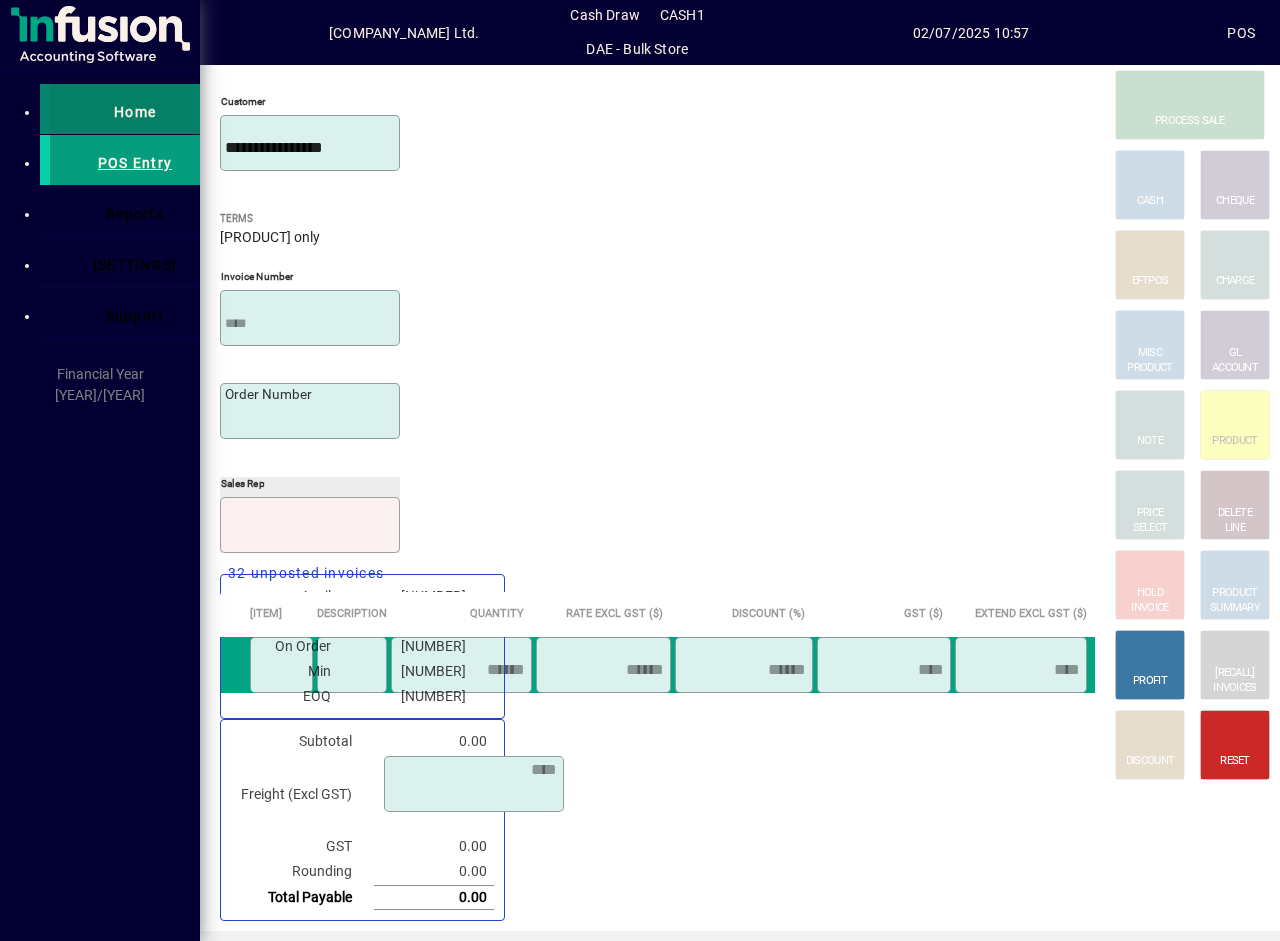 click at bounding box center [125, 109] 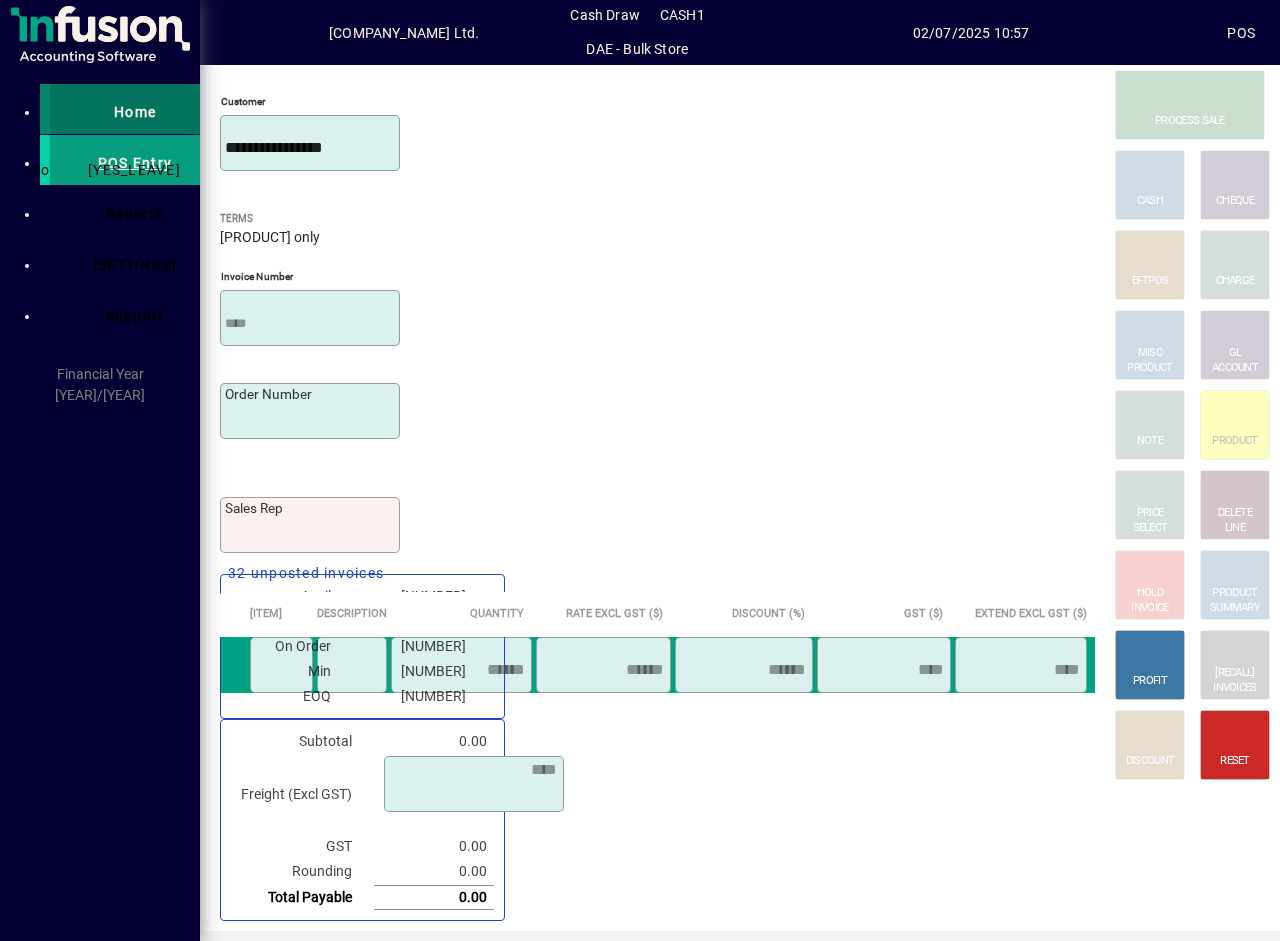 click at bounding box center [640, 0] 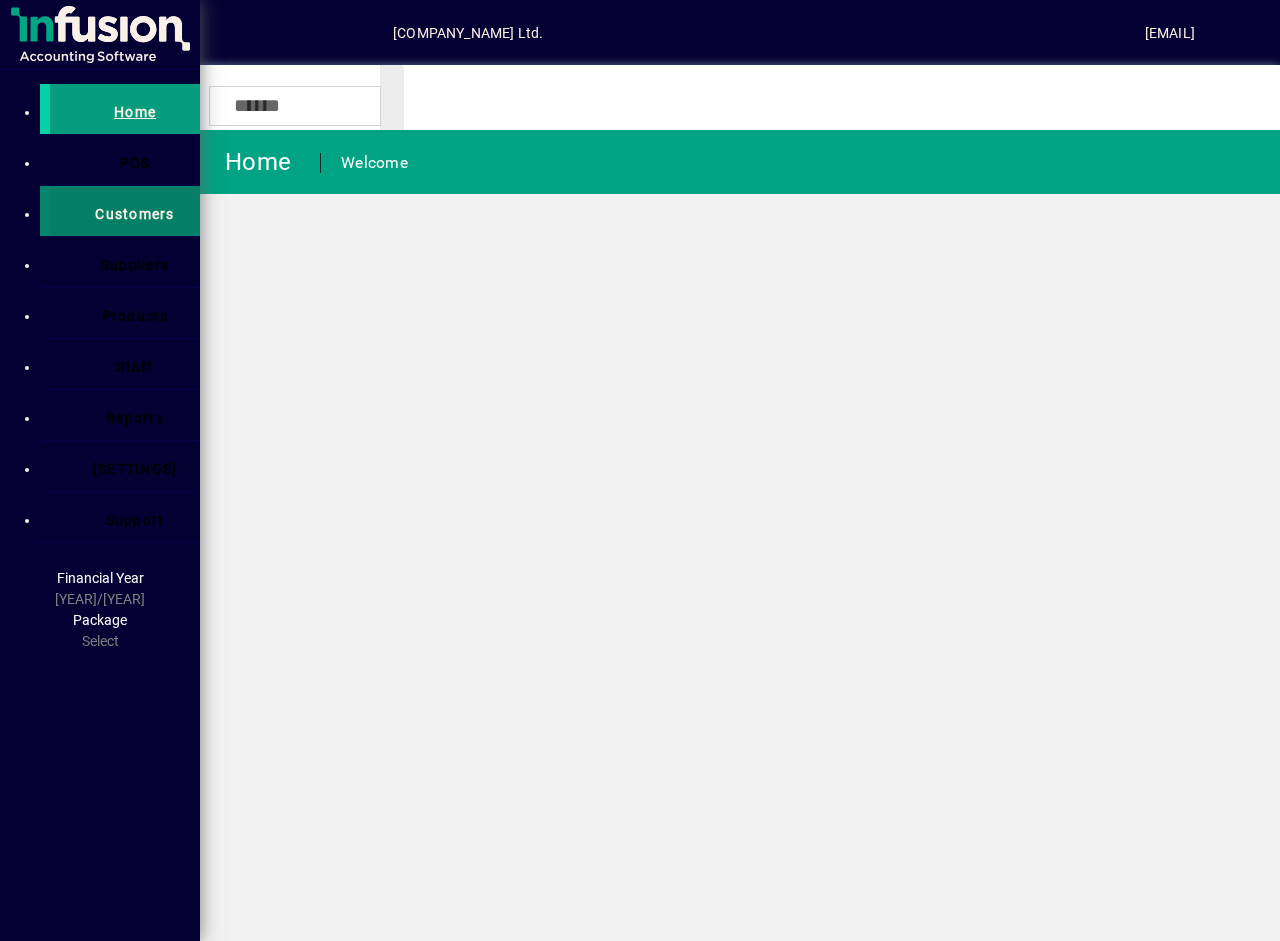 click on "Customers" at bounding box center [134, 214] 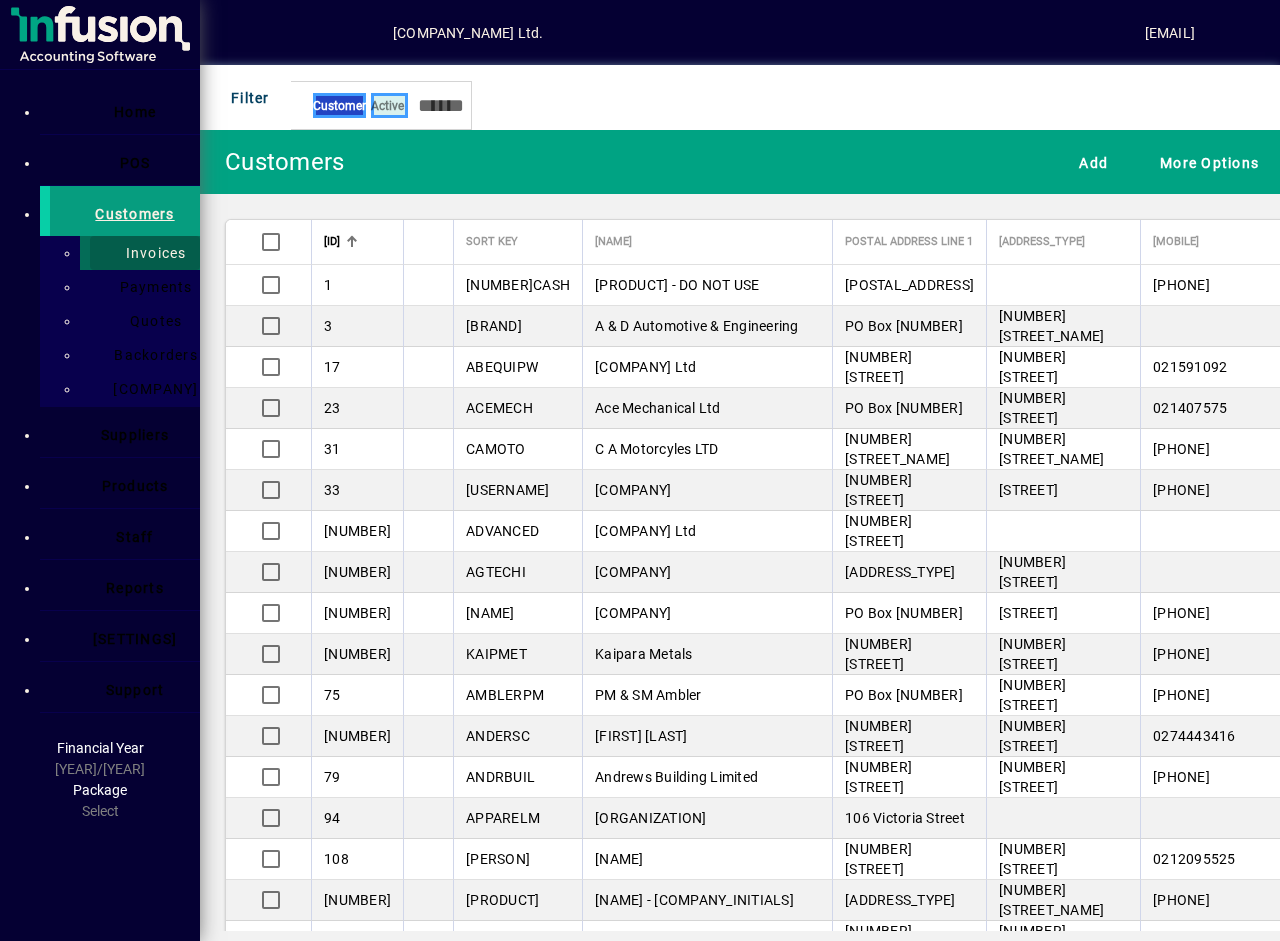 click on "Invoices" at bounding box center [150, 253] 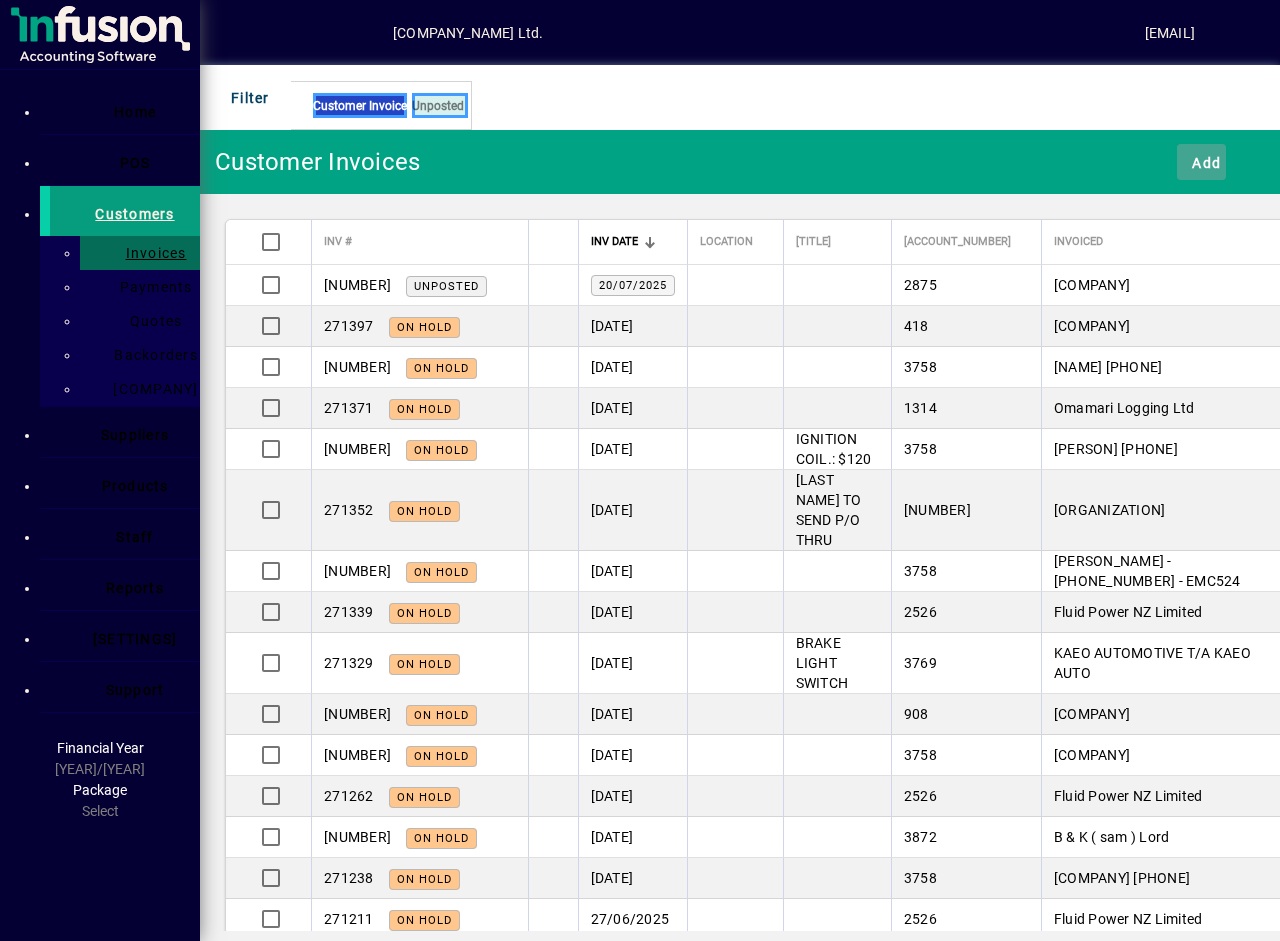 click on "Add" at bounding box center [1201, 162] 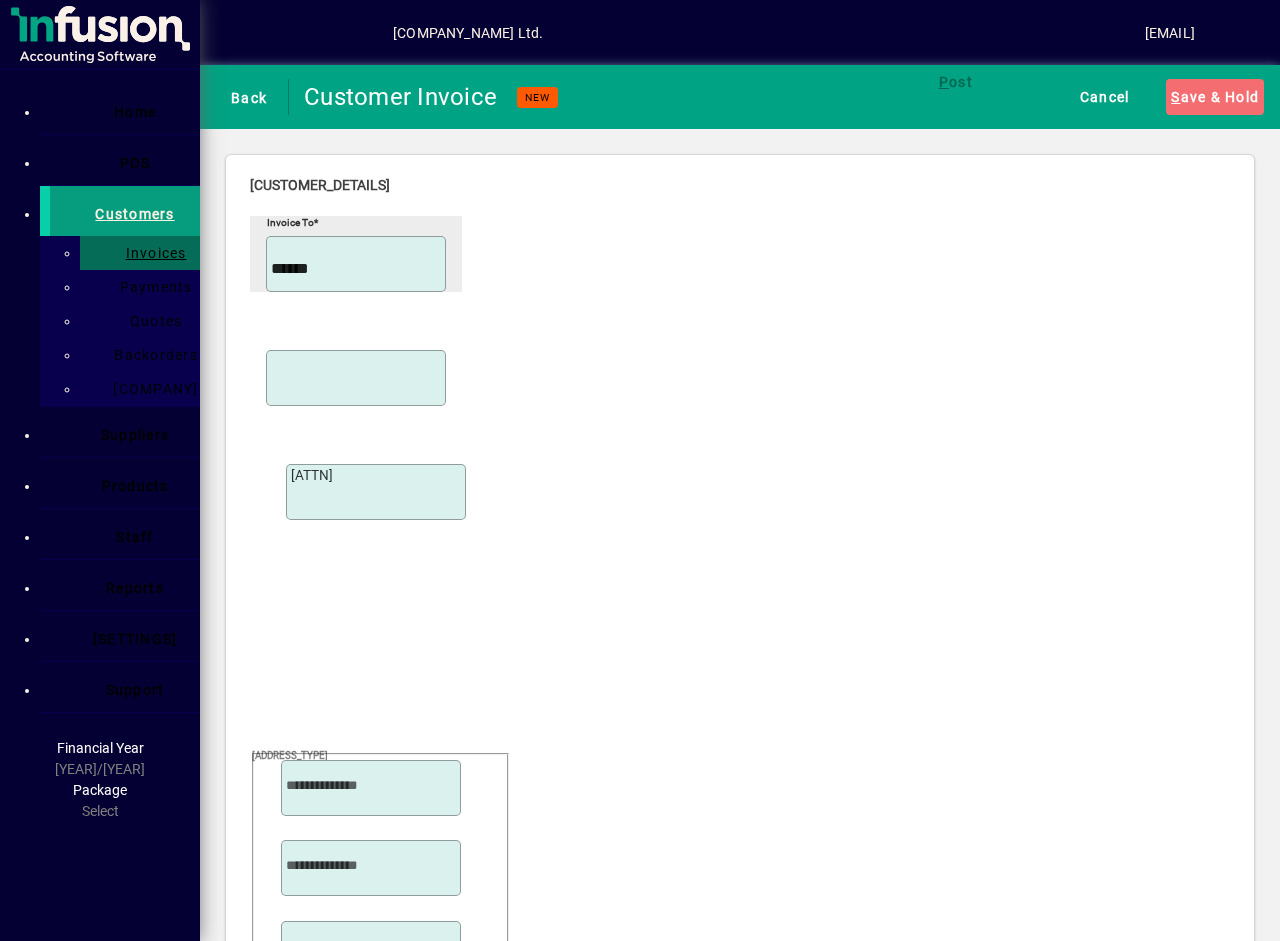 type on "[REDACTED]" 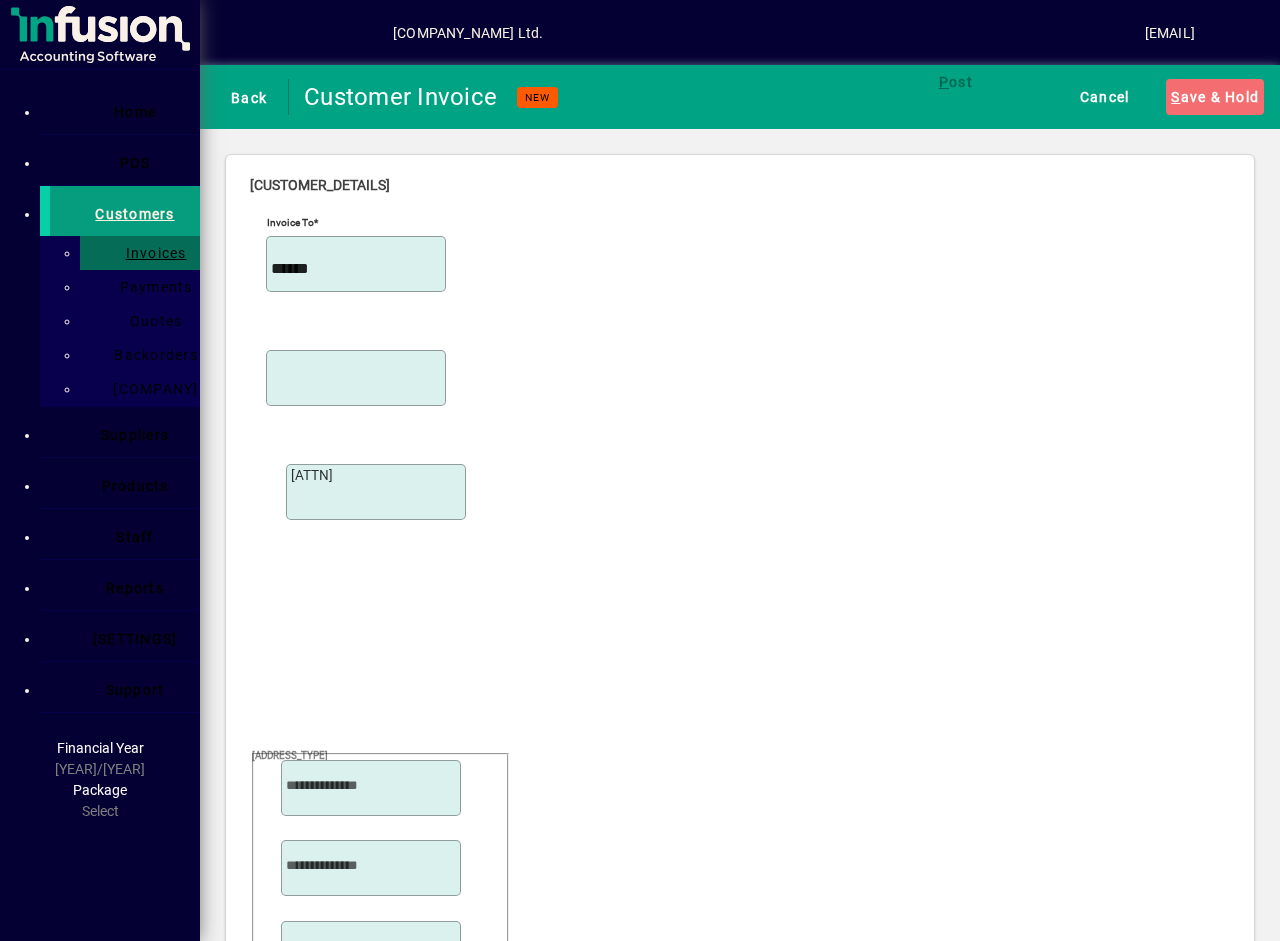 click on "[EMAIL]" at bounding box center (99, 55) 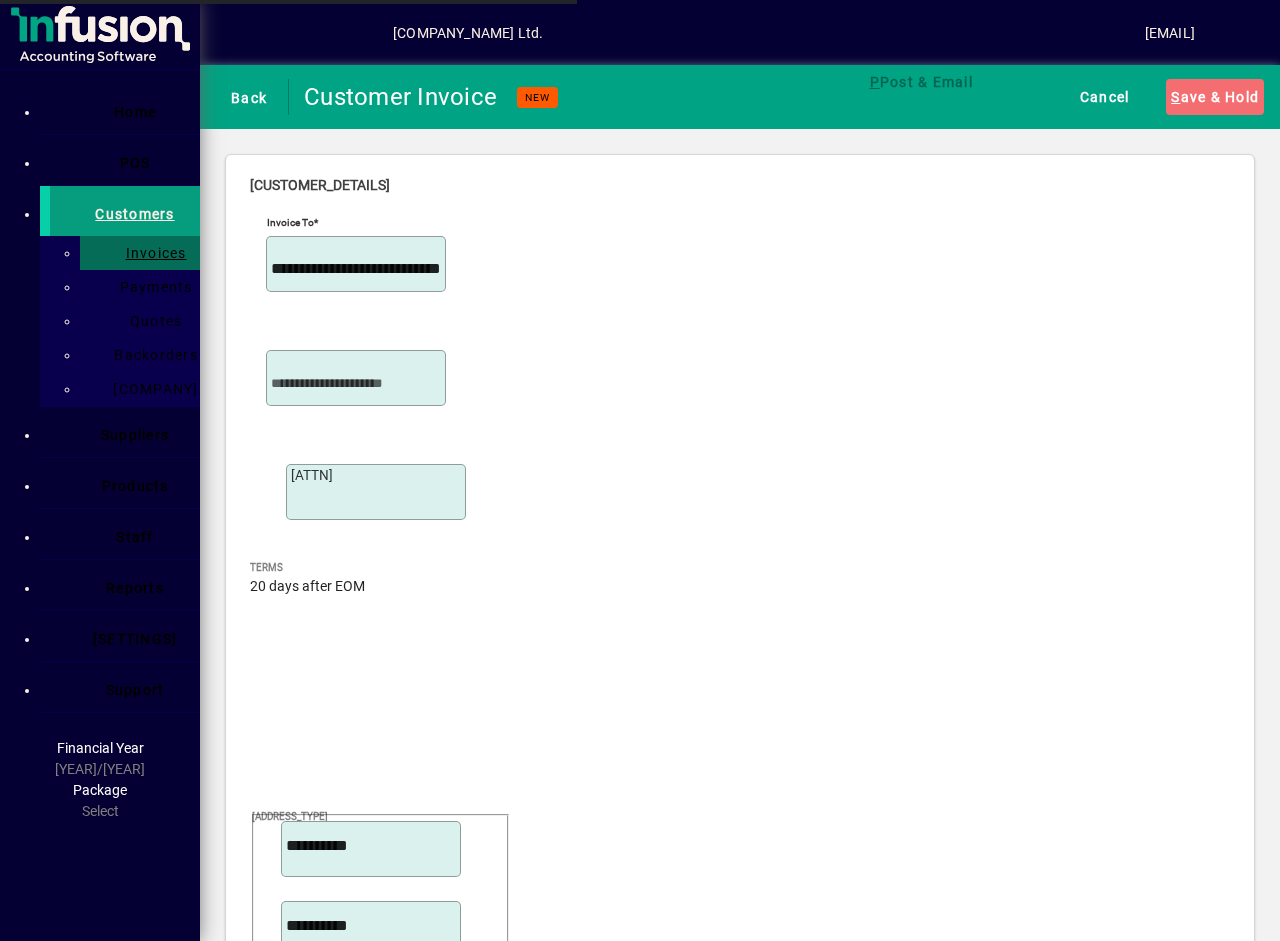 scroll, scrollTop: 300, scrollLeft: 0, axis: vertical 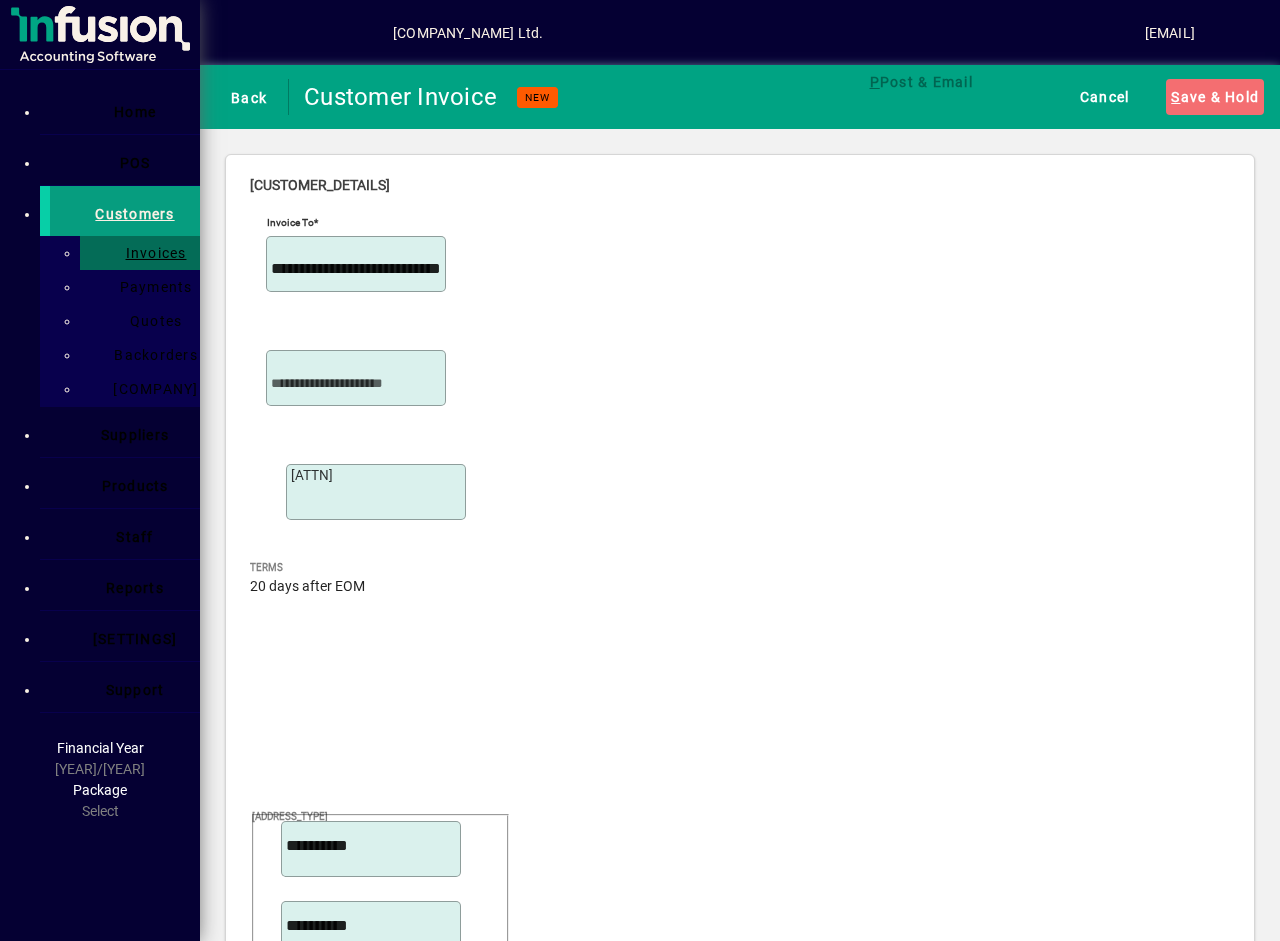click on "Sold by" at bounding box center [356, 3489] 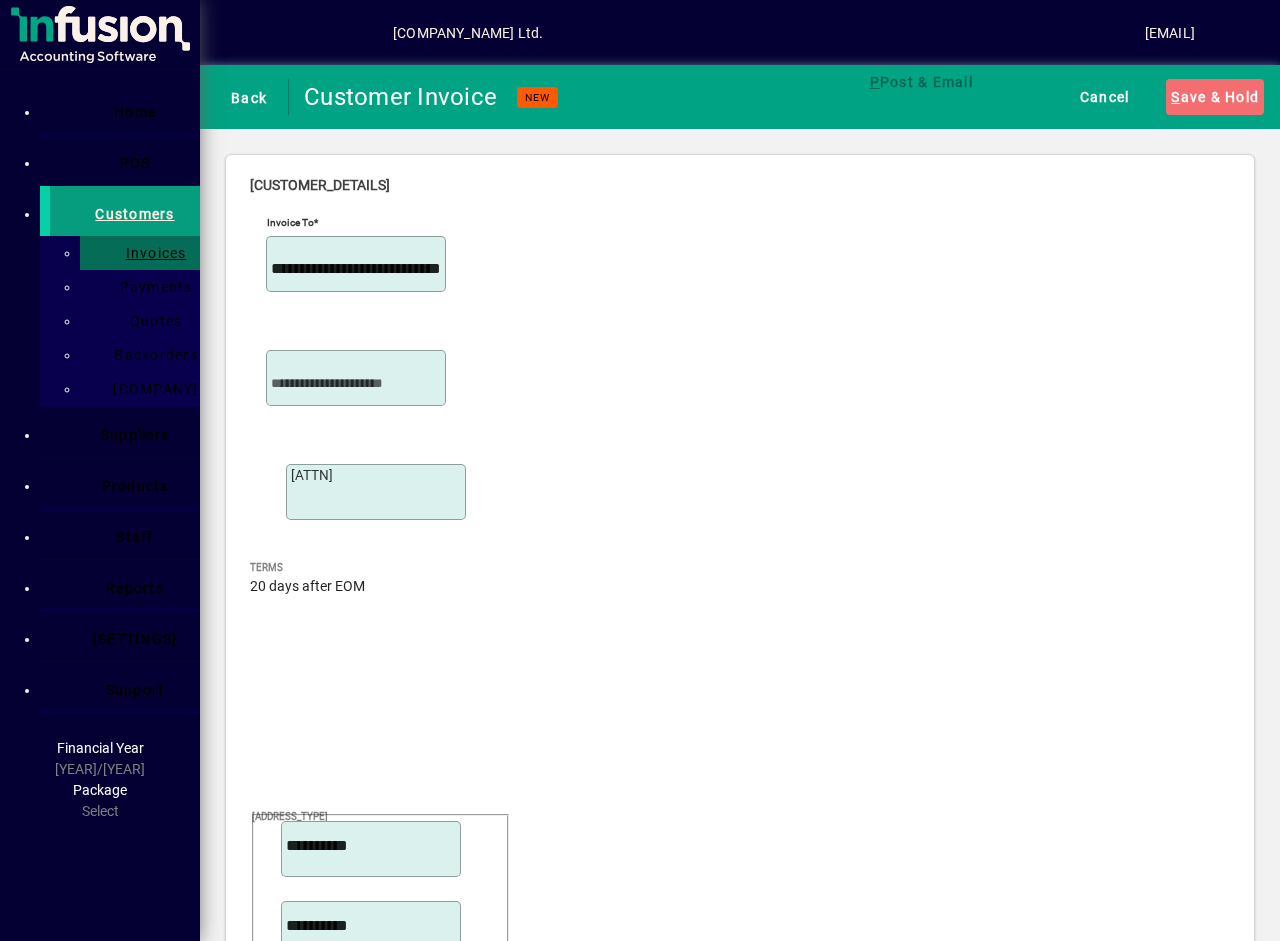 type on "**********" 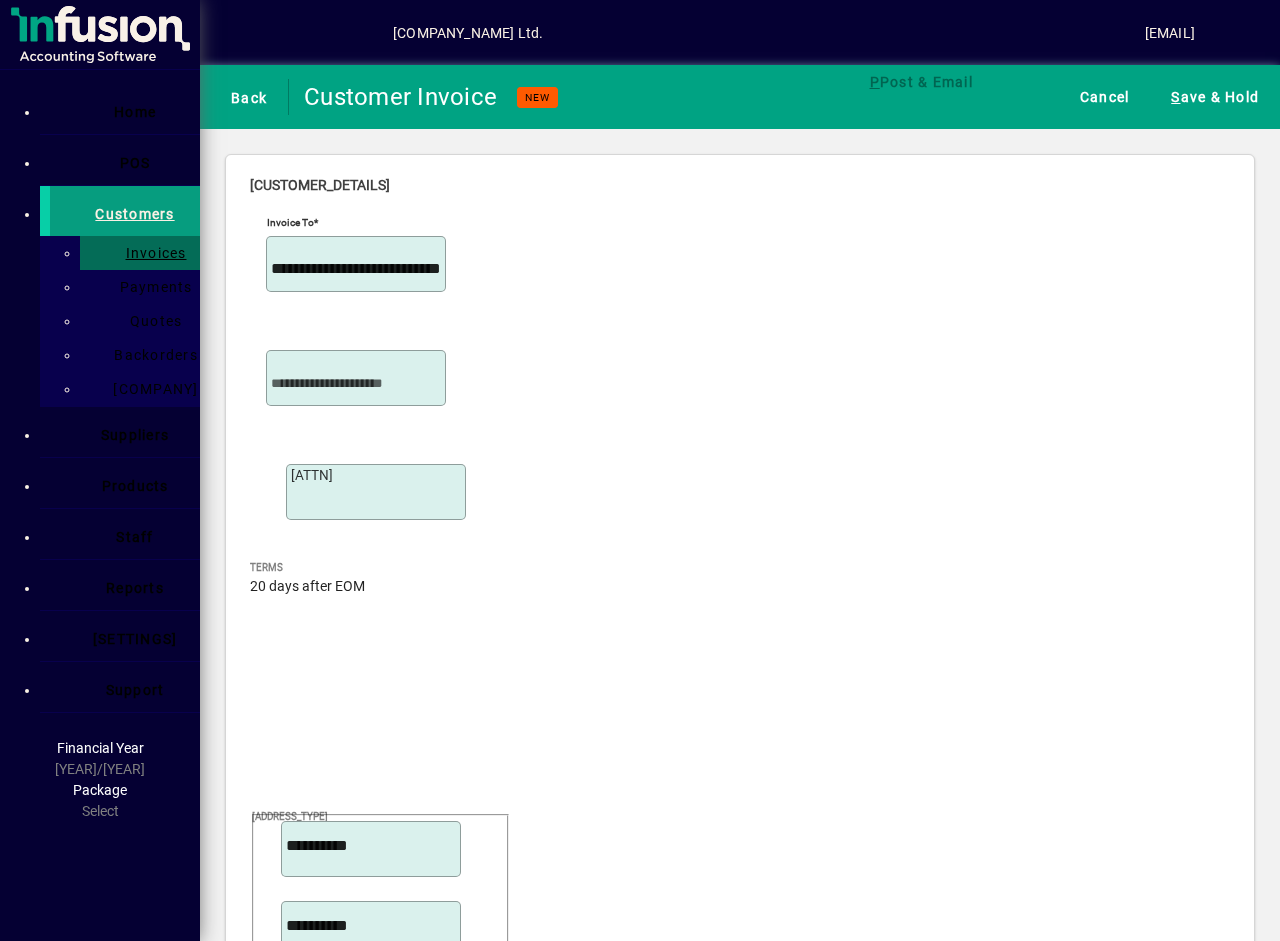 scroll, scrollTop: 607, scrollLeft: 0, axis: vertical 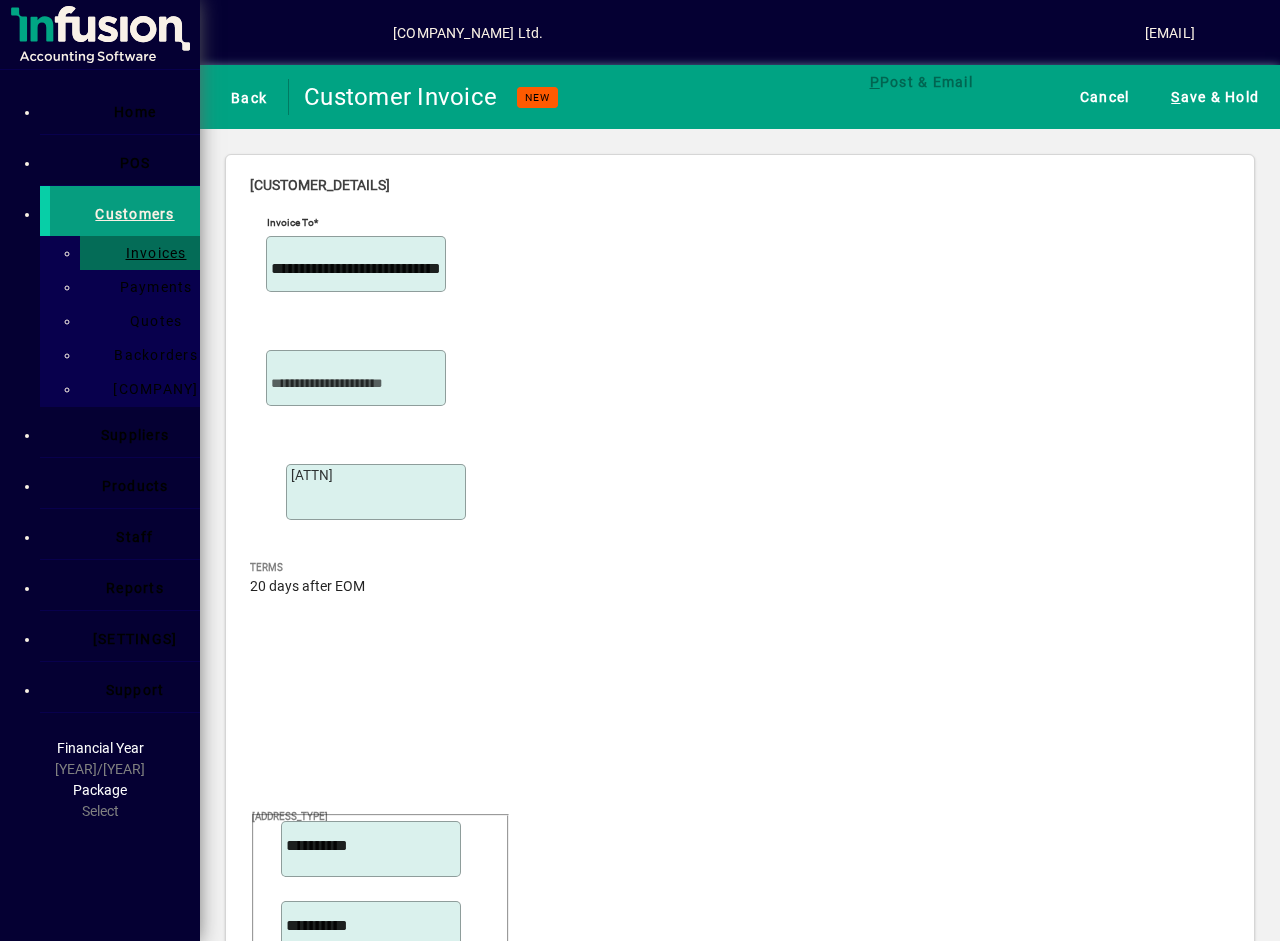 type on "***" 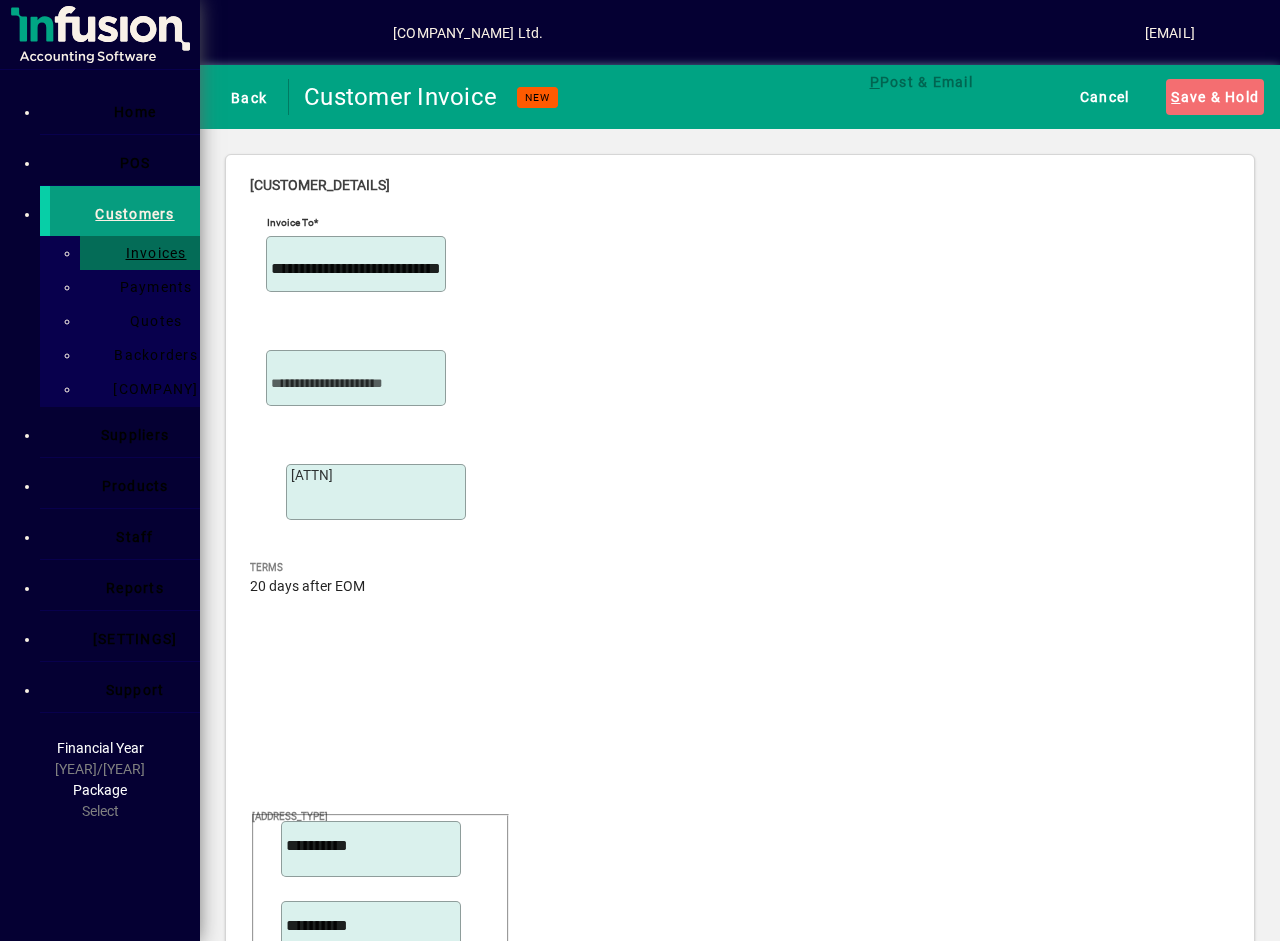 scroll, scrollTop: 0, scrollLeft: 0, axis: both 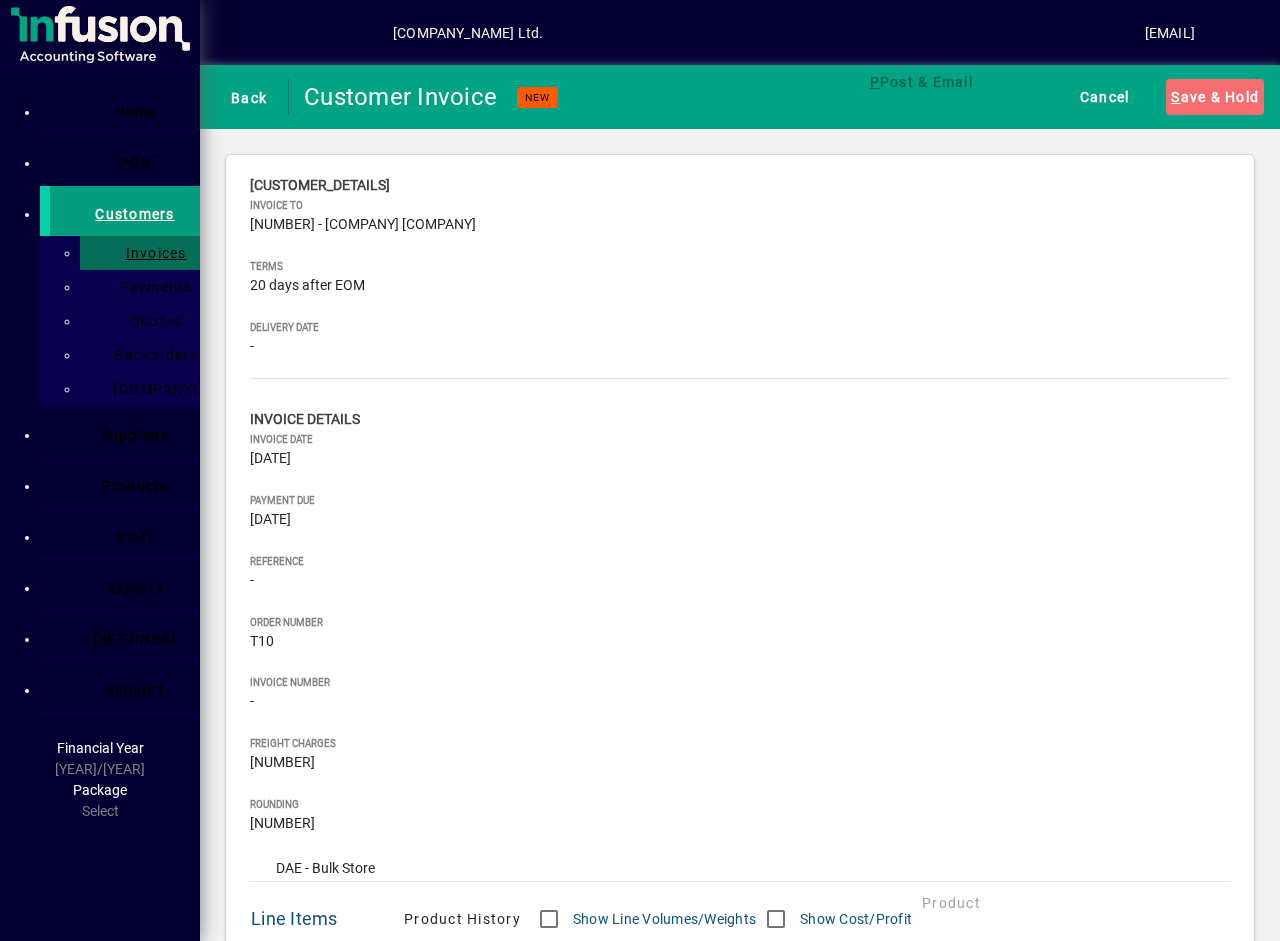 click on "********" at bounding box center [357, 1148] 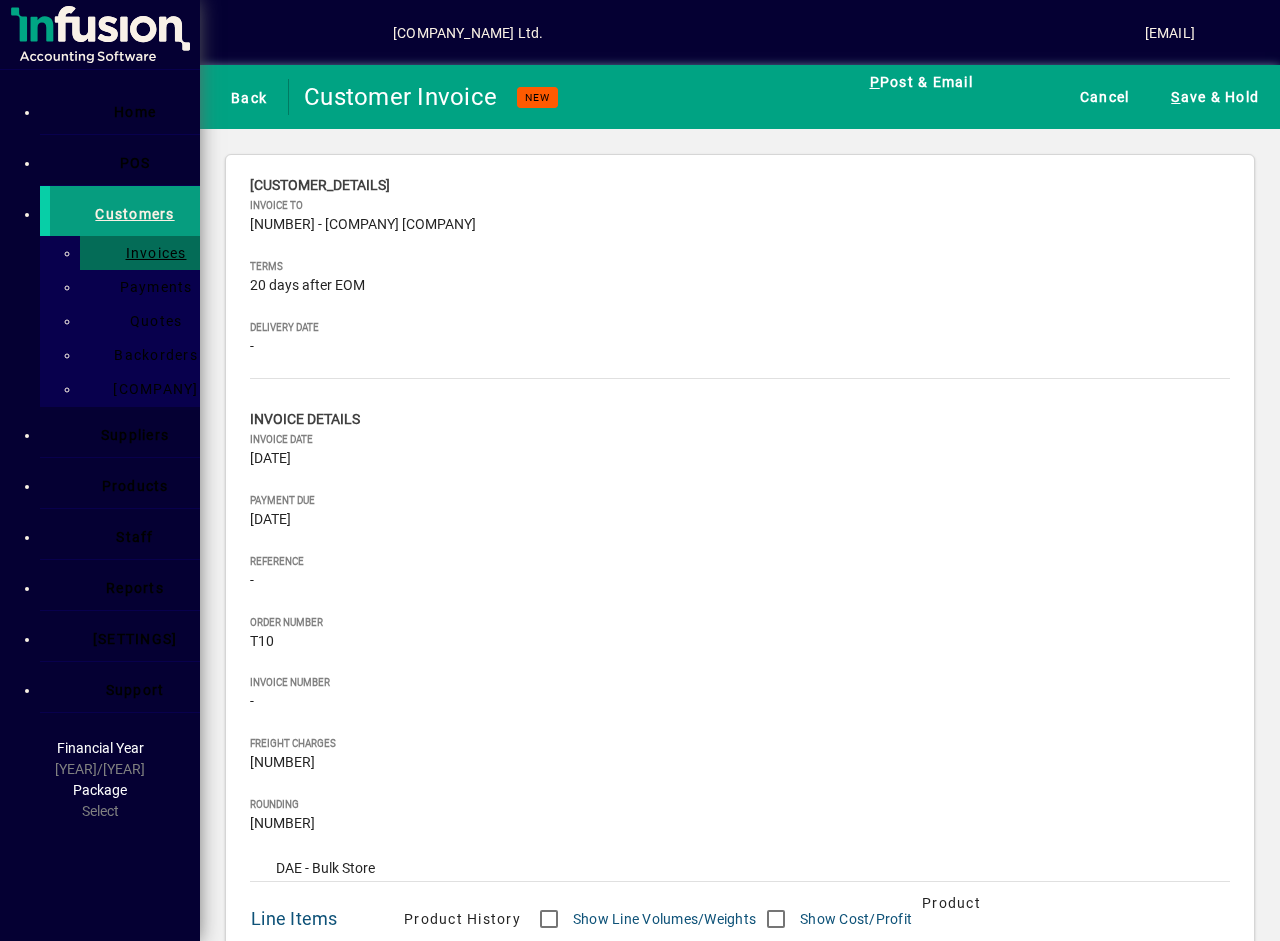 drag, startPoint x: 680, startPoint y: 604, endPoint x: 827, endPoint y: 625, distance: 148.49243 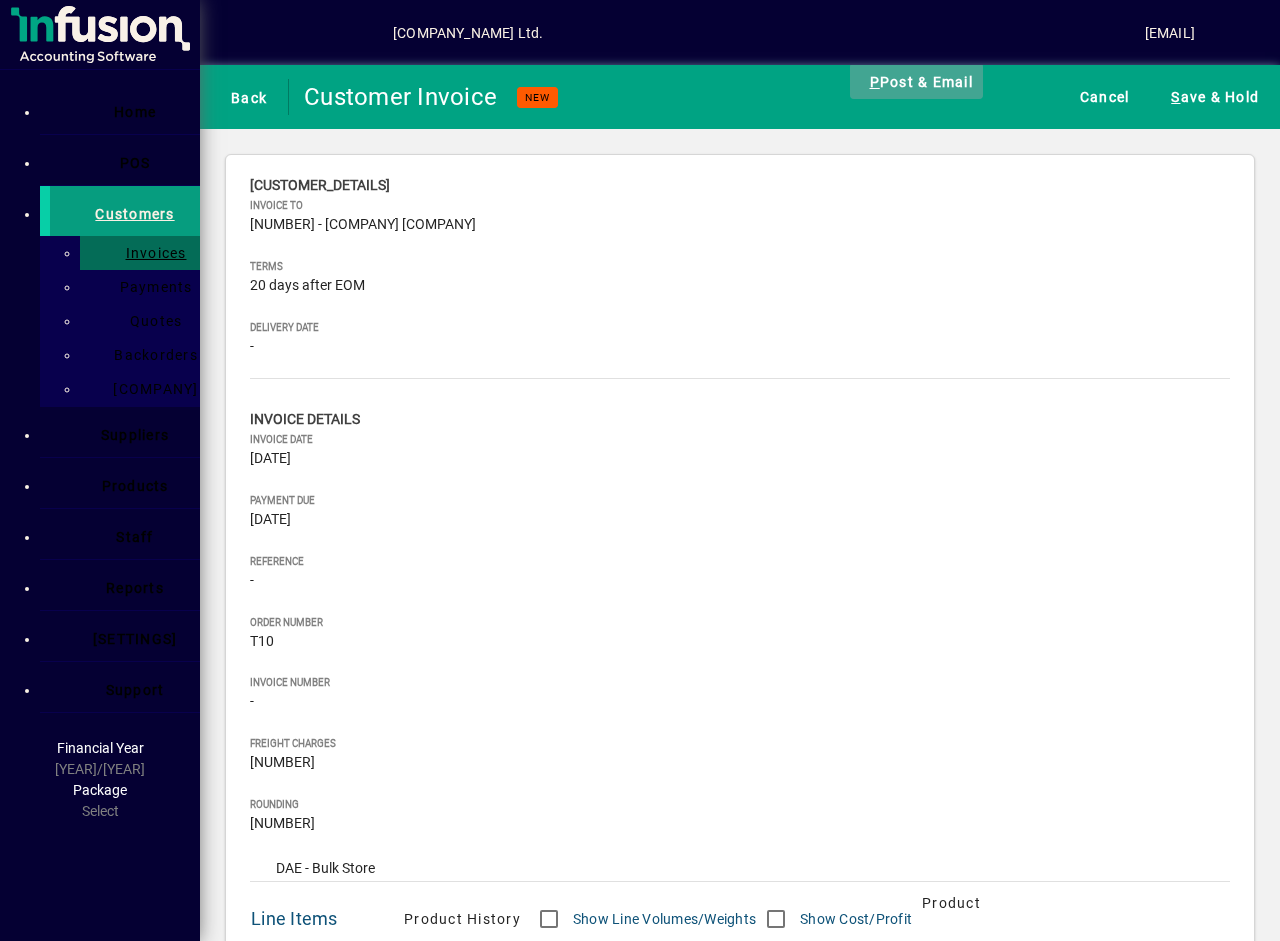 click on "P ost & Email" at bounding box center [916, 81] 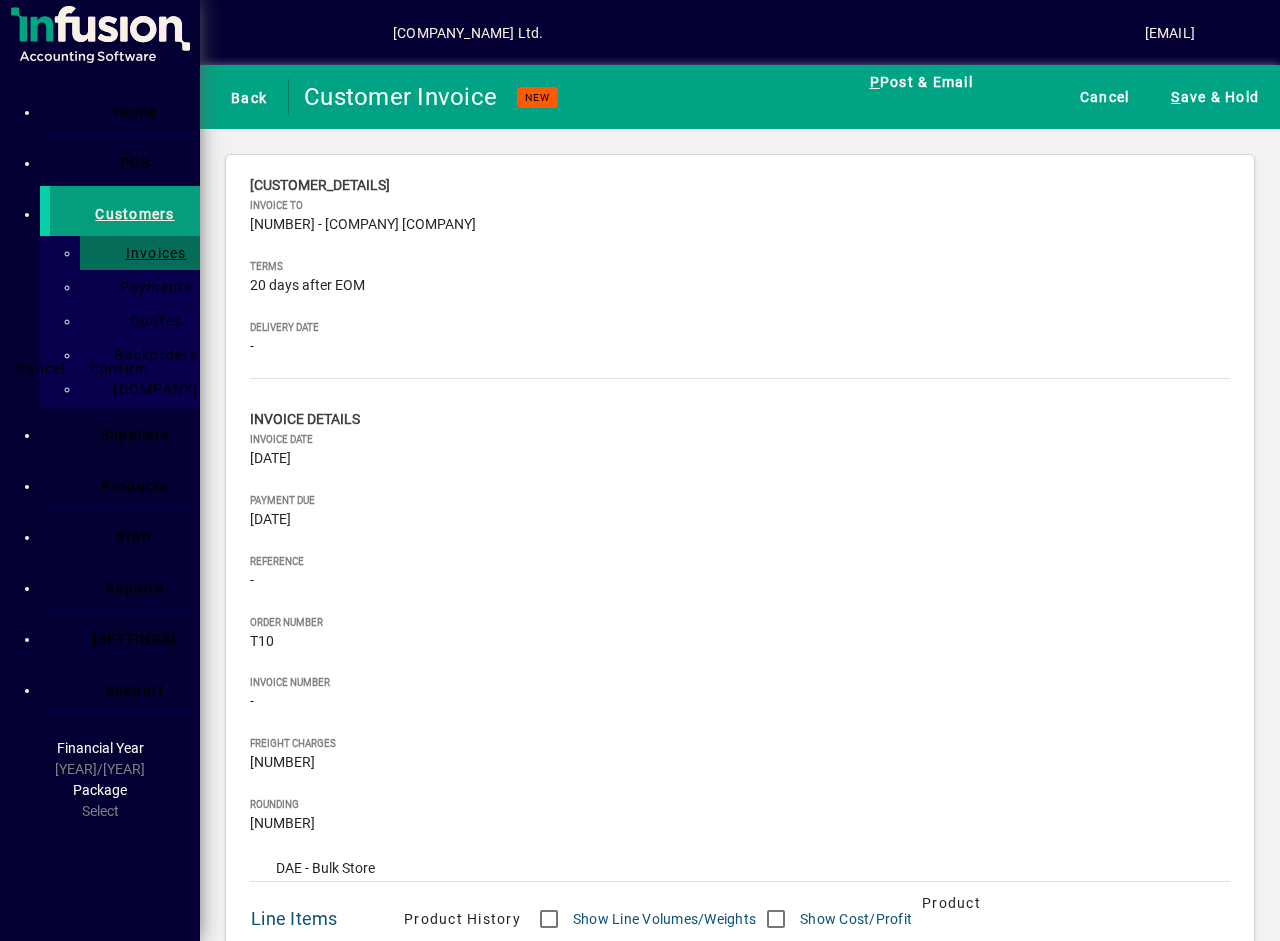 click on "Confirm" at bounding box center [119, 369] 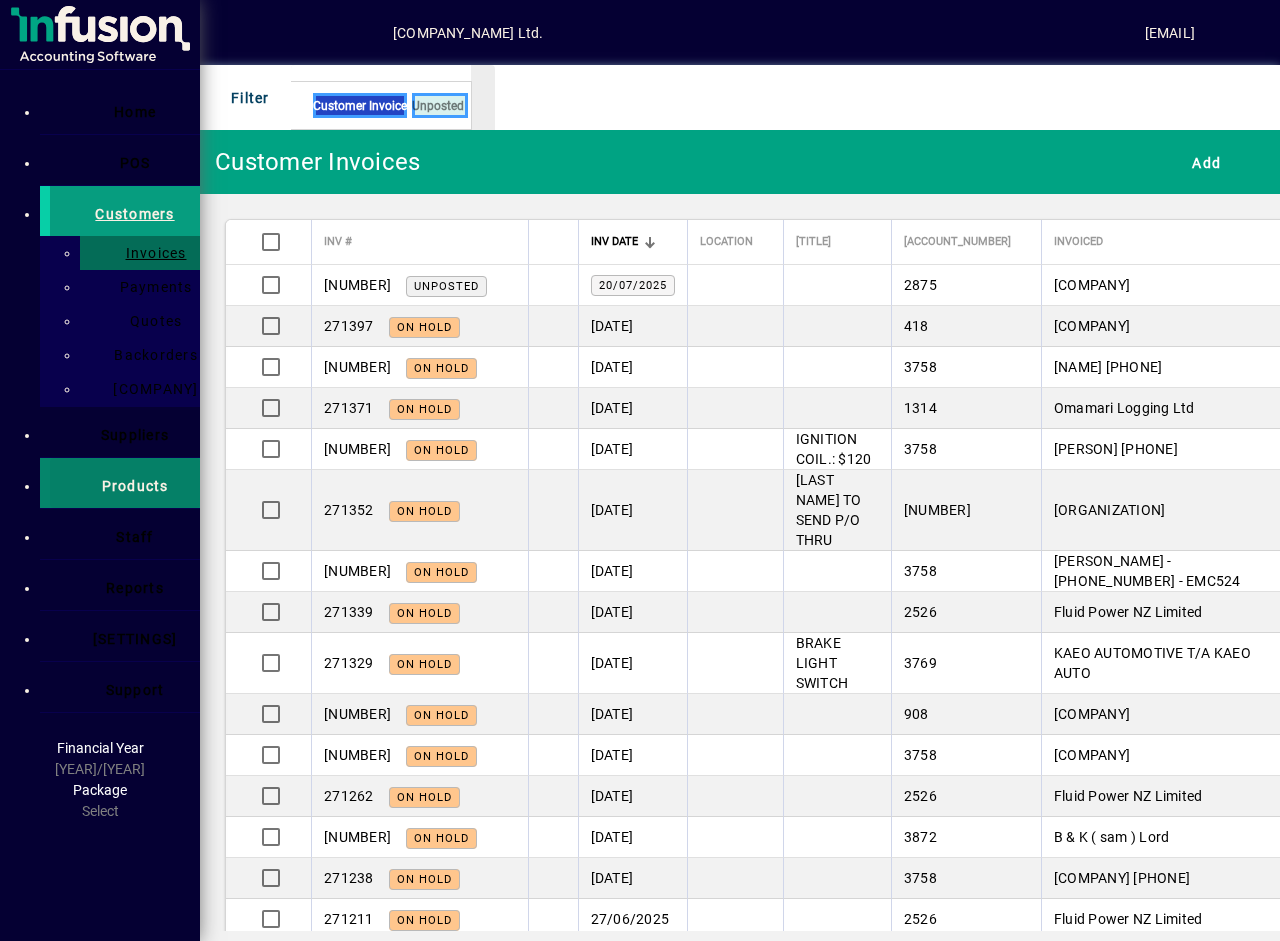 click on "Products" at bounding box center (135, 486) 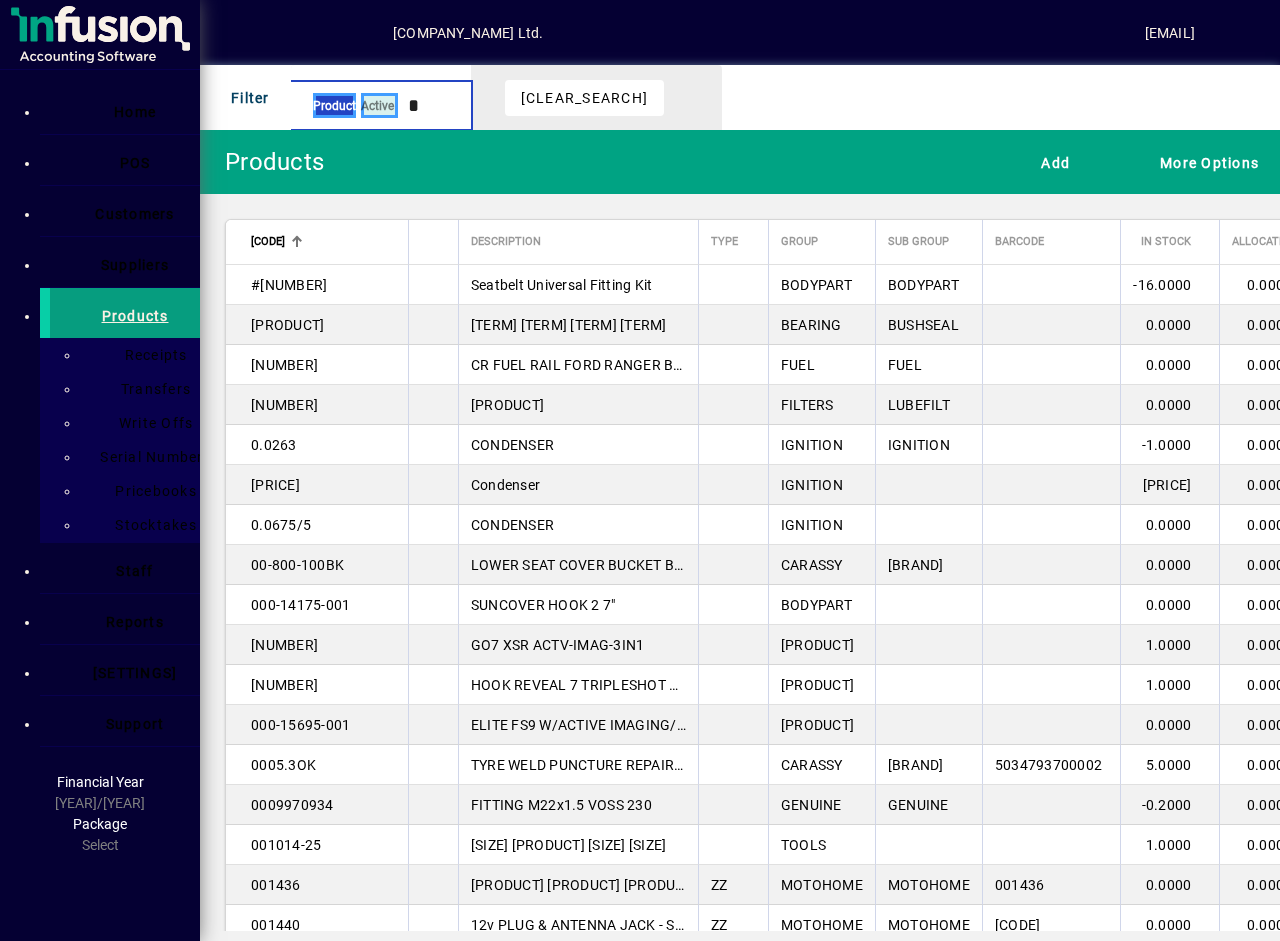 type on "**" 